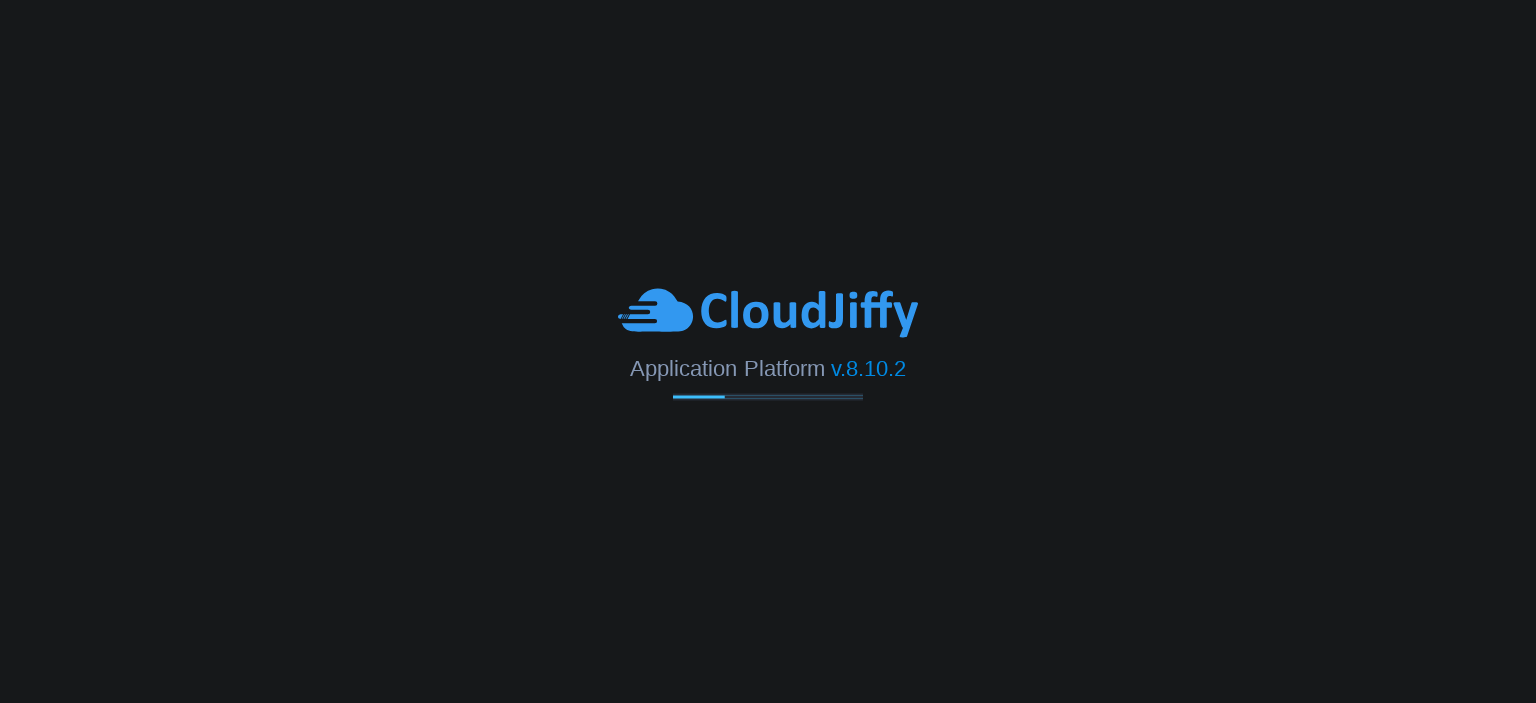 scroll, scrollTop: 0, scrollLeft: 0, axis: both 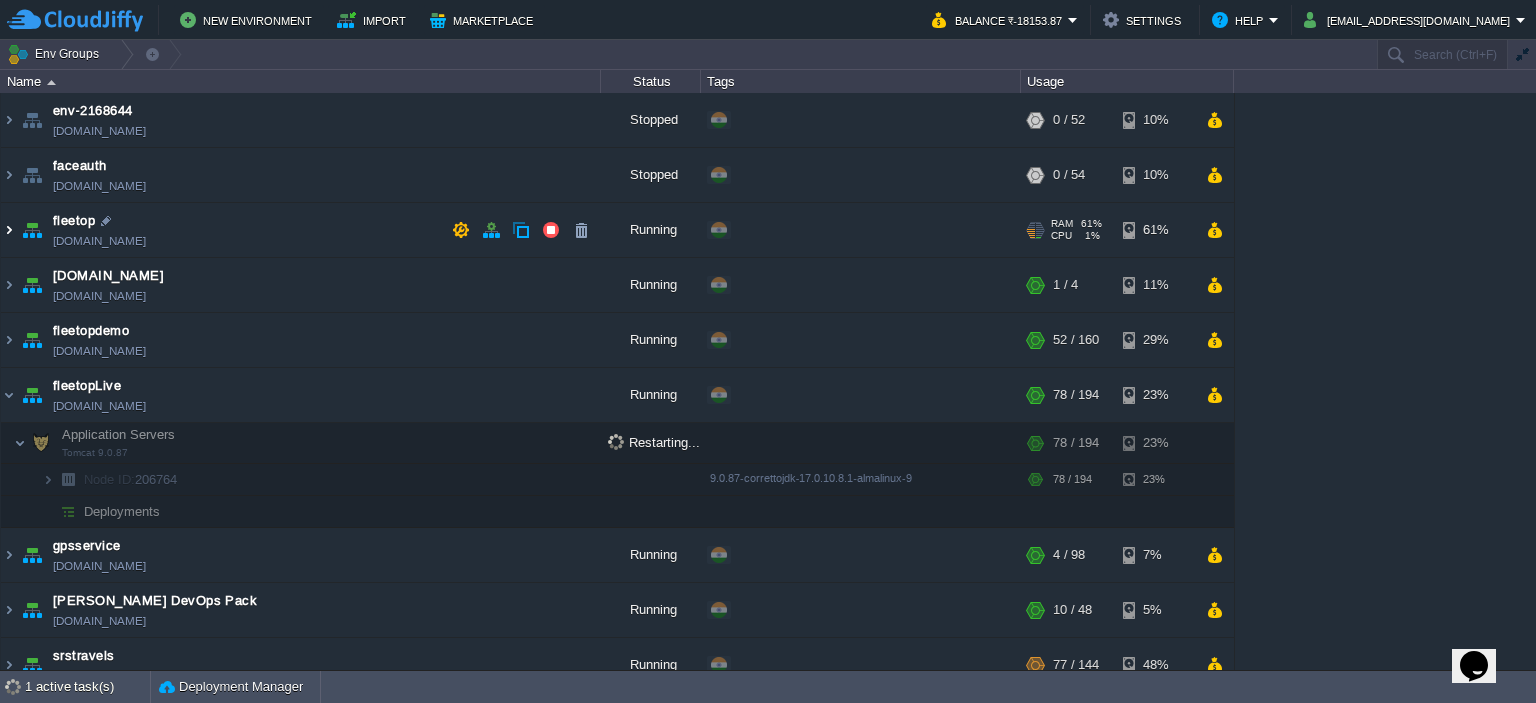 click at bounding box center (9, 230) 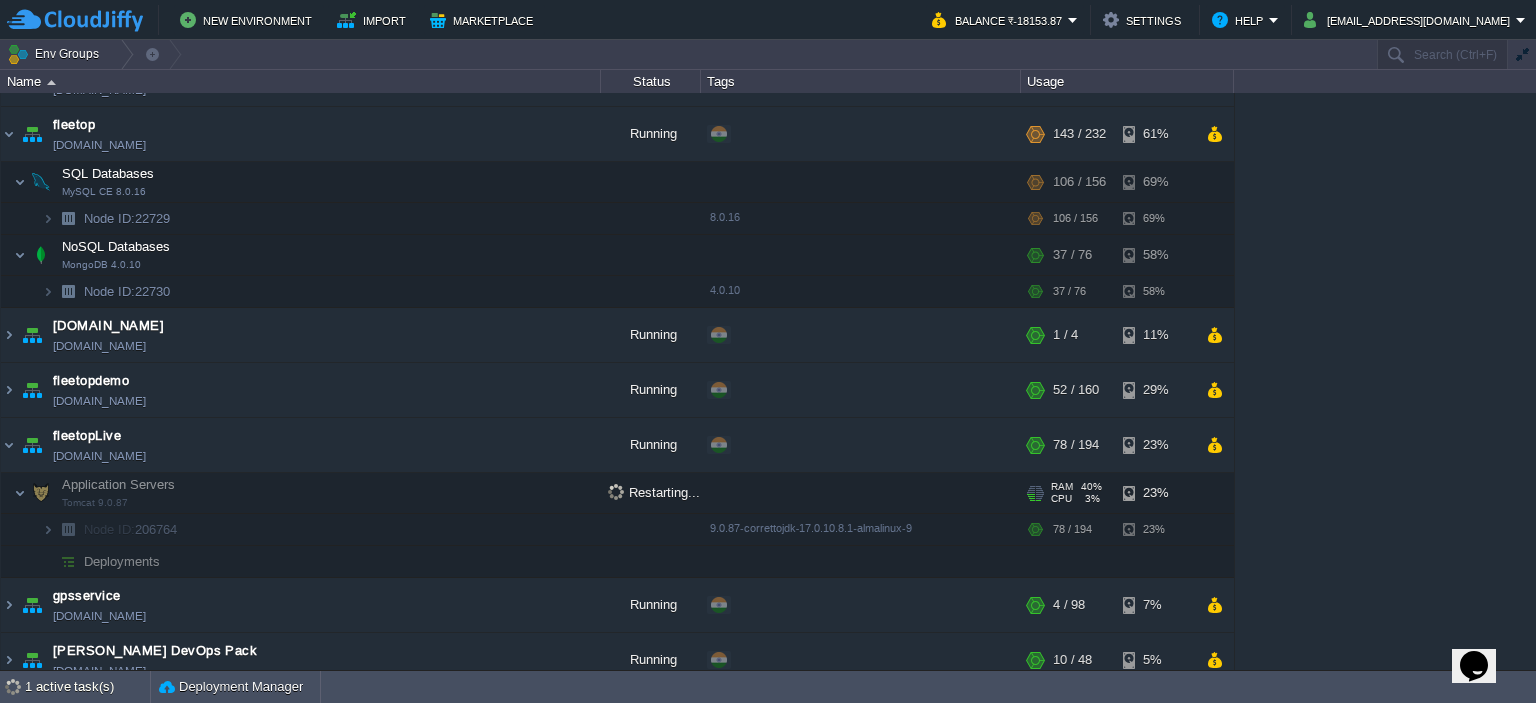 scroll, scrollTop: 91, scrollLeft: 0, axis: vertical 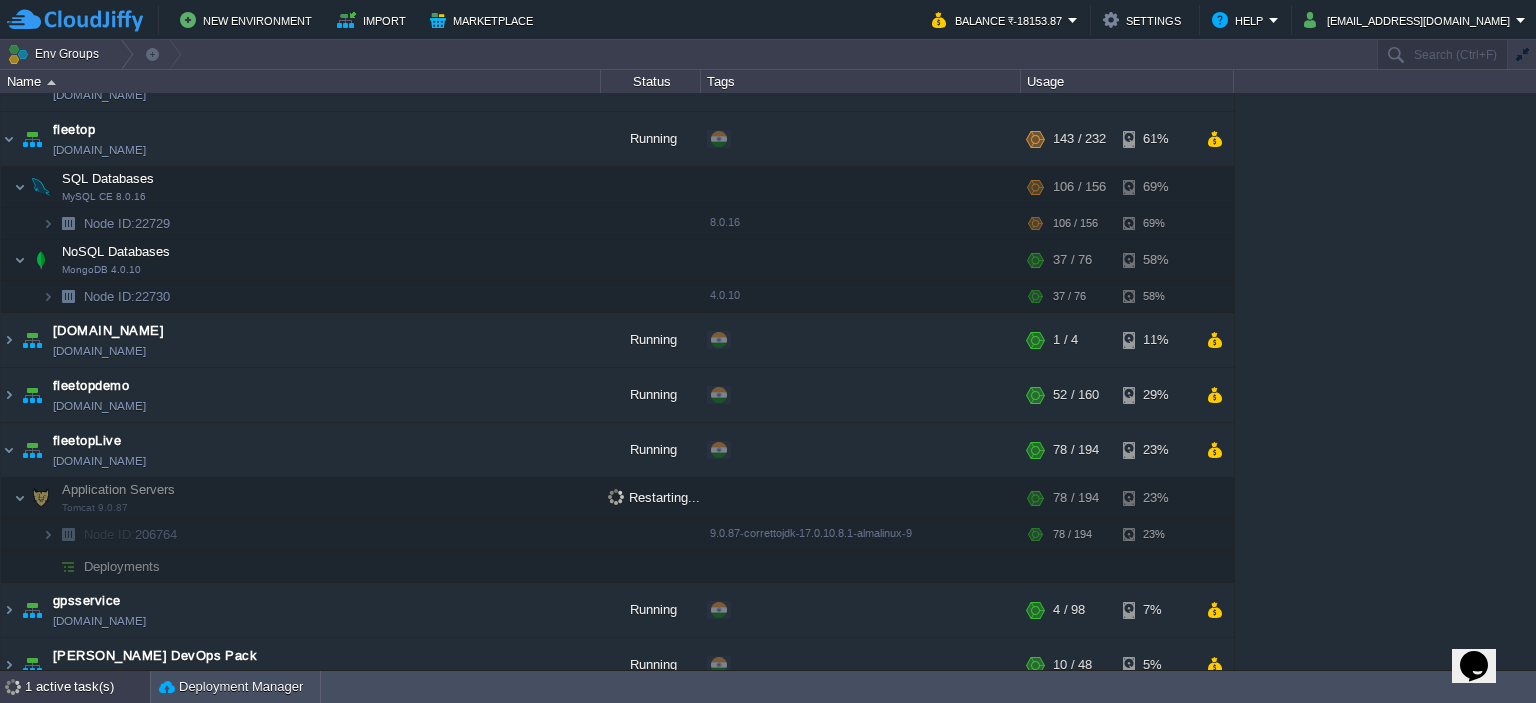 click on "1 active task(s)" at bounding box center [87, 687] 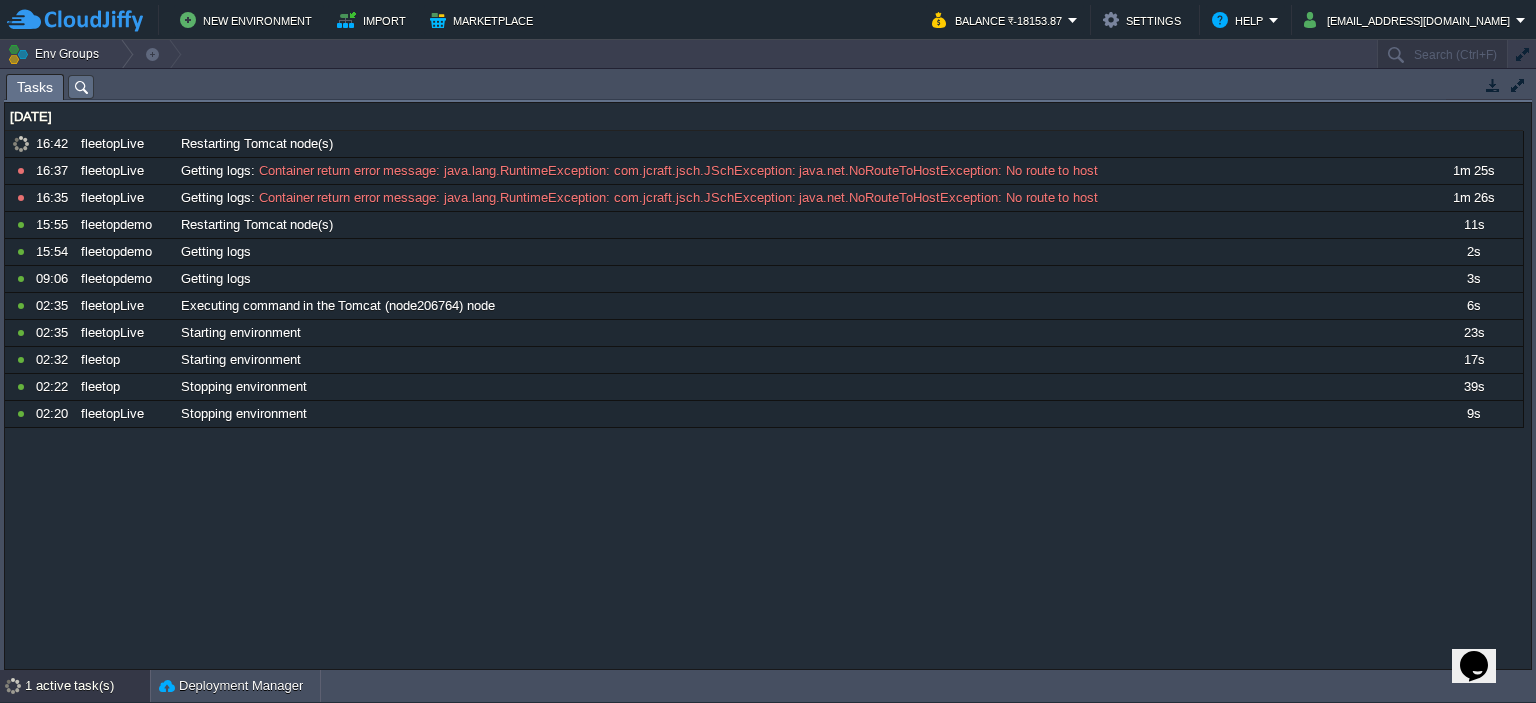 click on "1 active task(s)" at bounding box center [87, 686] 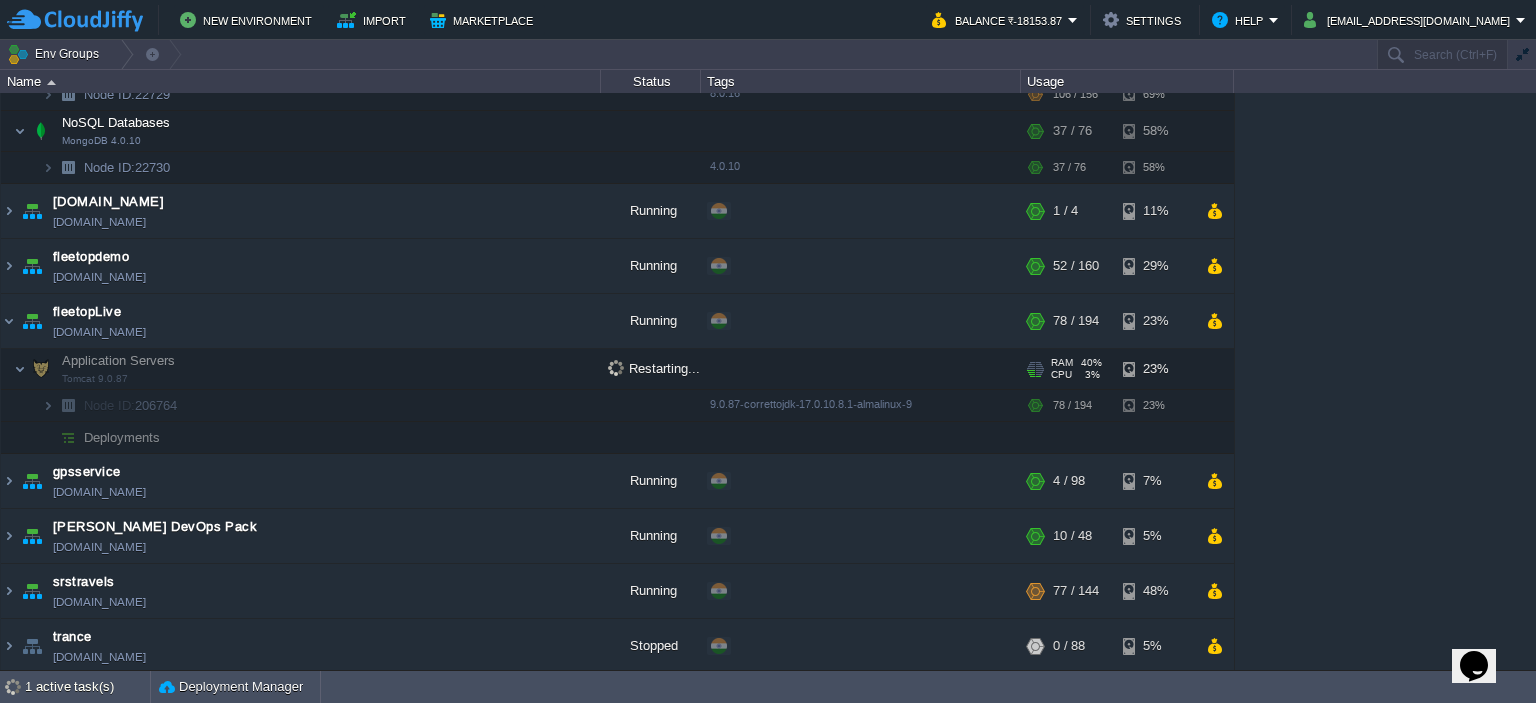 scroll, scrollTop: 216, scrollLeft: 0, axis: vertical 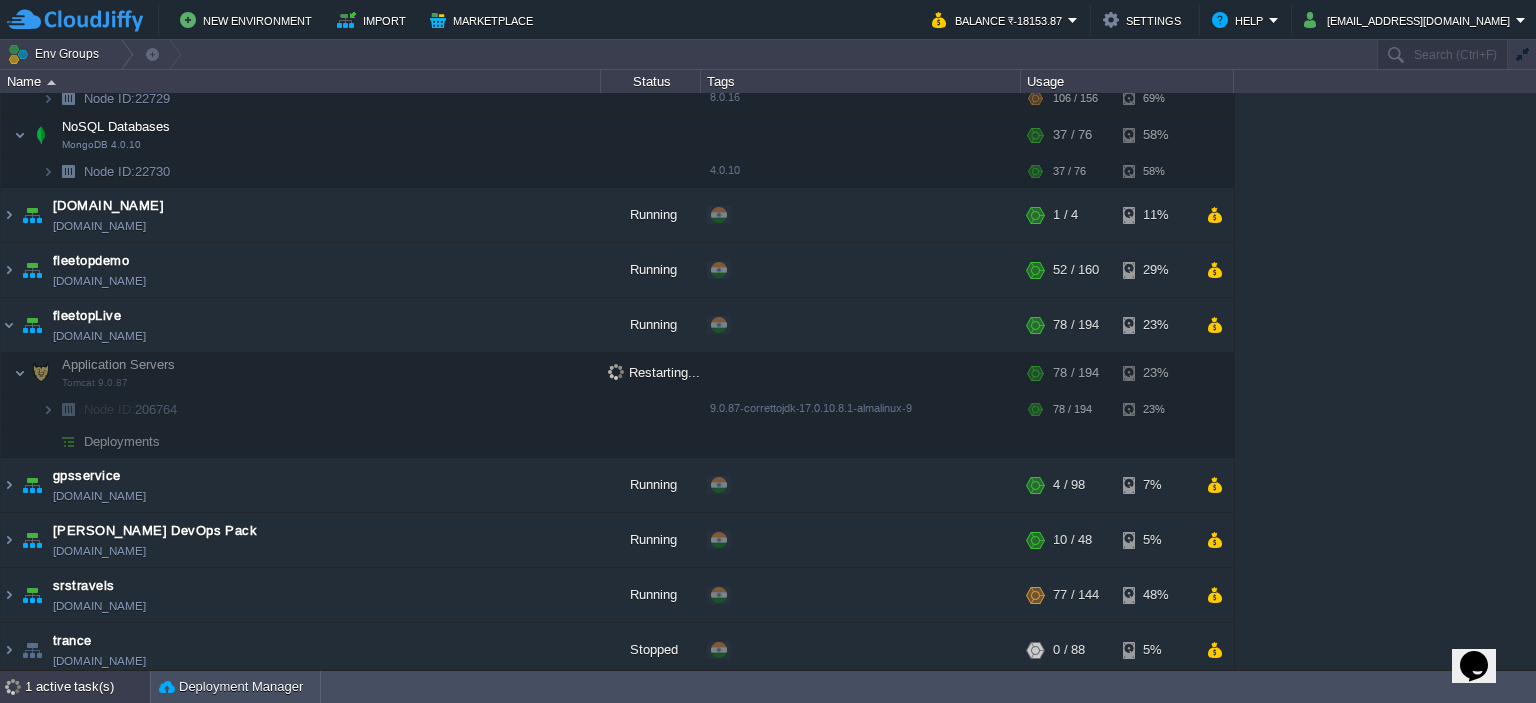 click on "1 active task(s)" at bounding box center [87, 687] 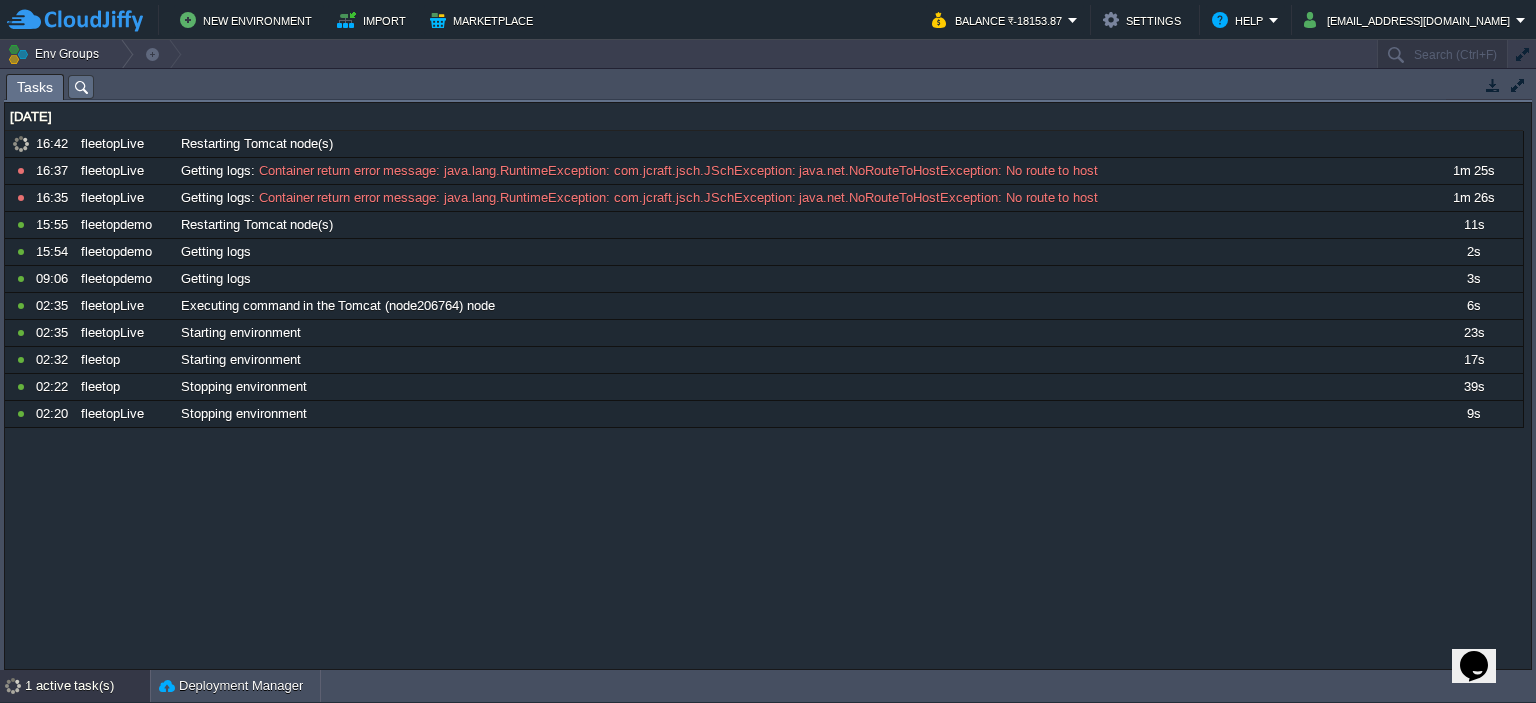 click on "1 active task(s)" at bounding box center (87, 686) 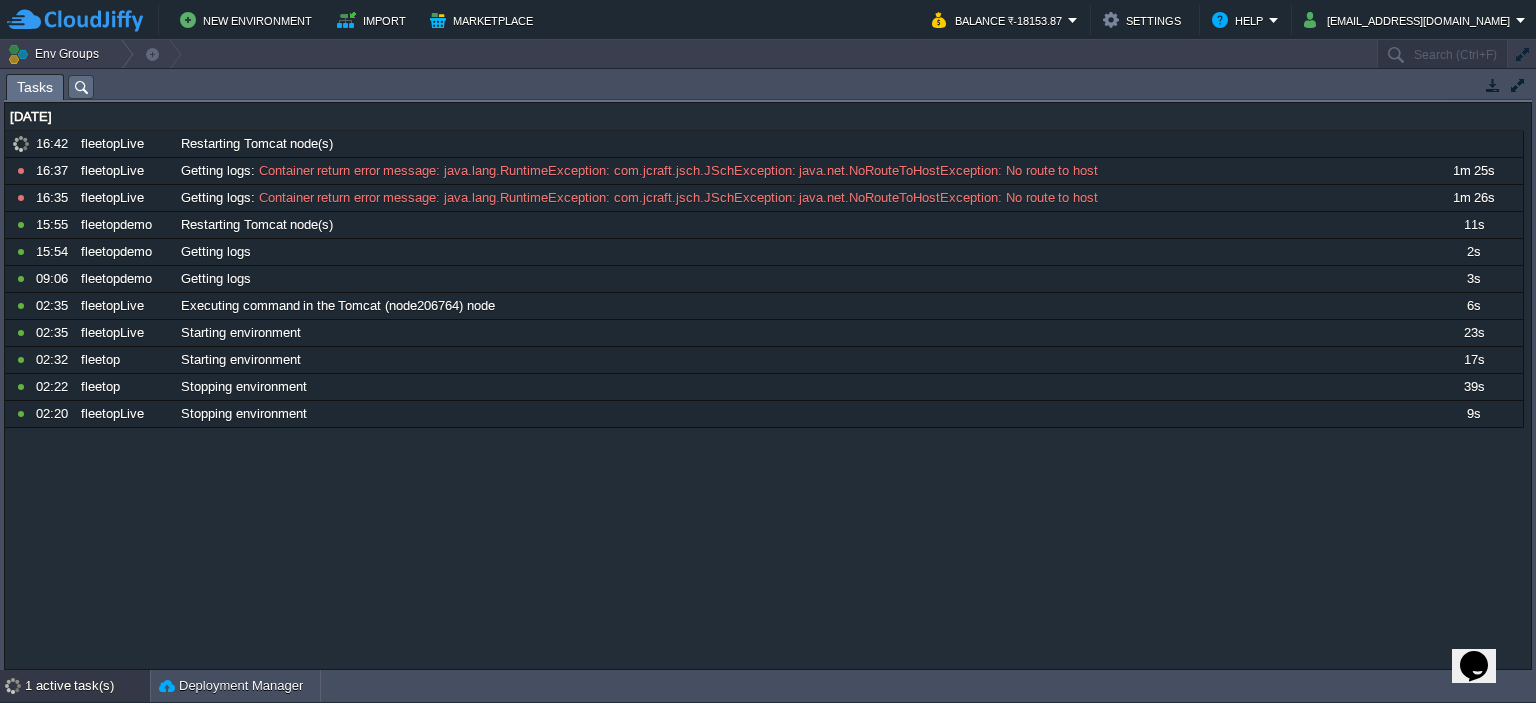 scroll, scrollTop: 216, scrollLeft: 0, axis: vertical 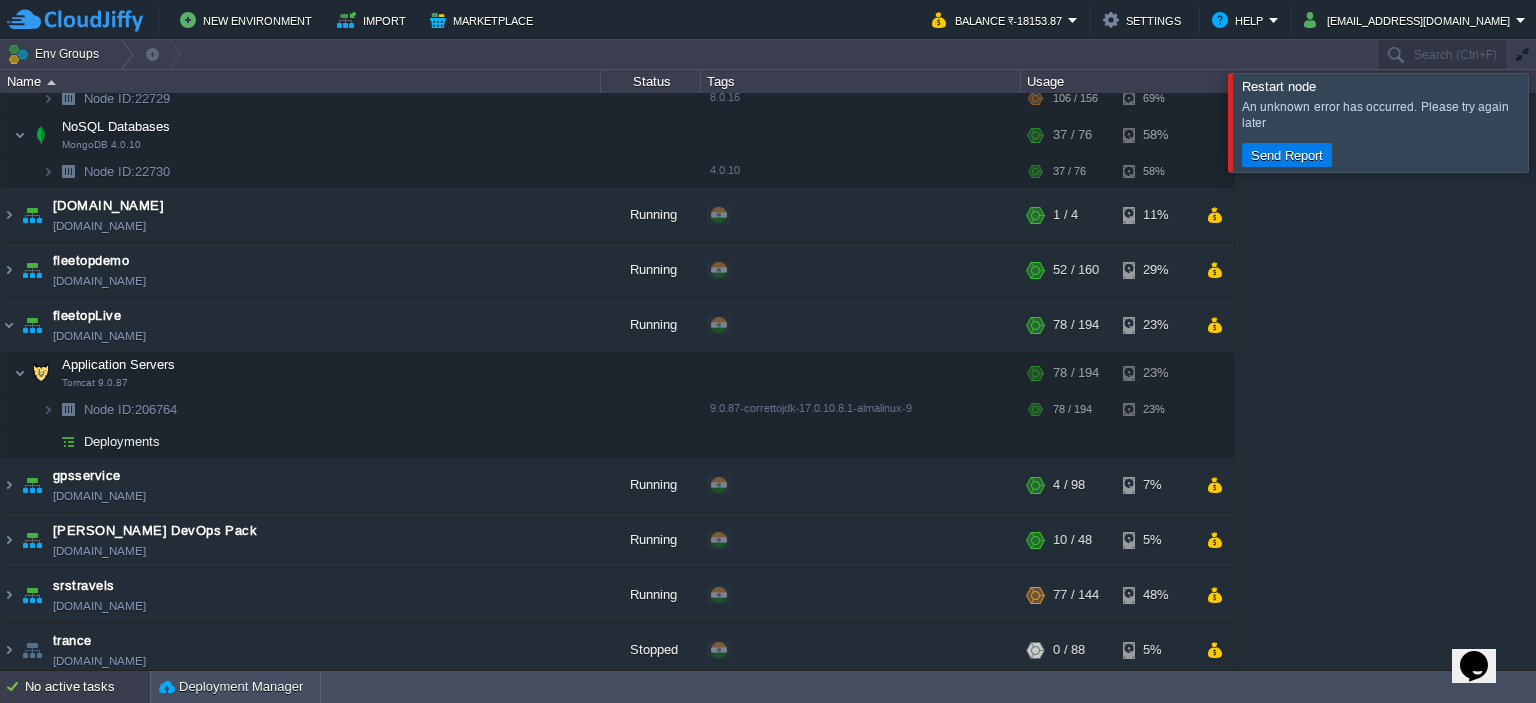 click on "No active tasks" at bounding box center [87, 687] 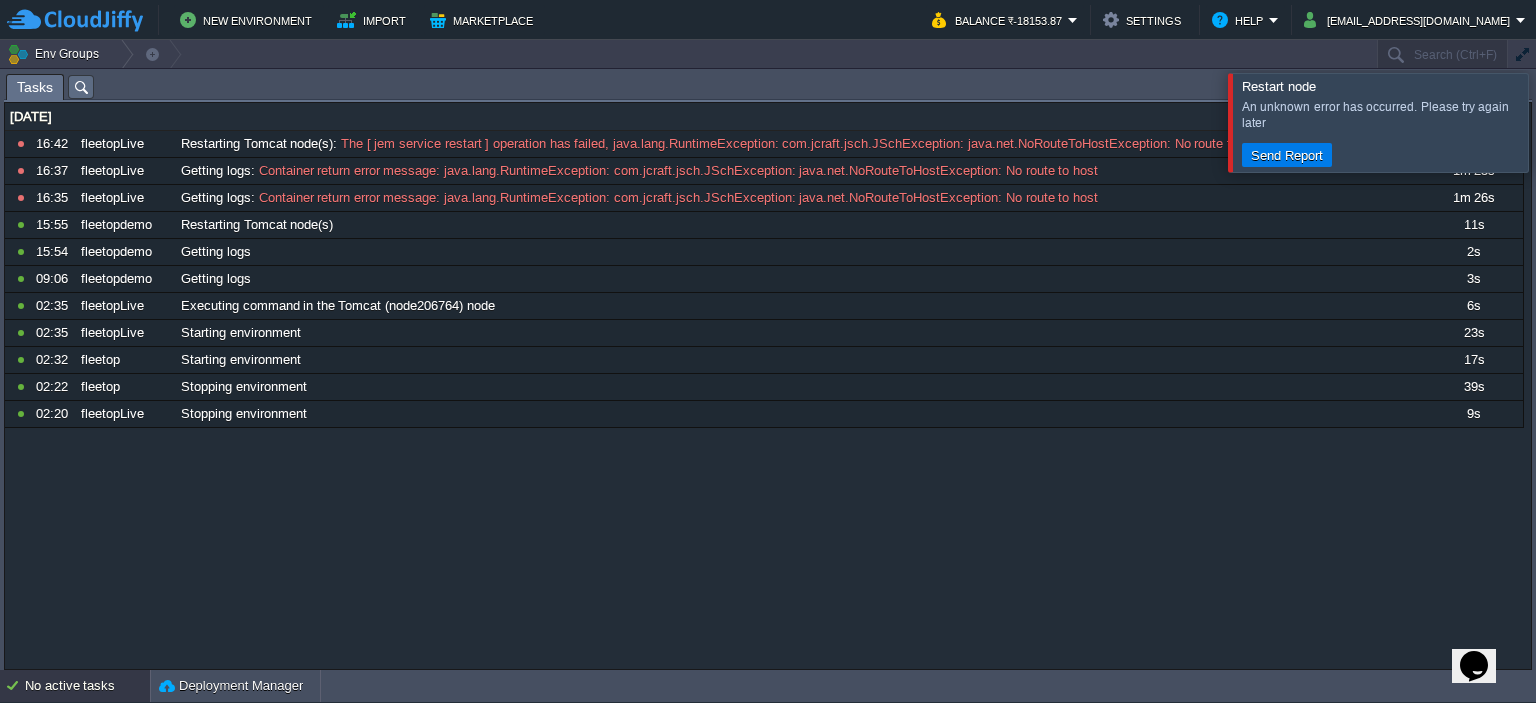 click on "No active tasks" at bounding box center [87, 686] 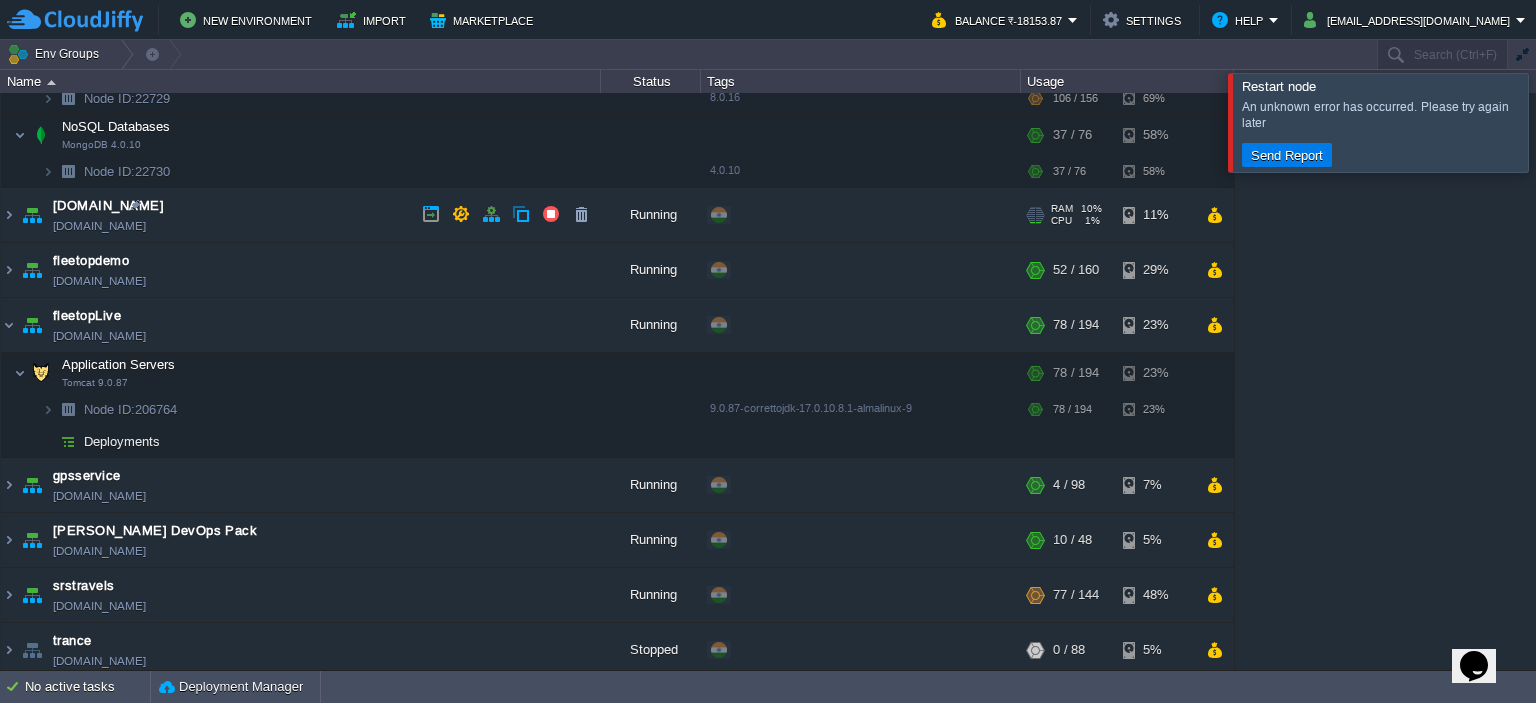 scroll, scrollTop: 93, scrollLeft: 0, axis: vertical 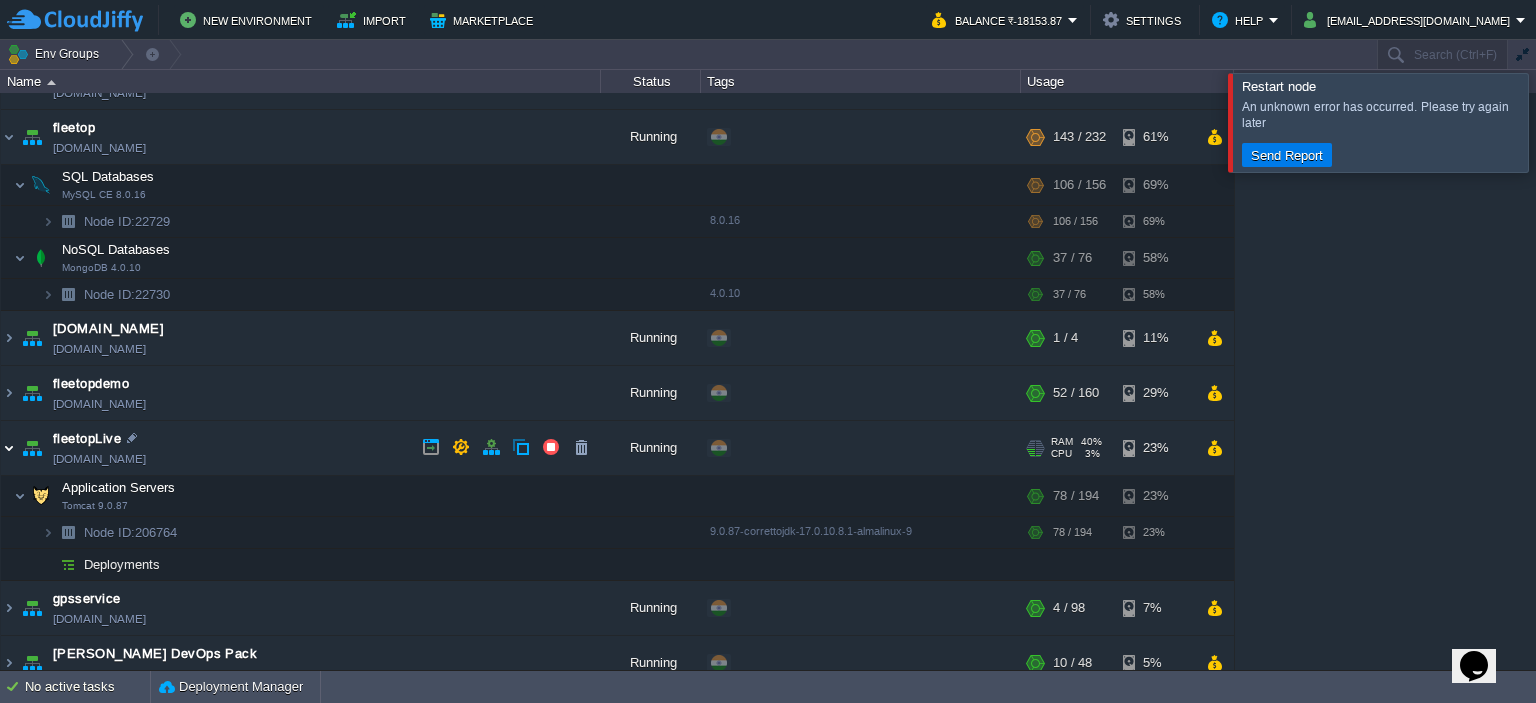 click at bounding box center (9, 448) 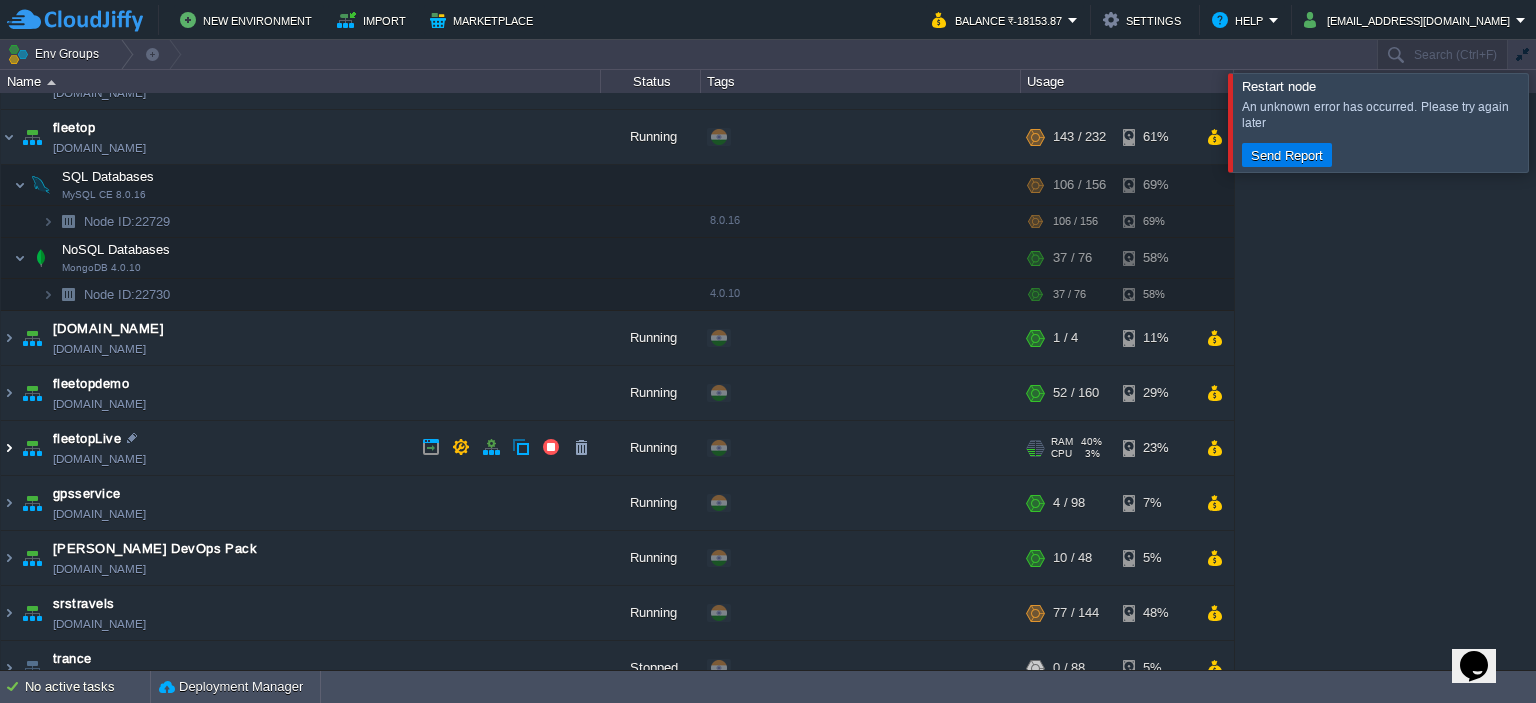 click at bounding box center [9, 448] 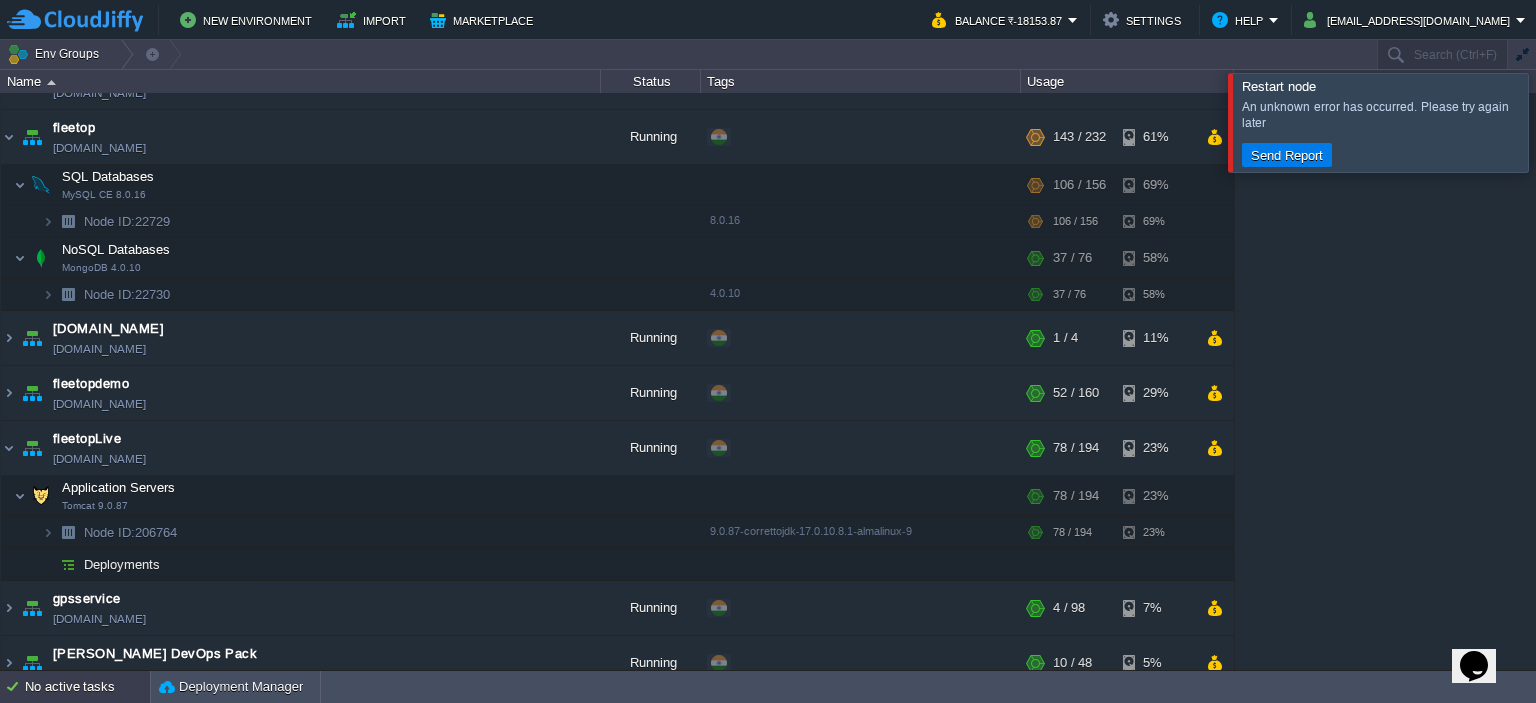 click on "No active tasks" at bounding box center (87, 687) 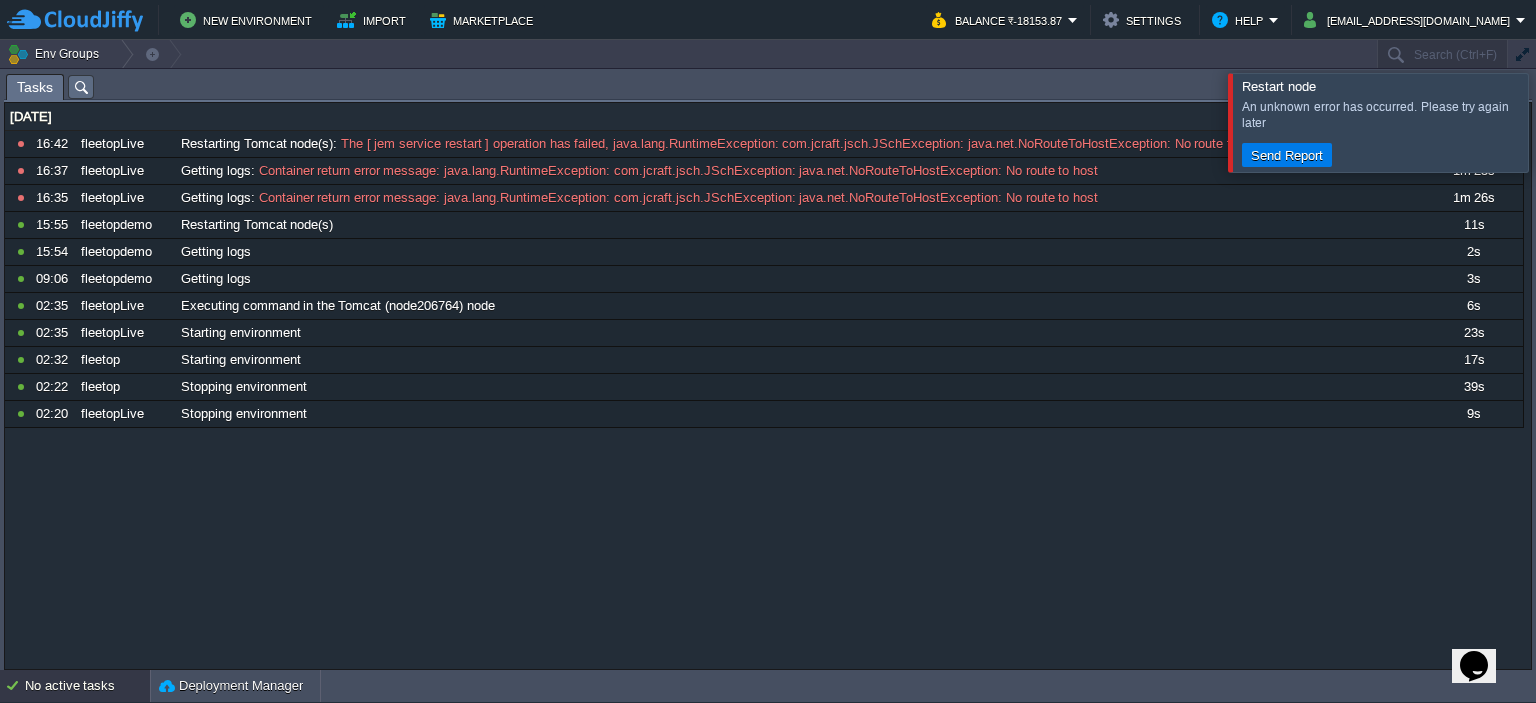 click on "23 Jul 2025   10345729 16:42 fleetopLive  Restarting Tomcat node(s)     :   The [ jem service restart ] operation has failed, java.lang.RuntimeException: com.jcraft.jsch.JSchException: java.net.NoRouteToHostException: No route to host                     1m 27s 1753209000000   10345640 16:37 fleetopLive  Getting logs     :   Container return error message: java.lang.RuntimeException: com.jcraft.jsch.JSchException: java.net.NoRouteToHostException: No route to host                     1m 25s 1753209000000   10345593 16:35 fleetopLive  Getting logs     :   Container return error message: java.lang.RuntimeException: com.jcraft.jsch.JSchException: java.net.NoRouteToHostException: No route to host                     1m 26s 1753209000000   10345046 15:55 fleetopdemo  Restarting Tomcat node(s)         11s 1753209000000   10345042 15:54 fleetopdemo  Getting logs         2s 1753209000000   10341746 09:06 fleetopdemo  Getting logs         3s 1753209000000   10339464 02:35 fleetopLive        6s   10339460" at bounding box center (768, 386) 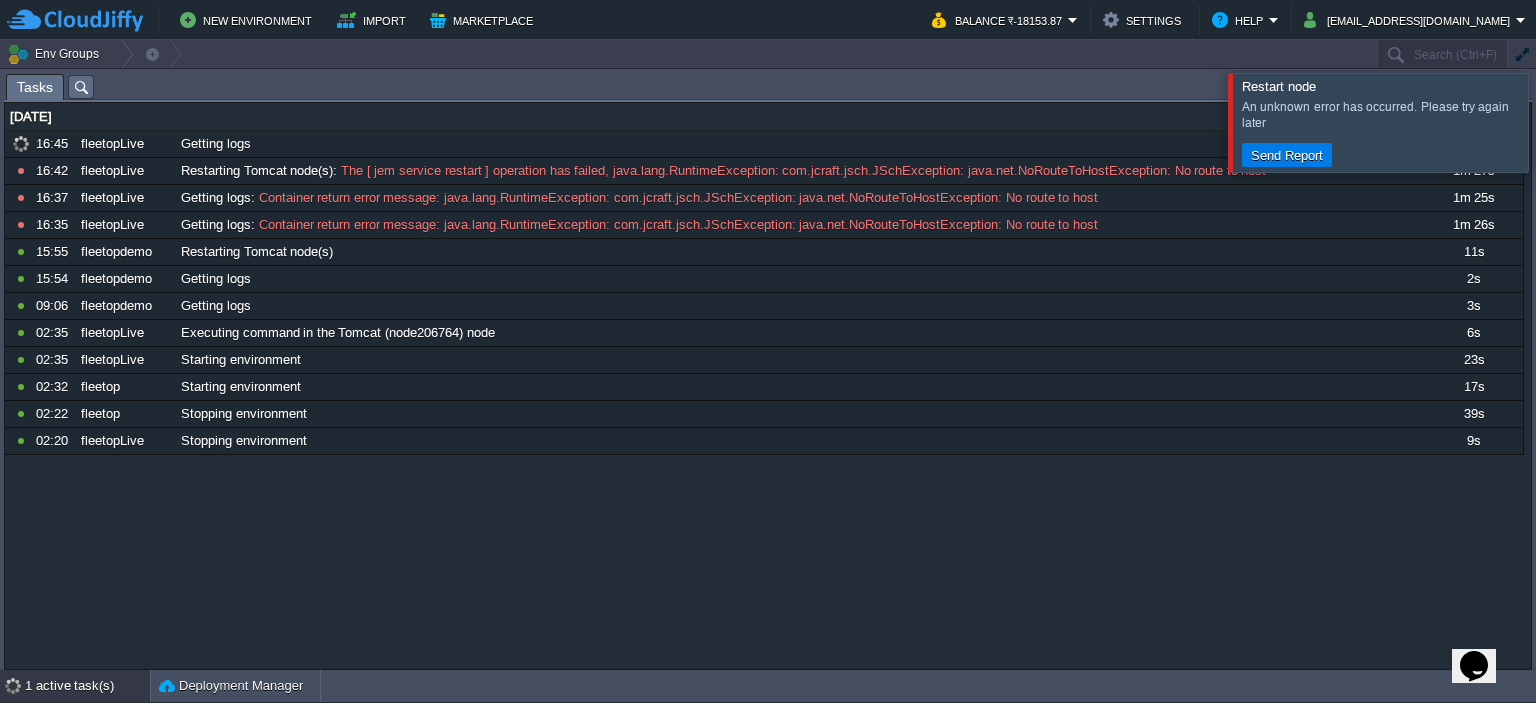 click on "1 active task(s)" at bounding box center [87, 686] 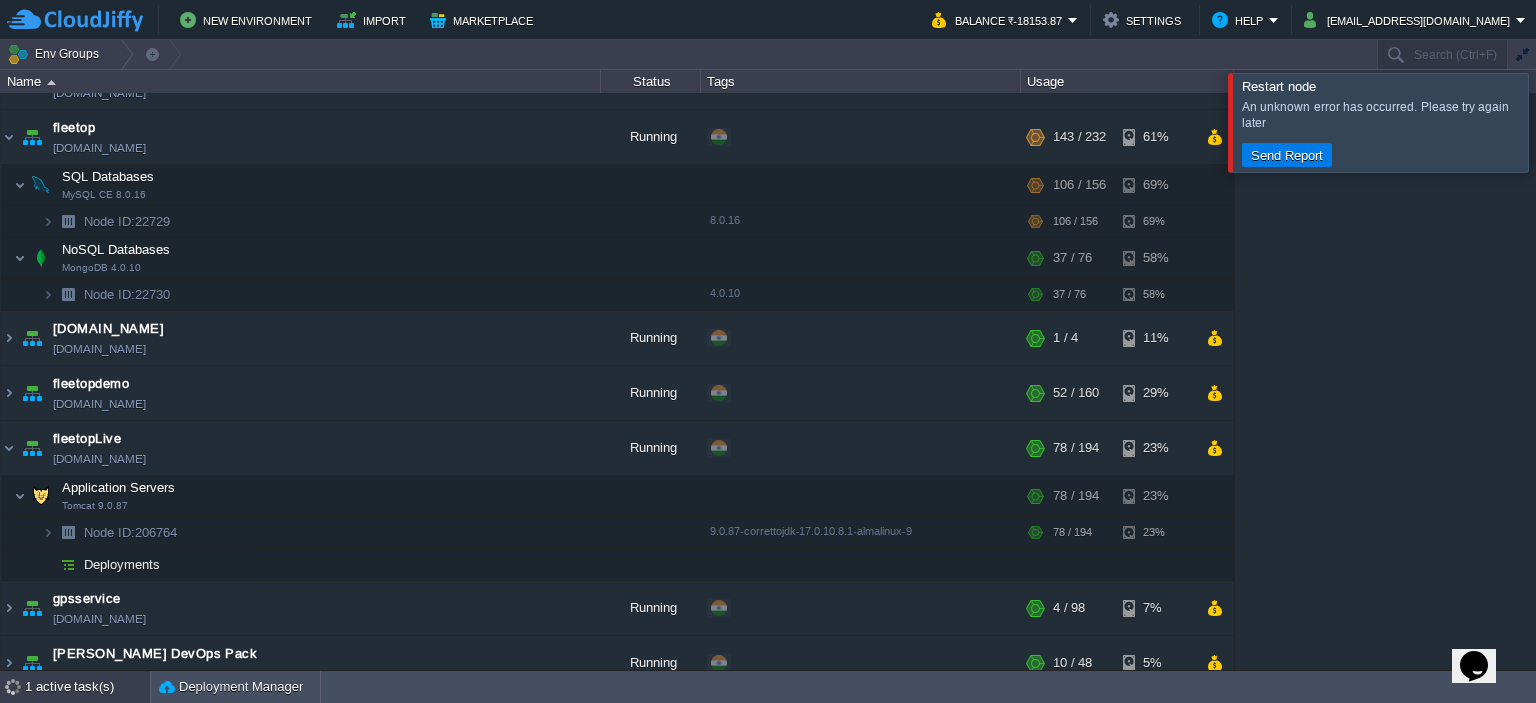 click on "1 active task(s)" at bounding box center (87, 687) 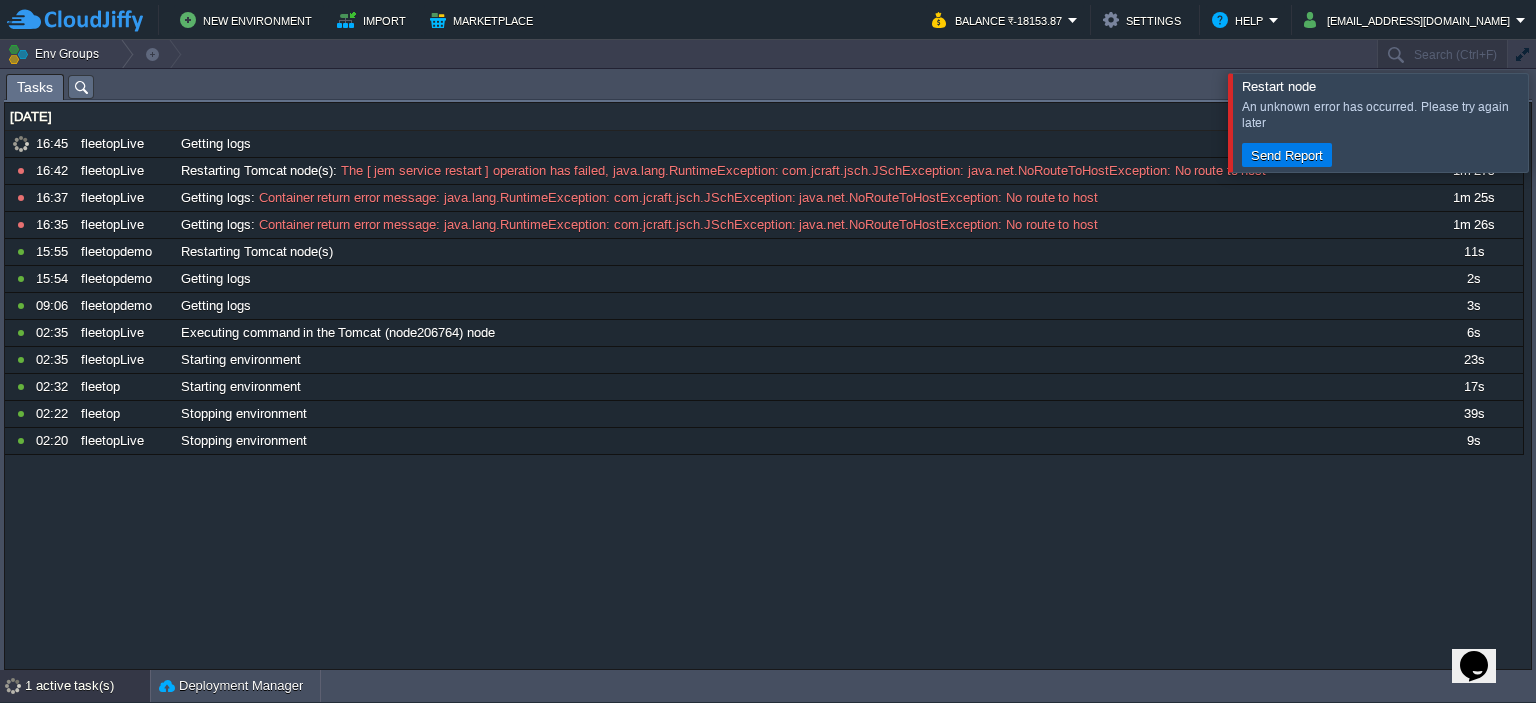 click on "1 active task(s)" at bounding box center (87, 686) 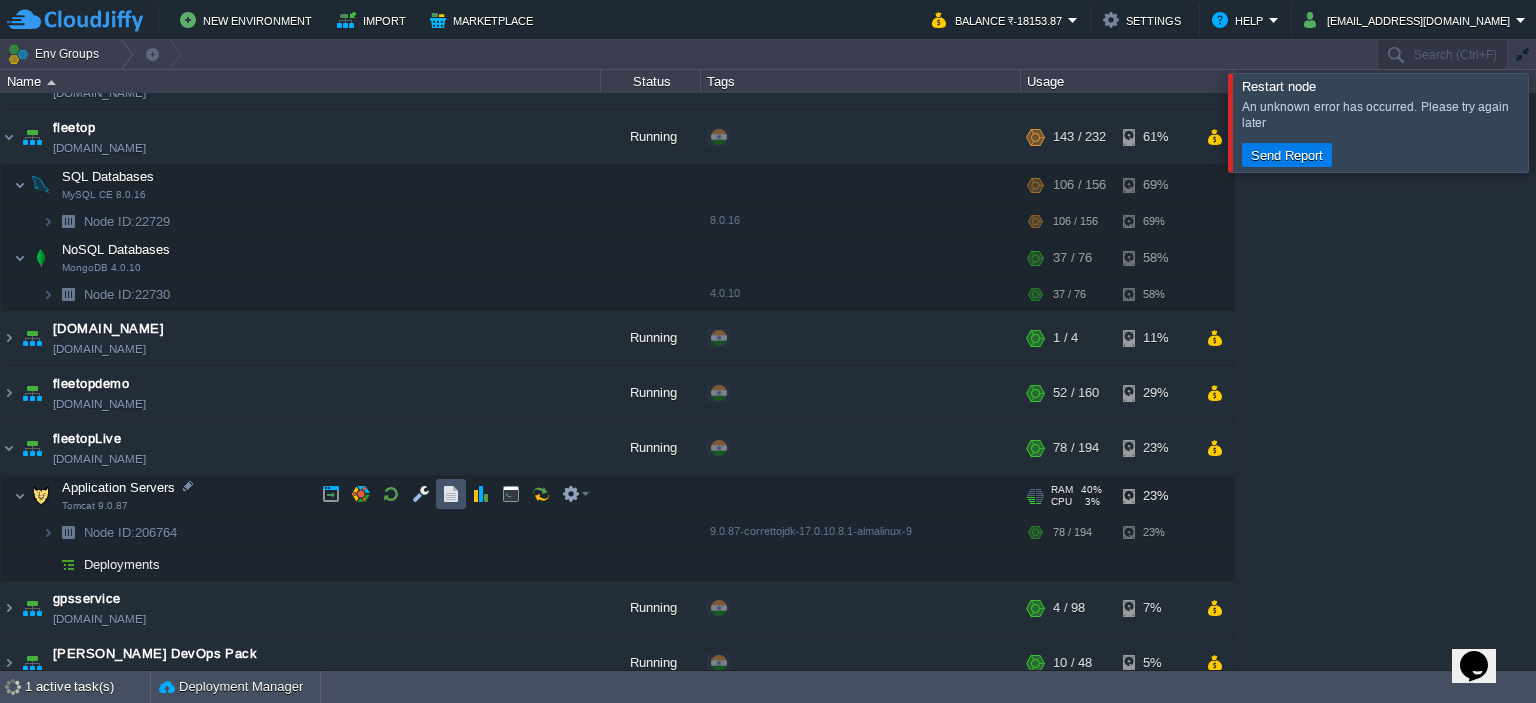 click at bounding box center (451, 494) 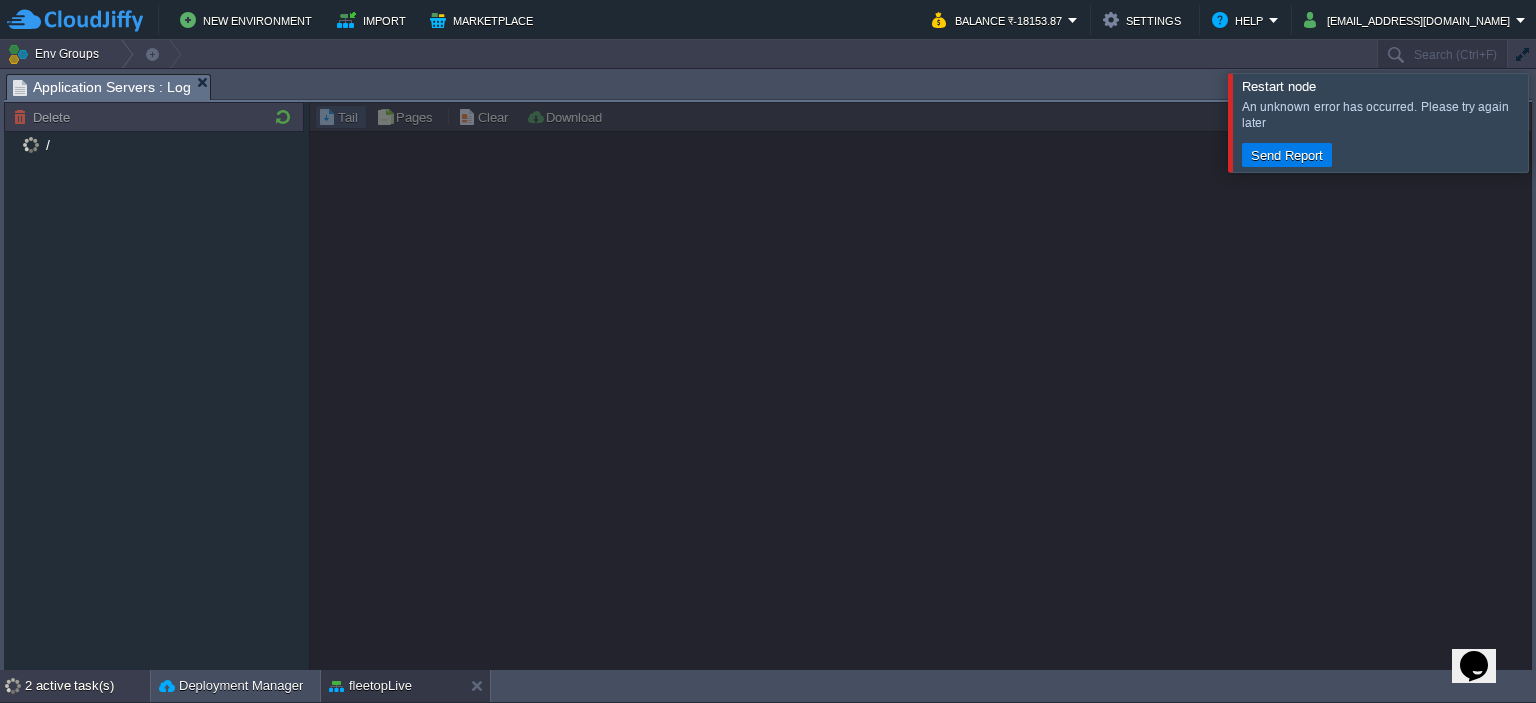 click on "2 active task(s)" at bounding box center [87, 686] 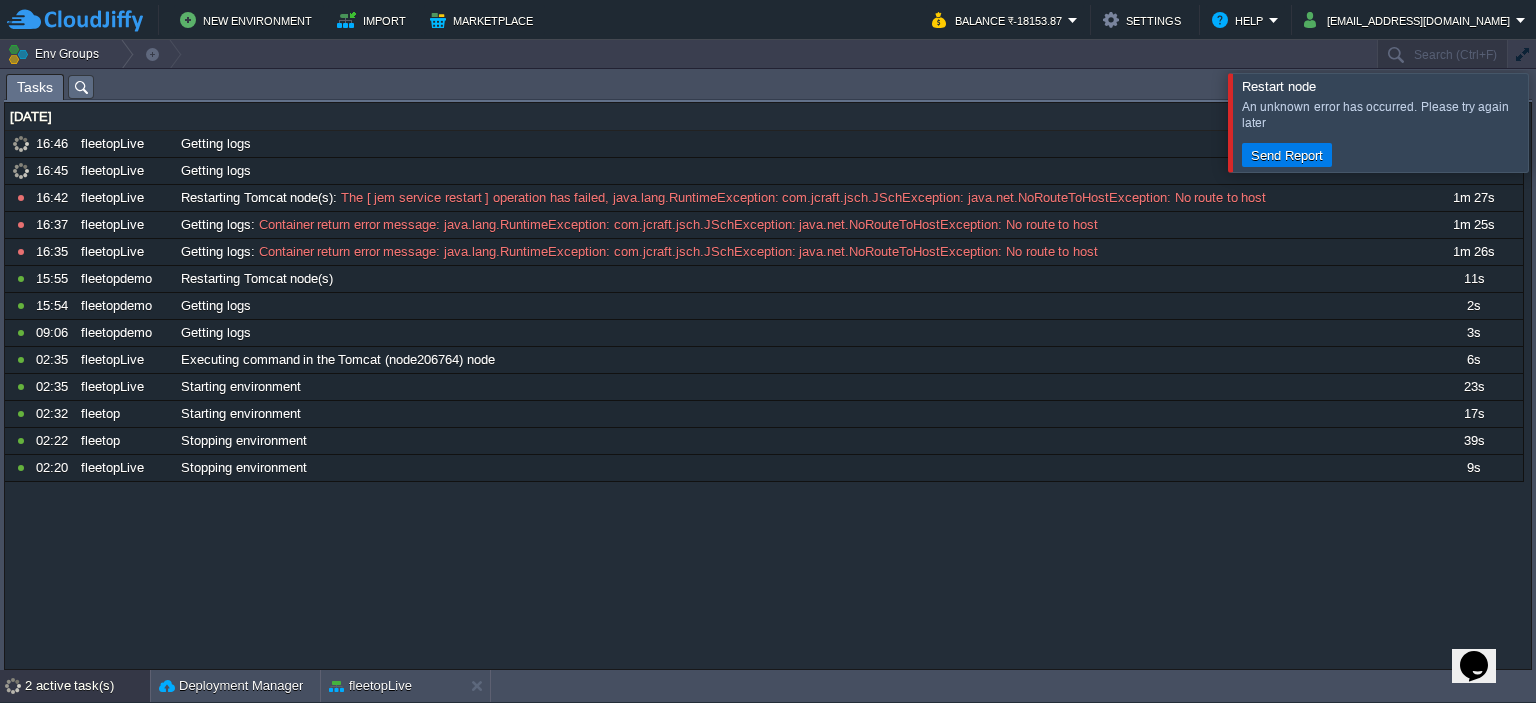 click on "2 active task(s)" at bounding box center (87, 686) 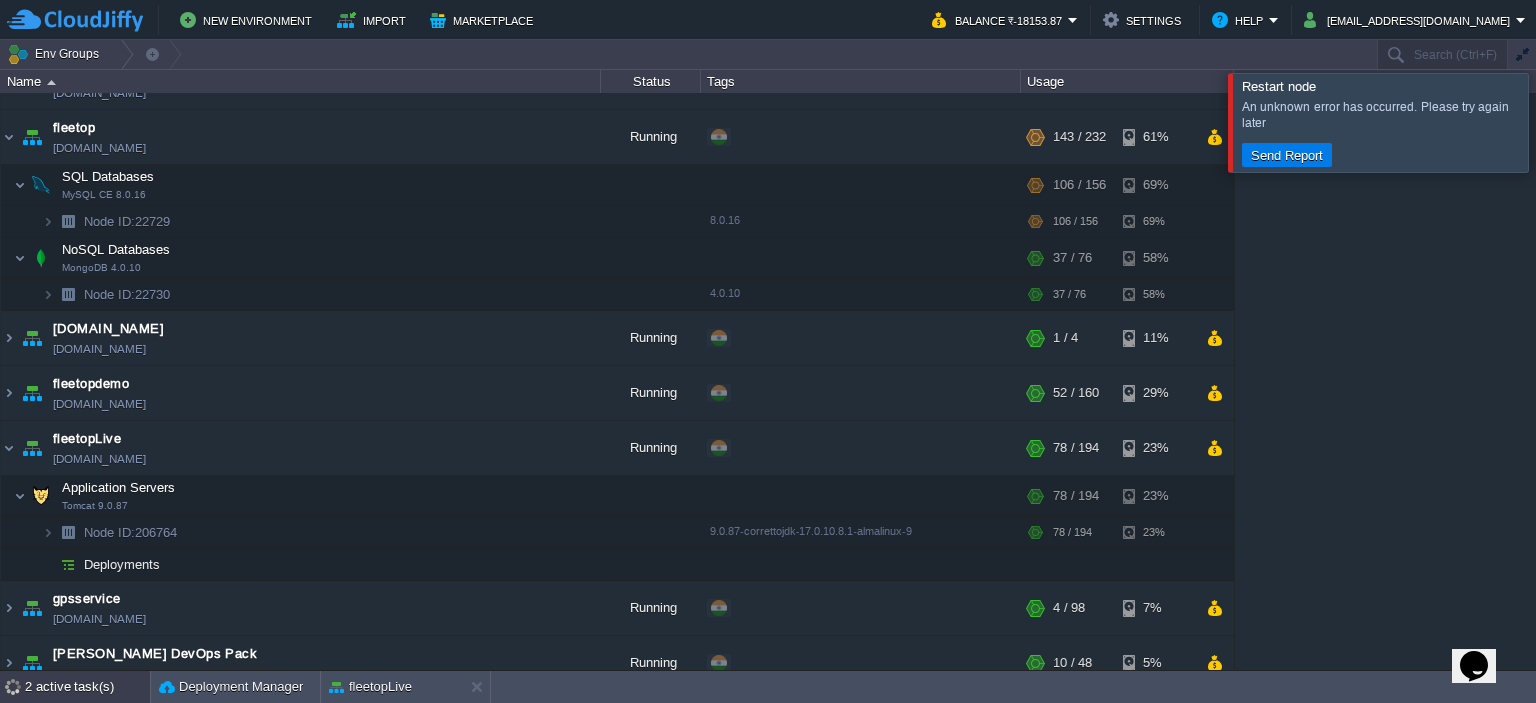 click on "2 active task(s)" at bounding box center (87, 687) 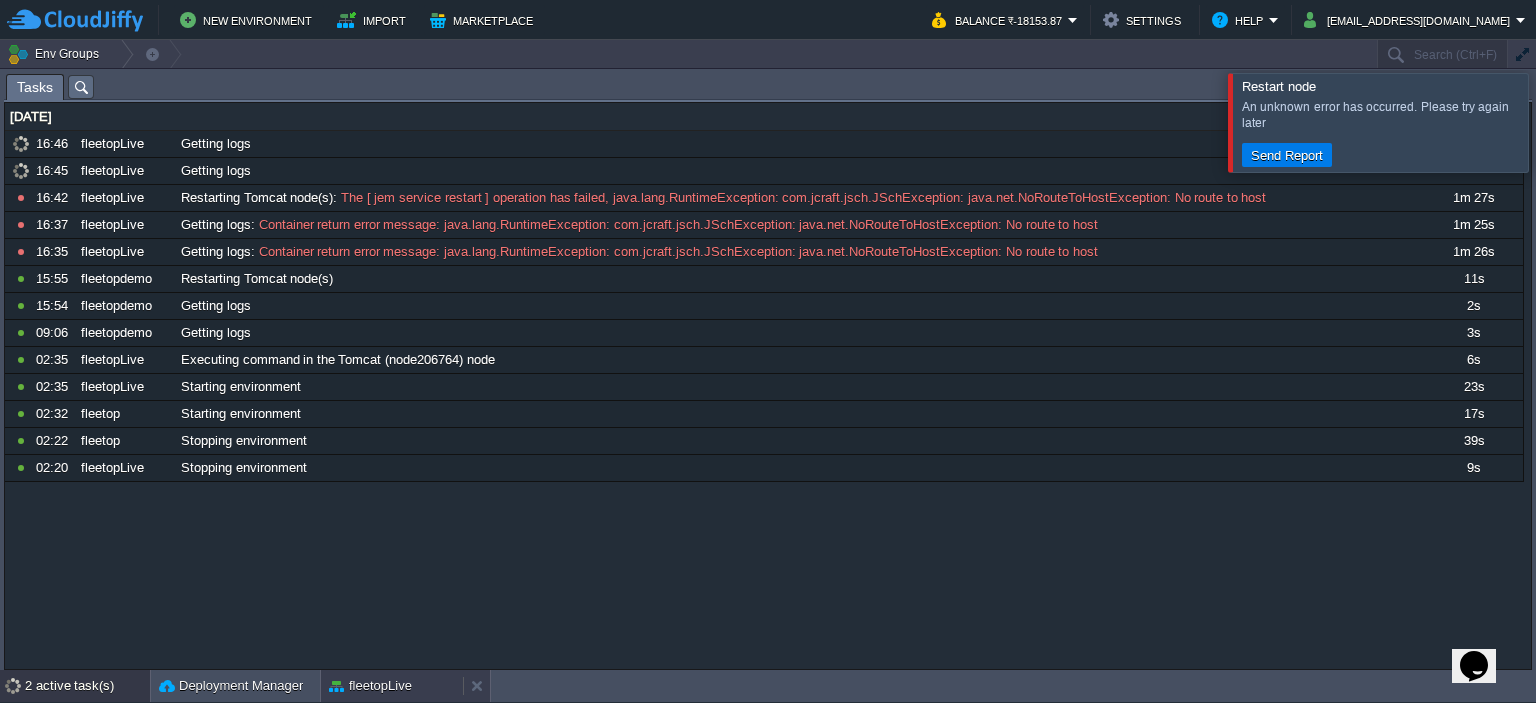 click on "fleetopLive" at bounding box center [370, 686] 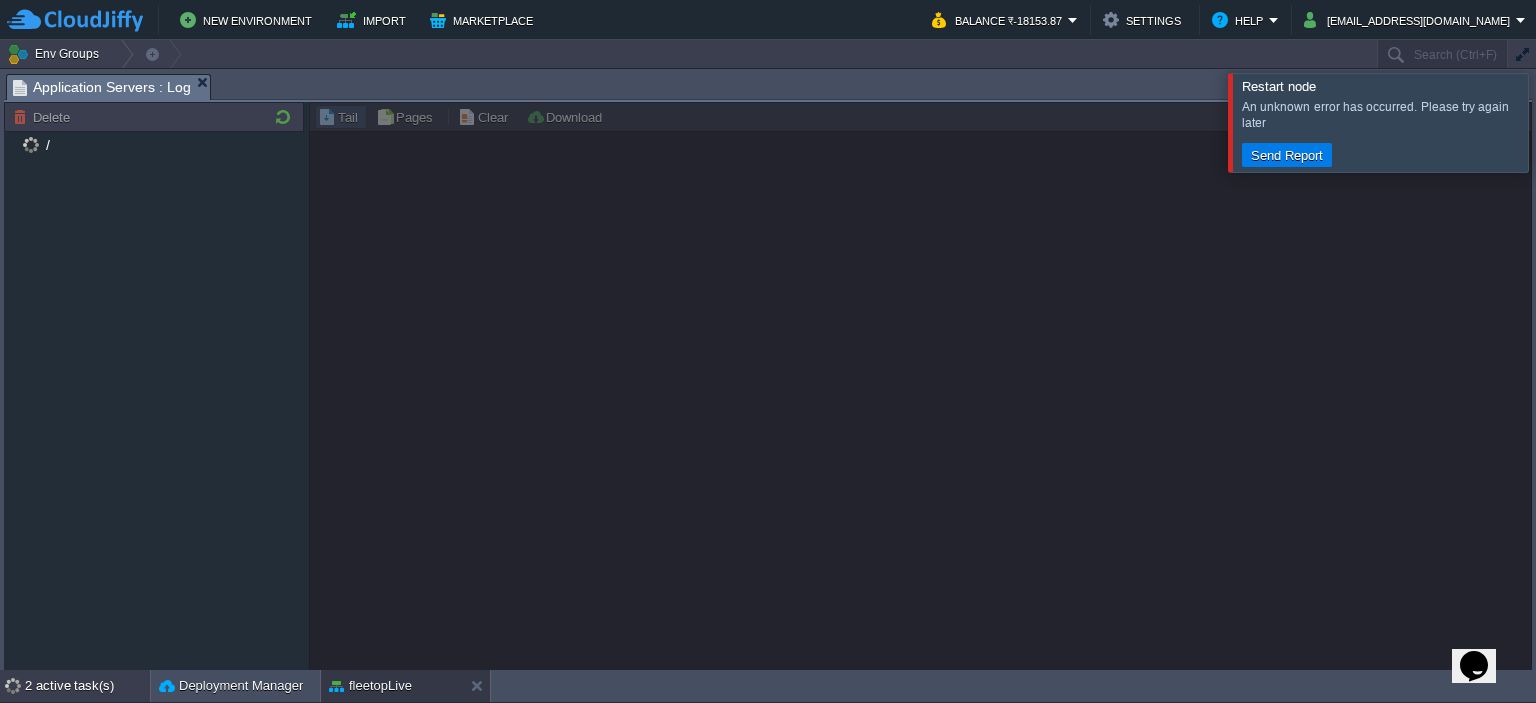 click on "2 active task(s)" at bounding box center [87, 686] 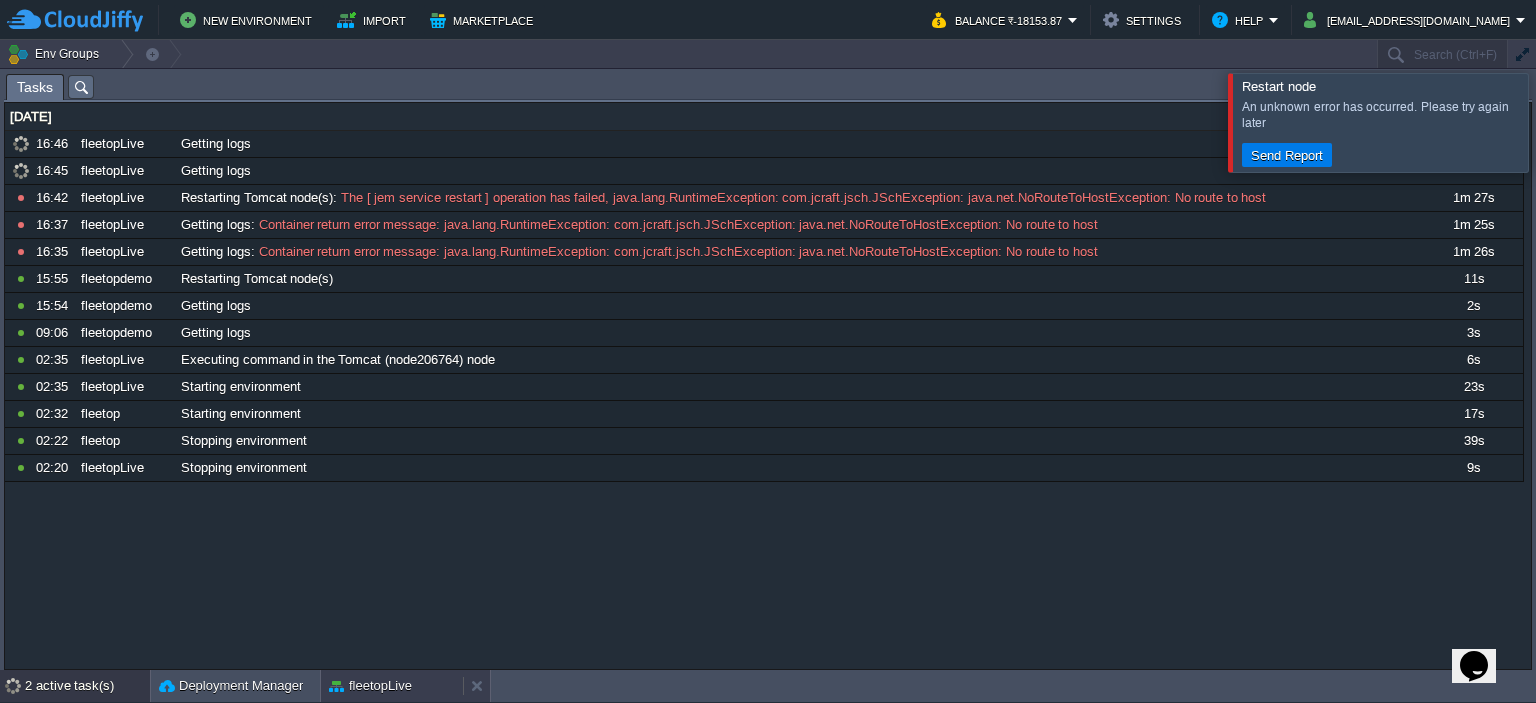 click on "fleetopLive" at bounding box center [392, 686] 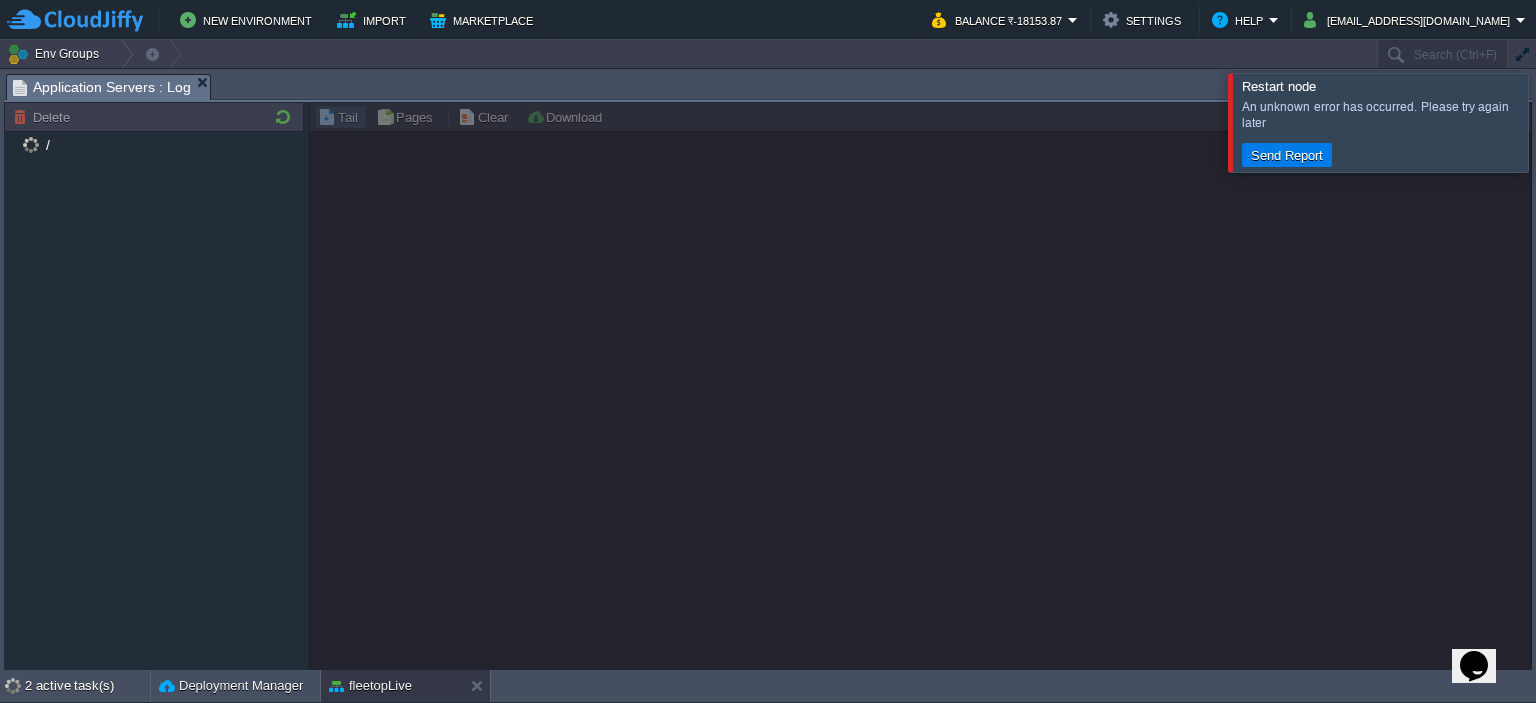 click at bounding box center (1560, 122) 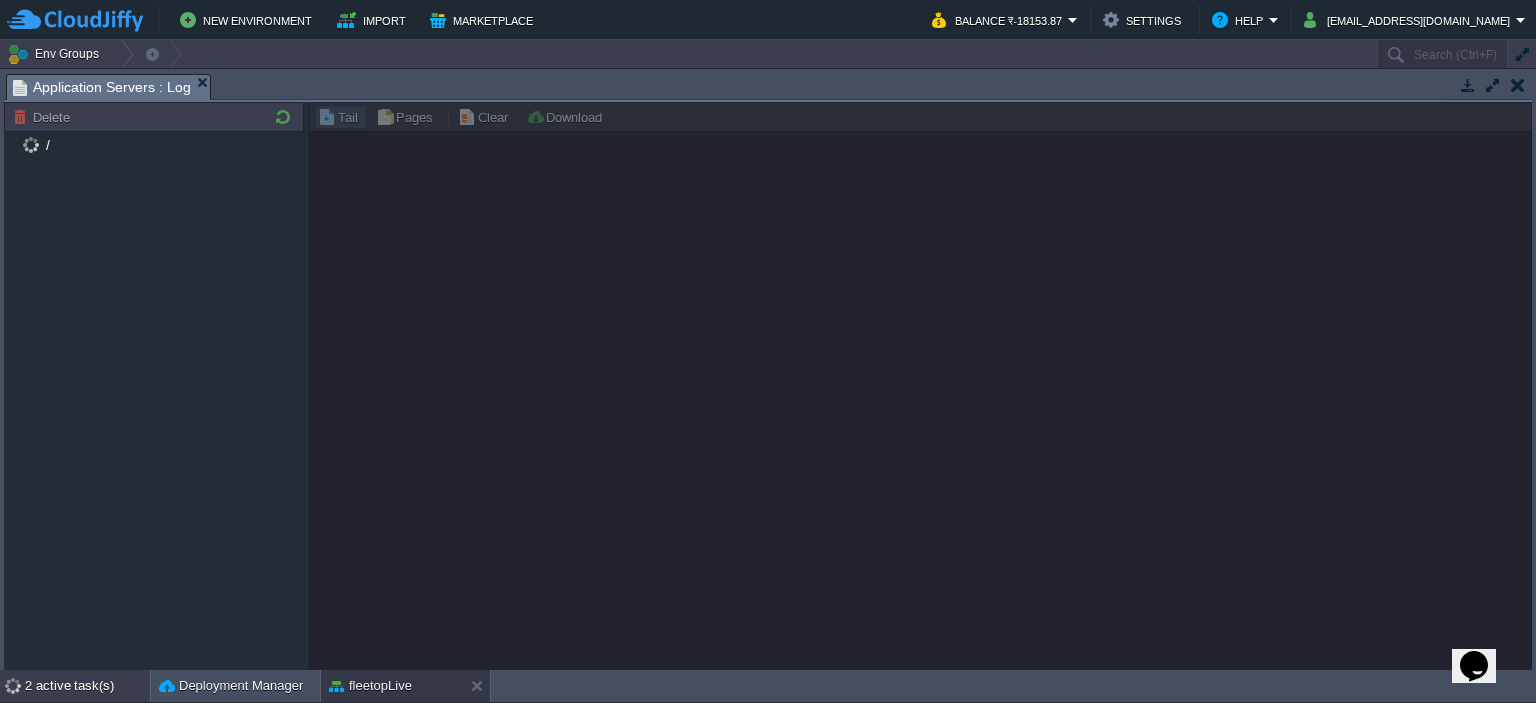click on "2 active task(s)" at bounding box center (87, 686) 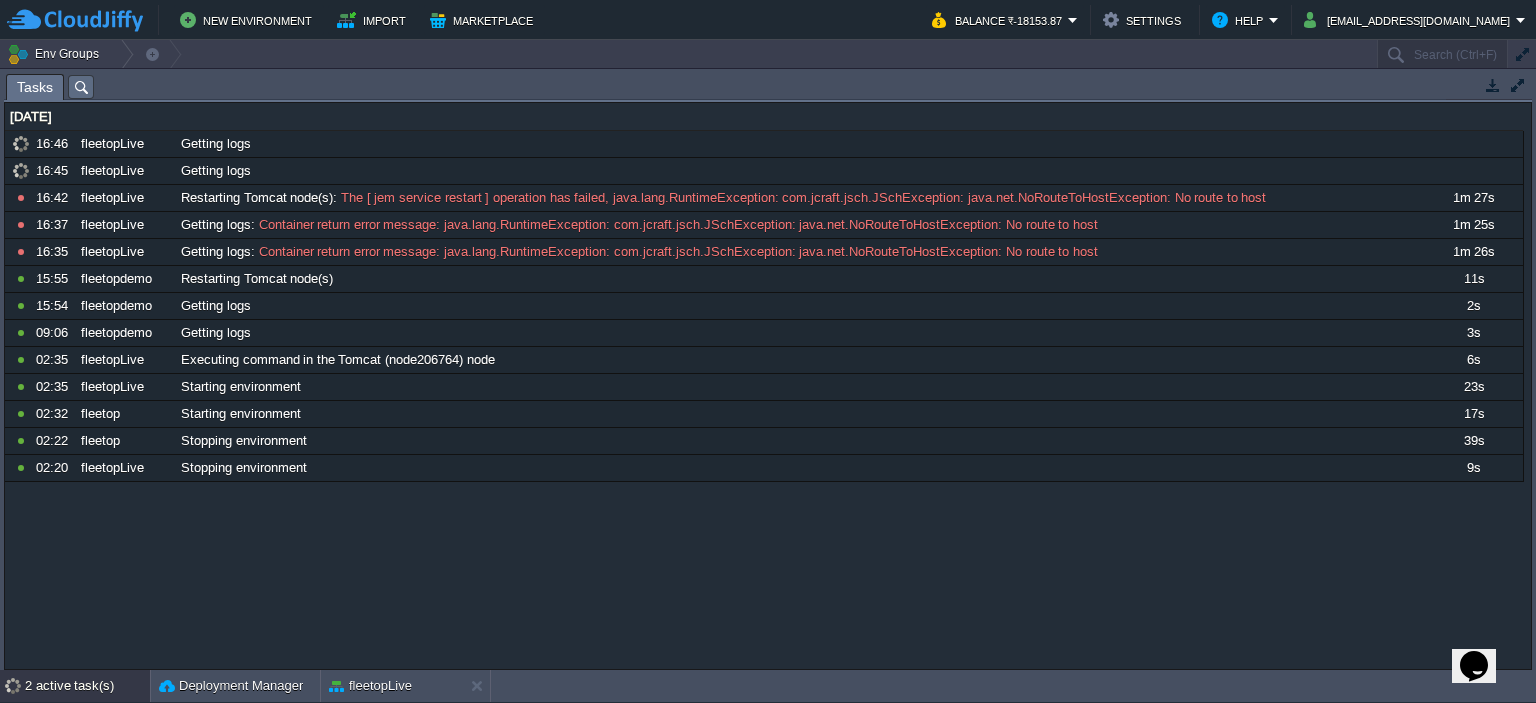 click on "2 active task(s)" at bounding box center [87, 686] 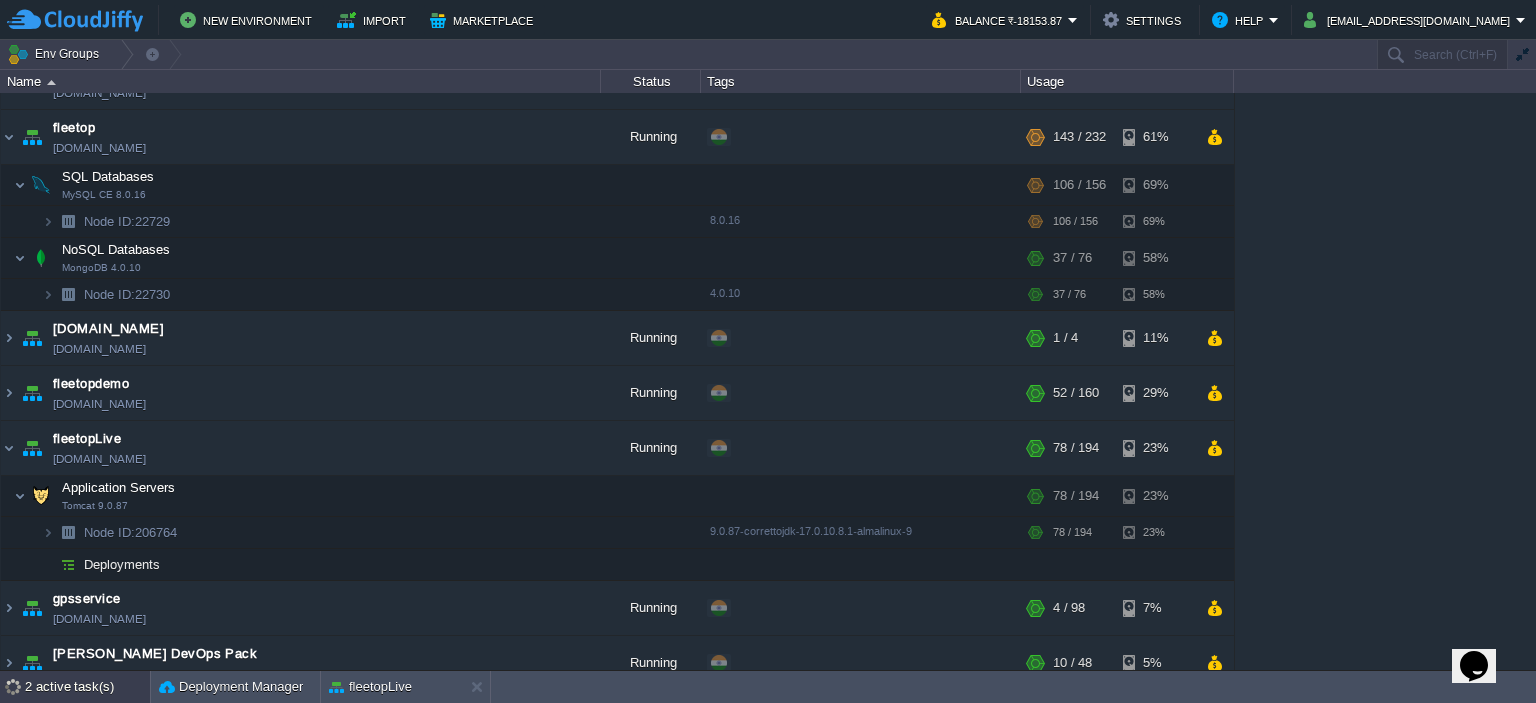 click on "2 active task(s)" at bounding box center (87, 687) 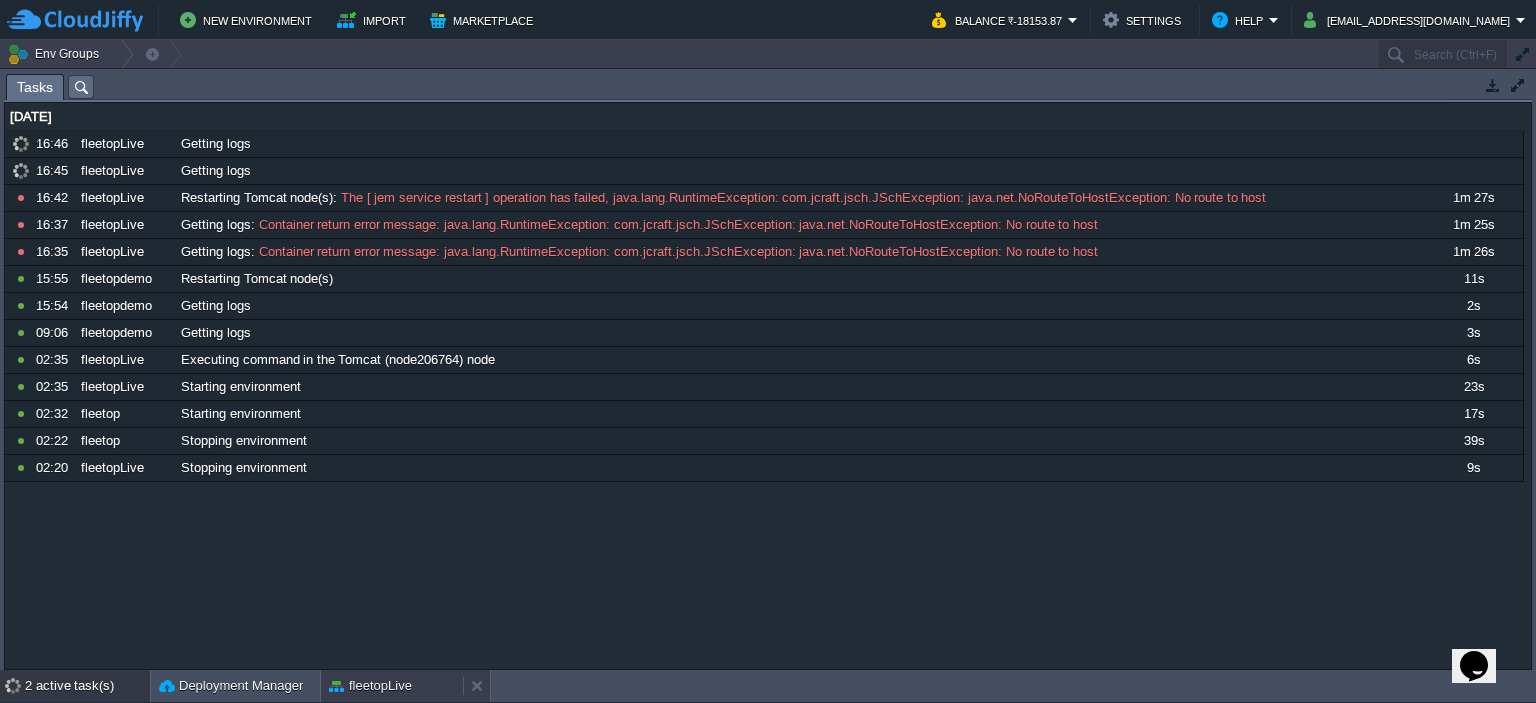 click on "fleetopLive" at bounding box center [370, 686] 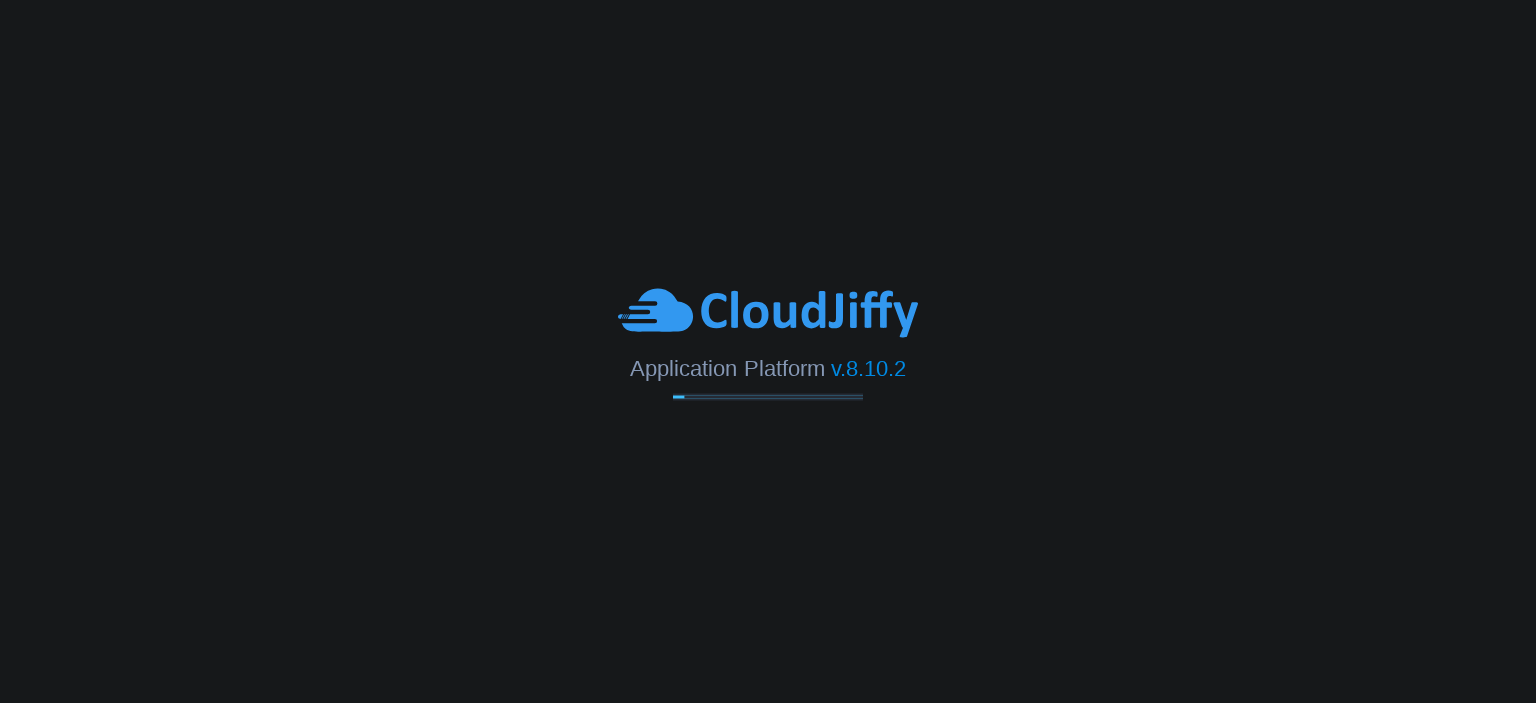scroll, scrollTop: 0, scrollLeft: 0, axis: both 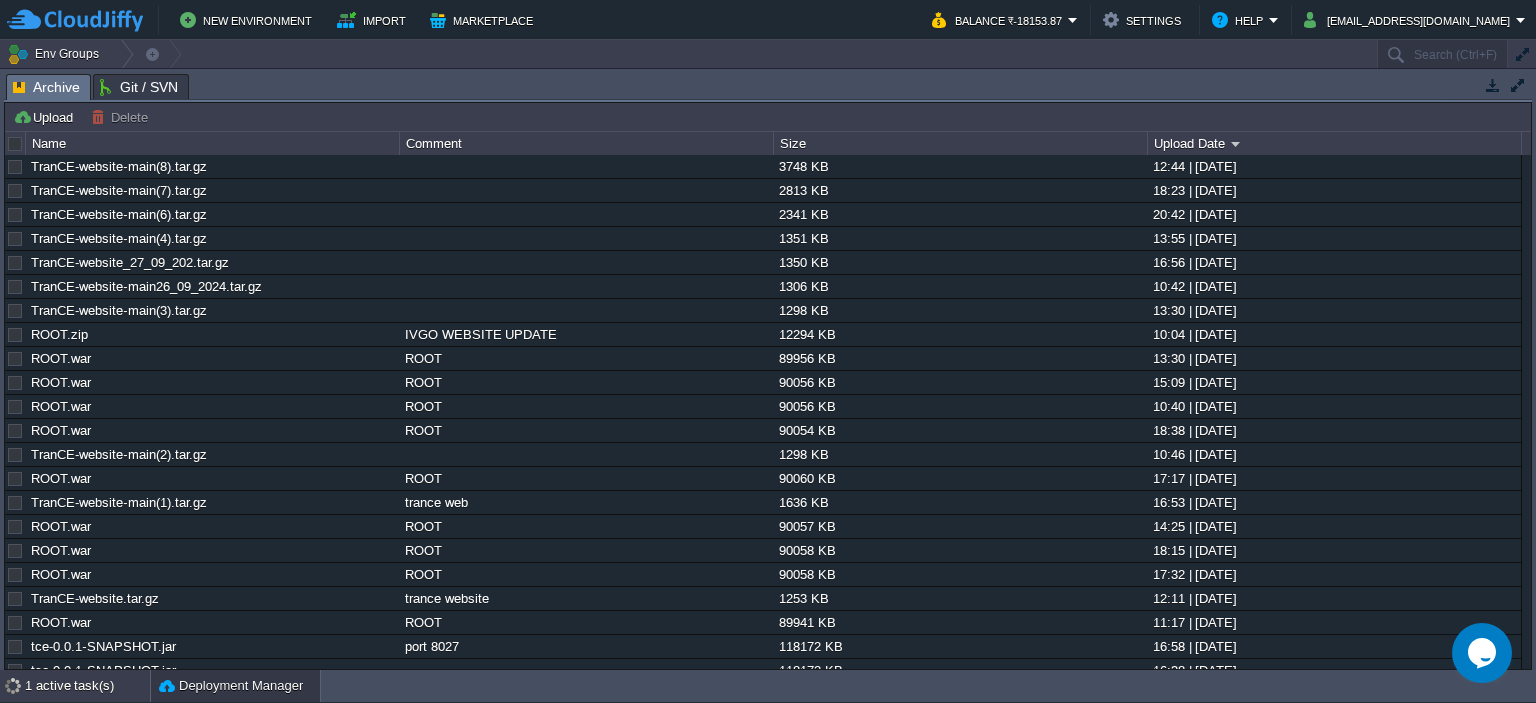 click on "1 active task(s)" at bounding box center (87, 686) 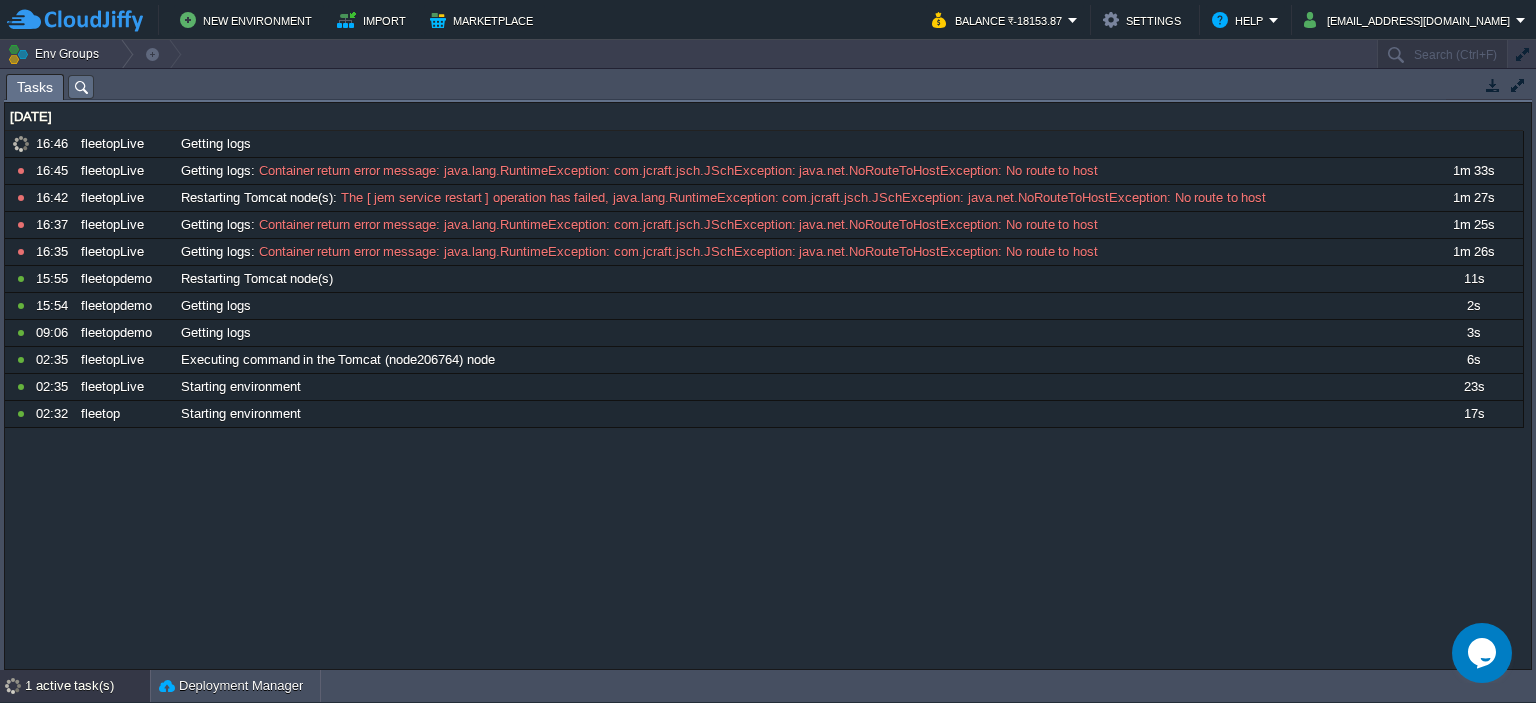 click on "1 active task(s)" at bounding box center (87, 686) 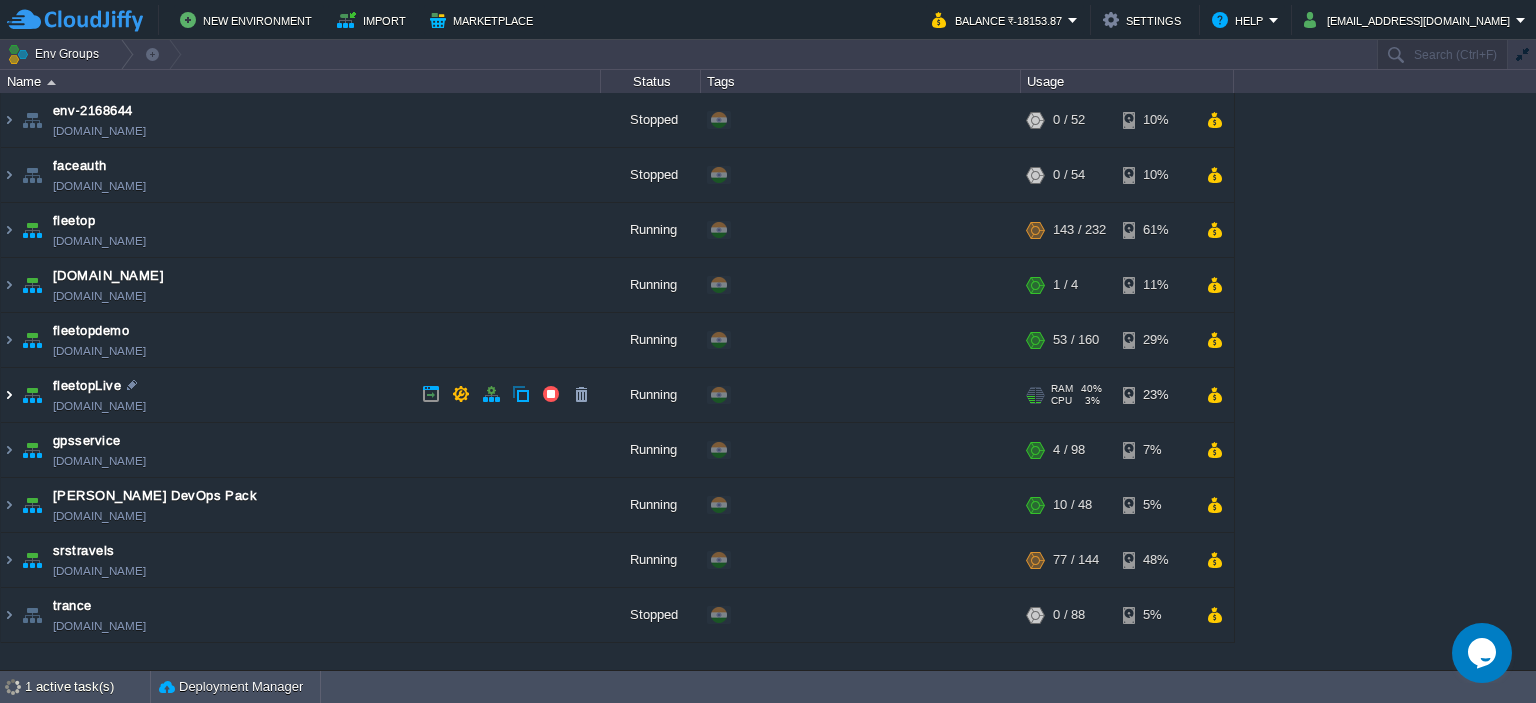 click at bounding box center [9, 395] 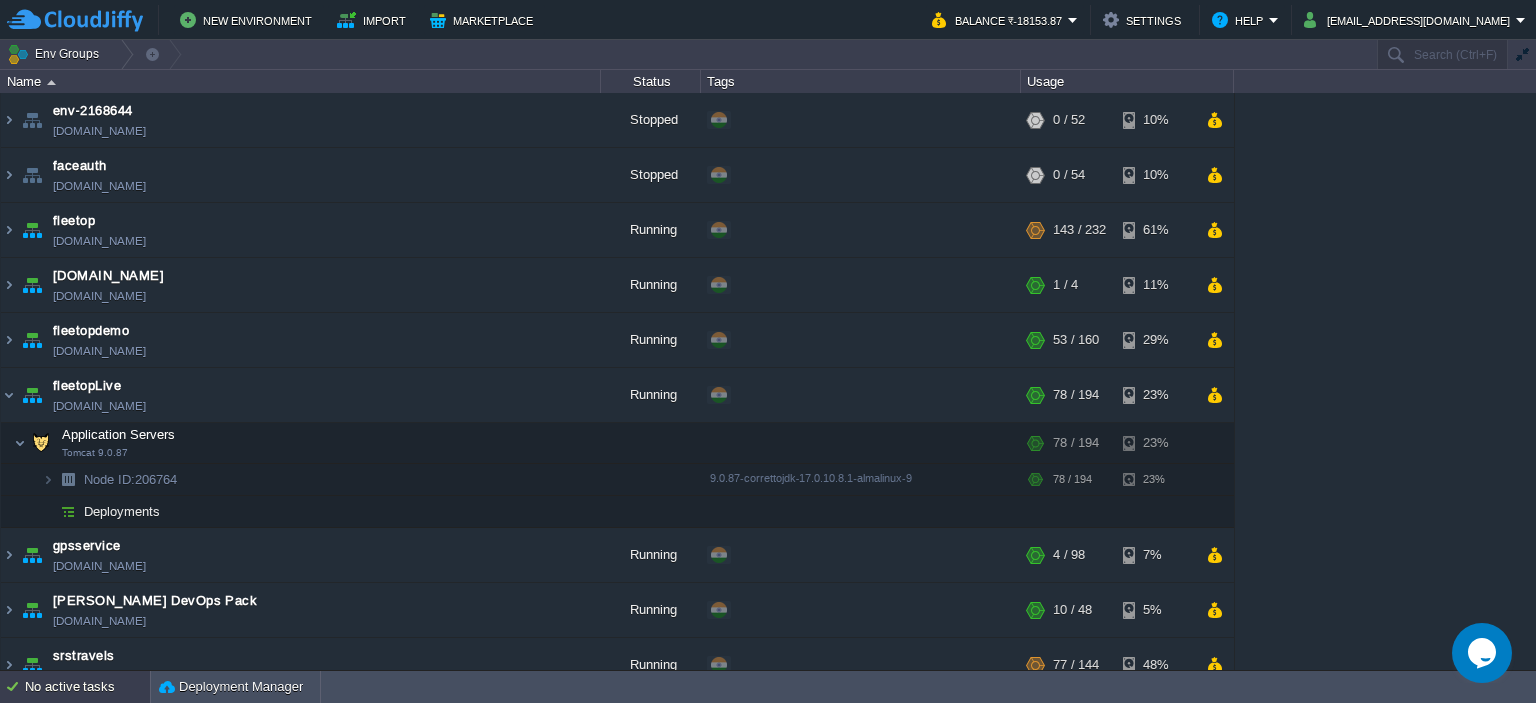 click on "No active tasks" at bounding box center [87, 687] 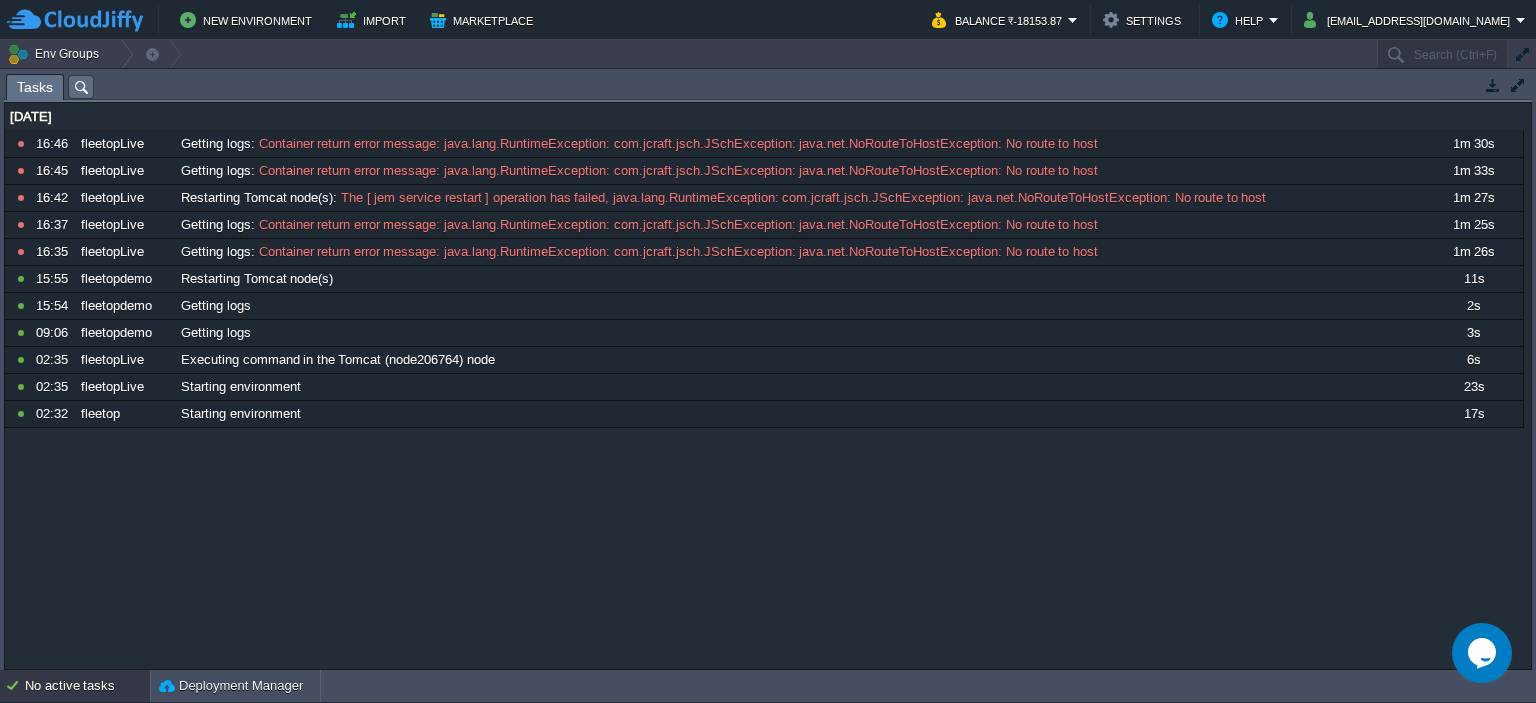 click on "No active tasks" at bounding box center [87, 686] 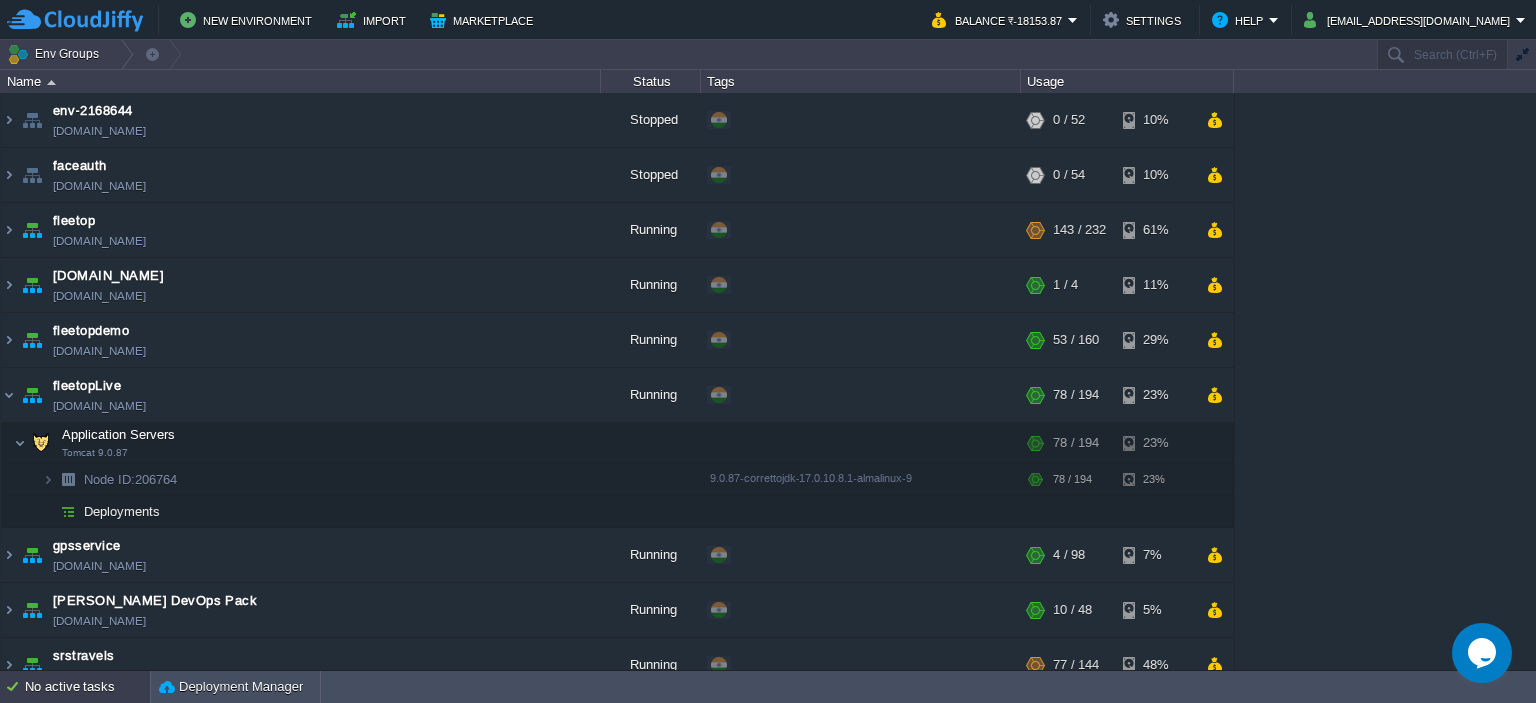 click on "No active tasks" at bounding box center (87, 687) 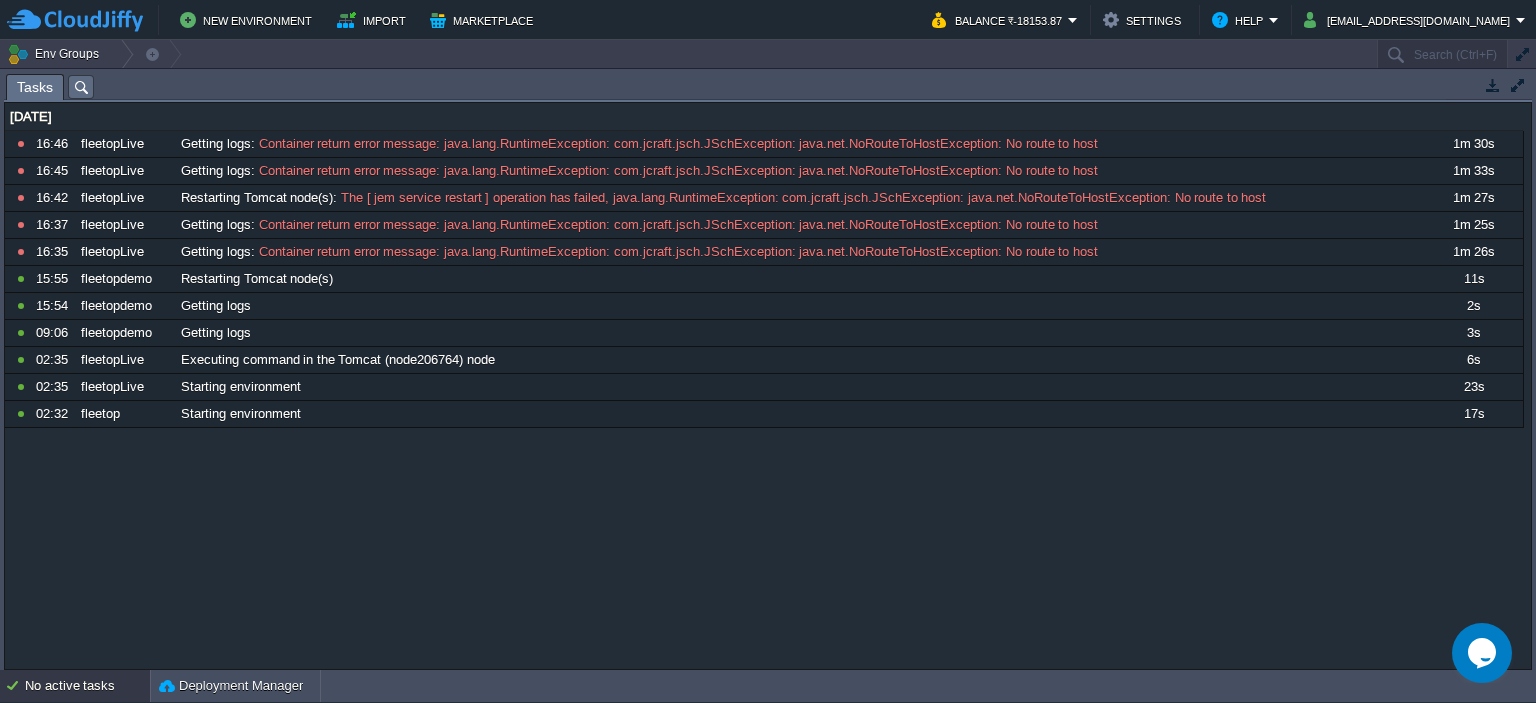 click on "No active tasks" at bounding box center (87, 686) 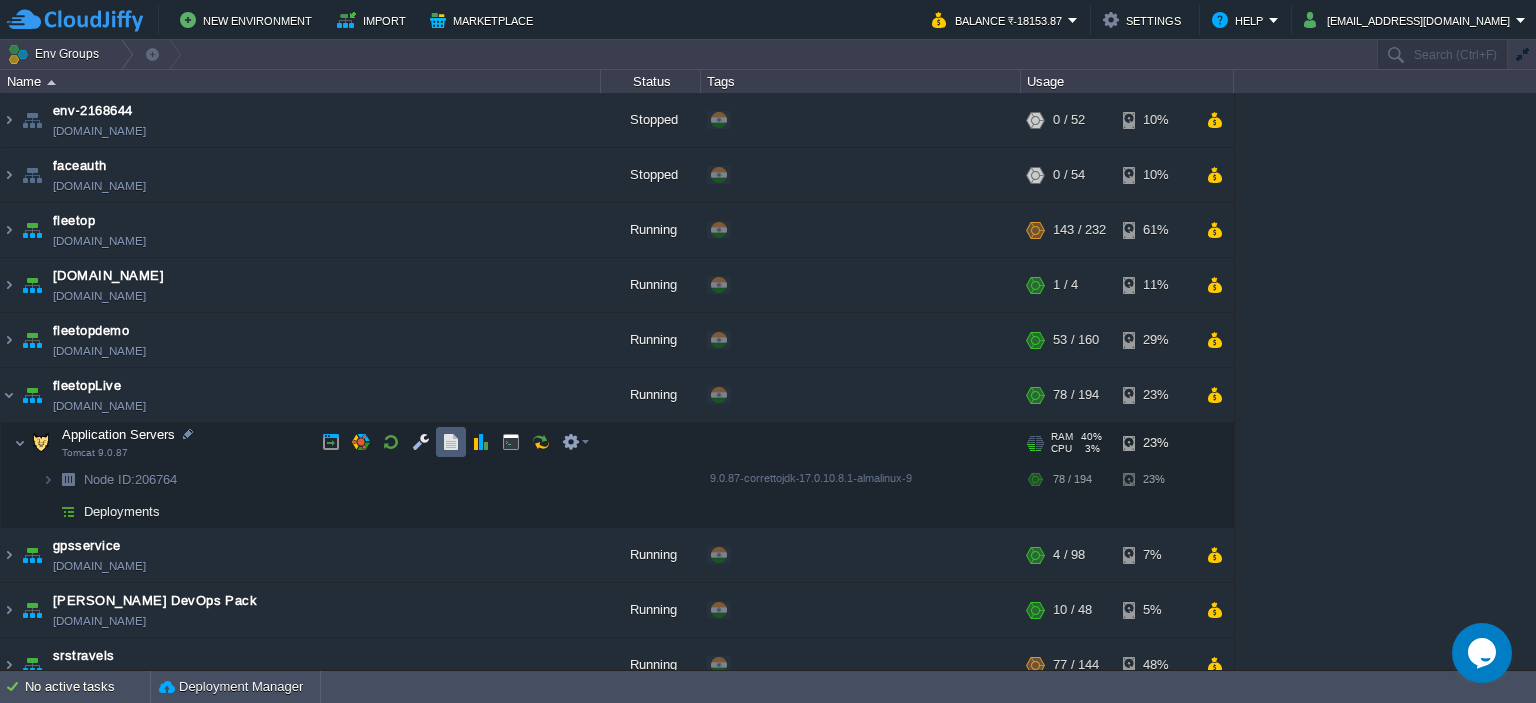 click at bounding box center (451, 442) 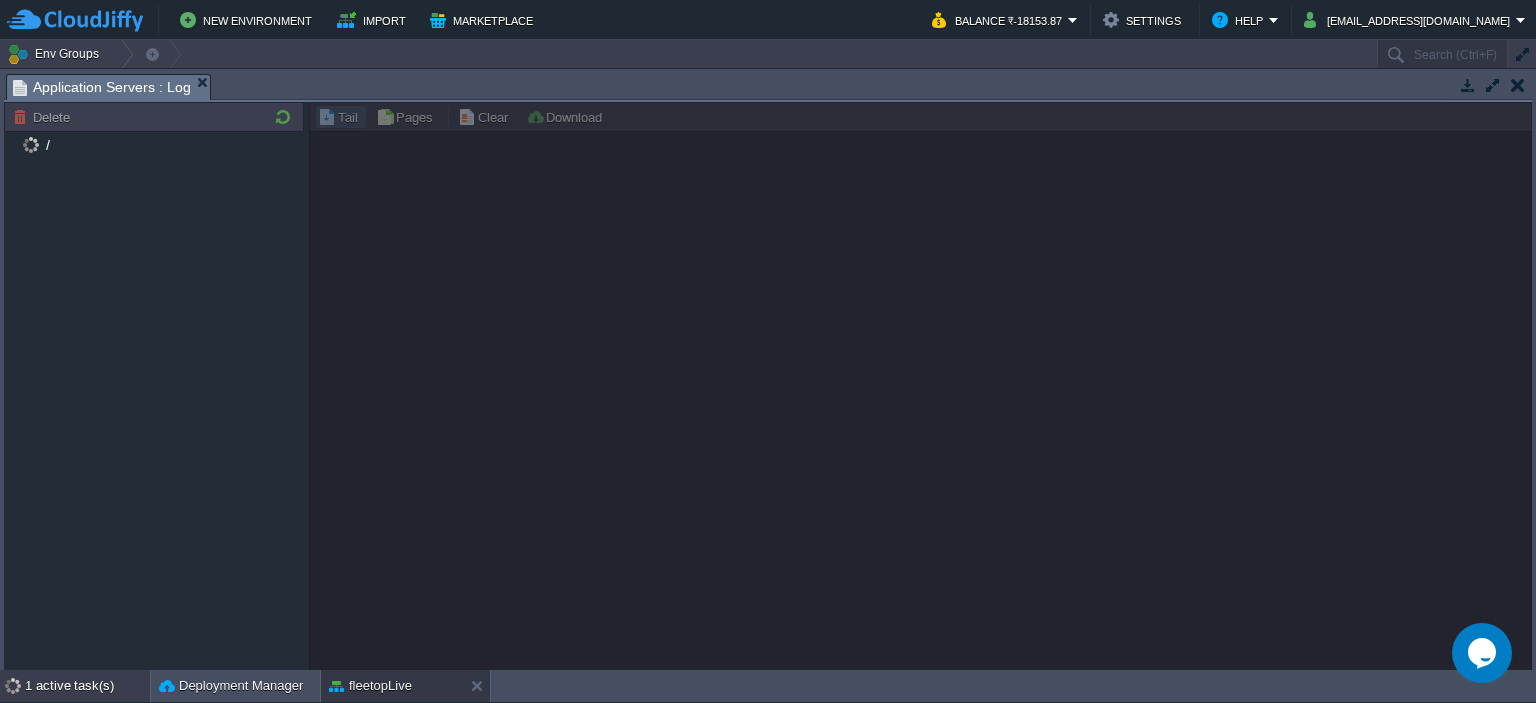 click on "1 active task(s)" at bounding box center (87, 686) 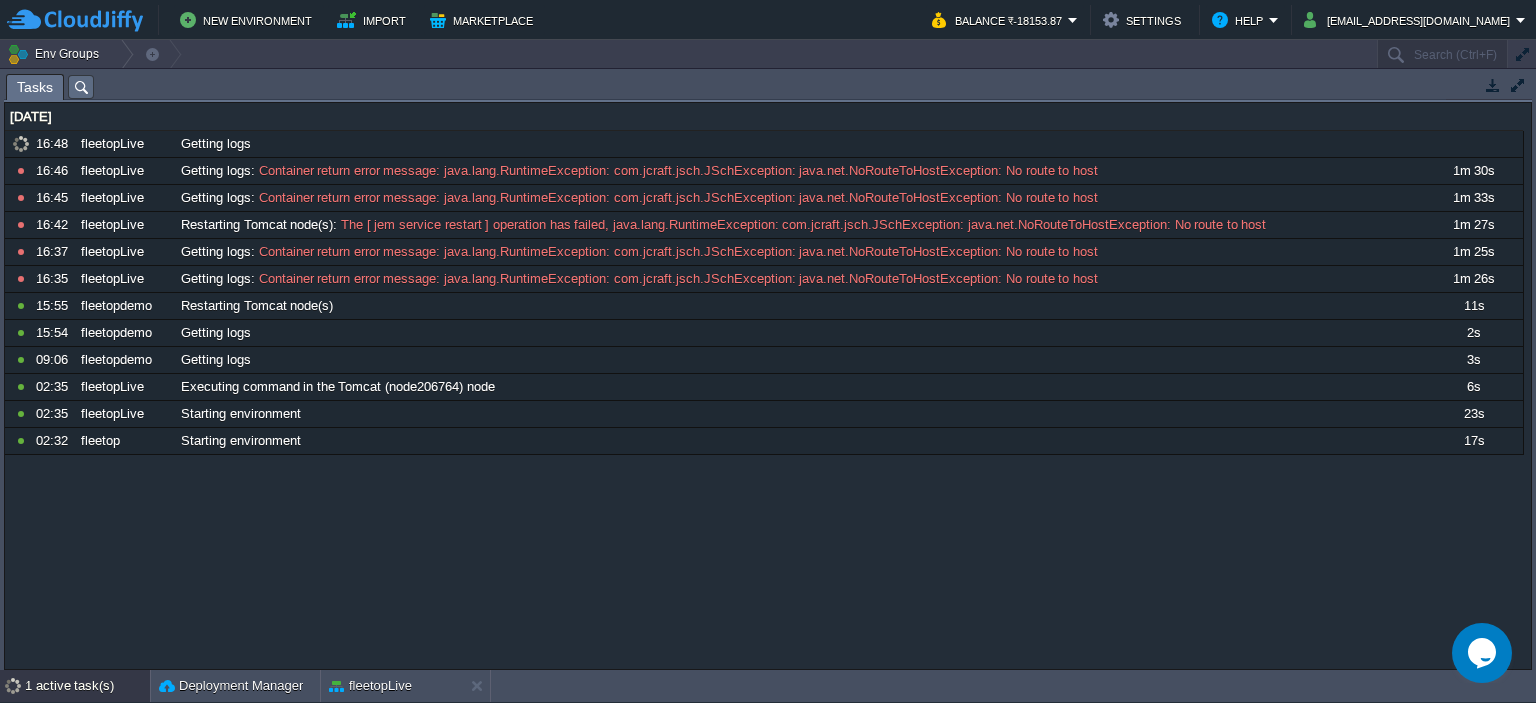 click on "1 active task(s)" at bounding box center [87, 686] 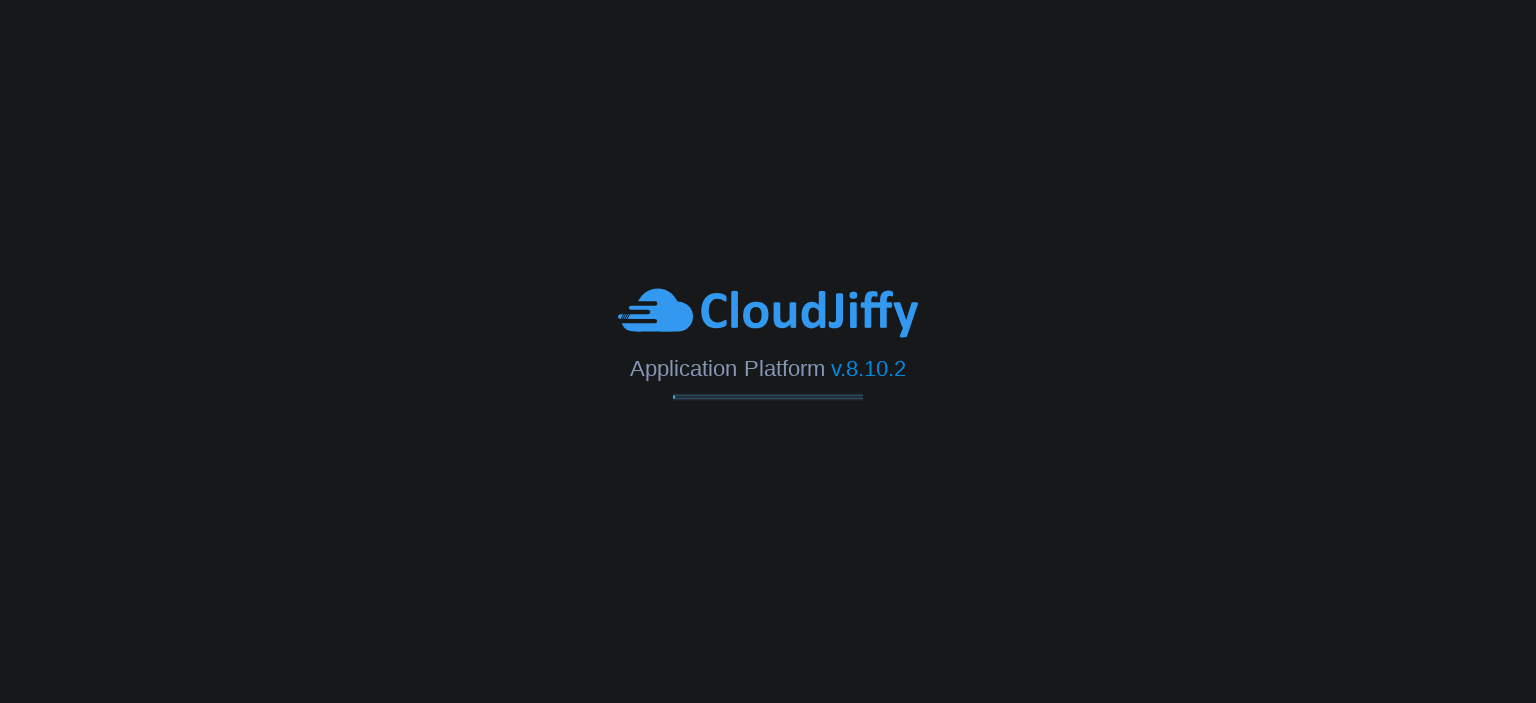 scroll, scrollTop: 0, scrollLeft: 0, axis: both 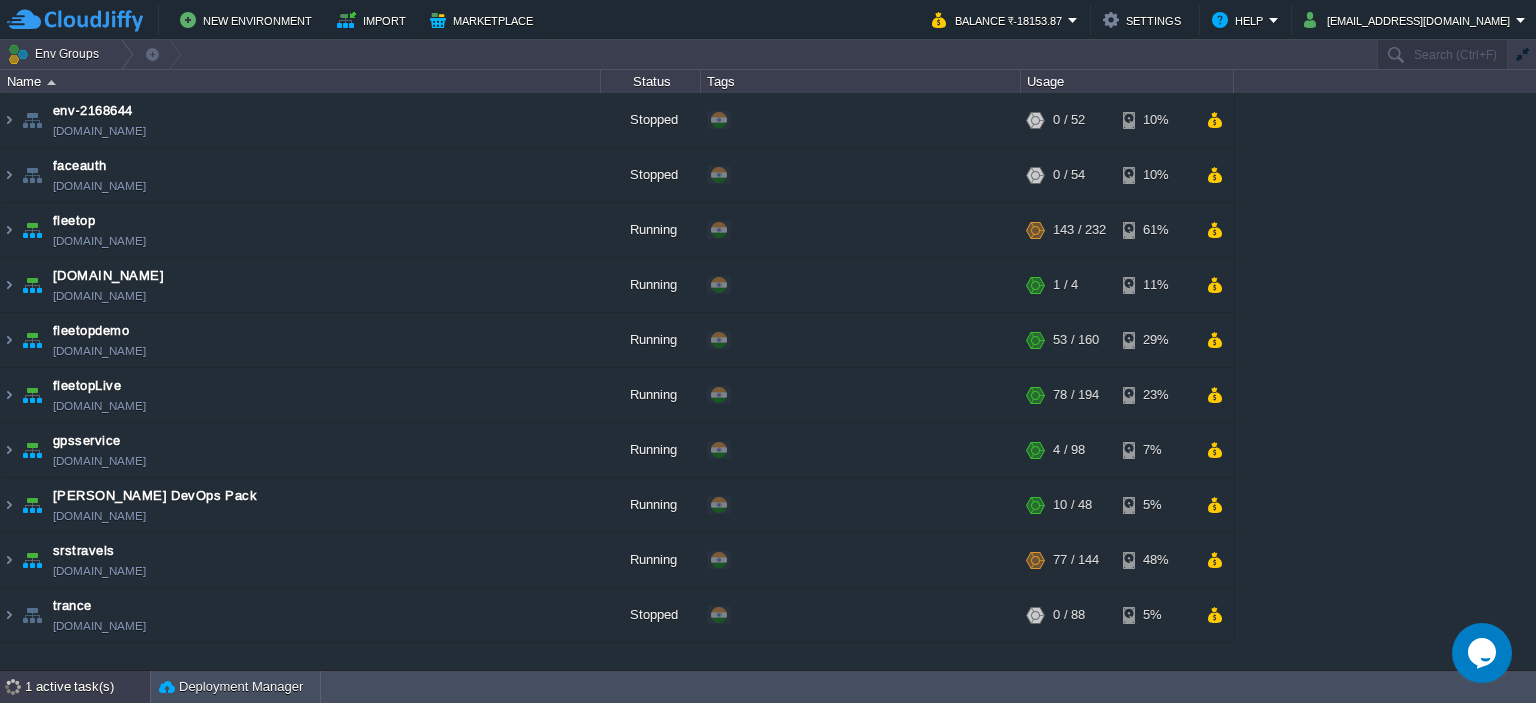 click on "1 active task(s)" at bounding box center [87, 687] 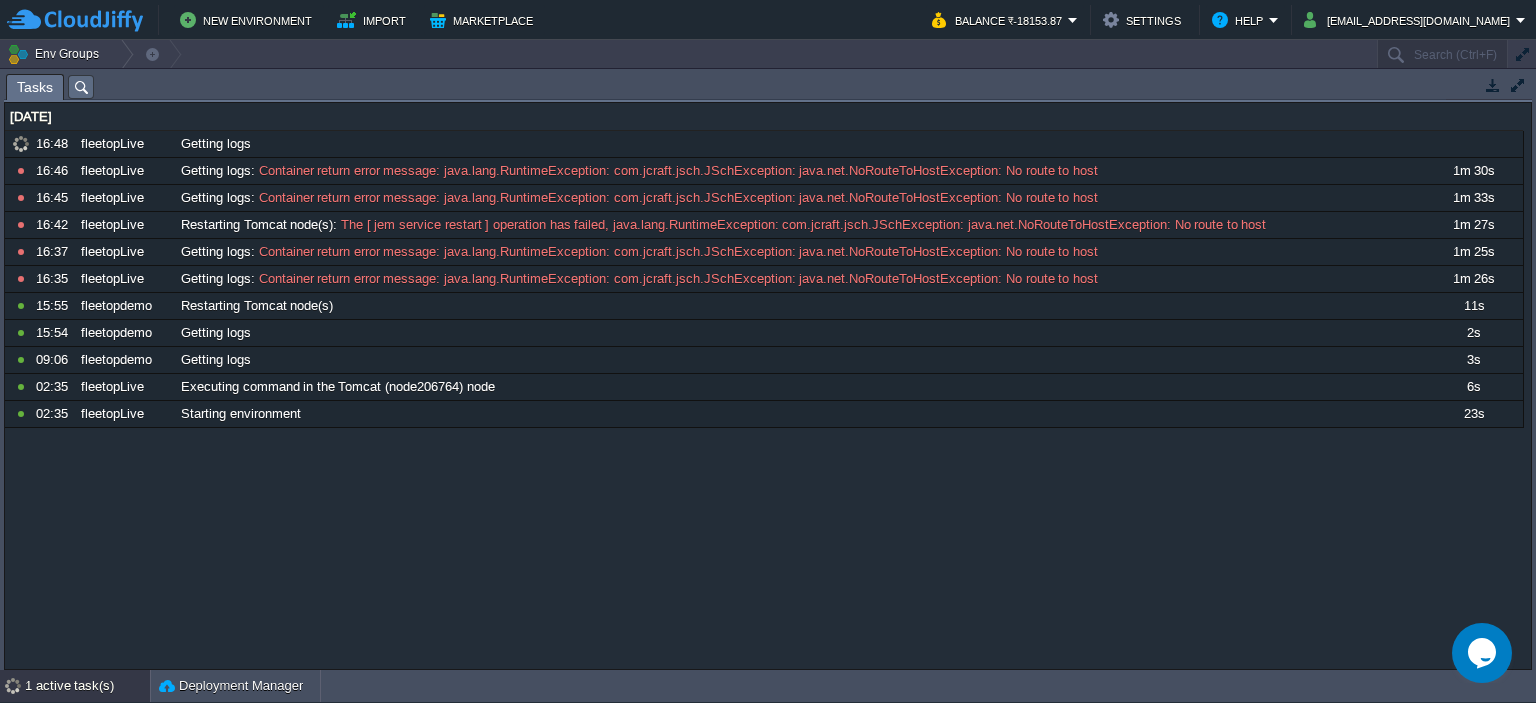 click on "1 active task(s)" at bounding box center (87, 686) 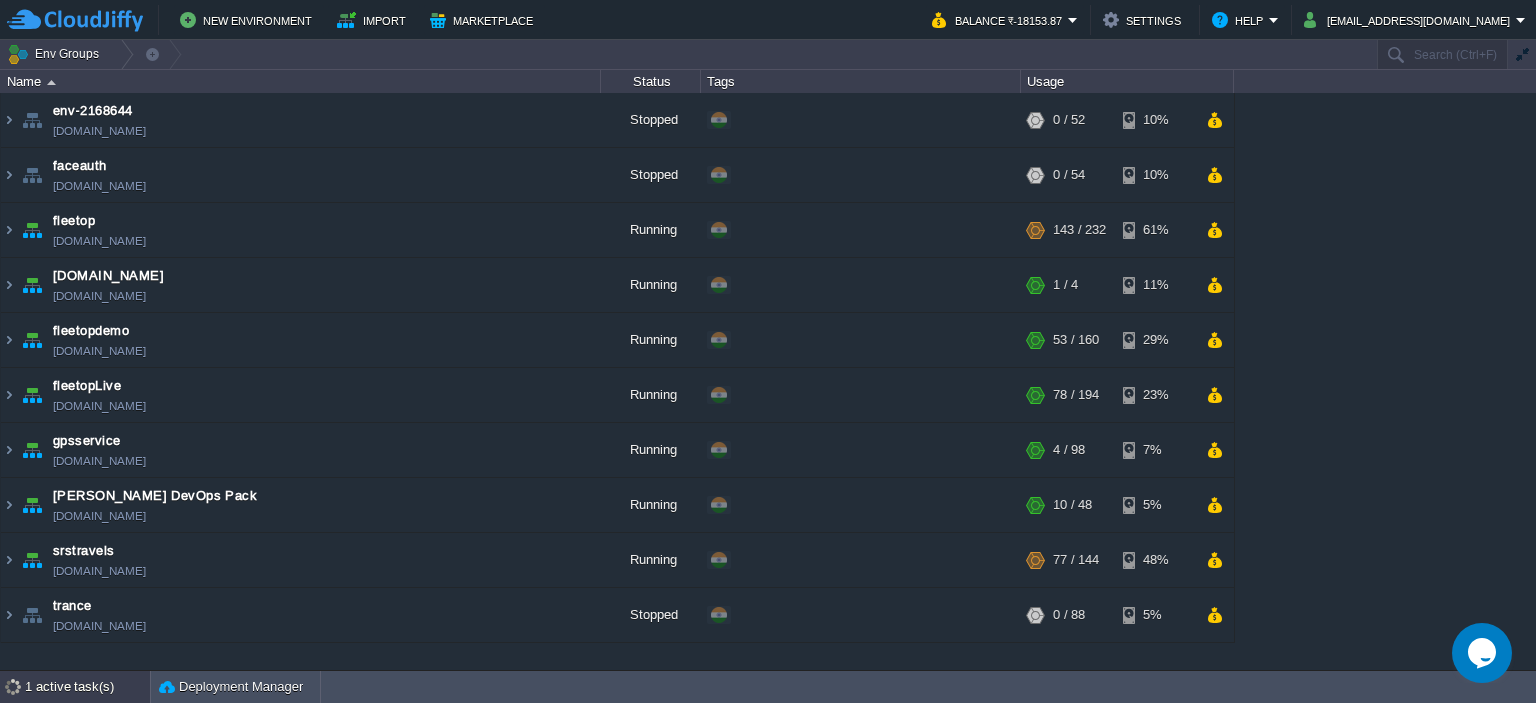 click on "1 active task(s)" at bounding box center (87, 687) 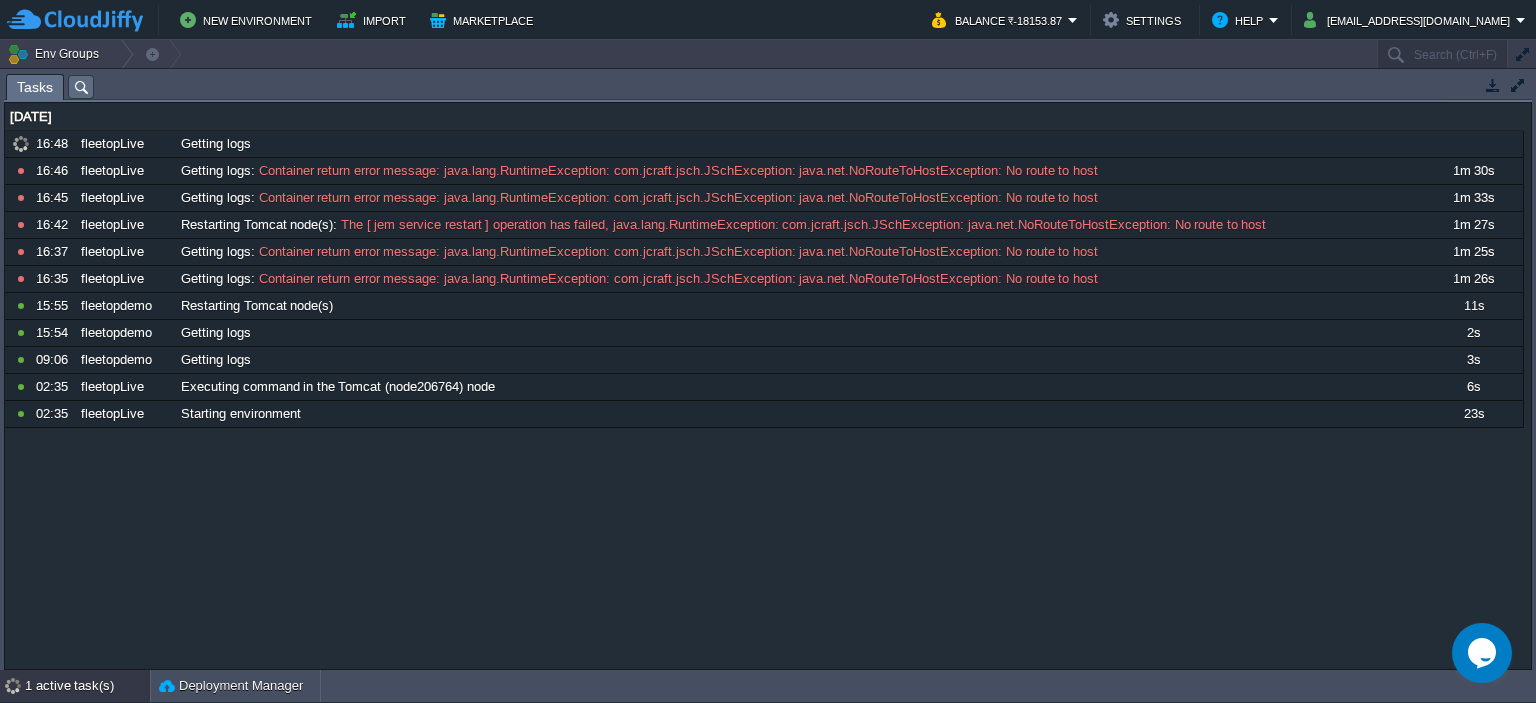 click on "1 active task(s)" at bounding box center [87, 686] 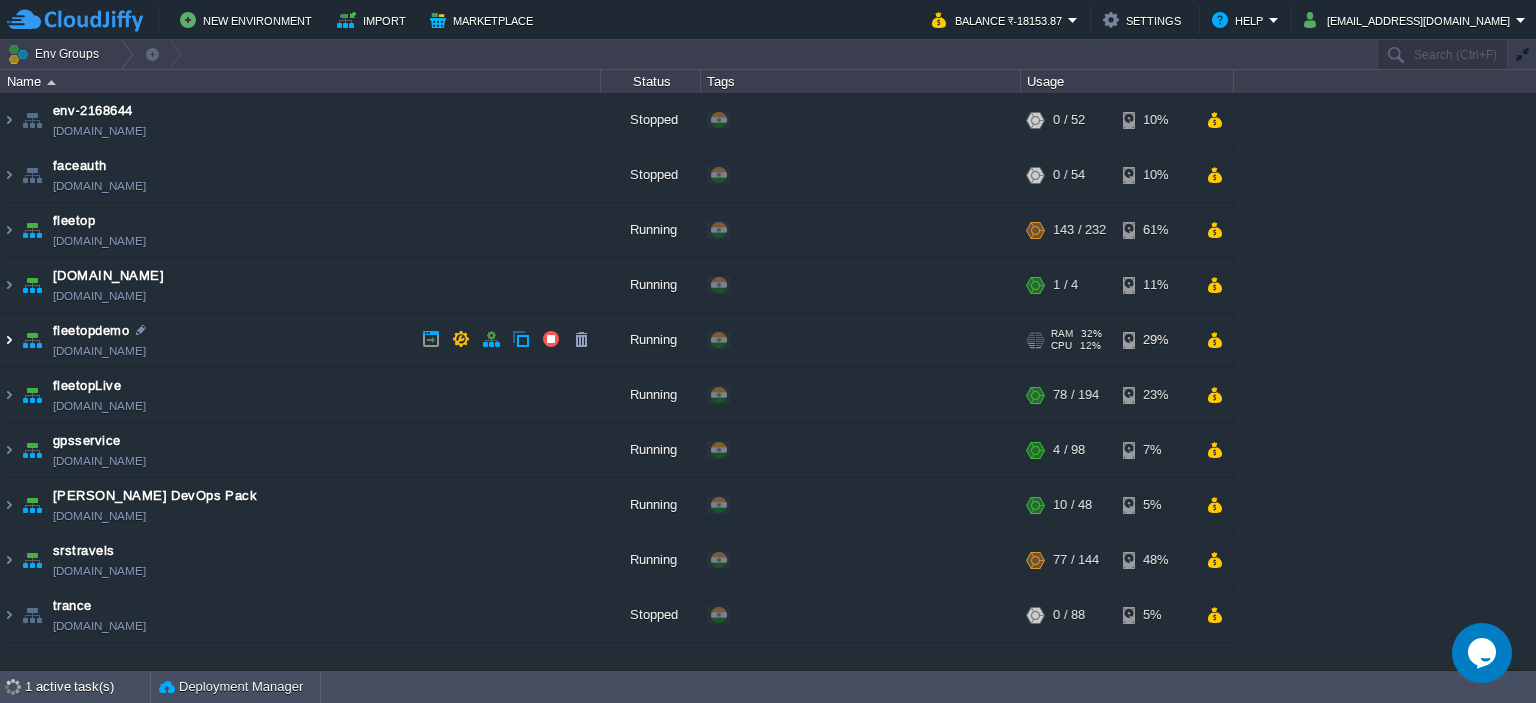 click at bounding box center [9, 340] 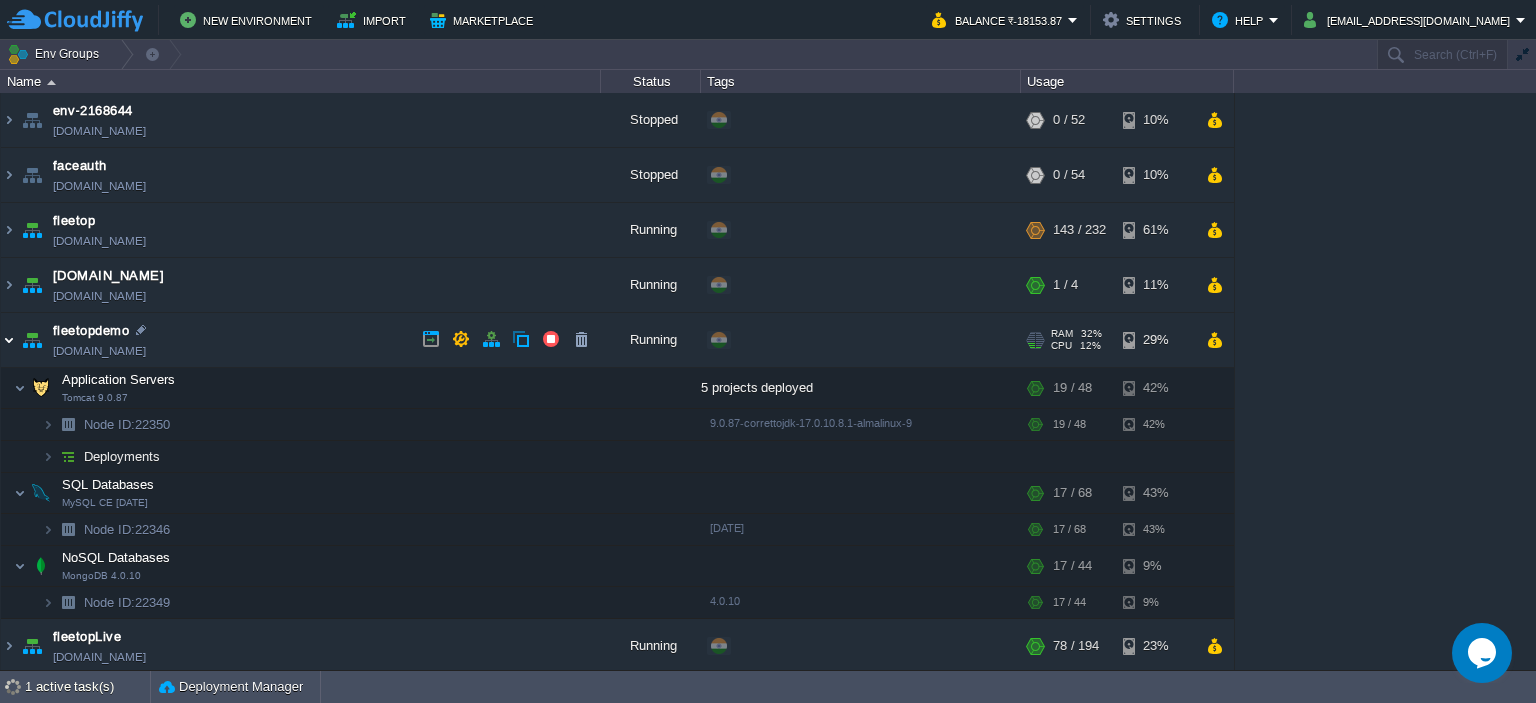 click at bounding box center (9, 340) 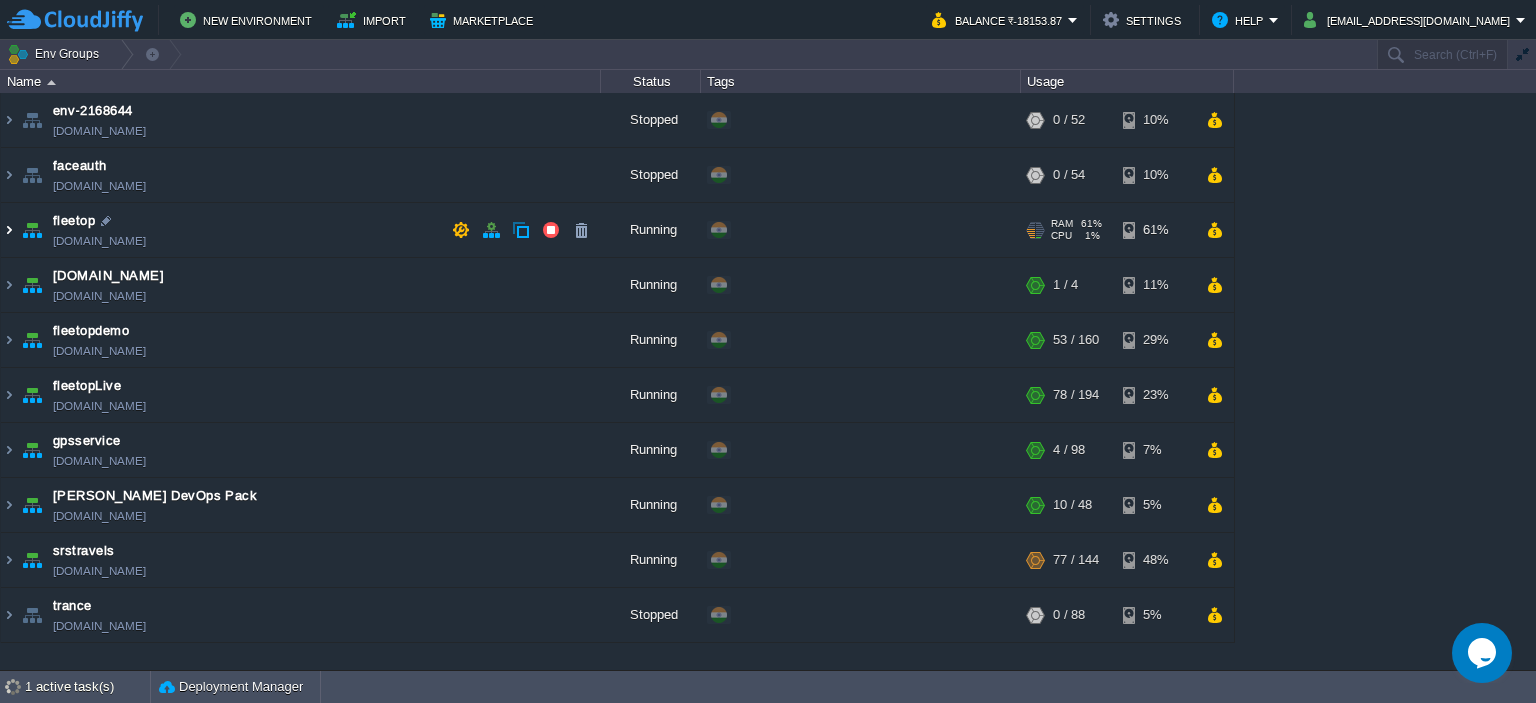 click at bounding box center (9, 230) 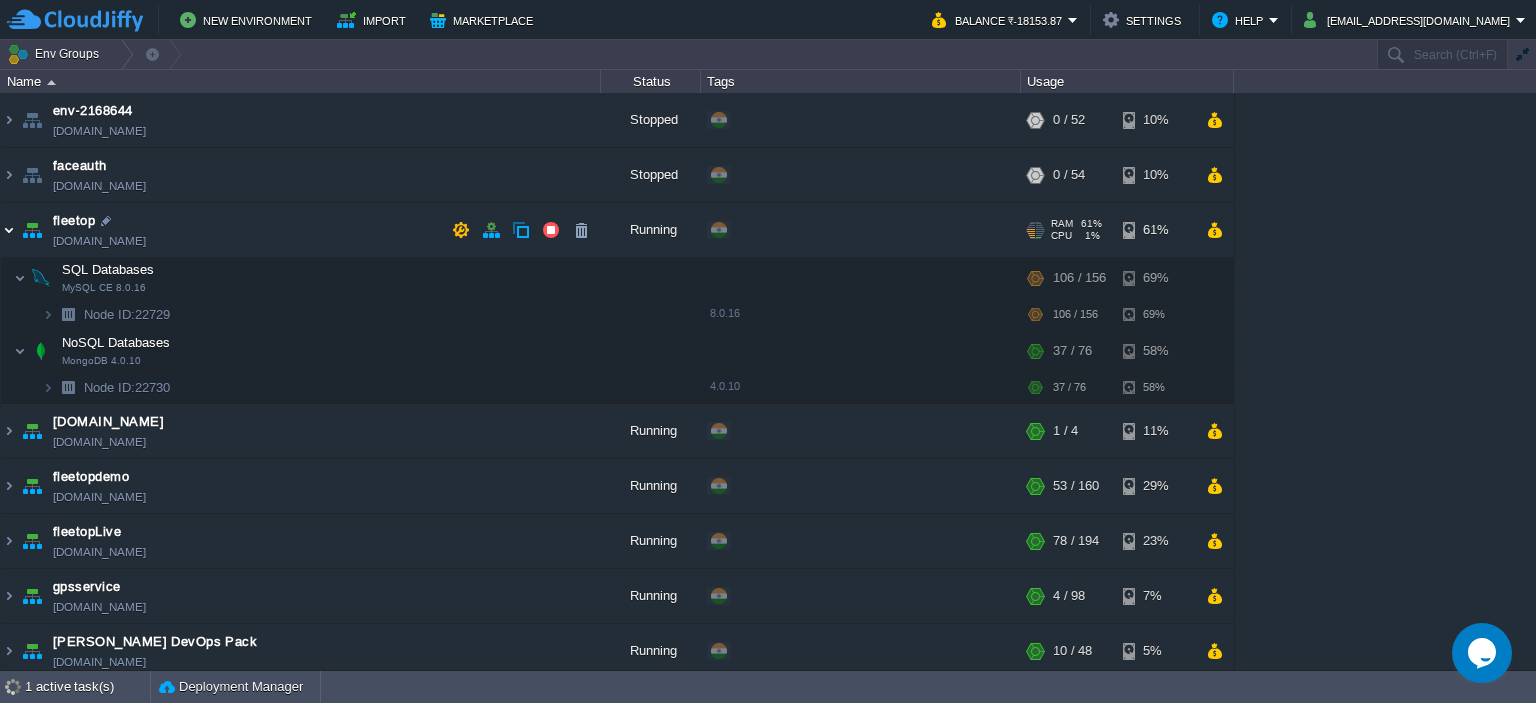 click at bounding box center [9, 230] 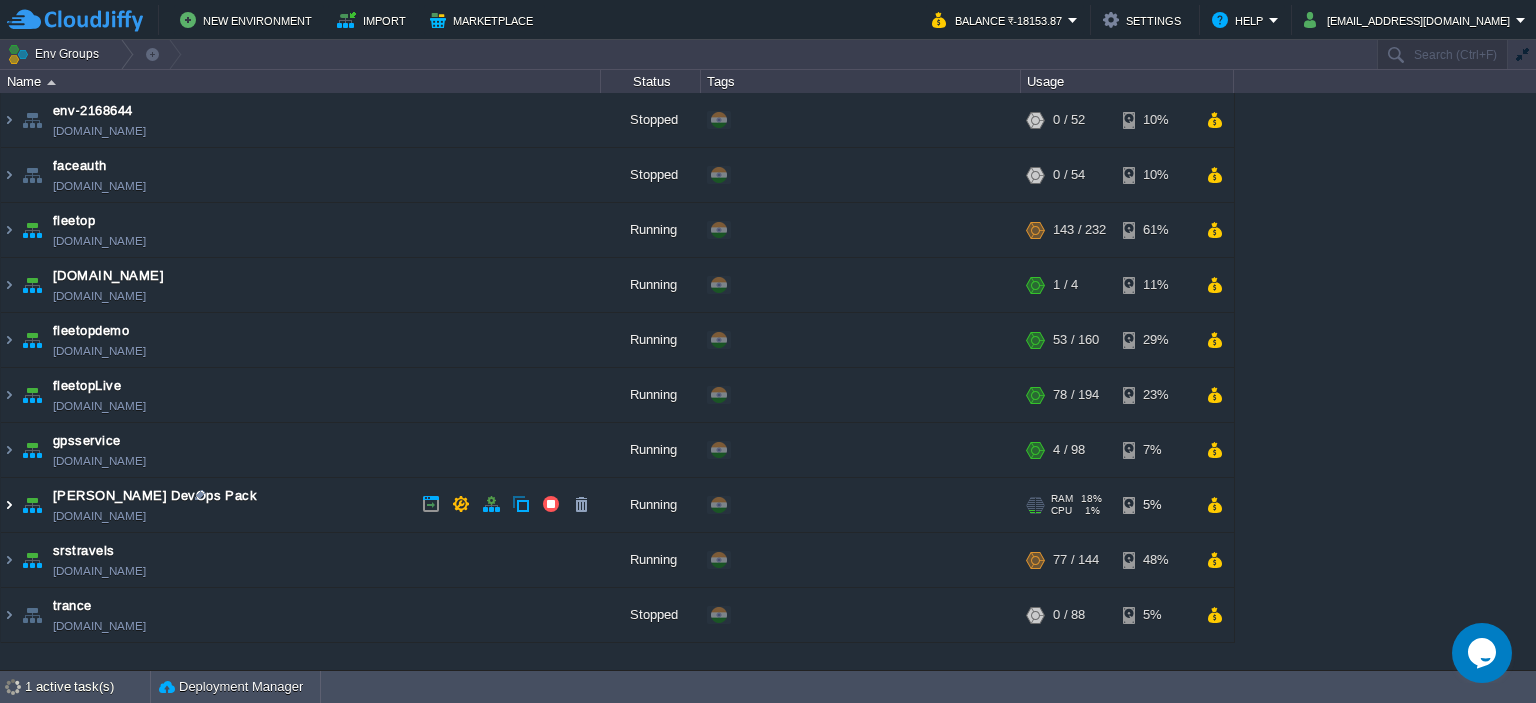 click at bounding box center [9, 505] 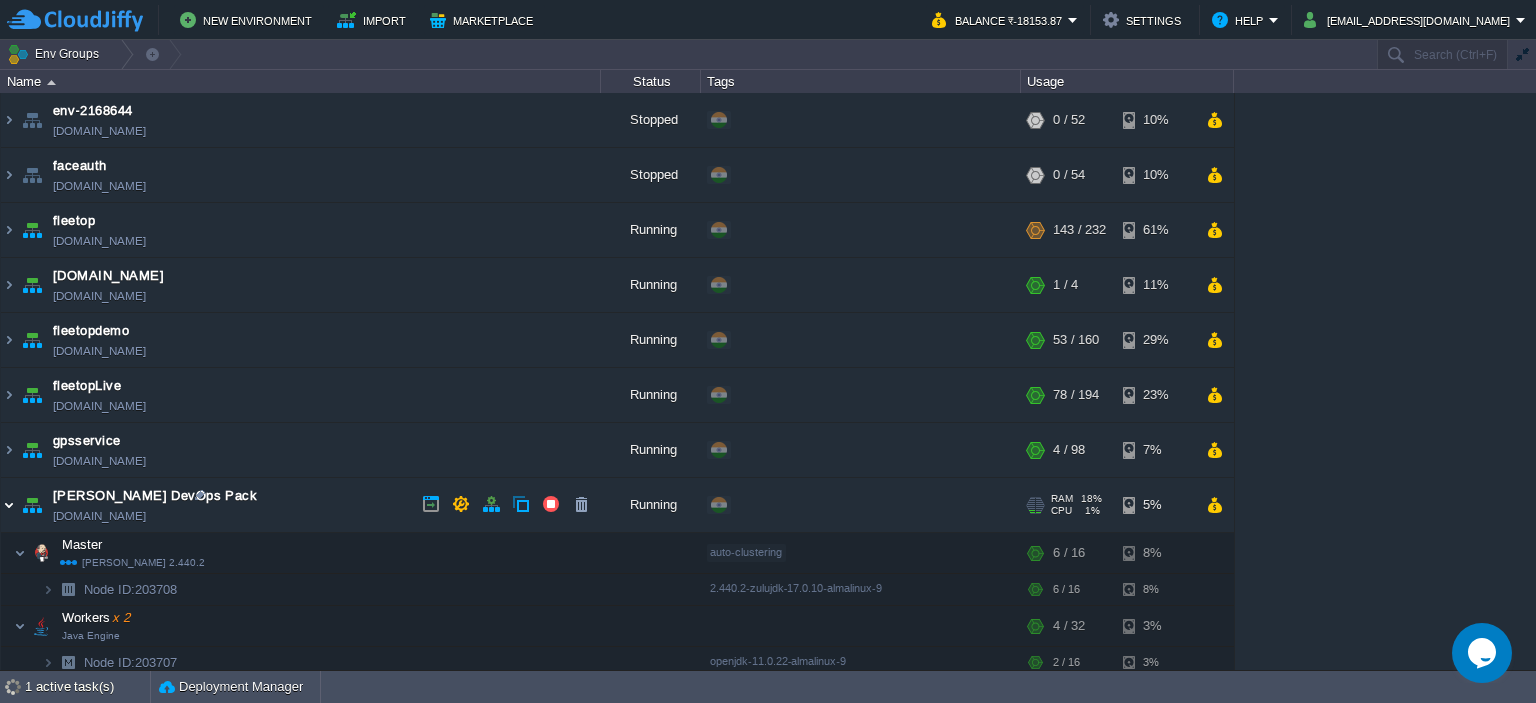 scroll, scrollTop: 148, scrollLeft: 0, axis: vertical 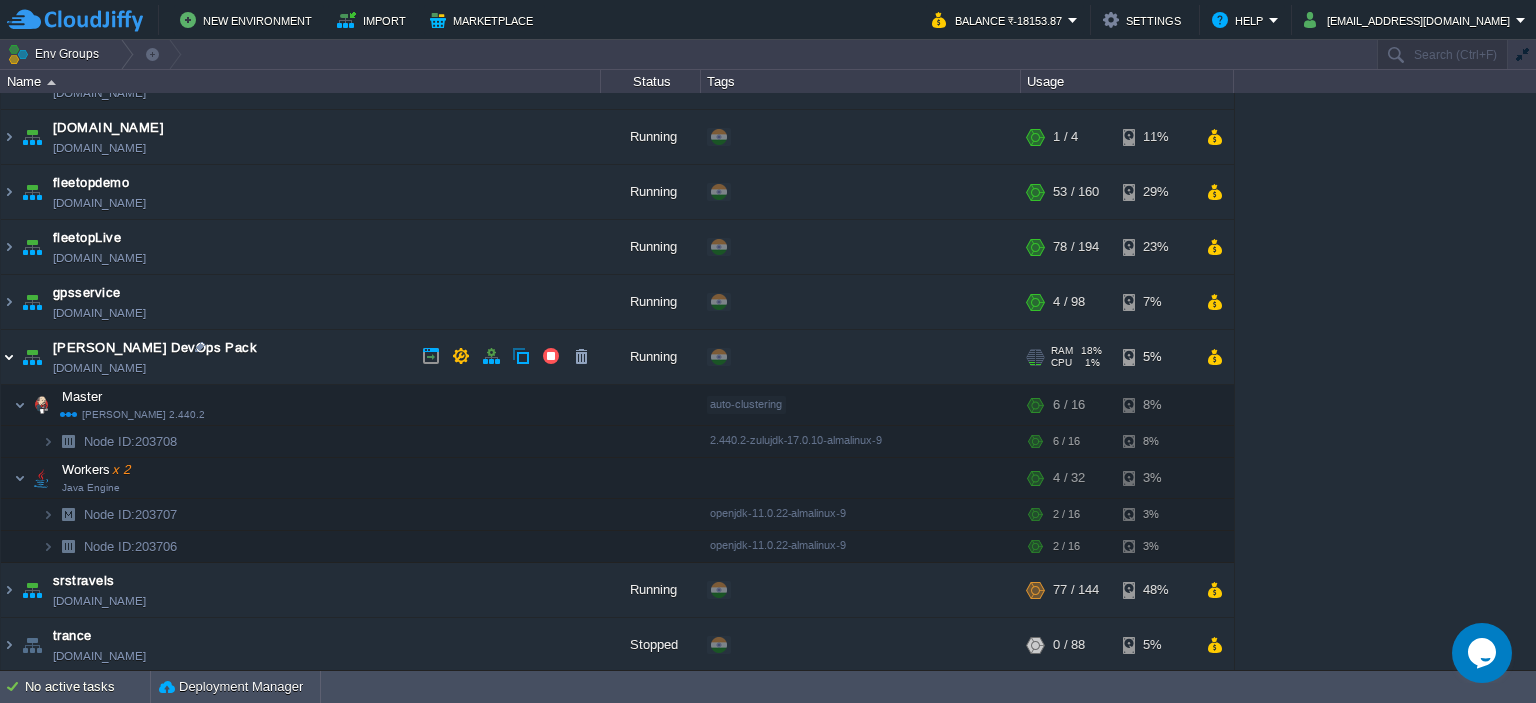 click at bounding box center [9, 357] 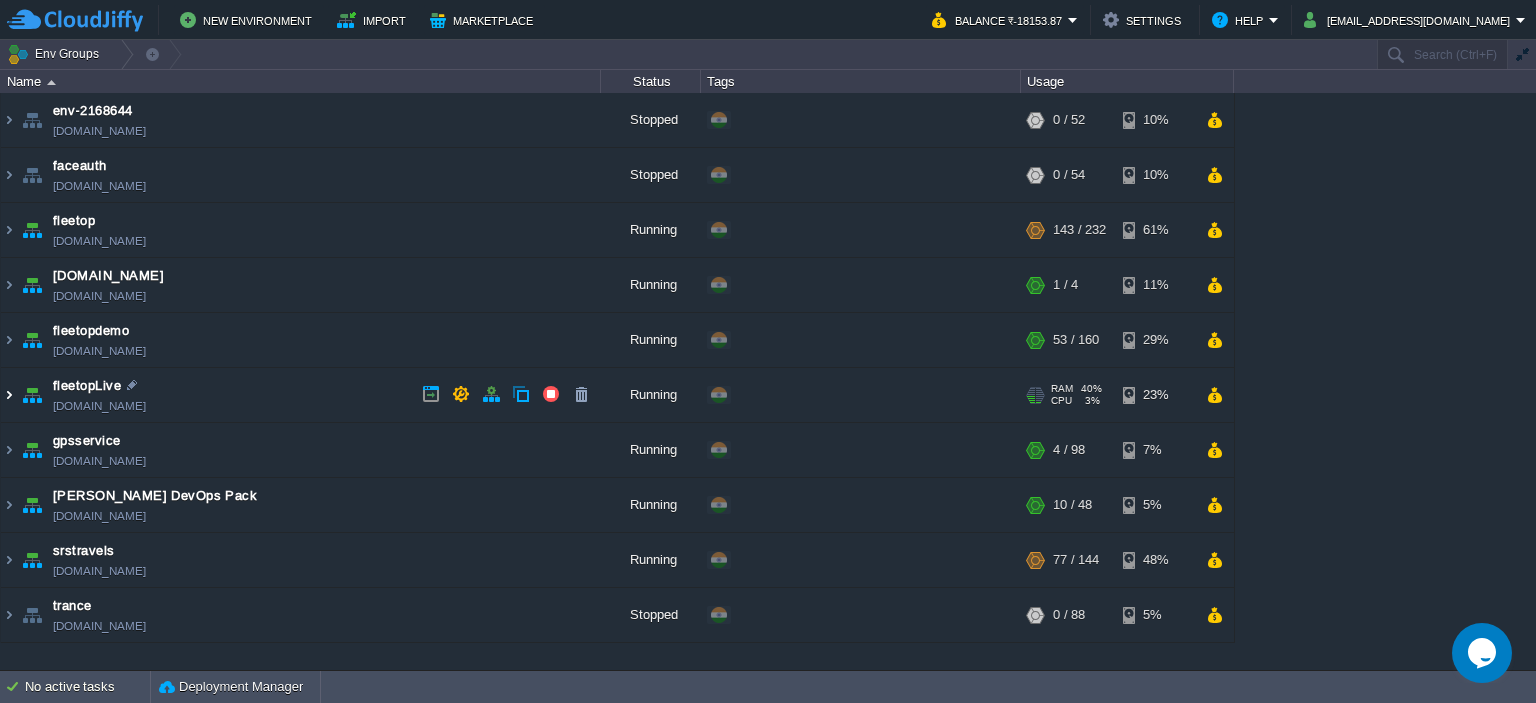 click at bounding box center (9, 395) 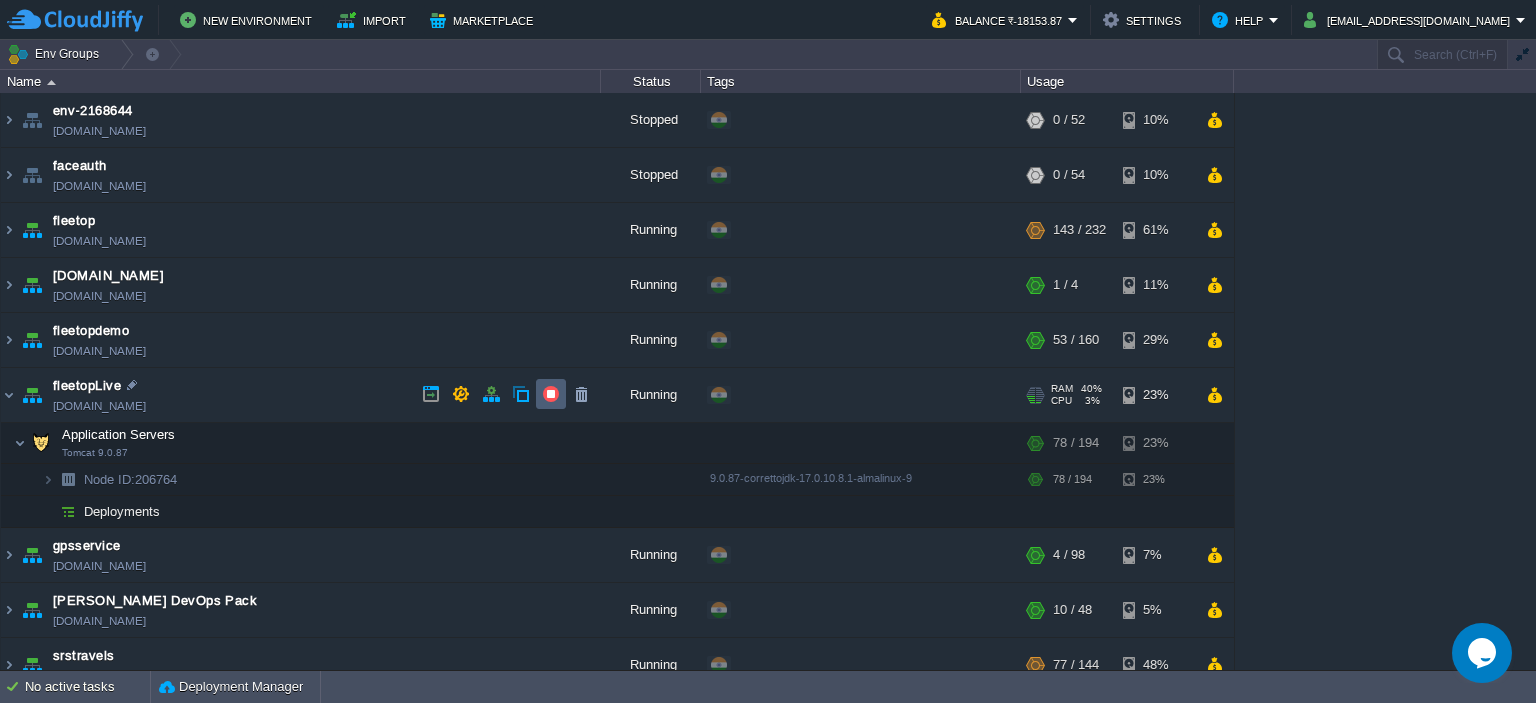click at bounding box center (551, 394) 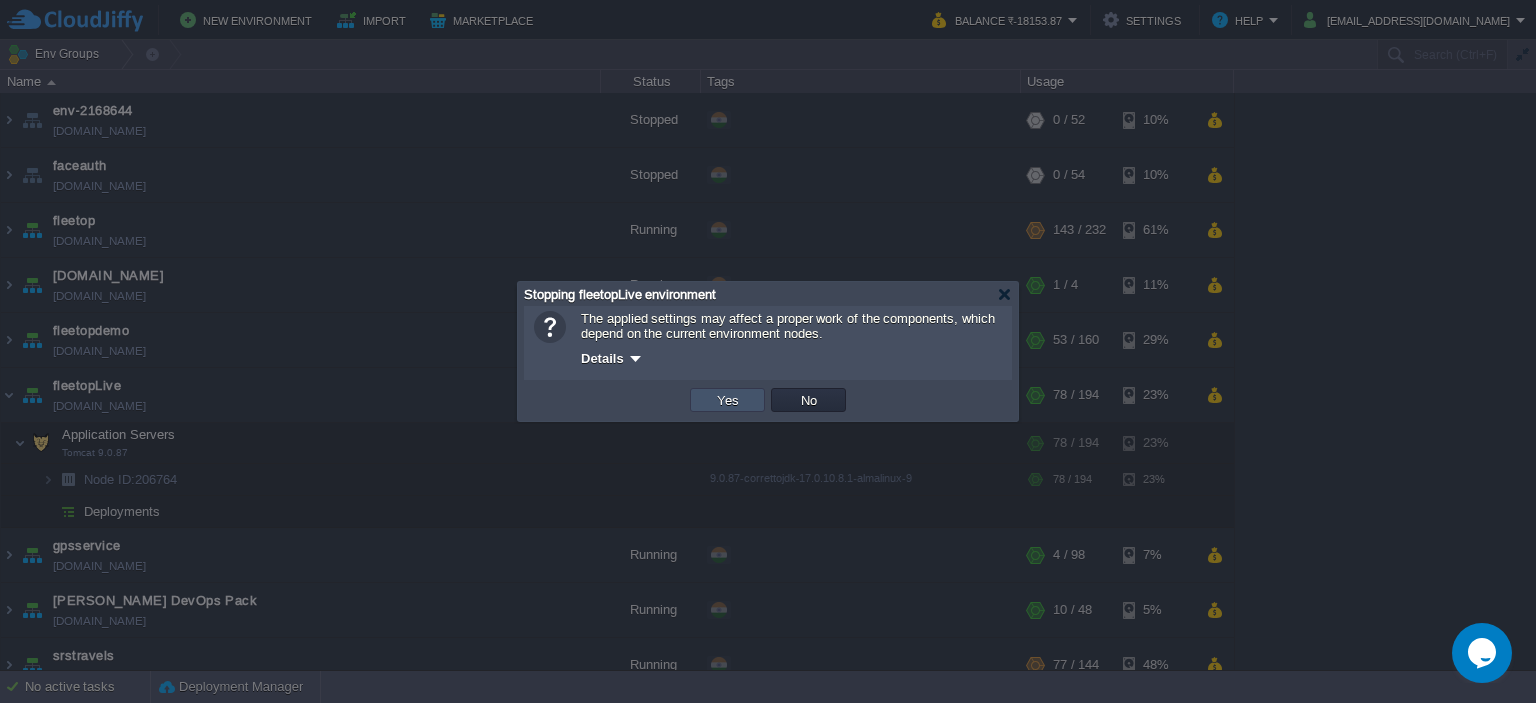 click on "Yes" at bounding box center [728, 400] 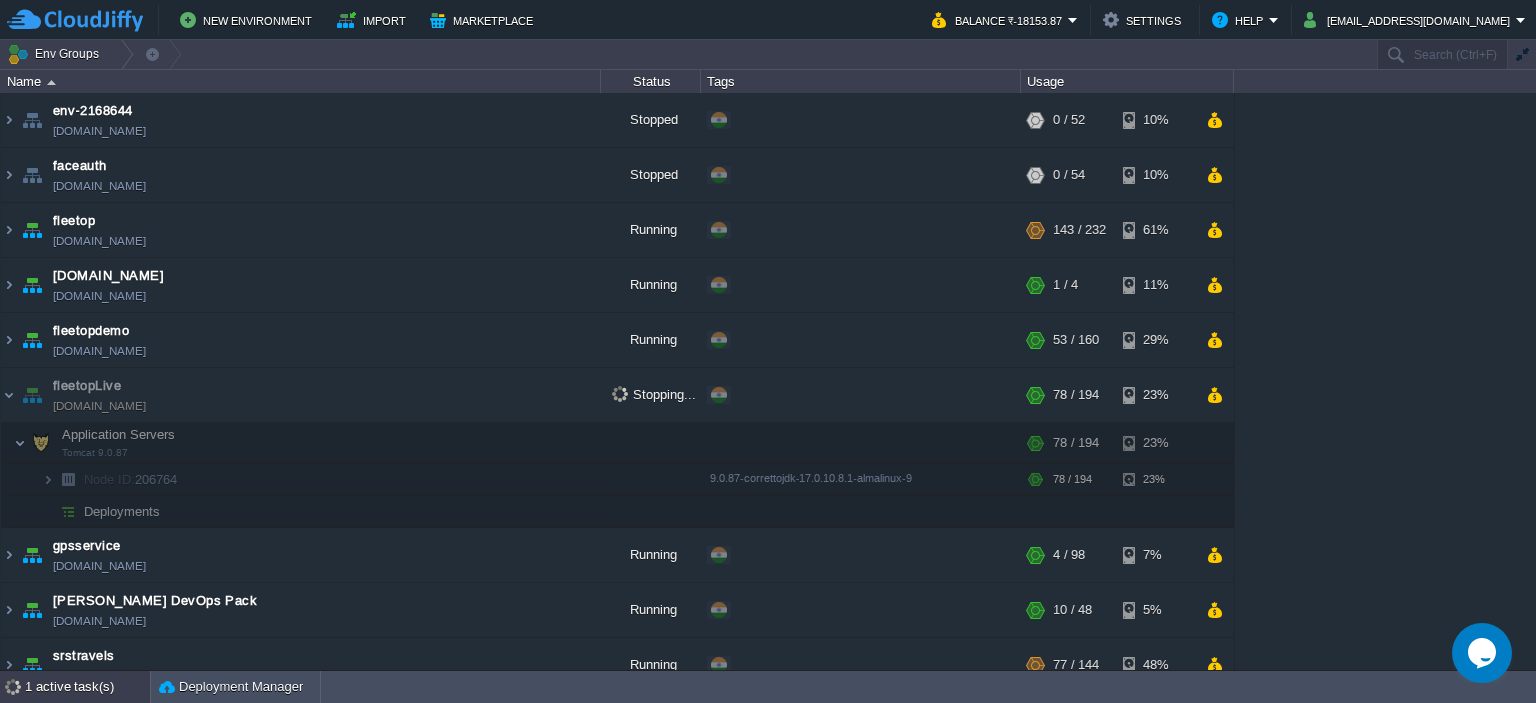 click on "1 active task(s)" at bounding box center (87, 687) 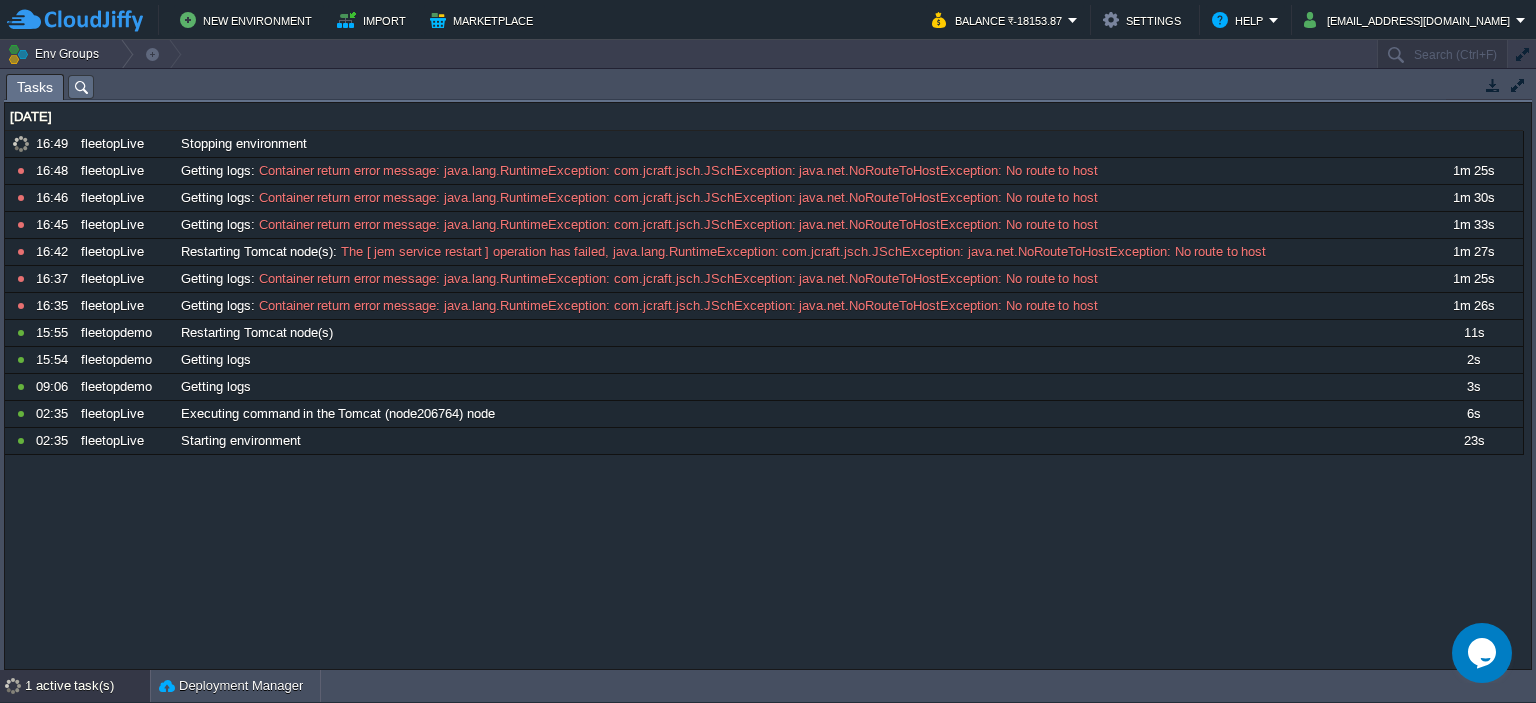 click on "1 active task(s)" at bounding box center [87, 686] 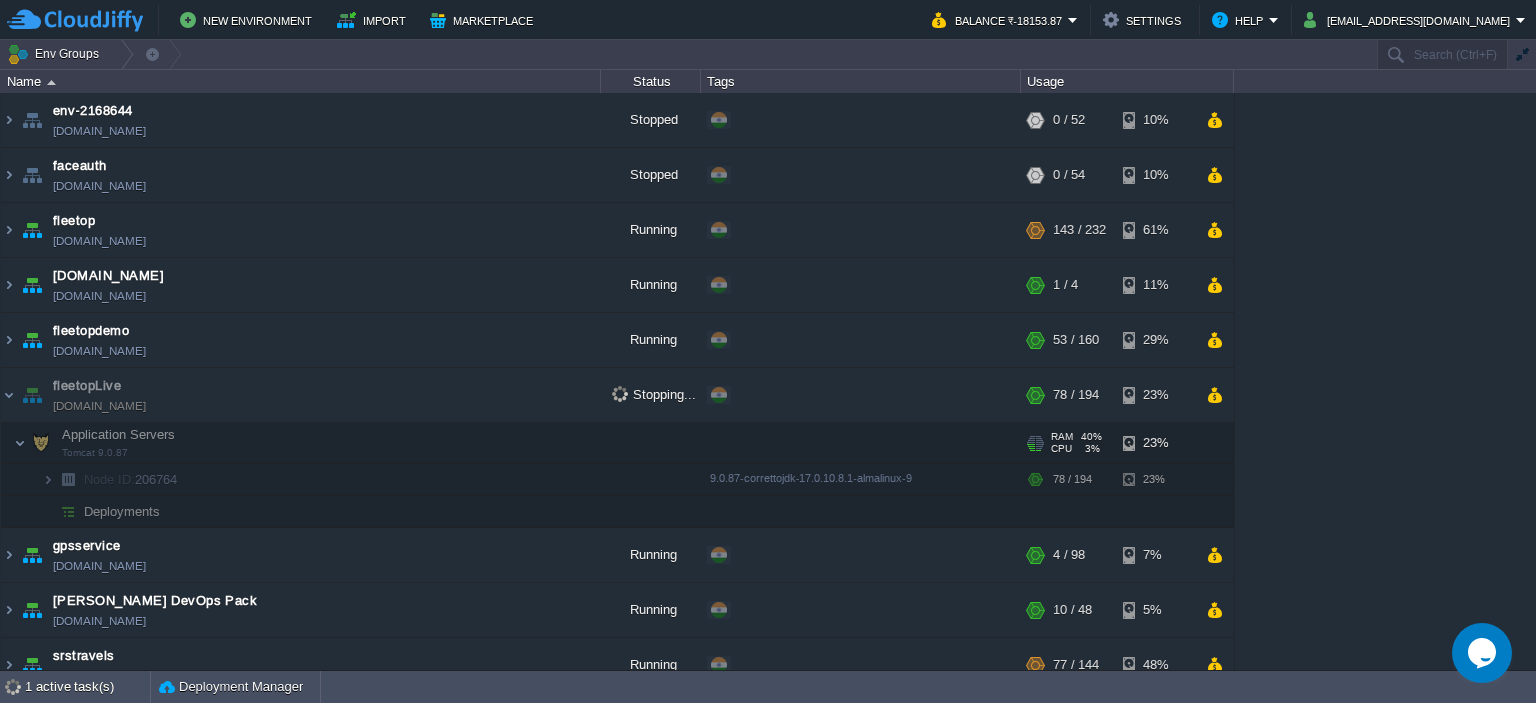 scroll, scrollTop: 66, scrollLeft: 0, axis: vertical 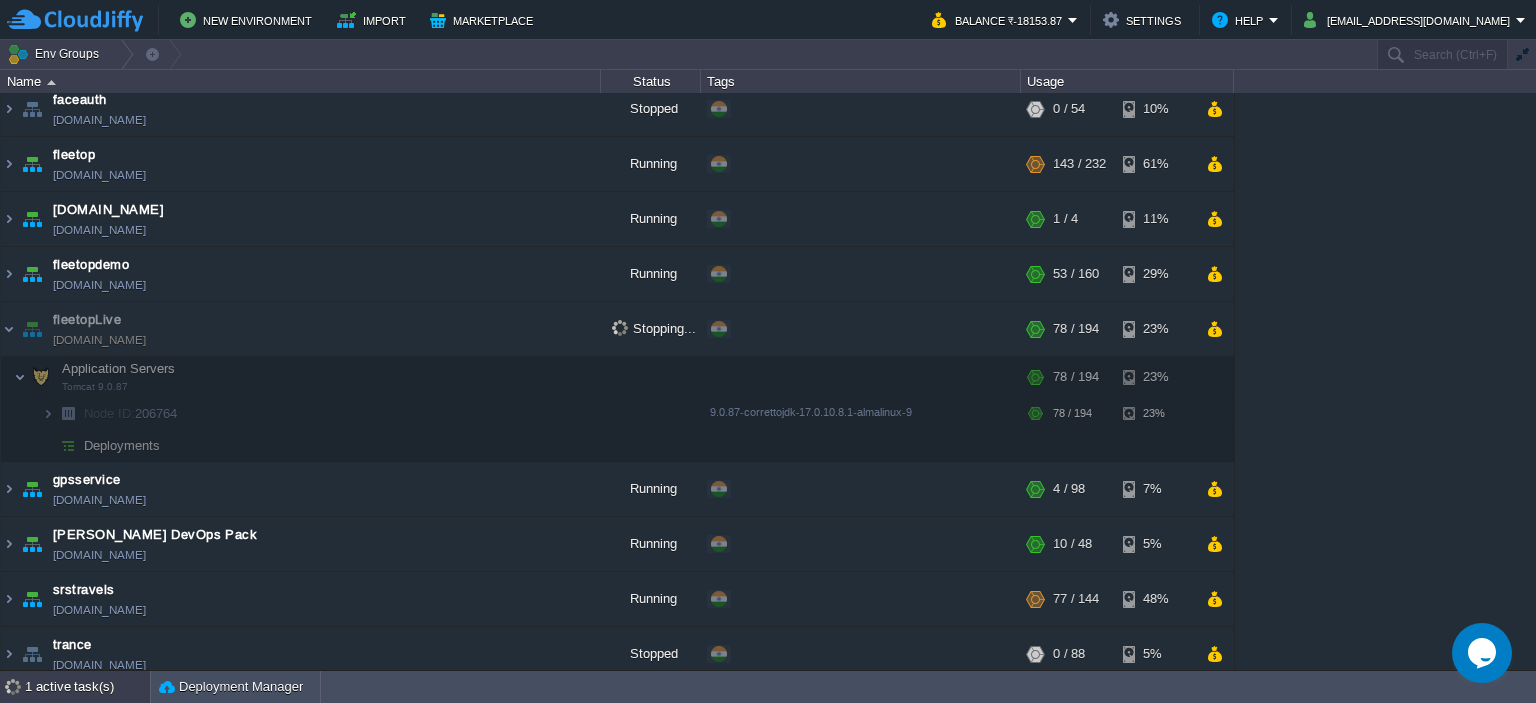 click on "1 active task(s)" at bounding box center [87, 687] 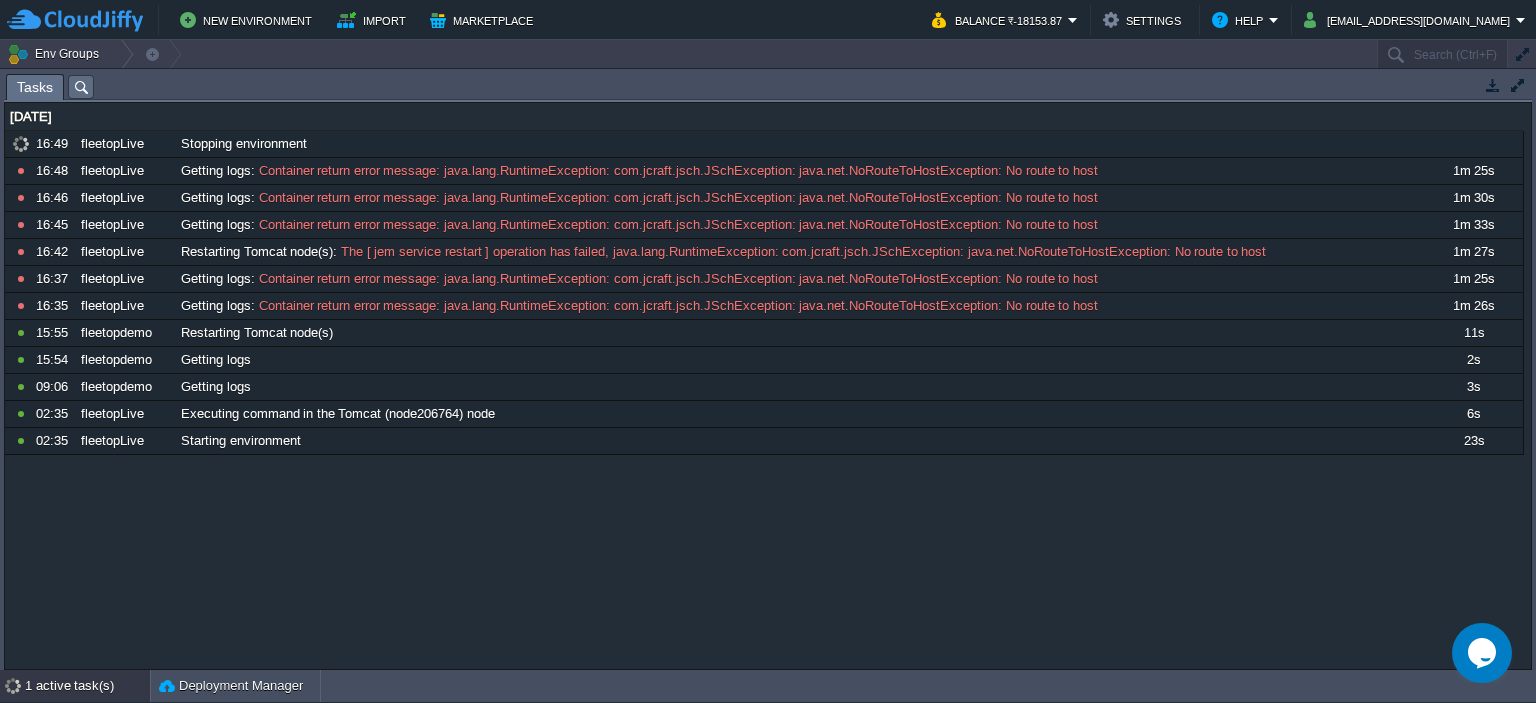 click on "1 active task(s)" at bounding box center [87, 686] 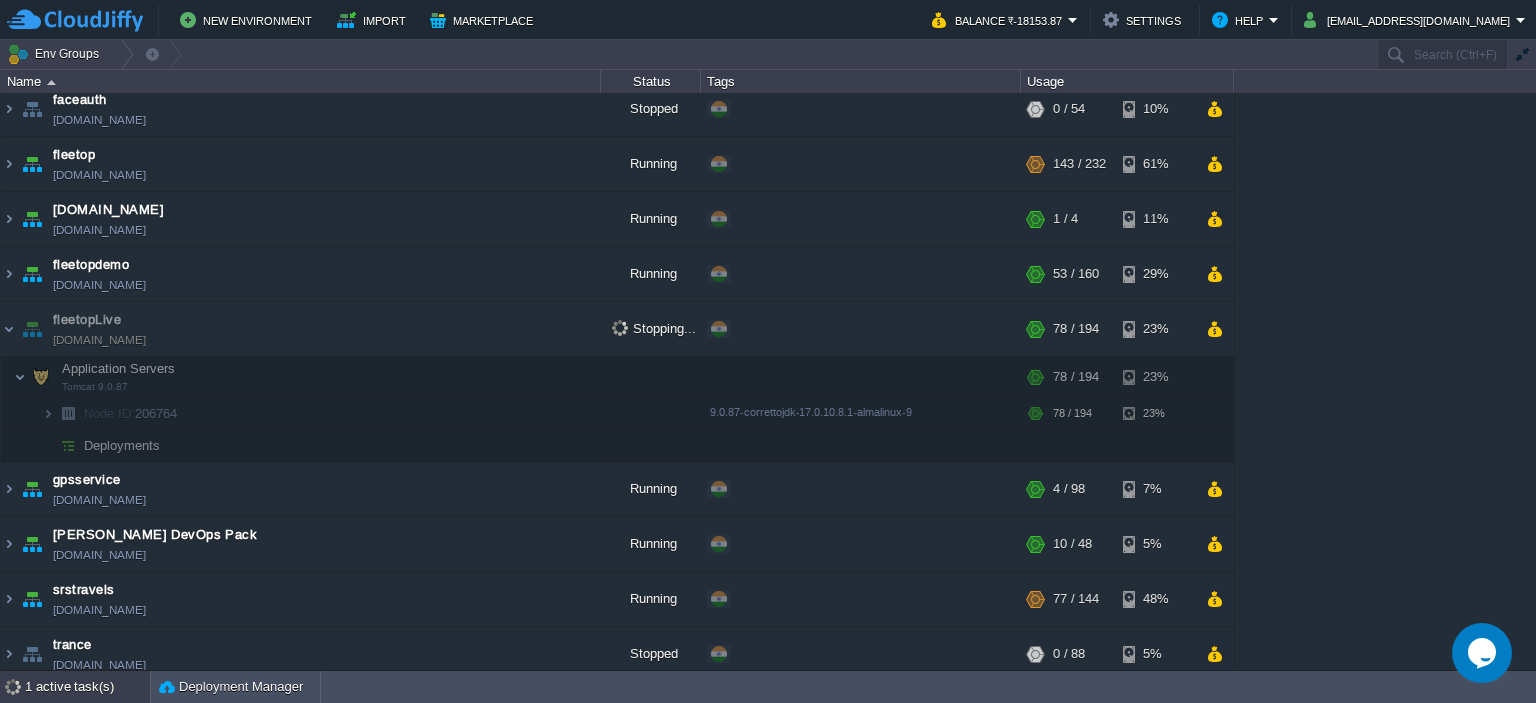 click on "1 active task(s)" at bounding box center [87, 687] 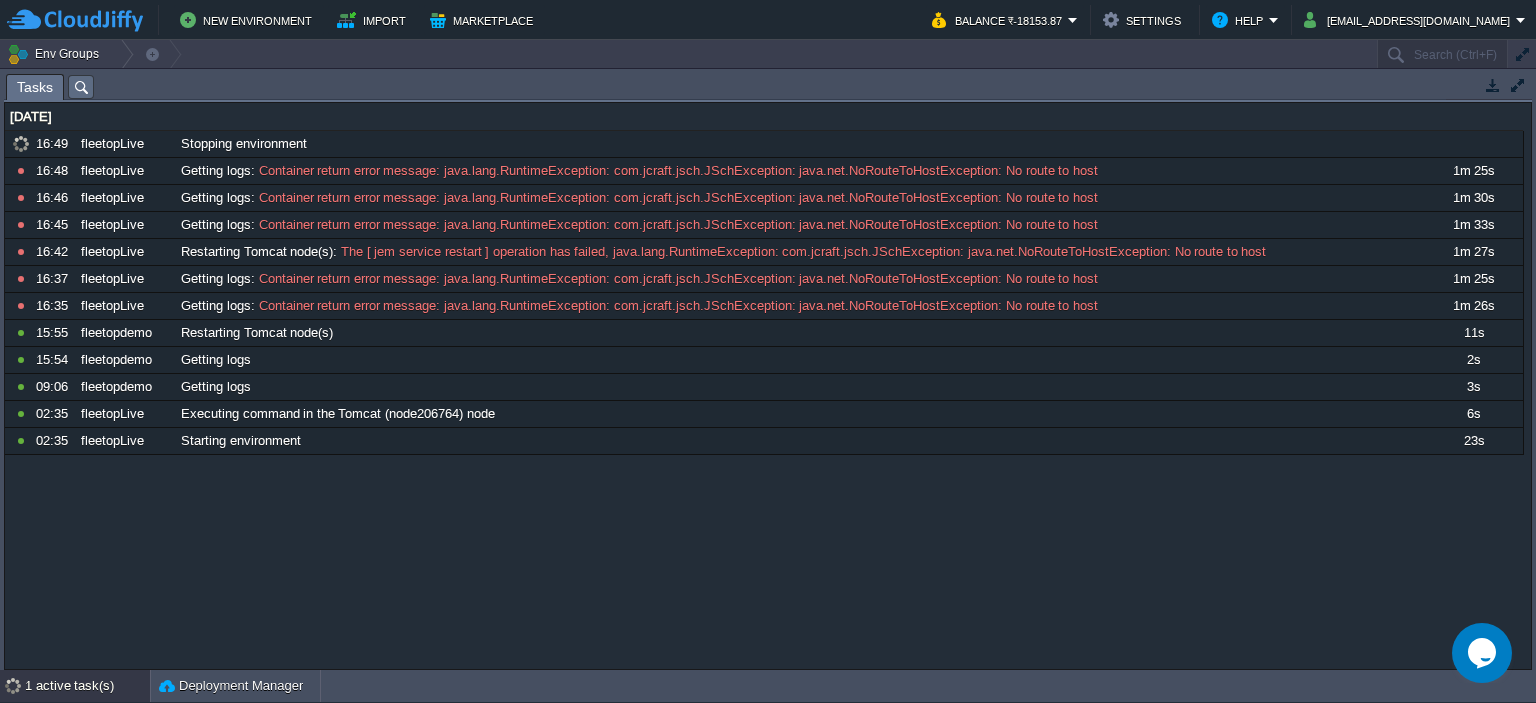 click on "1 active task(s)" at bounding box center [87, 686] 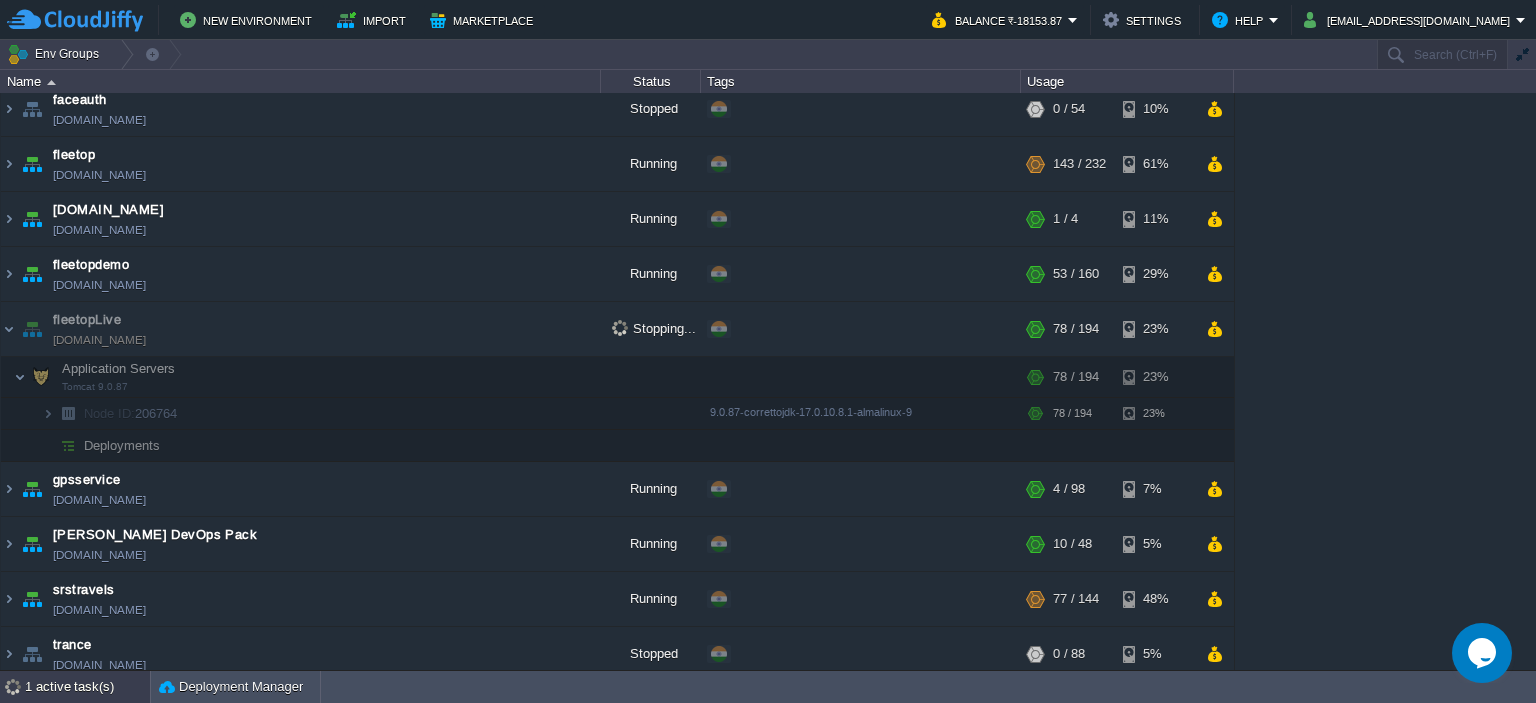 click on "1 active task(s)" at bounding box center [87, 687] 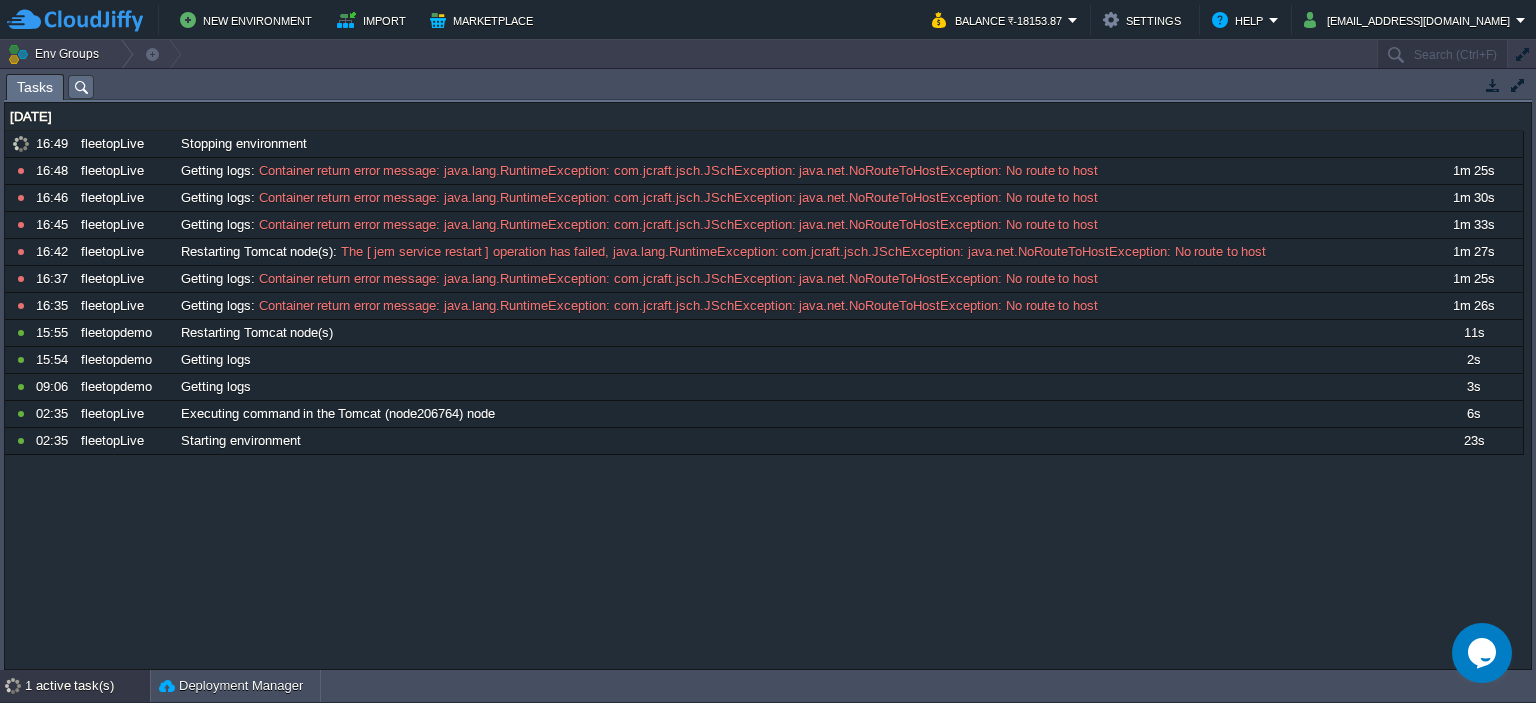 click on "1 active task(s)" at bounding box center [87, 686] 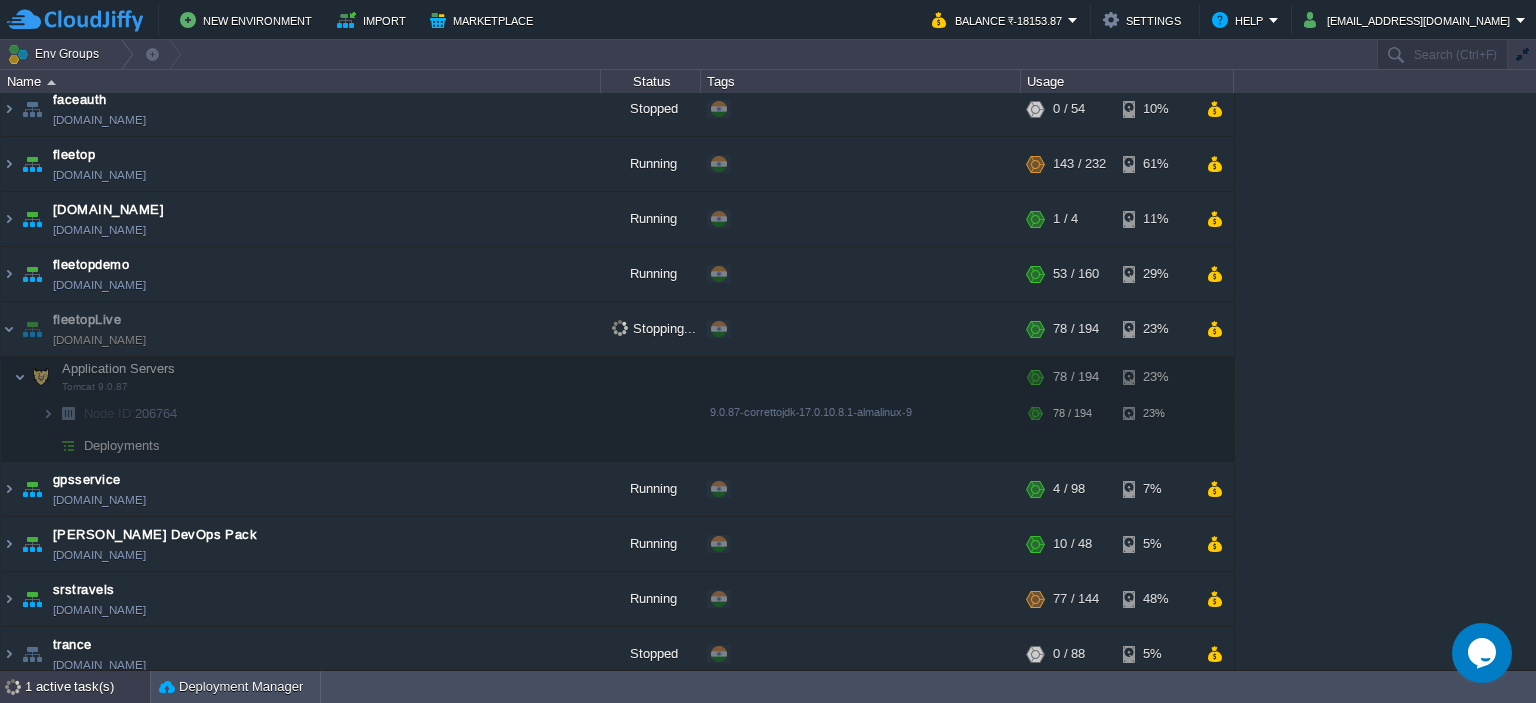 click on "1 active task(s)" at bounding box center [87, 687] 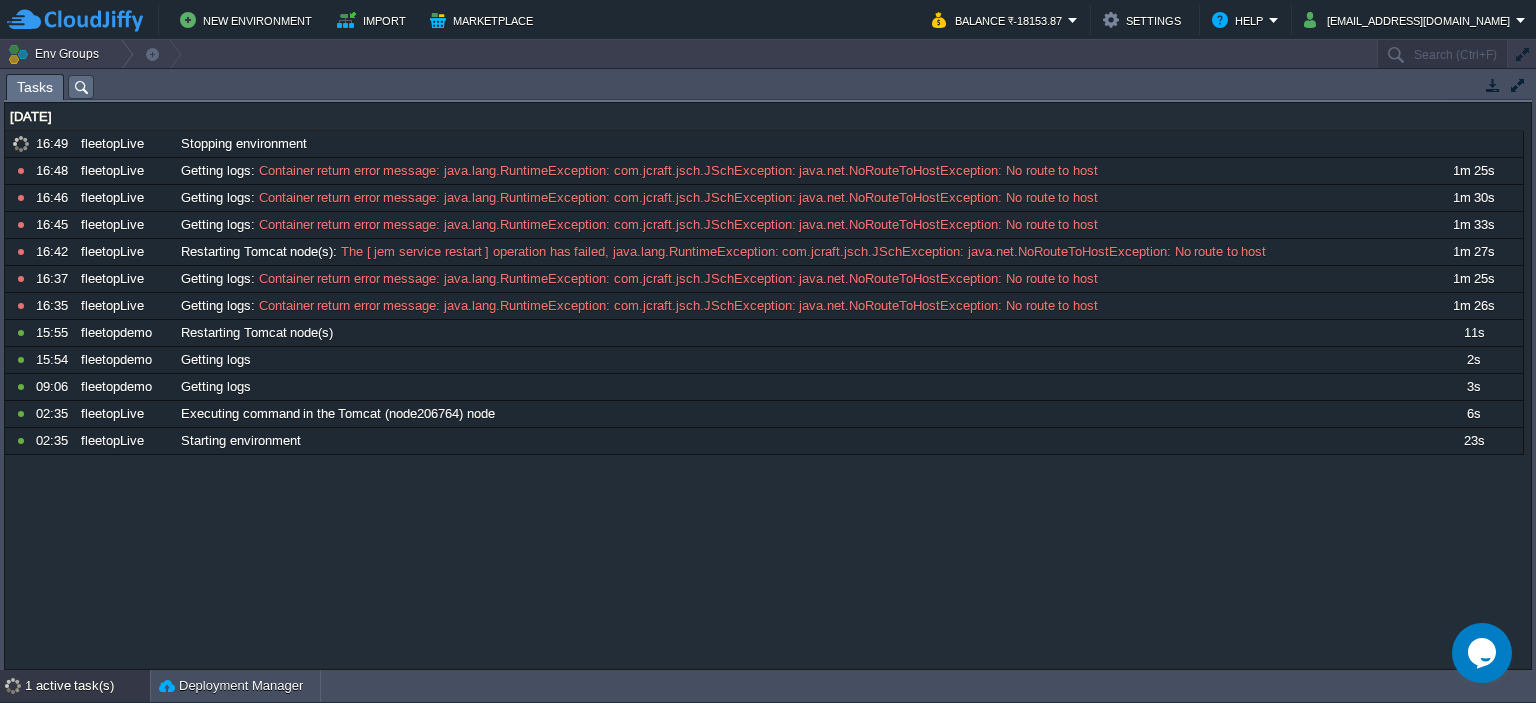 click on "1 active task(s)" at bounding box center [87, 686] 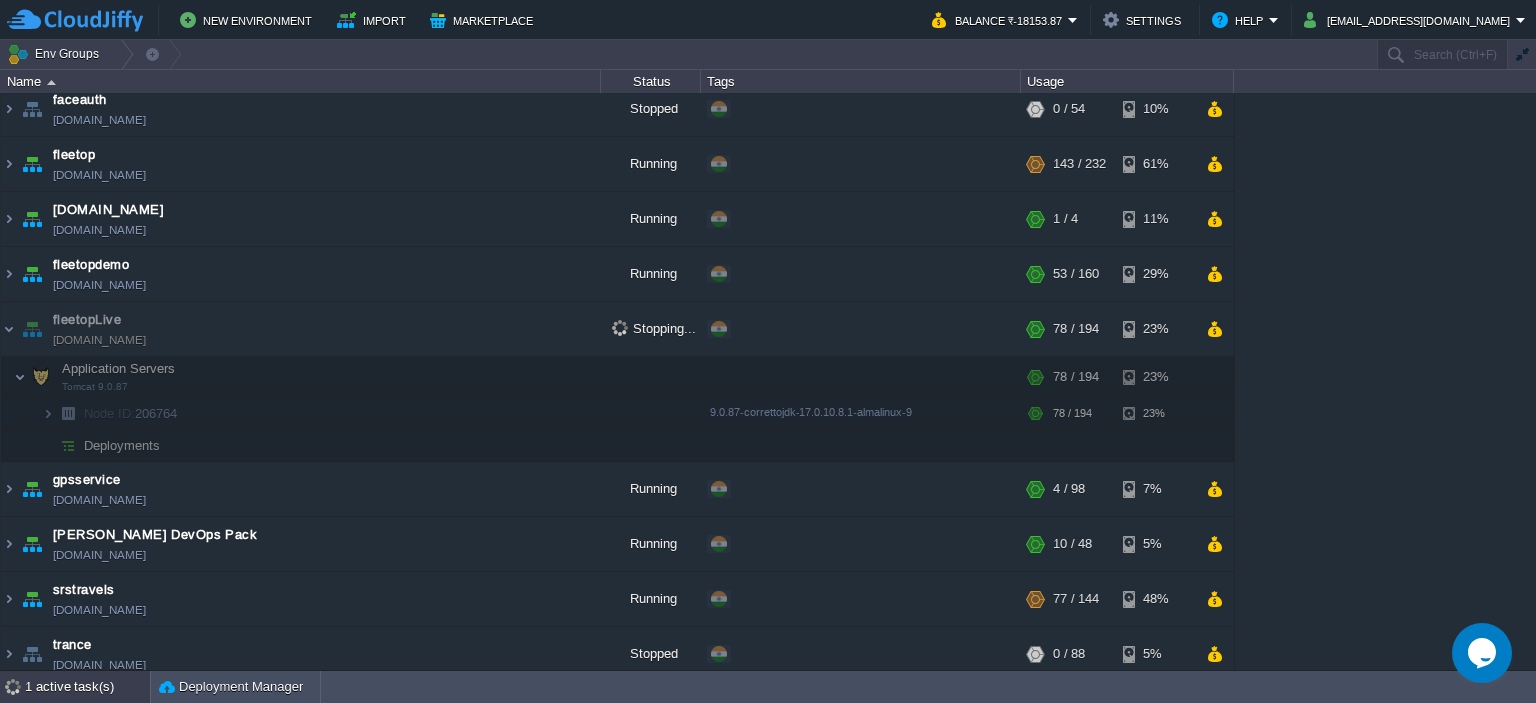 click on "1 active task(s)" at bounding box center (87, 687) 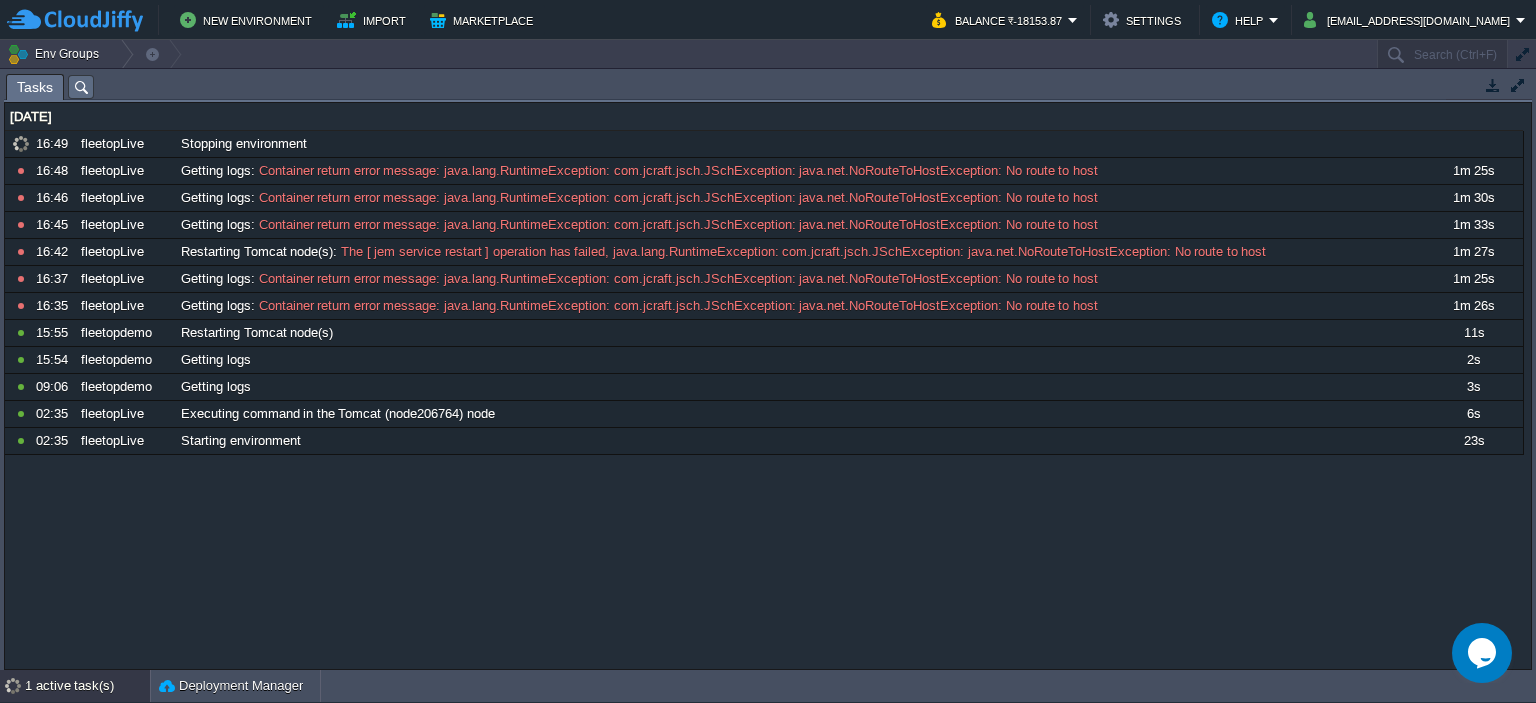 click on "1 active task(s)" at bounding box center [87, 686] 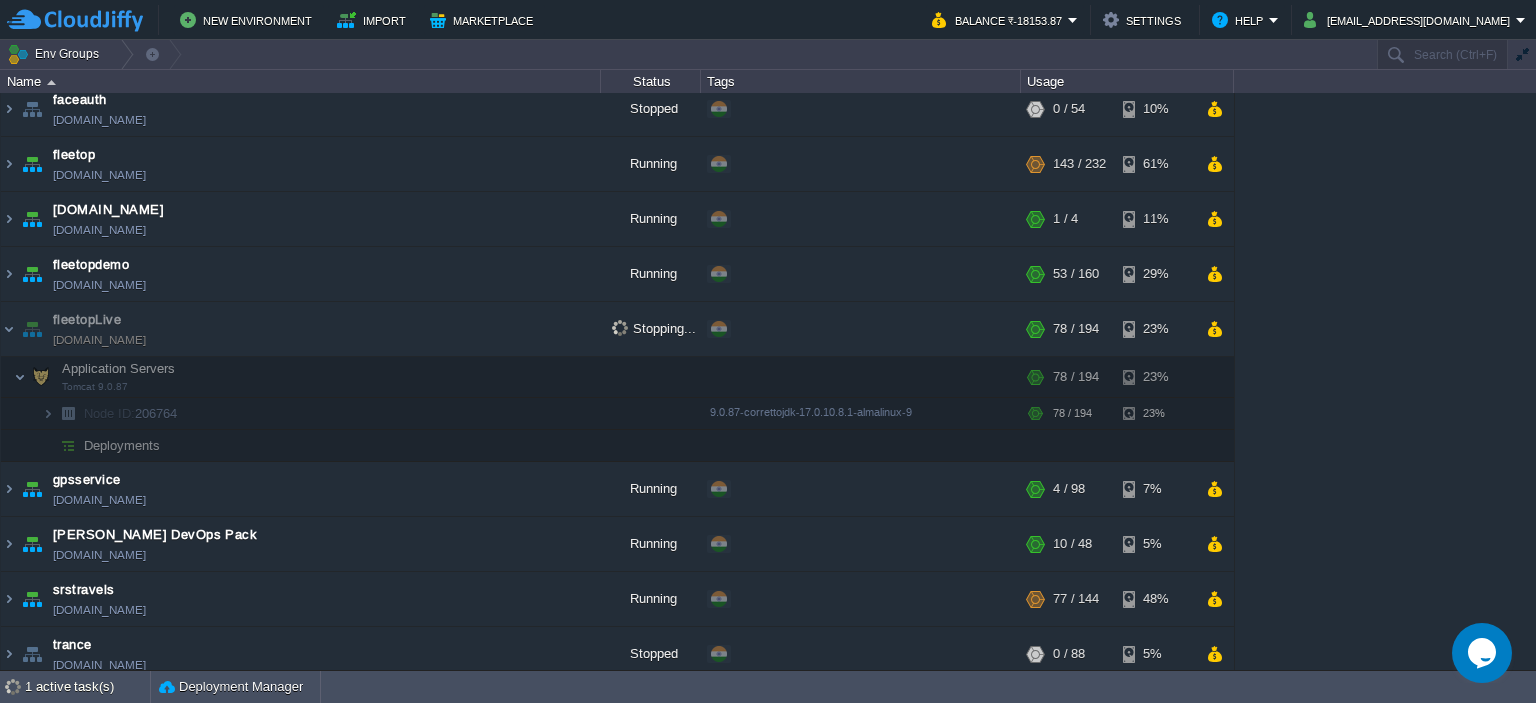 click on "Opens Chat This icon Opens the chat window." 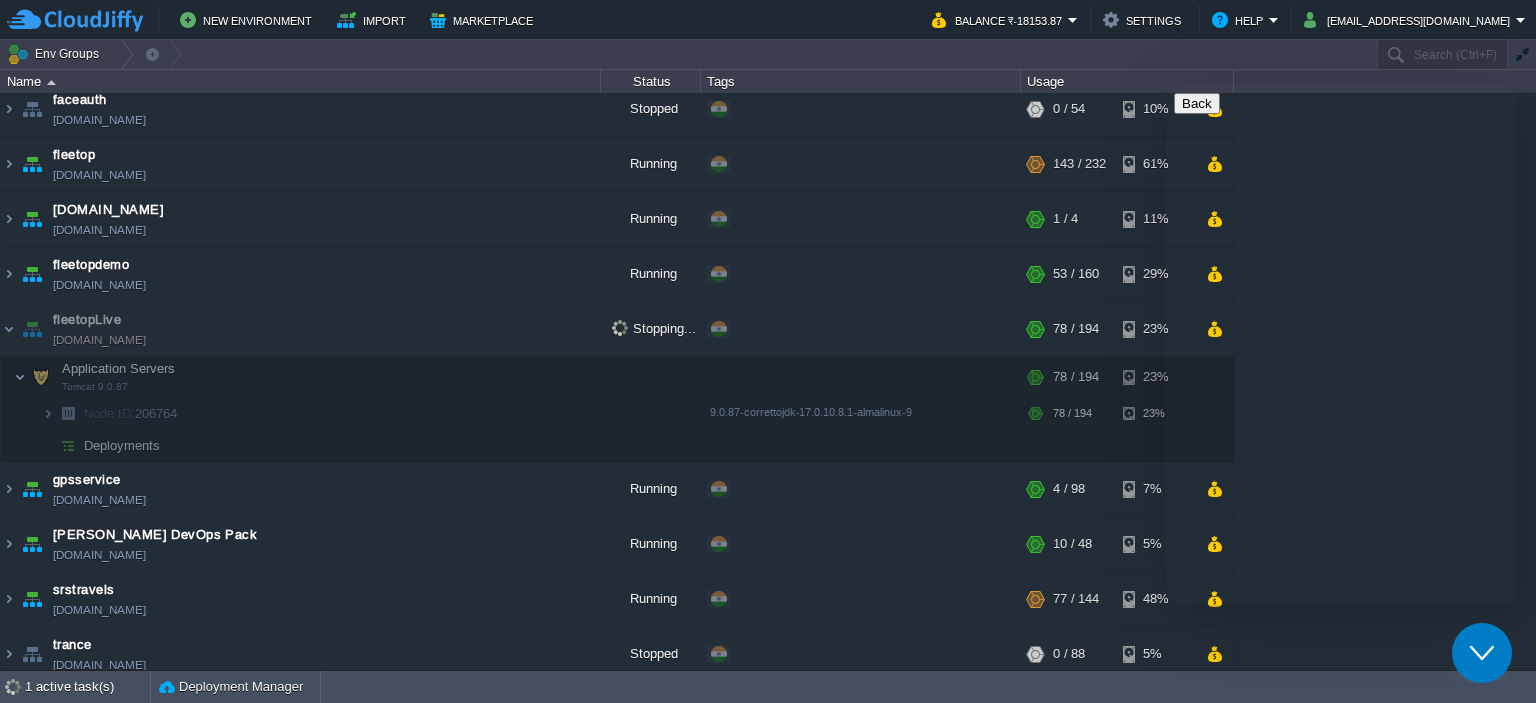 click at bounding box center (1174, 770) 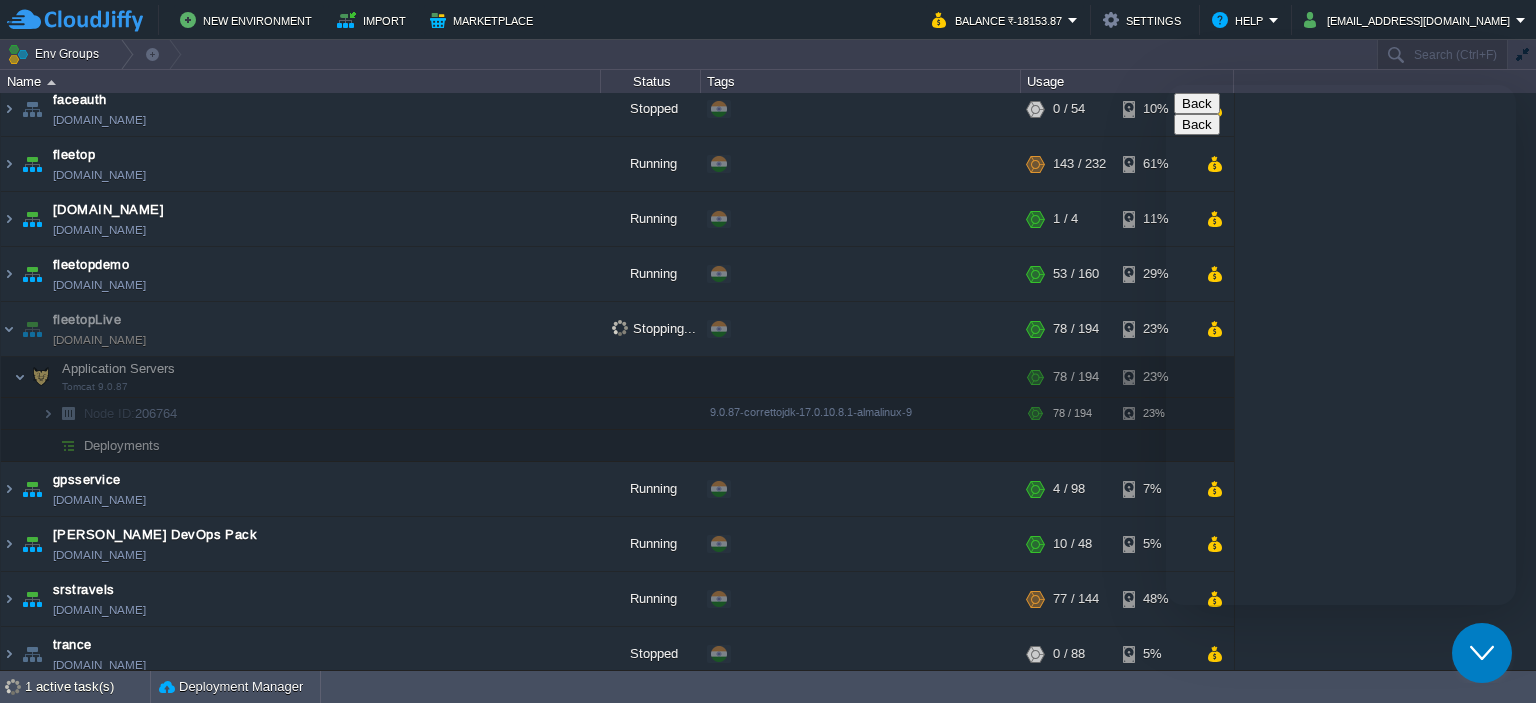 click on "*  Name" at bounding box center [1278, 741] 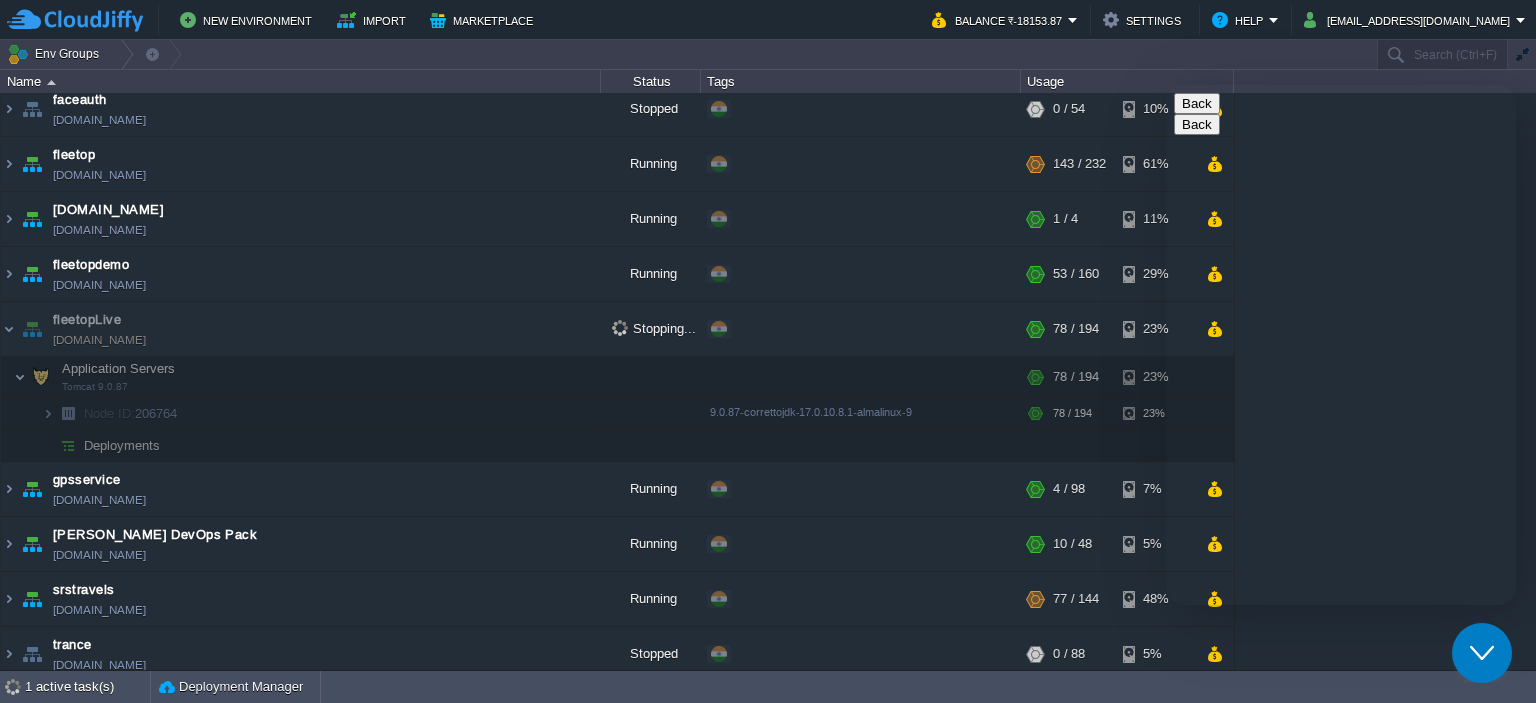 type on "Shivani Dhumal" 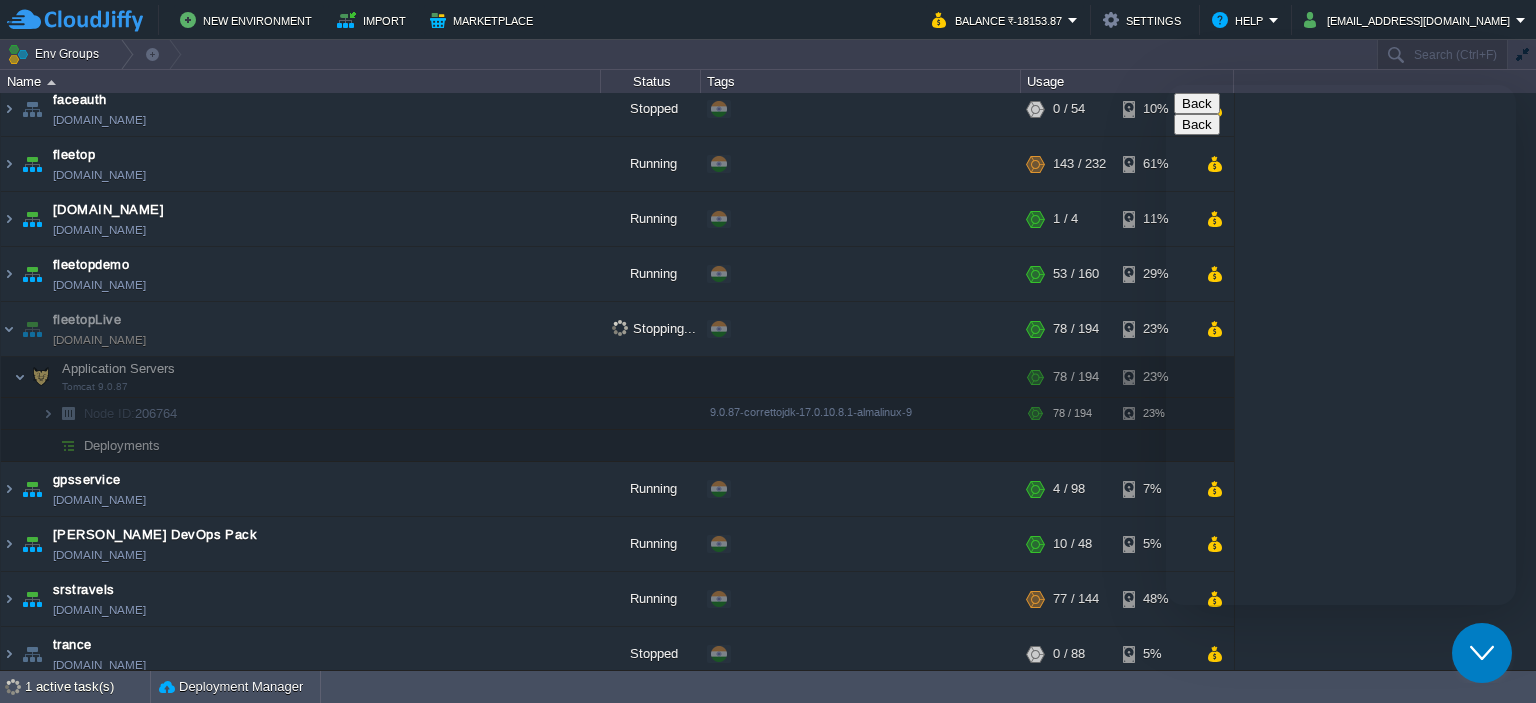 click on "91" at bounding box center [1278, 846] 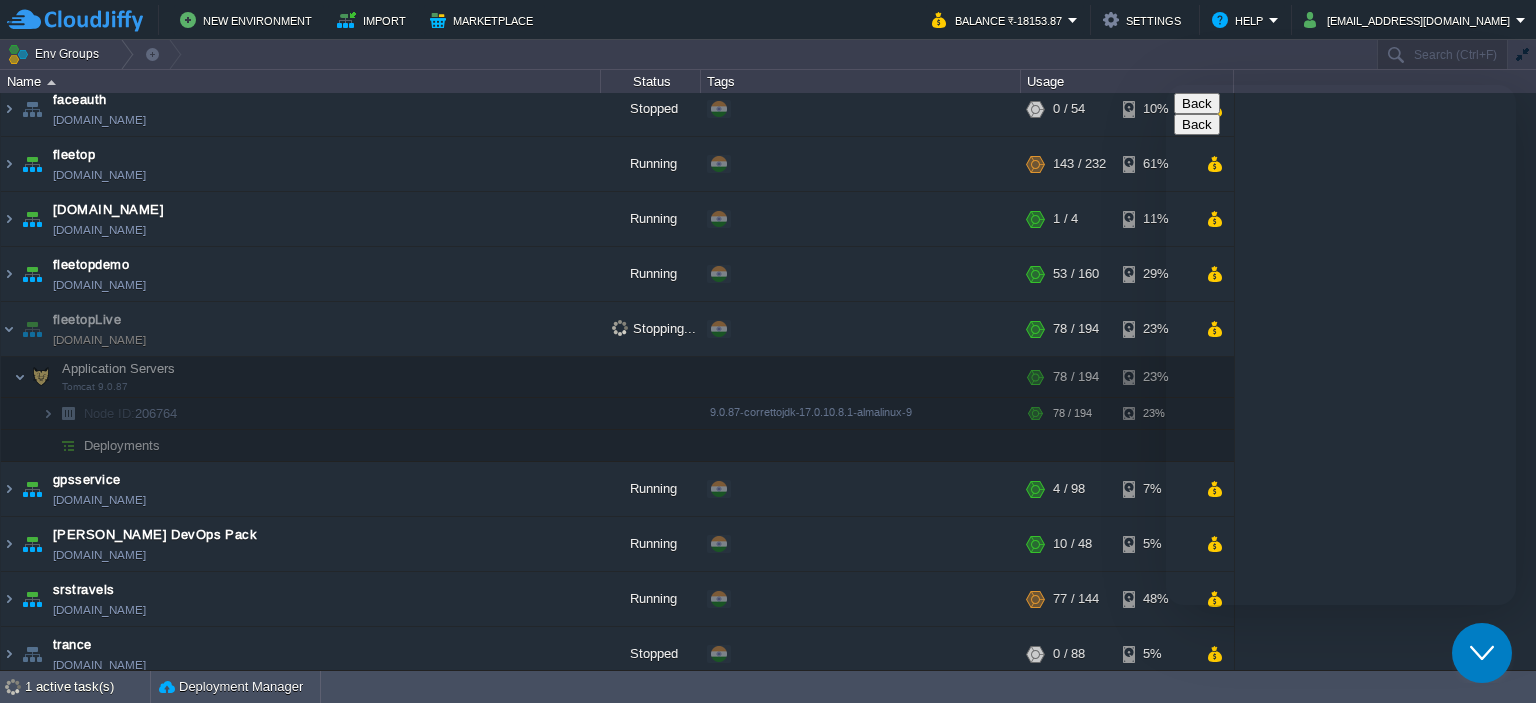 type on "9" 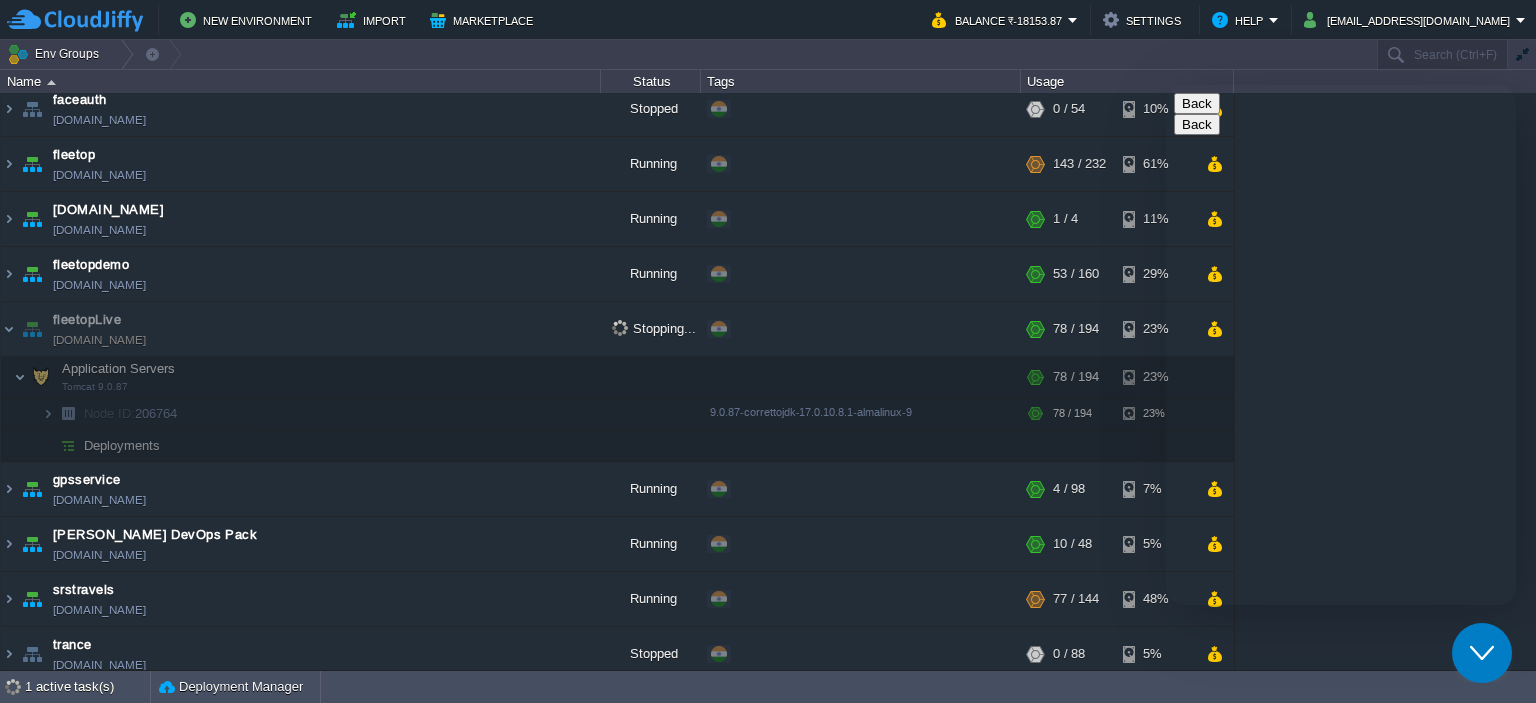 scroll, scrollTop: 44, scrollLeft: 0, axis: vertical 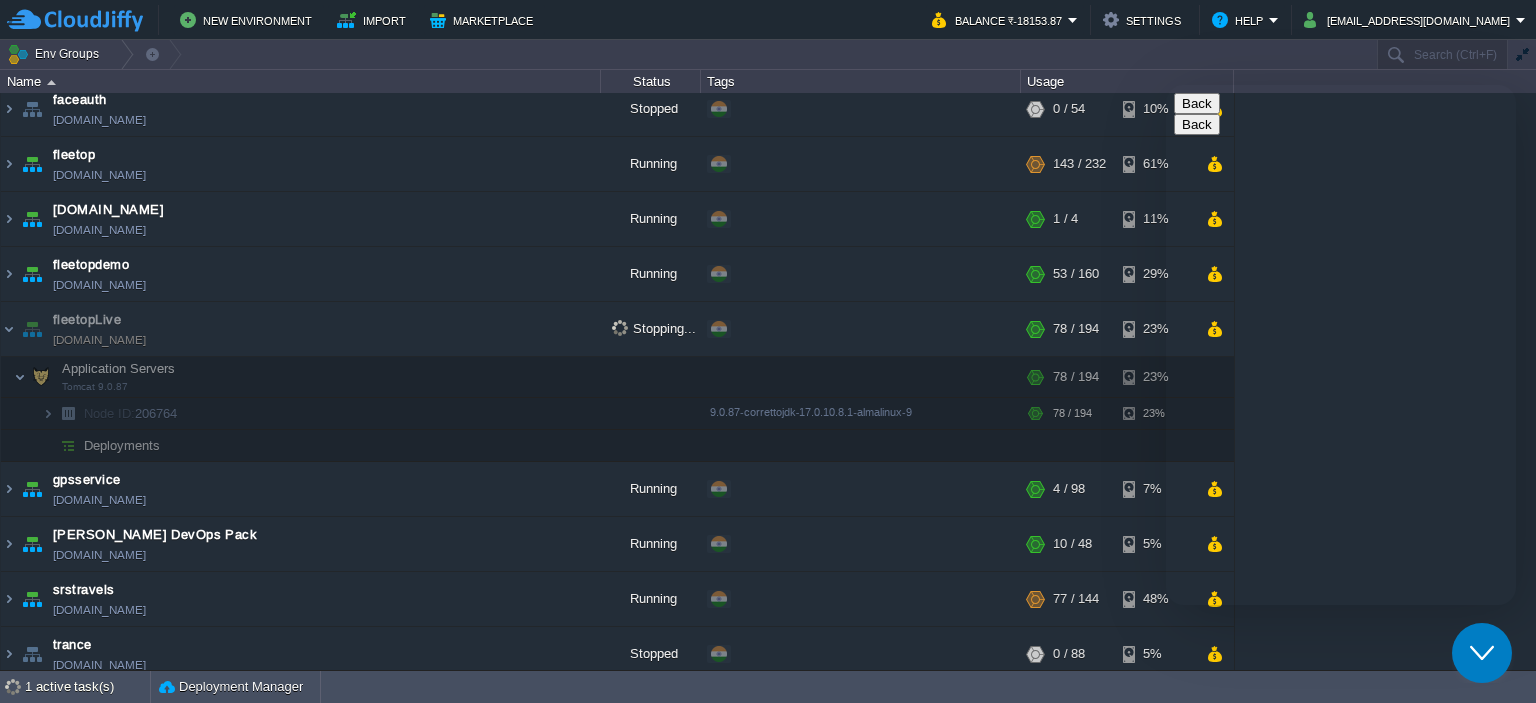 type on "919011696407" 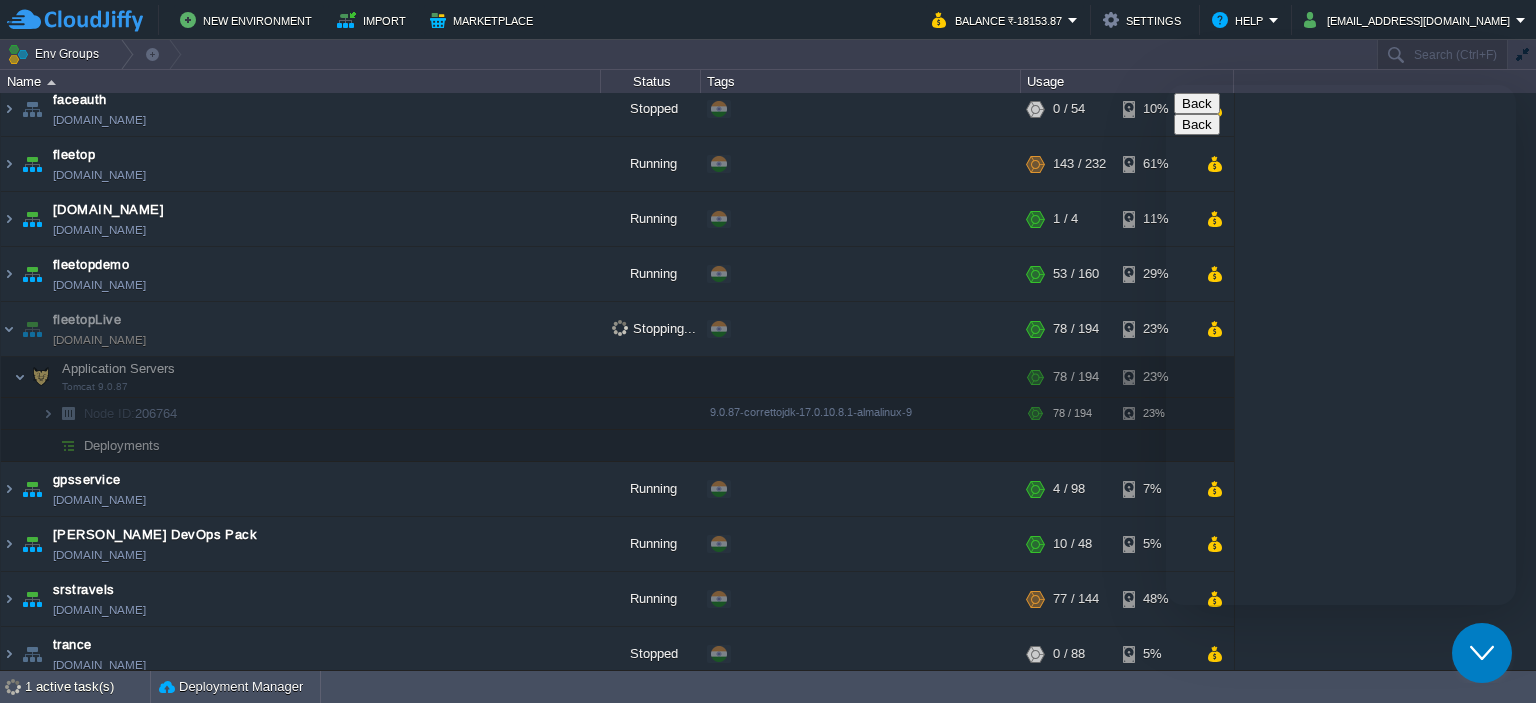 click on "* Department" at bounding box center (1237, 886) 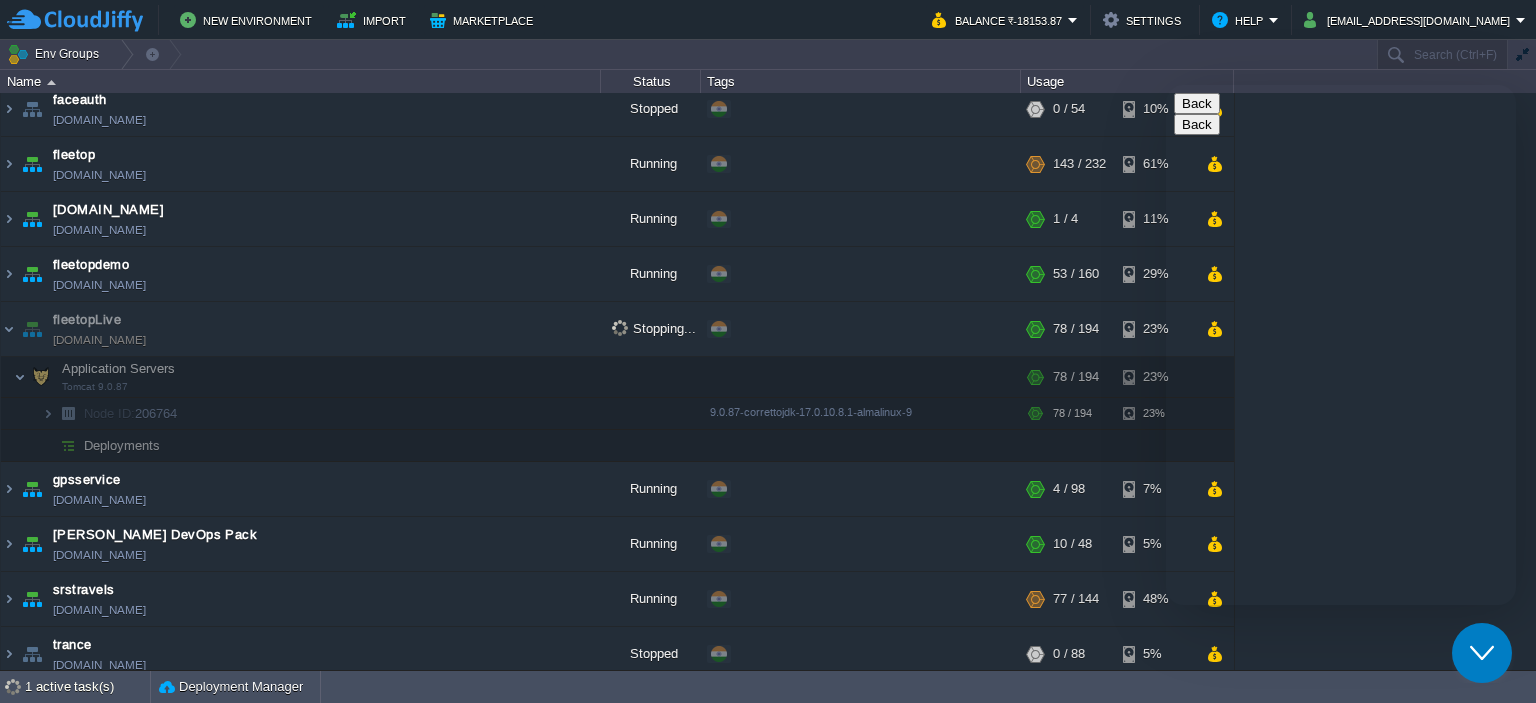 scroll, scrollTop: 0, scrollLeft: 0, axis: both 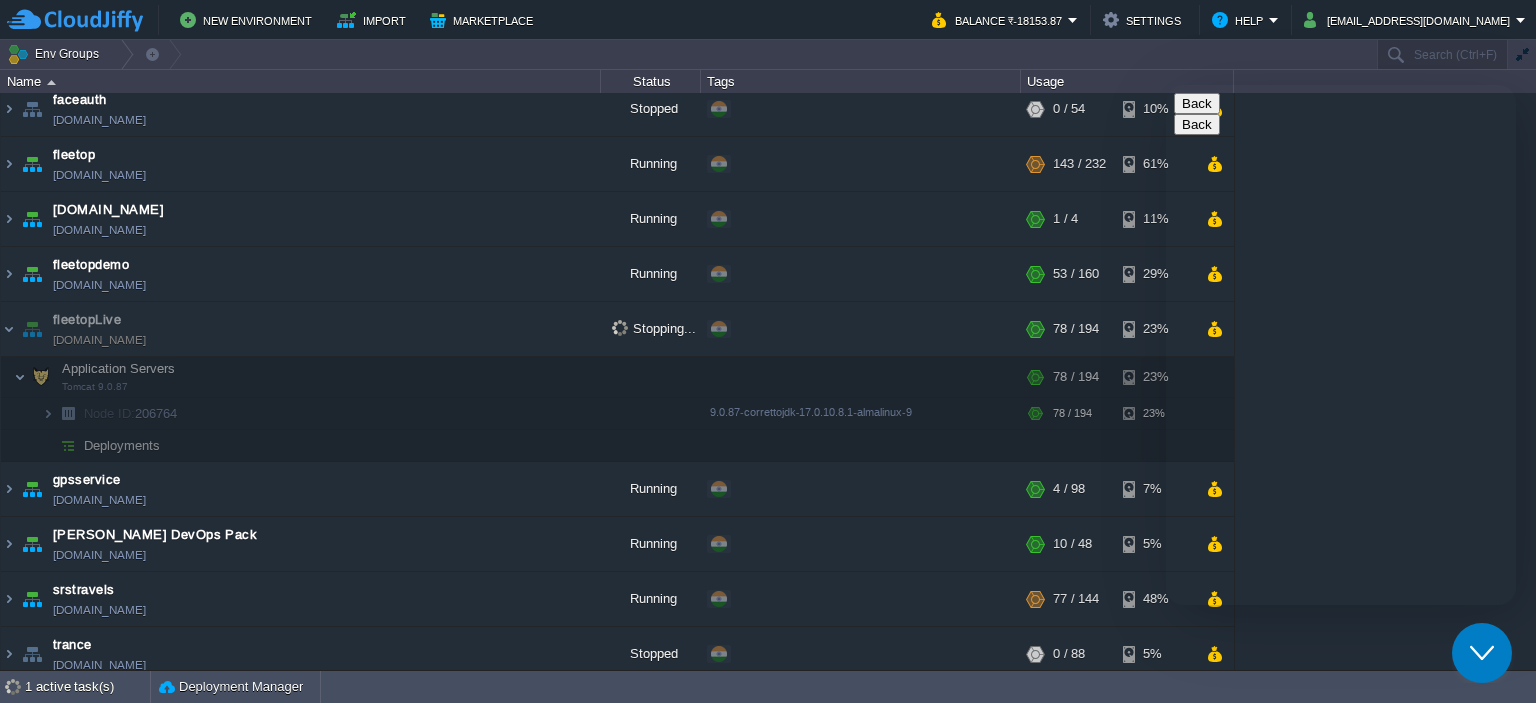 click on "*  Email" at bounding box center [1278, 781] 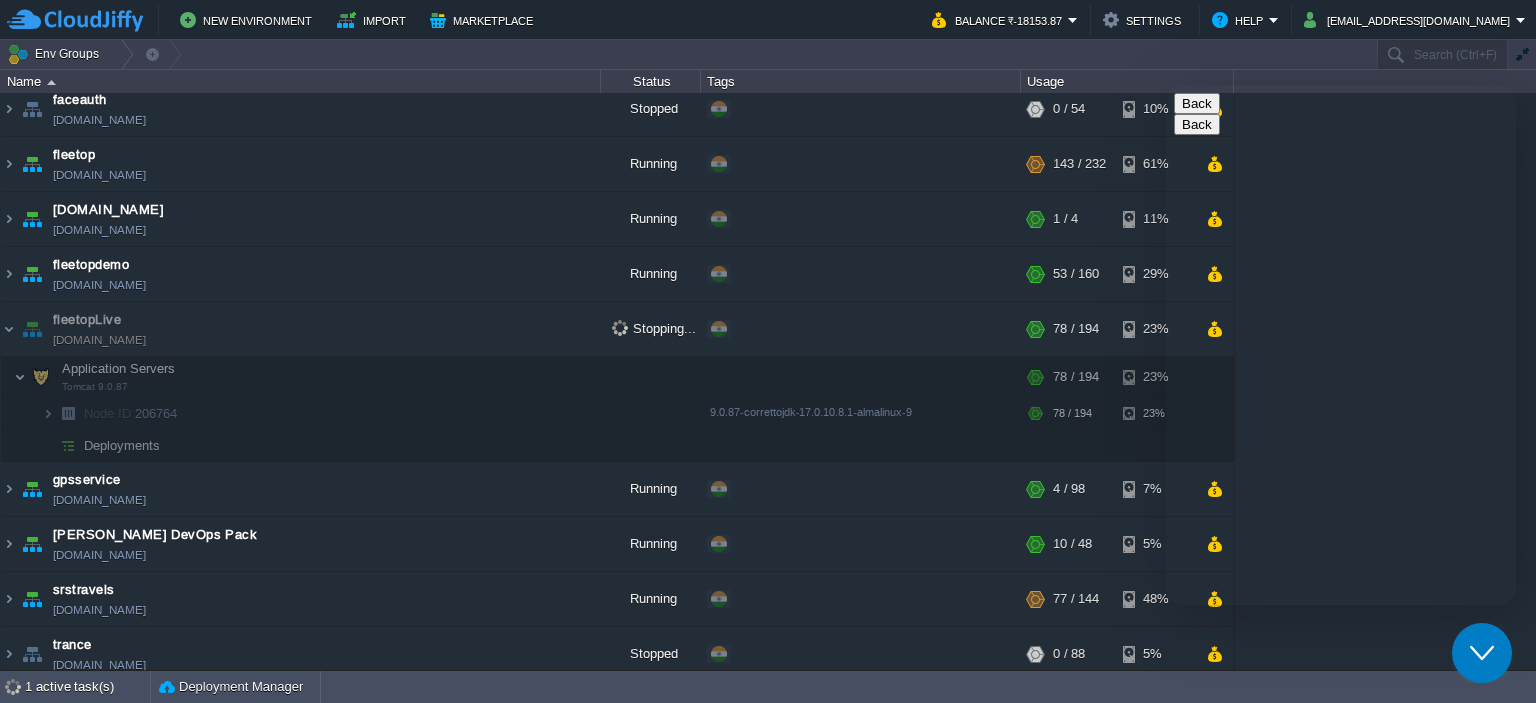 type on "[EMAIL_ADDRESS][DOMAIN_NAME]" 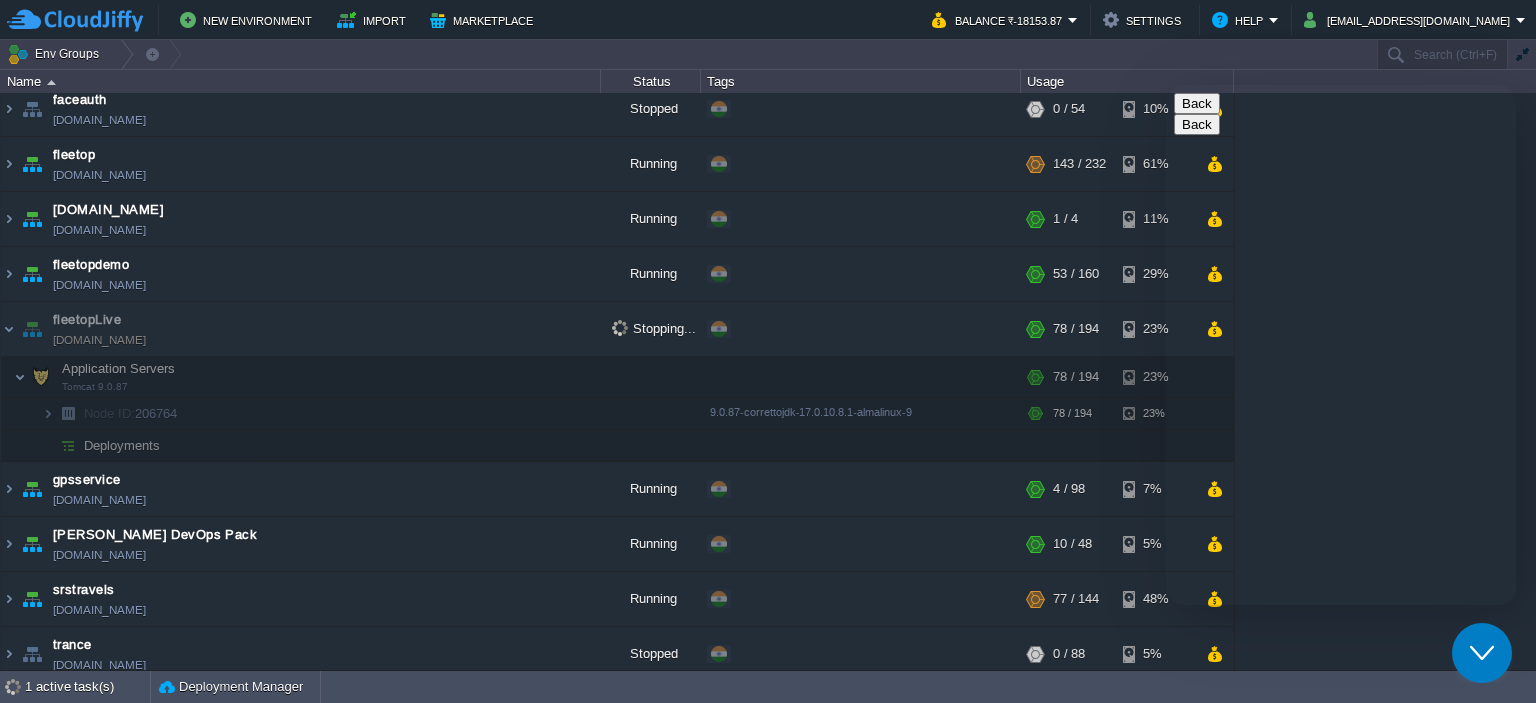 click on "Start Chat" at bounding box center [1212, 949] 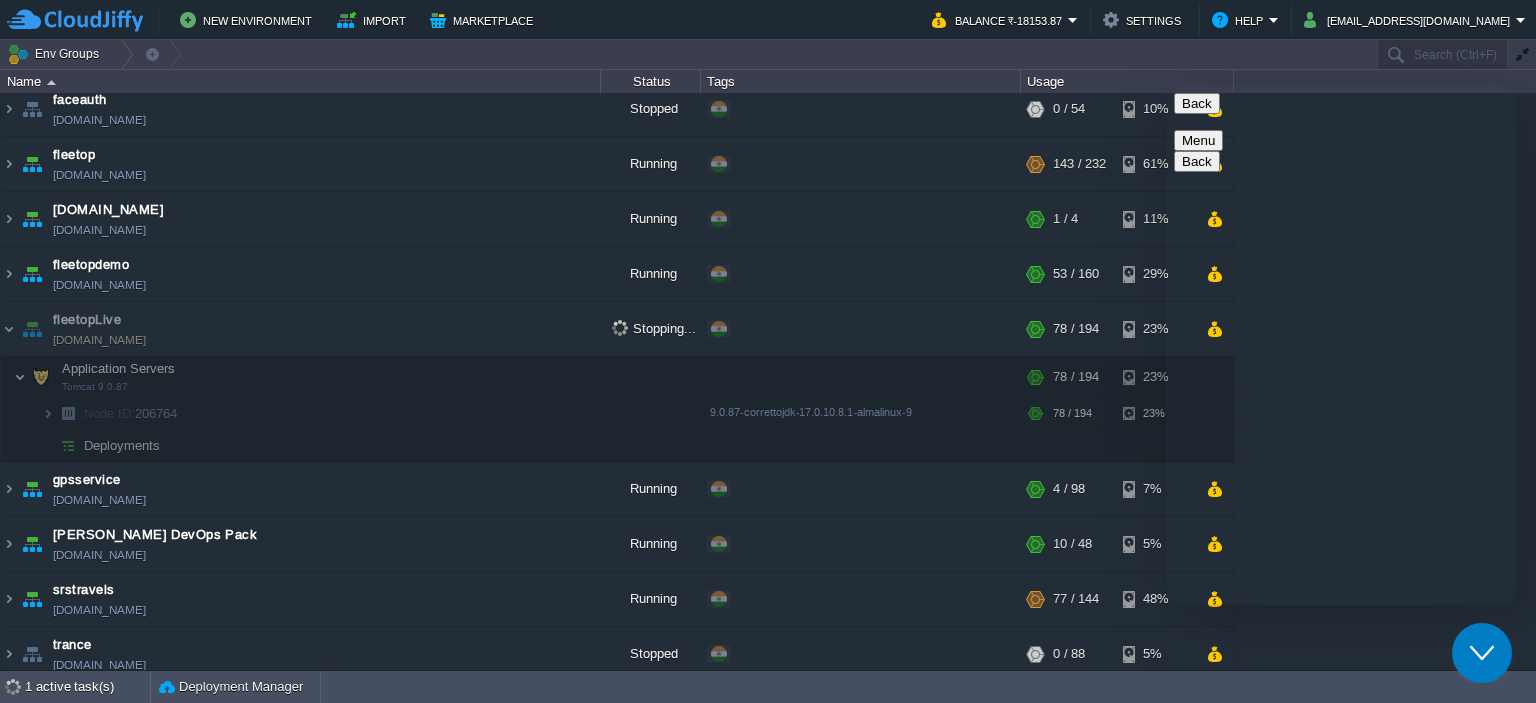 click at bounding box center [1166, 85] 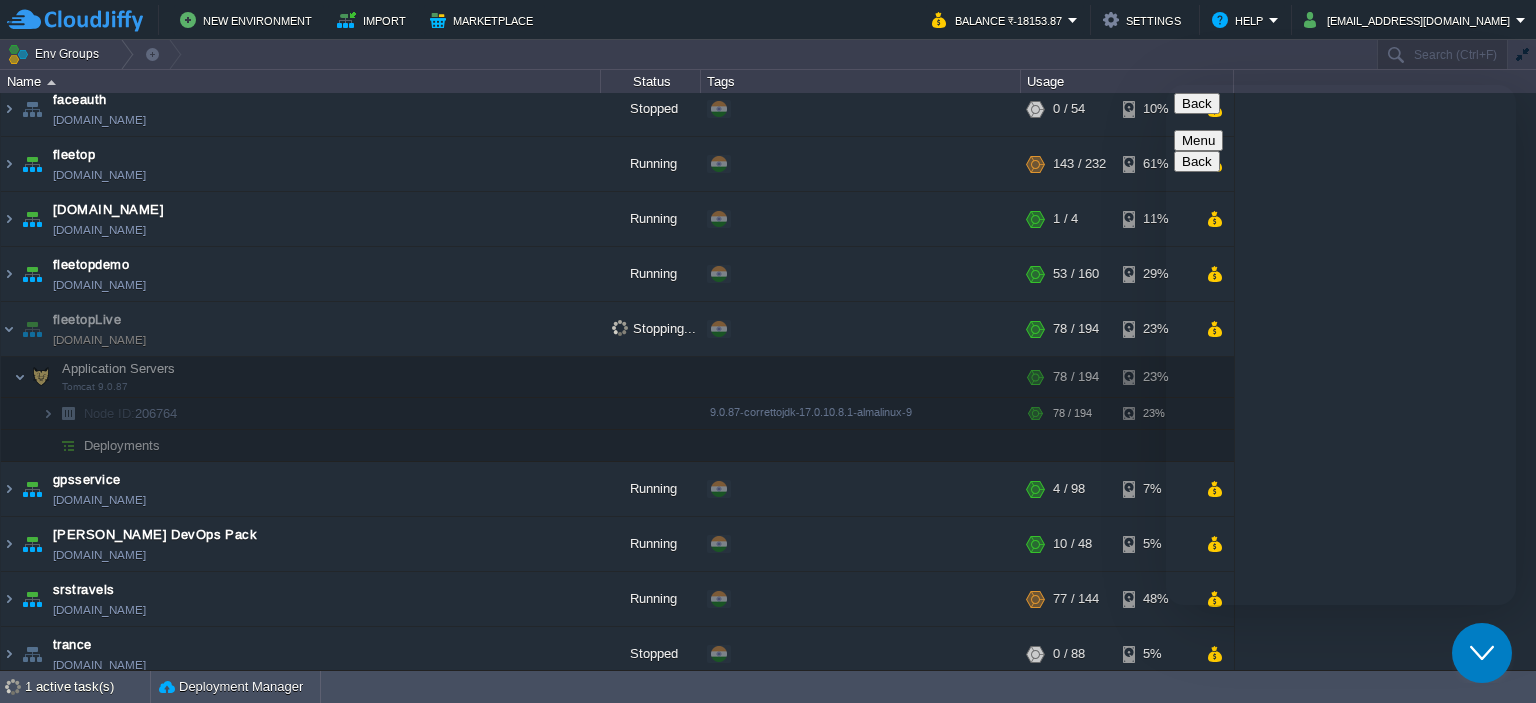 click at bounding box center (1166, 85) 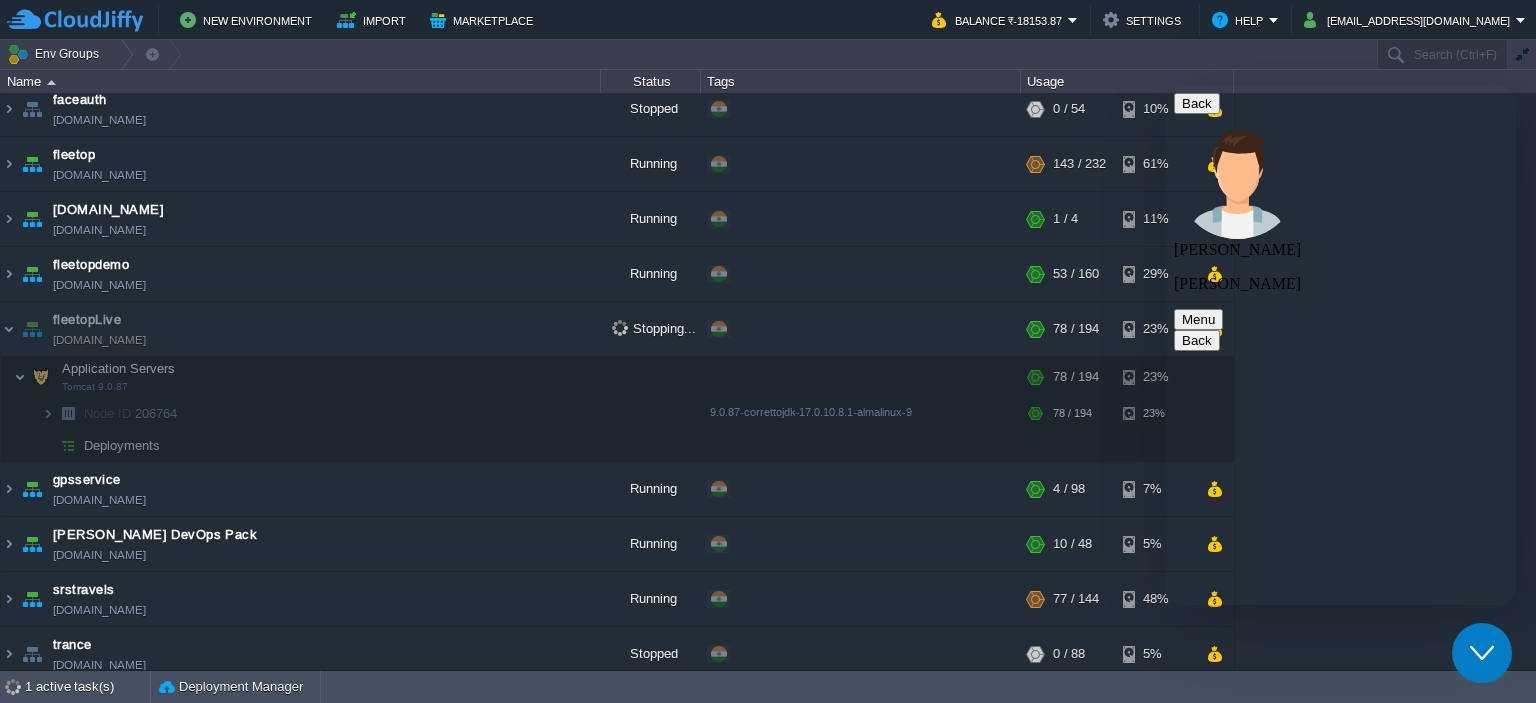 scroll, scrollTop: 0, scrollLeft: 0, axis: both 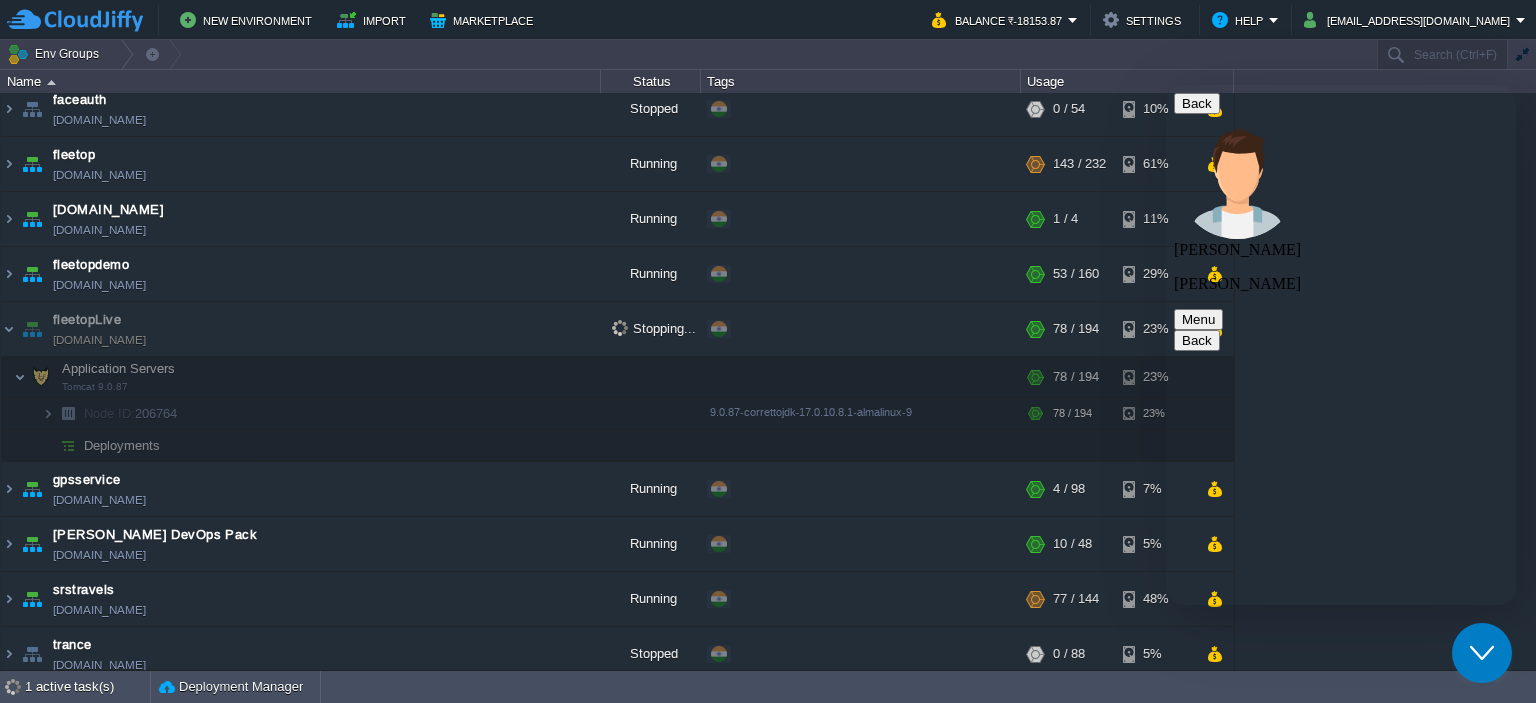 click on "Hi not able to restart" at bounding box center (1166, 85) 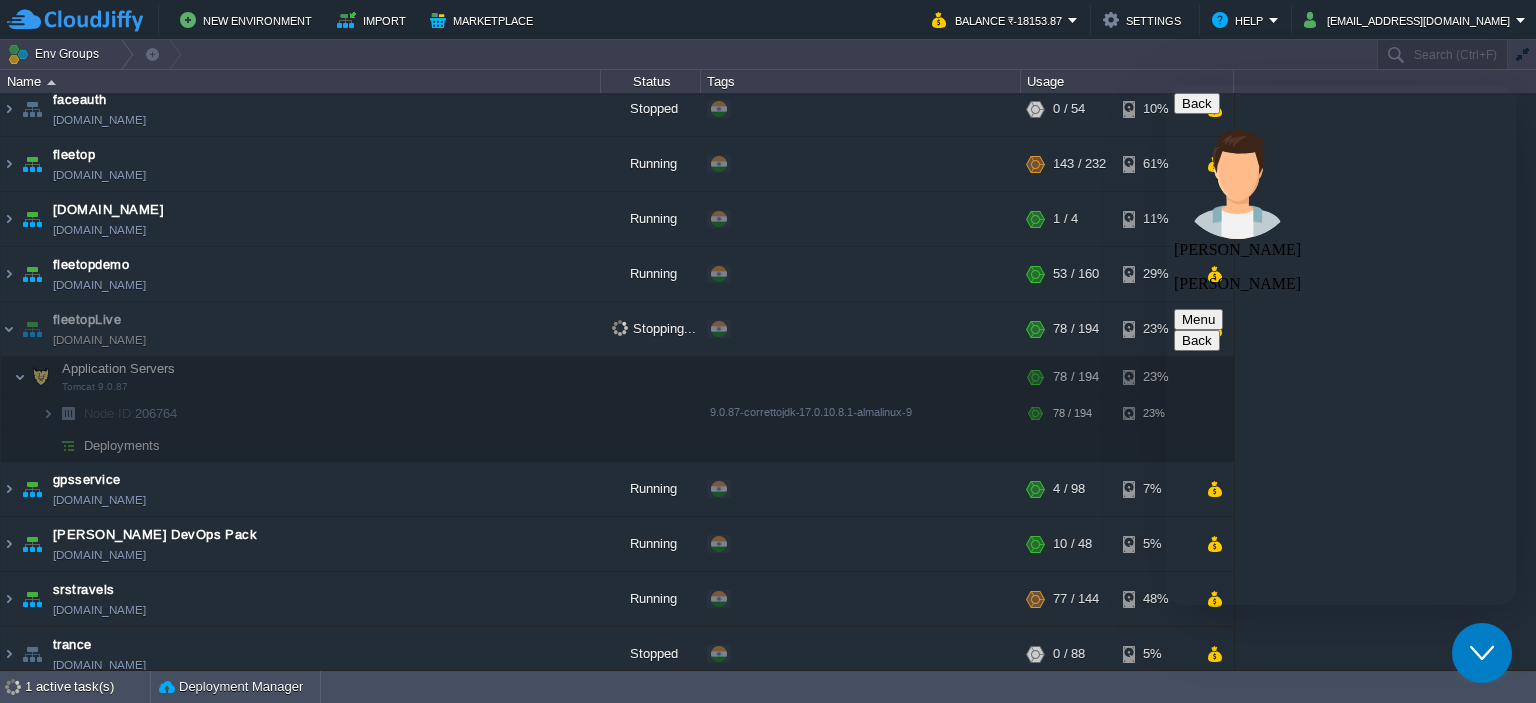 click on "Hi  i am  not able to restart" at bounding box center (1166, 85) 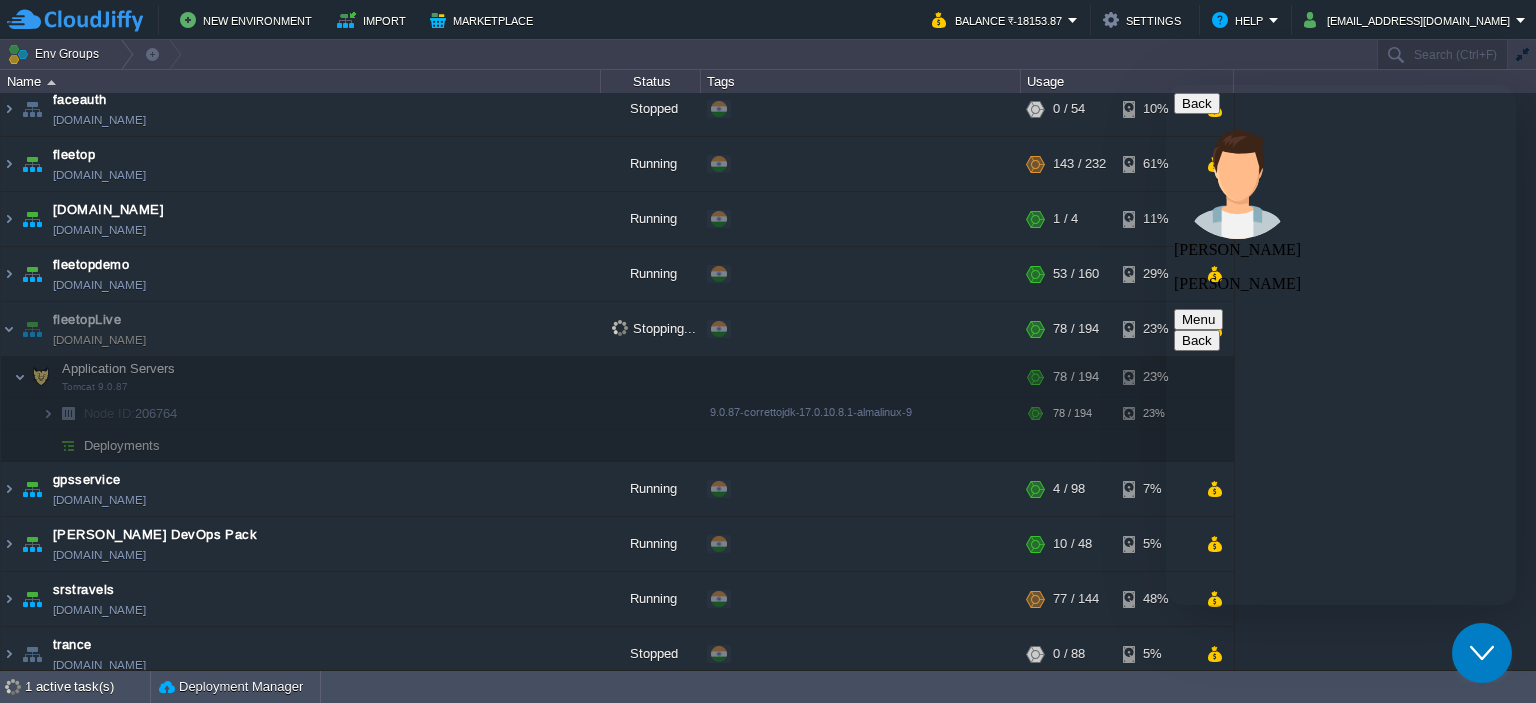 scroll, scrollTop: 0, scrollLeft: 0, axis: both 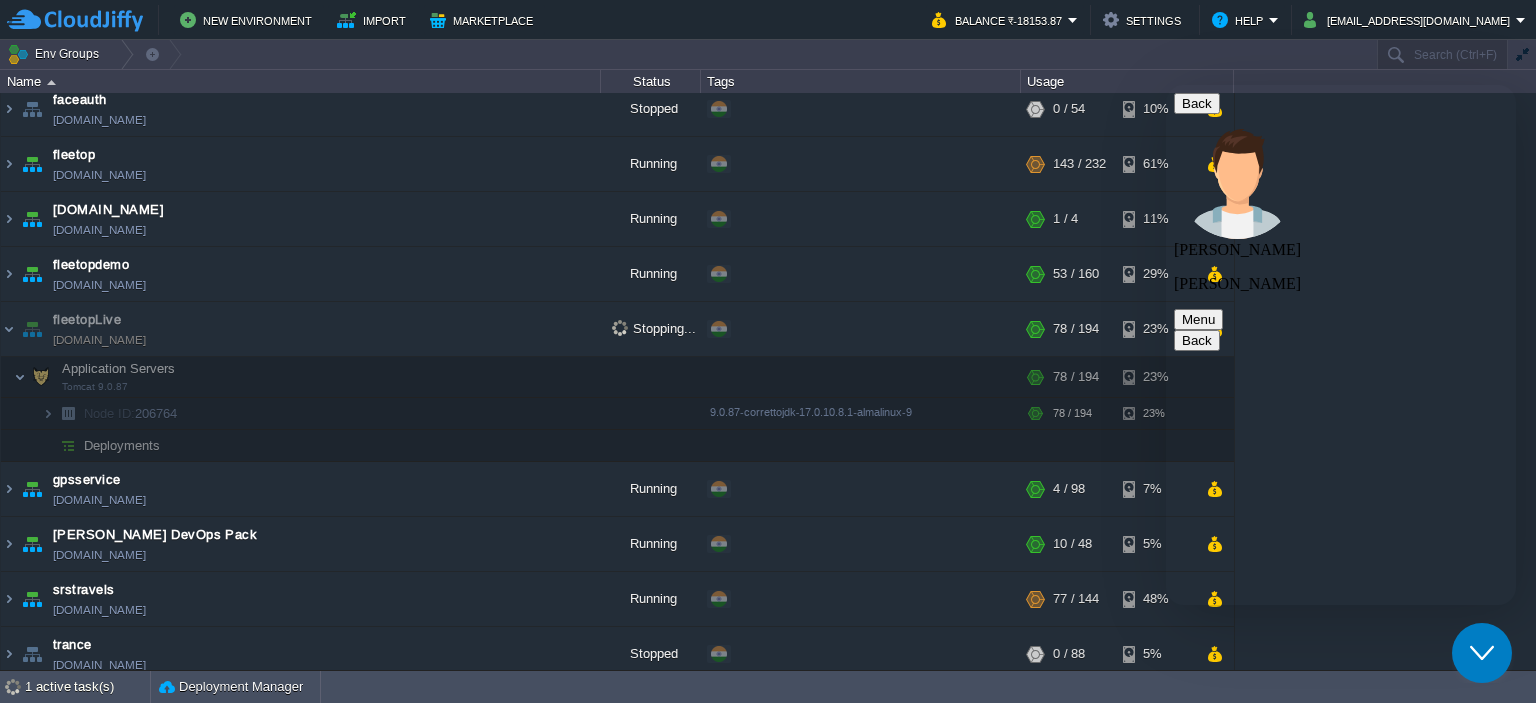 type on "Hi  i am  not able to restart  the fleetopLive envrionement ," 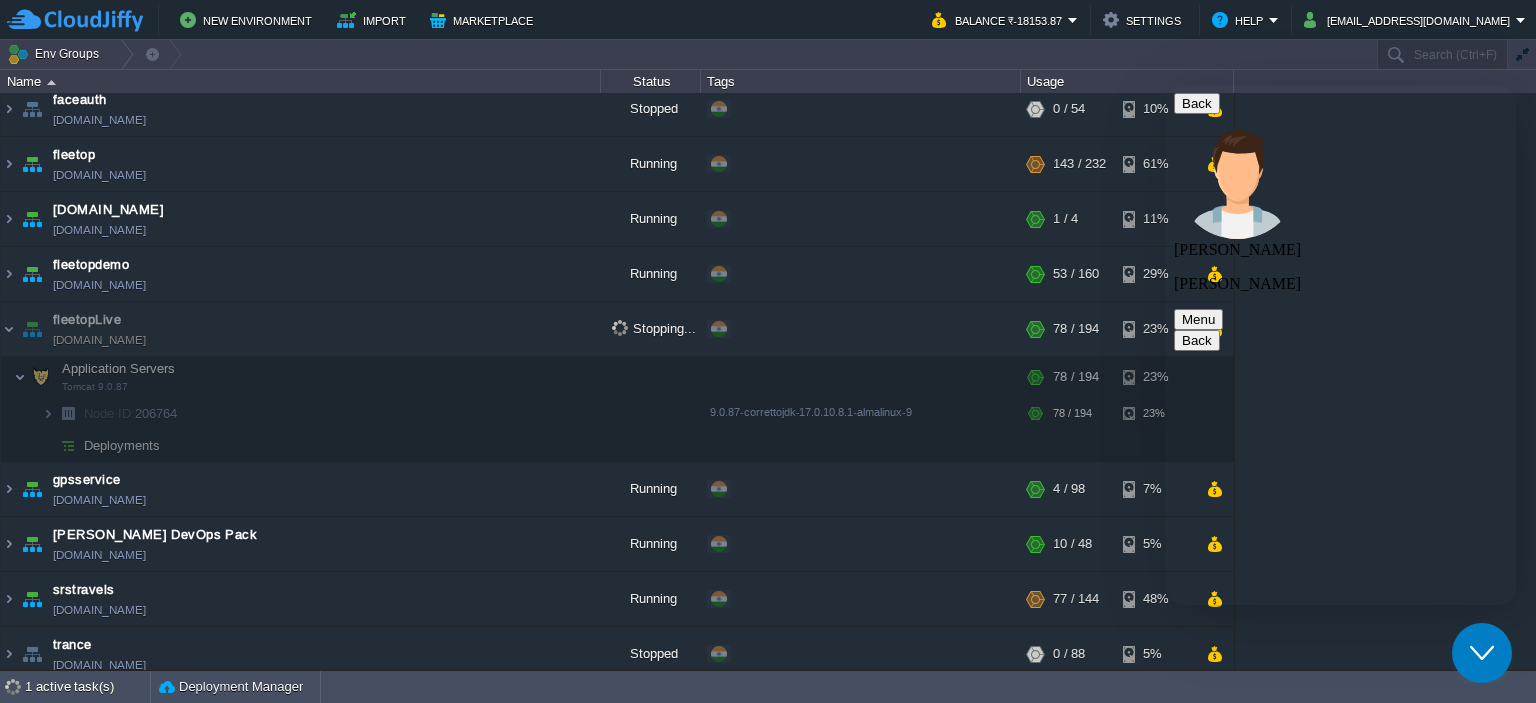scroll, scrollTop: 39, scrollLeft: 0, axis: vertical 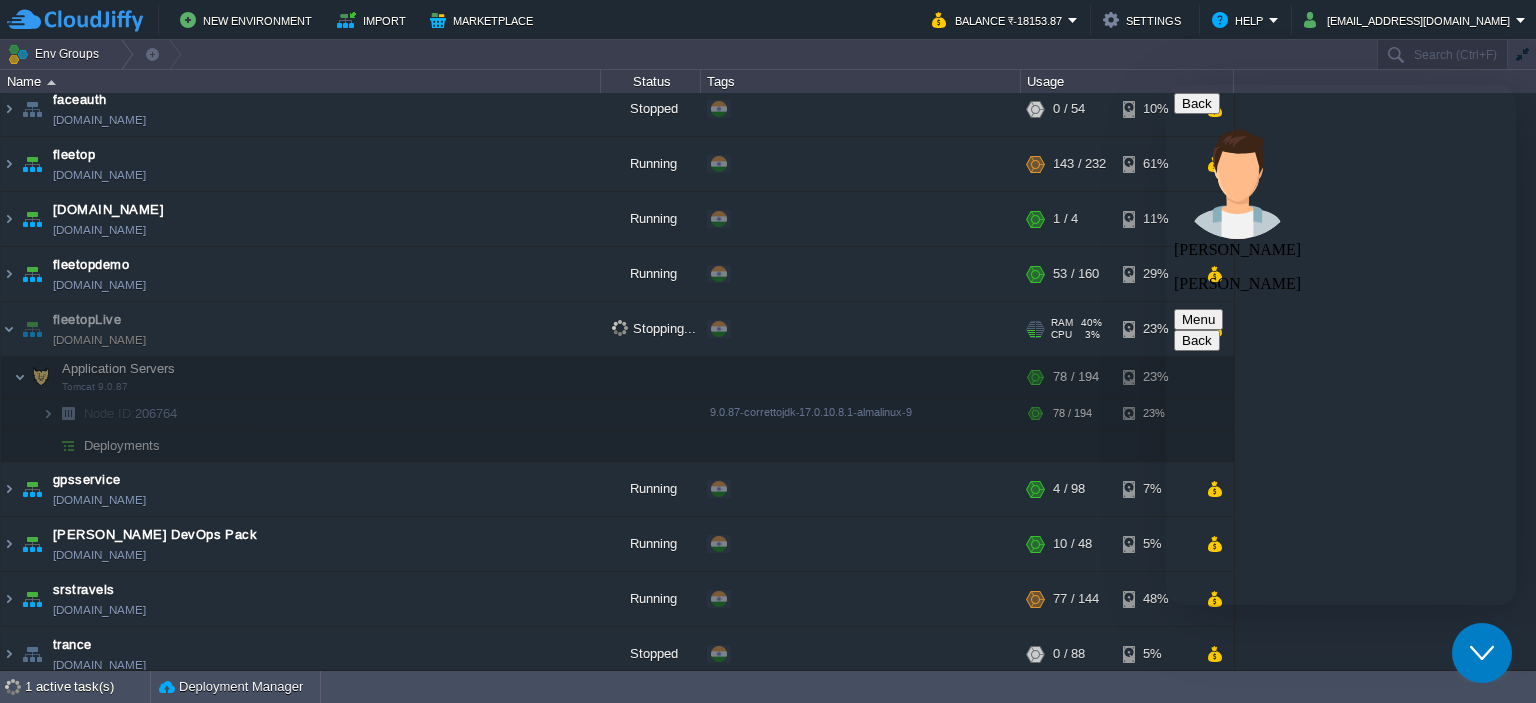 click on "+ Add to Env Group" at bounding box center [860, 330] 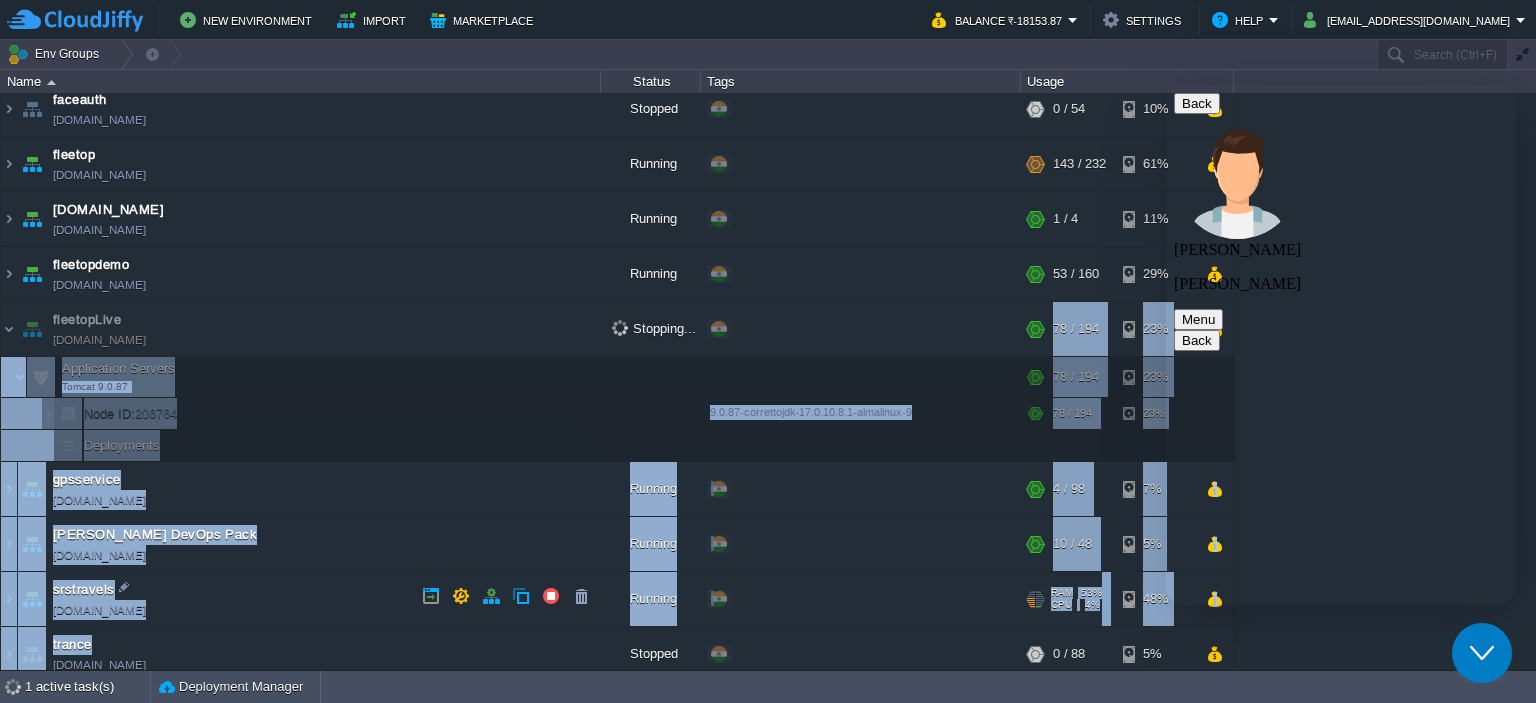 scroll, scrollTop: 76, scrollLeft: 0, axis: vertical 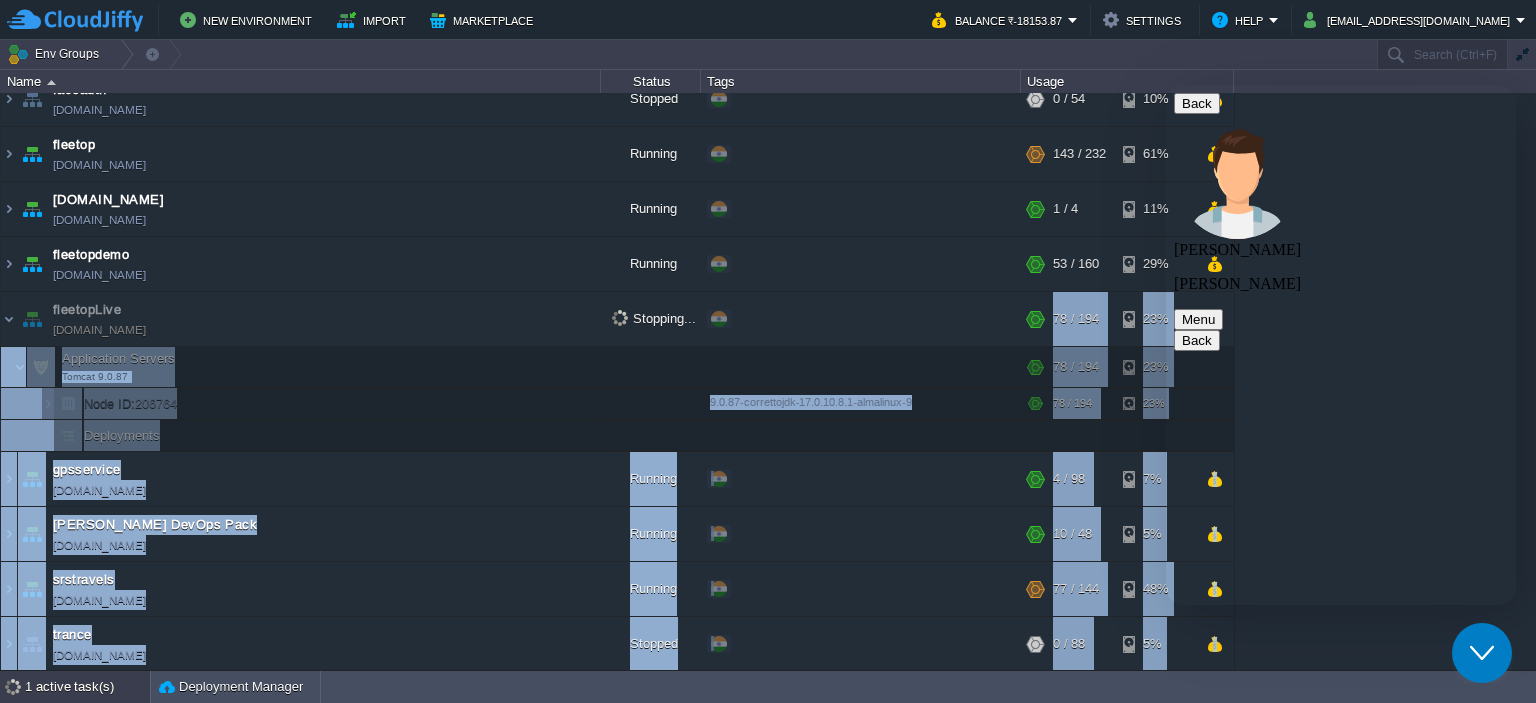 drag, startPoint x: 916, startPoint y: 344, endPoint x: 496, endPoint y: 700, distance: 550.5779 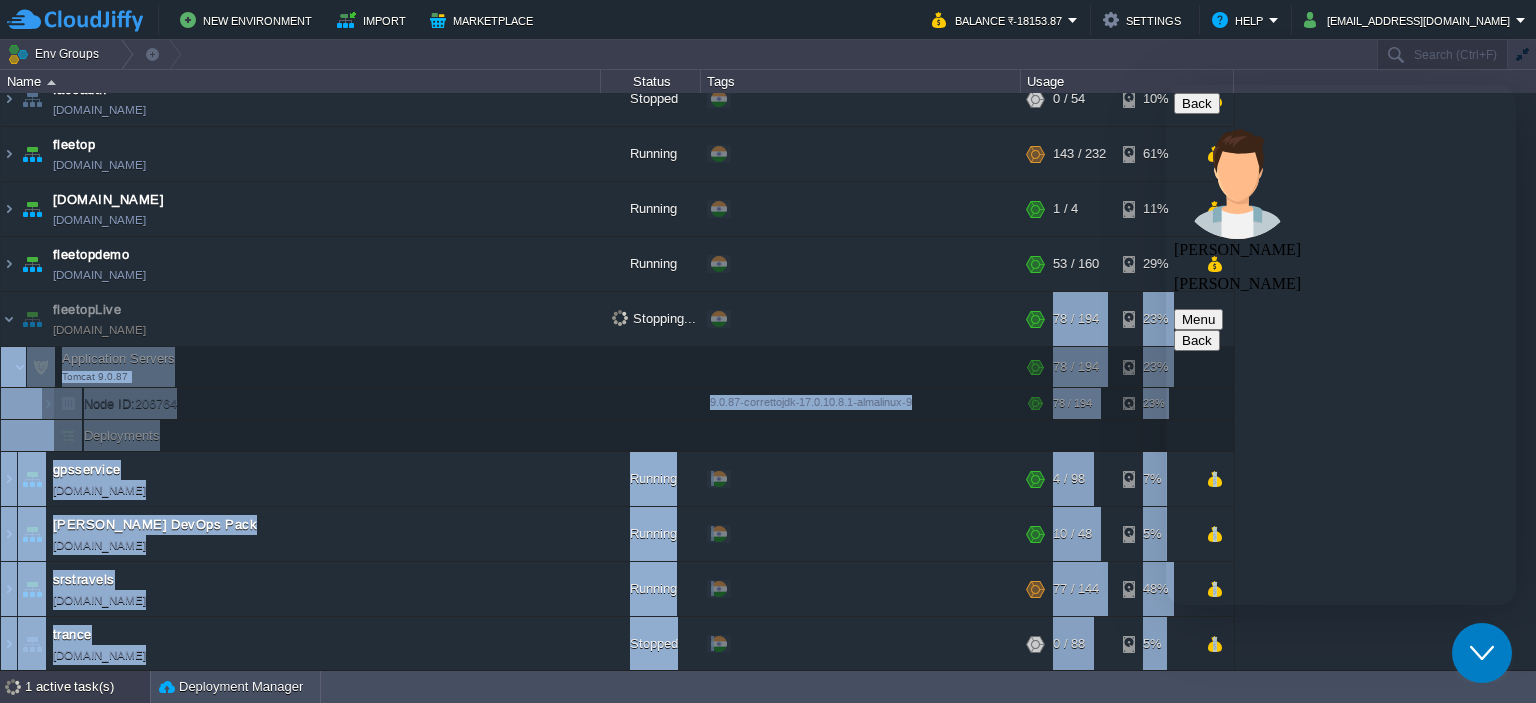 click on "New Environment Import Marketplace Bonus ₹0.00 Upgrade Account Balance ₹-18153.87 Settings Help fleetop@ivgroup.in       Env Groups                     Search (Ctrl+F)         auto-gen Name Status Tags Usage env-2168644 env-2168644.cloudjiffy.net Stopped                                 + Add to Env Group                                                                                                                                                            RAM                 0%                                         CPU                 0%                             0 / 52                    10%       faceauth faceauth.cloudjiffy.net Stopped                                 + Add to Env Group                                                                                                                                                            RAM                 0%                                         CPU                 0%                             0 / 54" at bounding box center [768, 351] 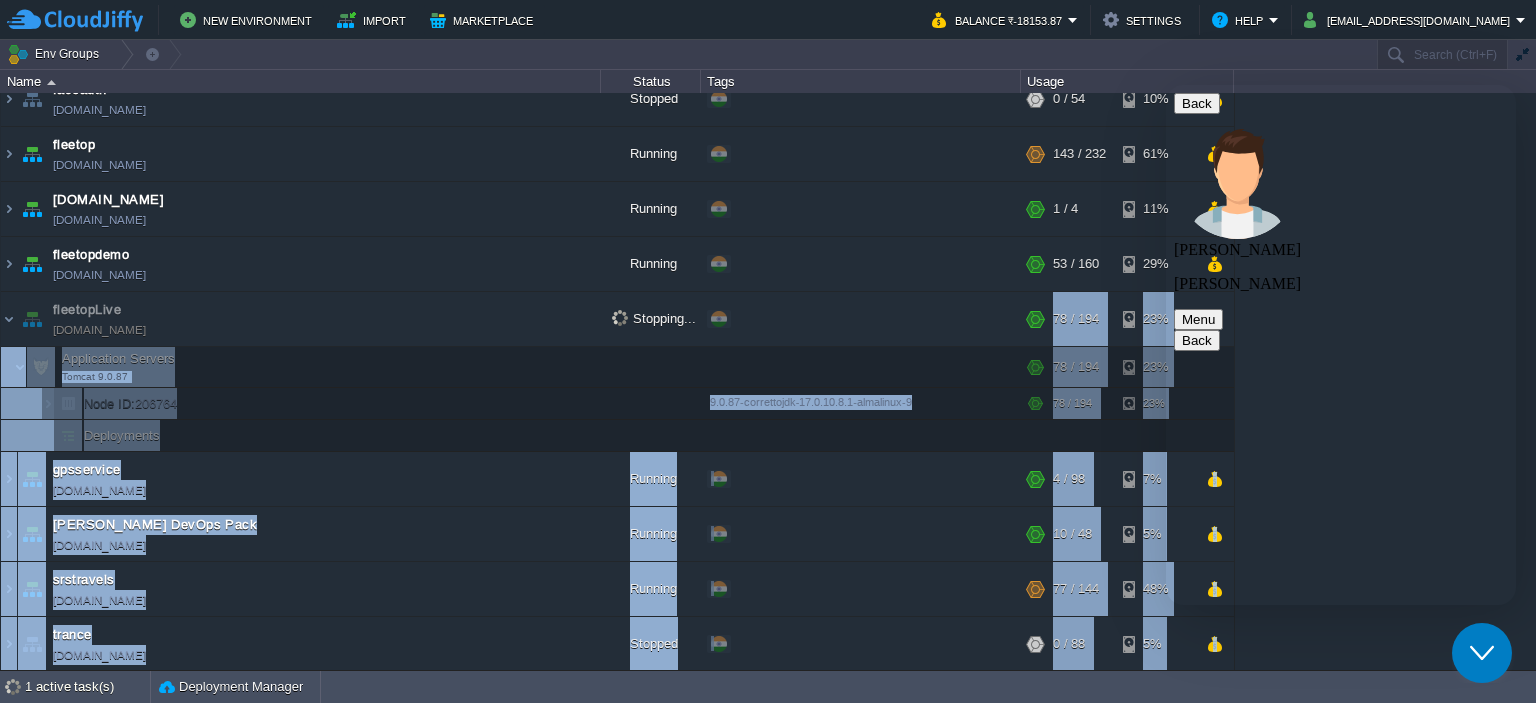 click on "1 active task(s)   Deployment Manager" at bounding box center (768, 687) 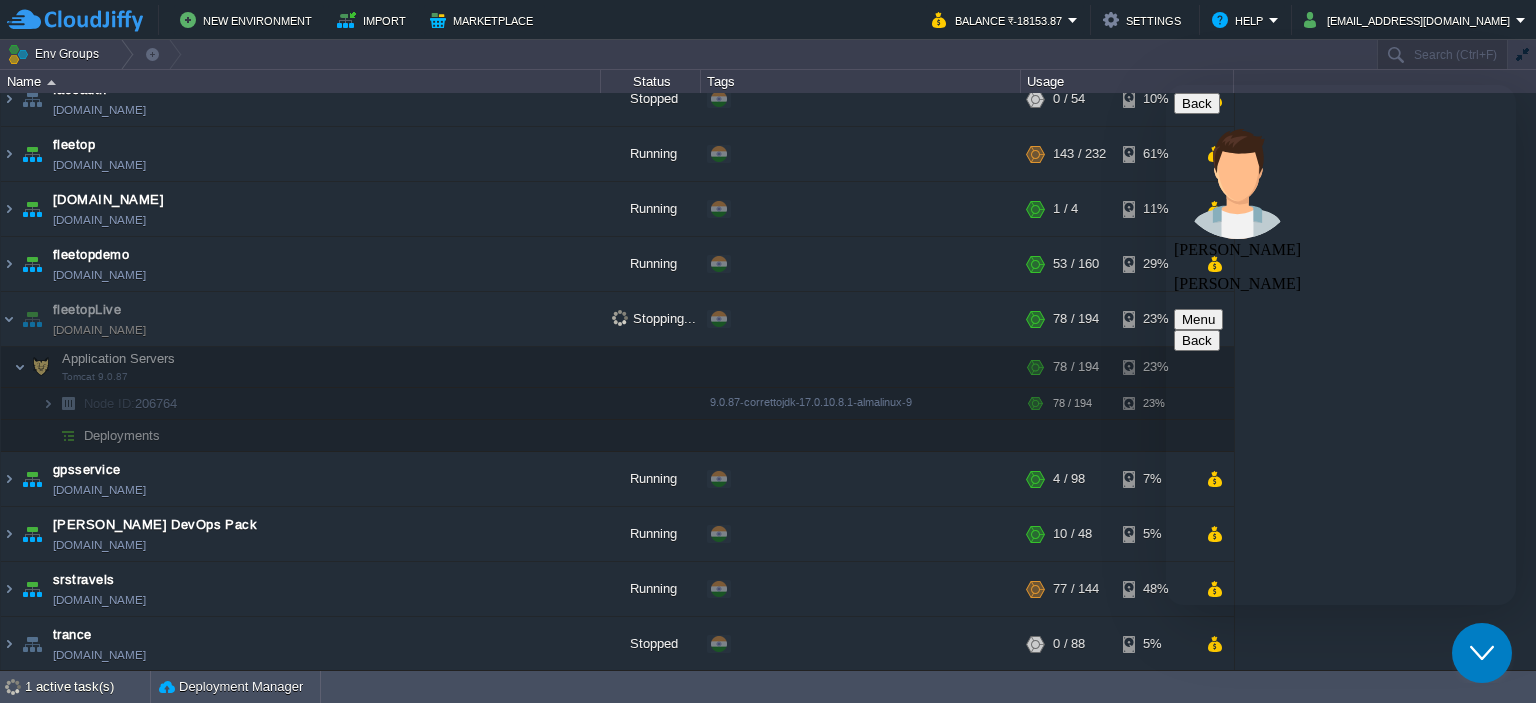 scroll, scrollTop: 95, scrollLeft: 0, axis: vertical 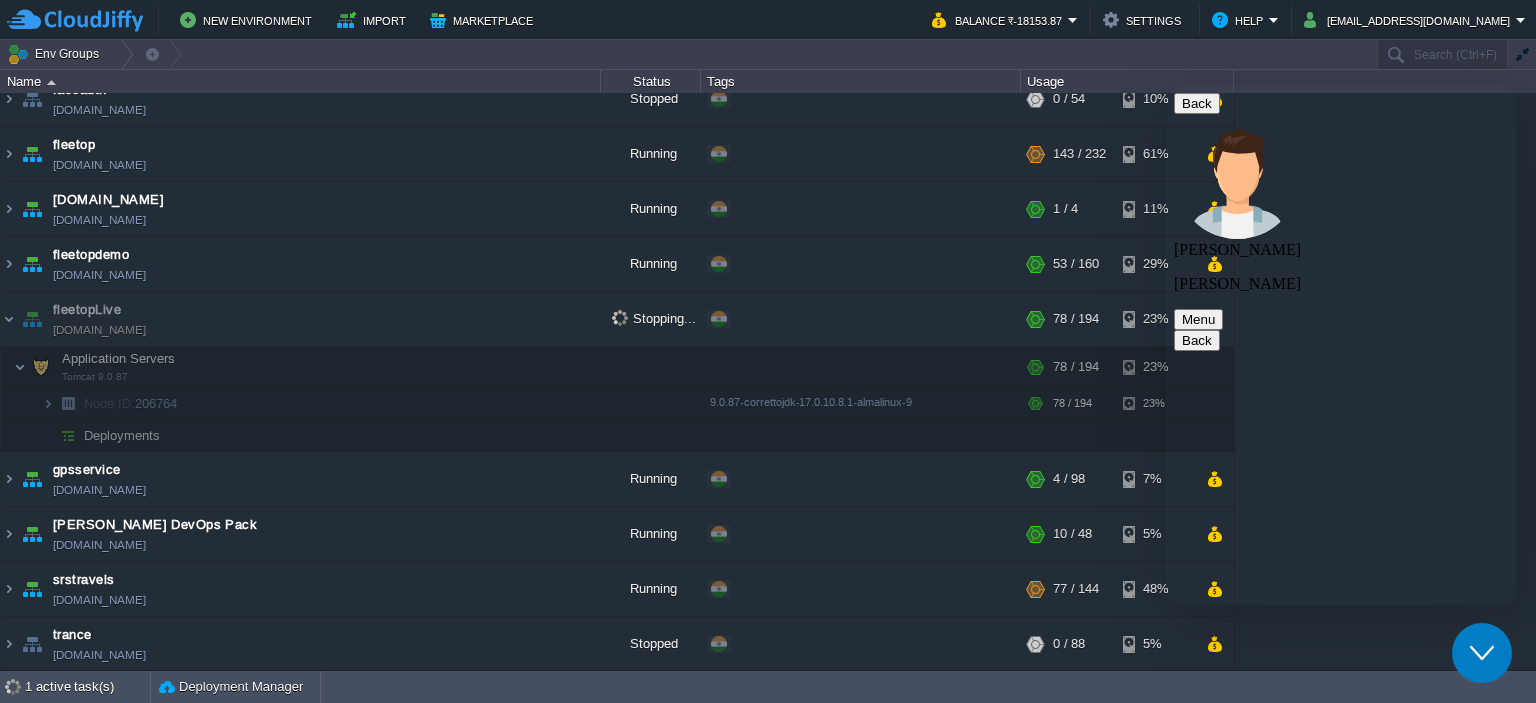 click at bounding box center (1166, 85) 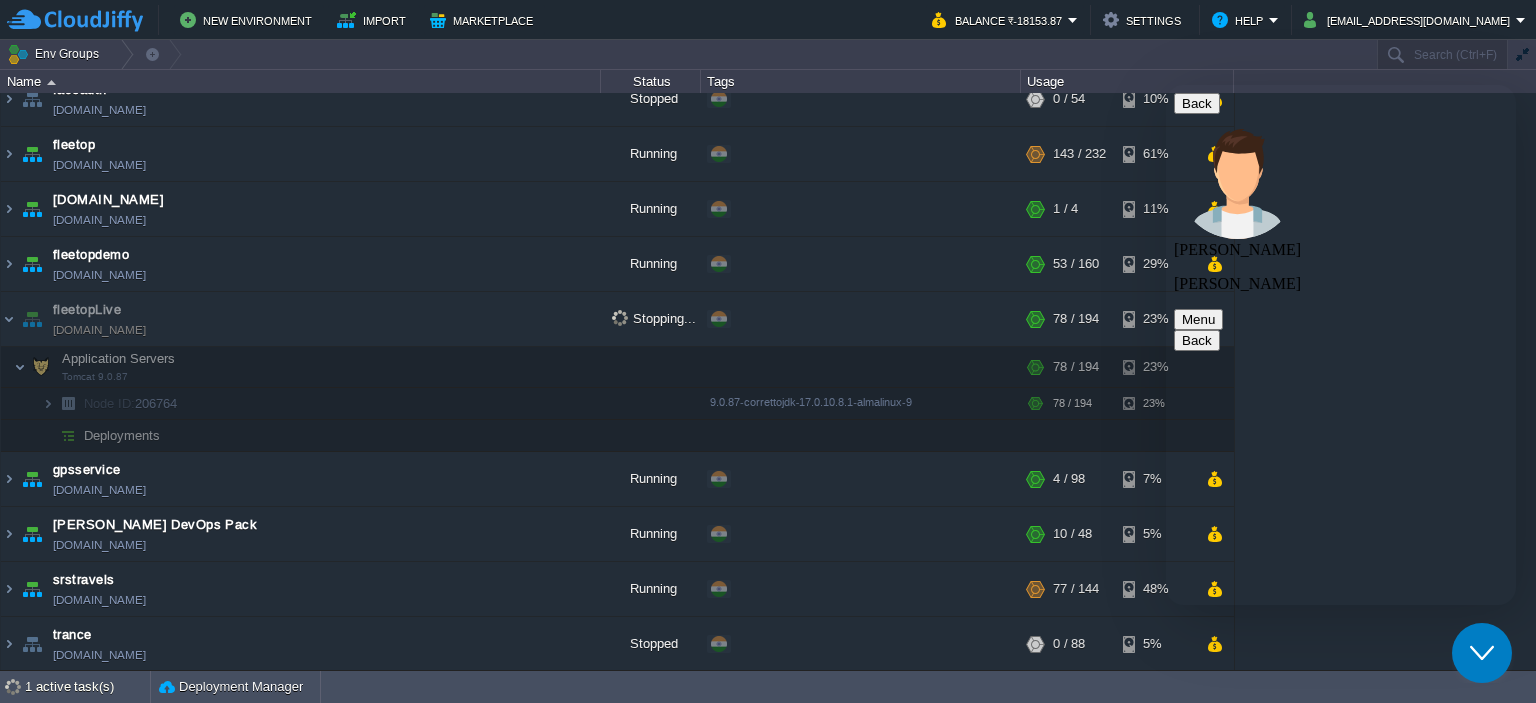 paste on "c" 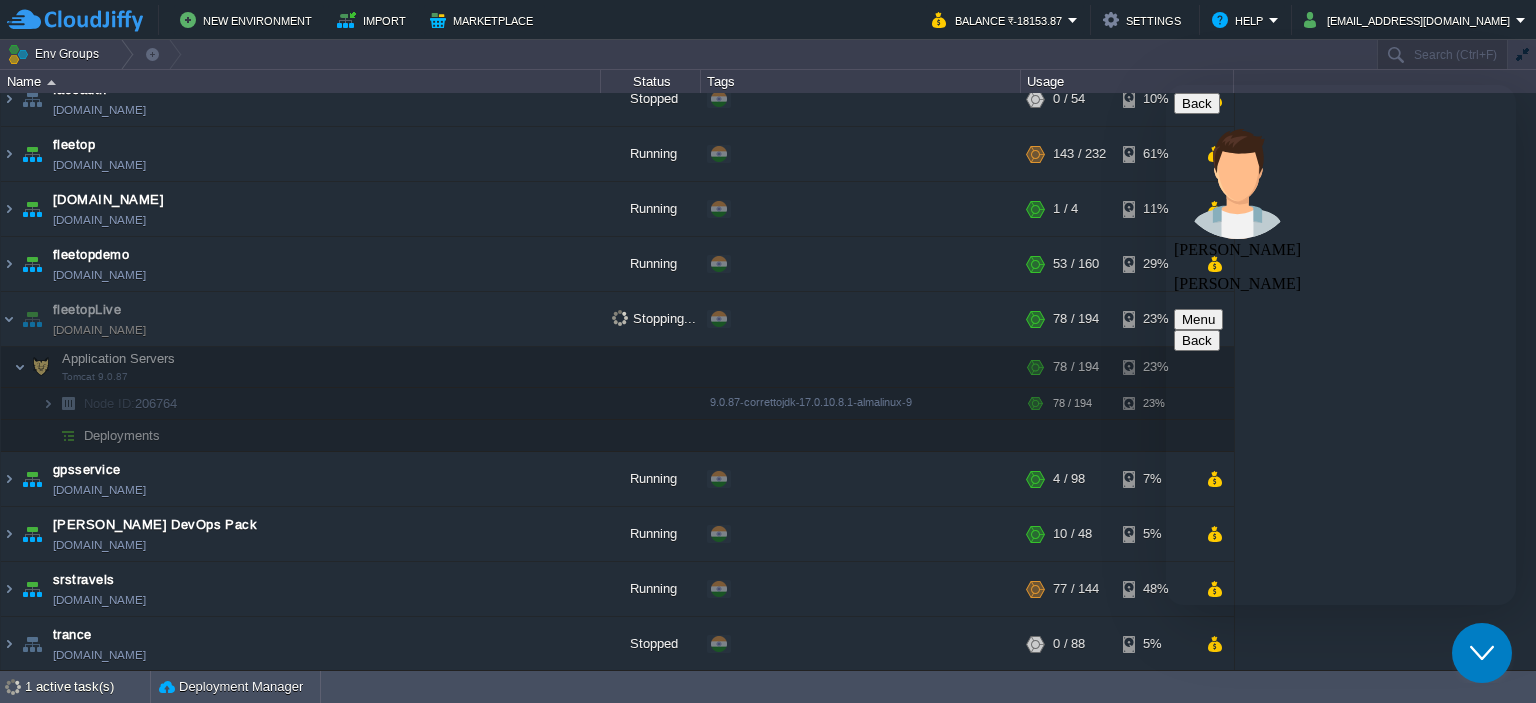 scroll, scrollTop: 164, scrollLeft: 0, axis: vertical 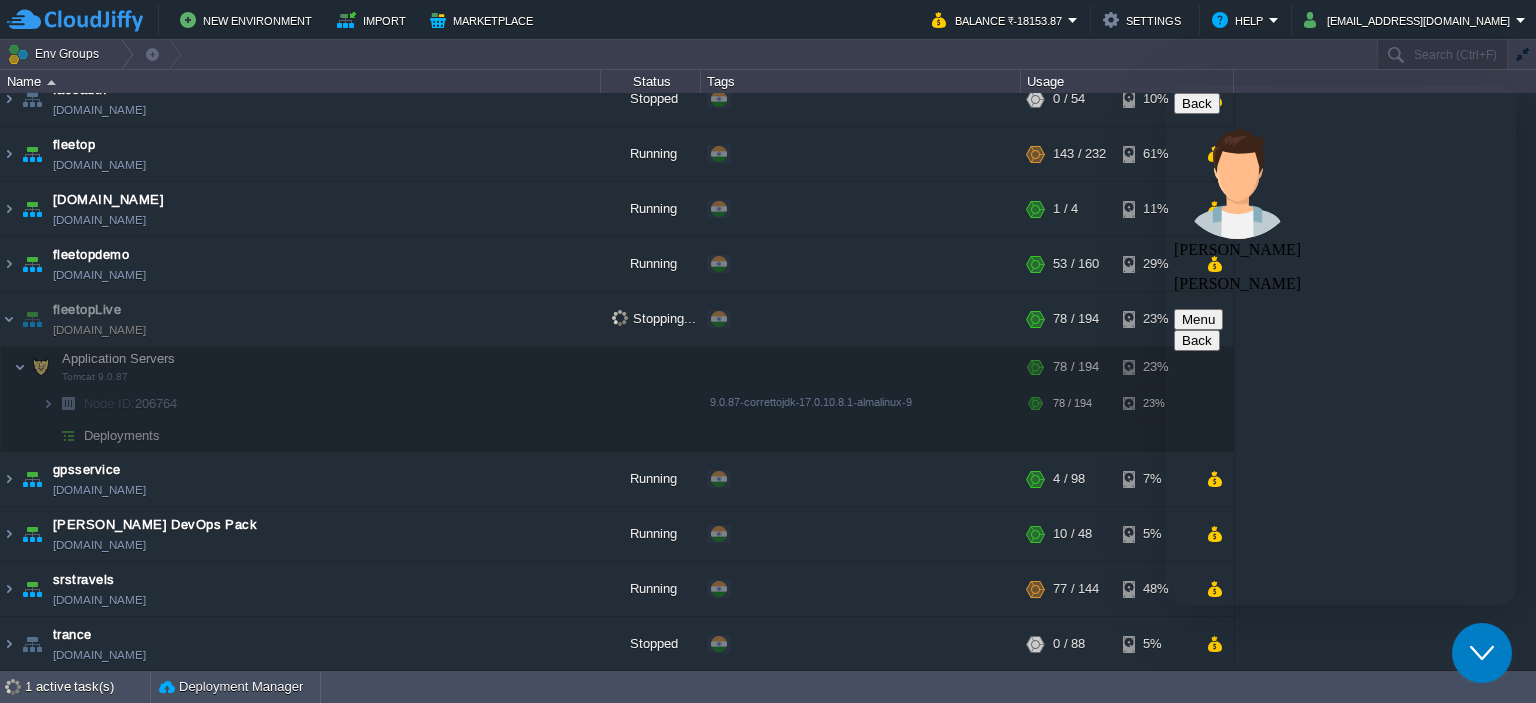 type on "check this" 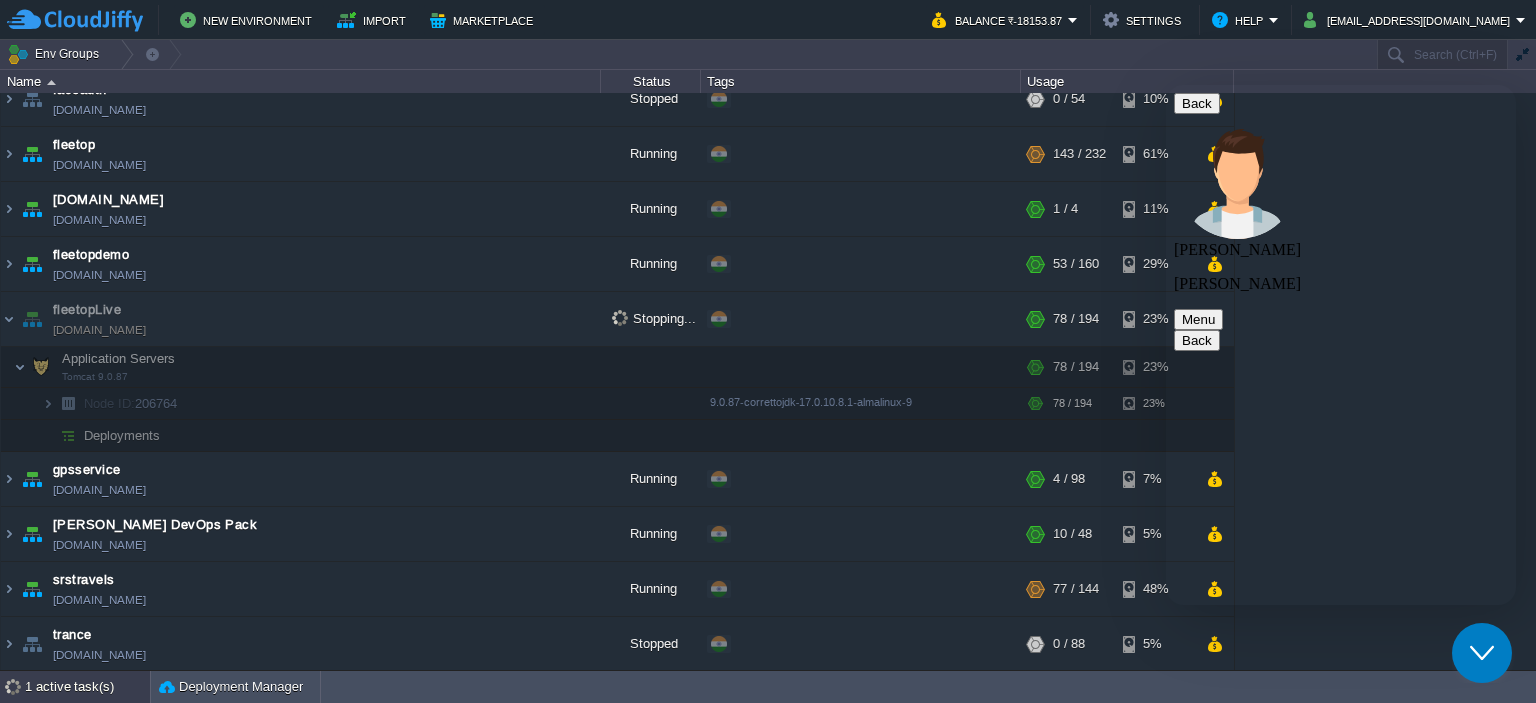 click on "1 active task(s)" at bounding box center [87, 687] 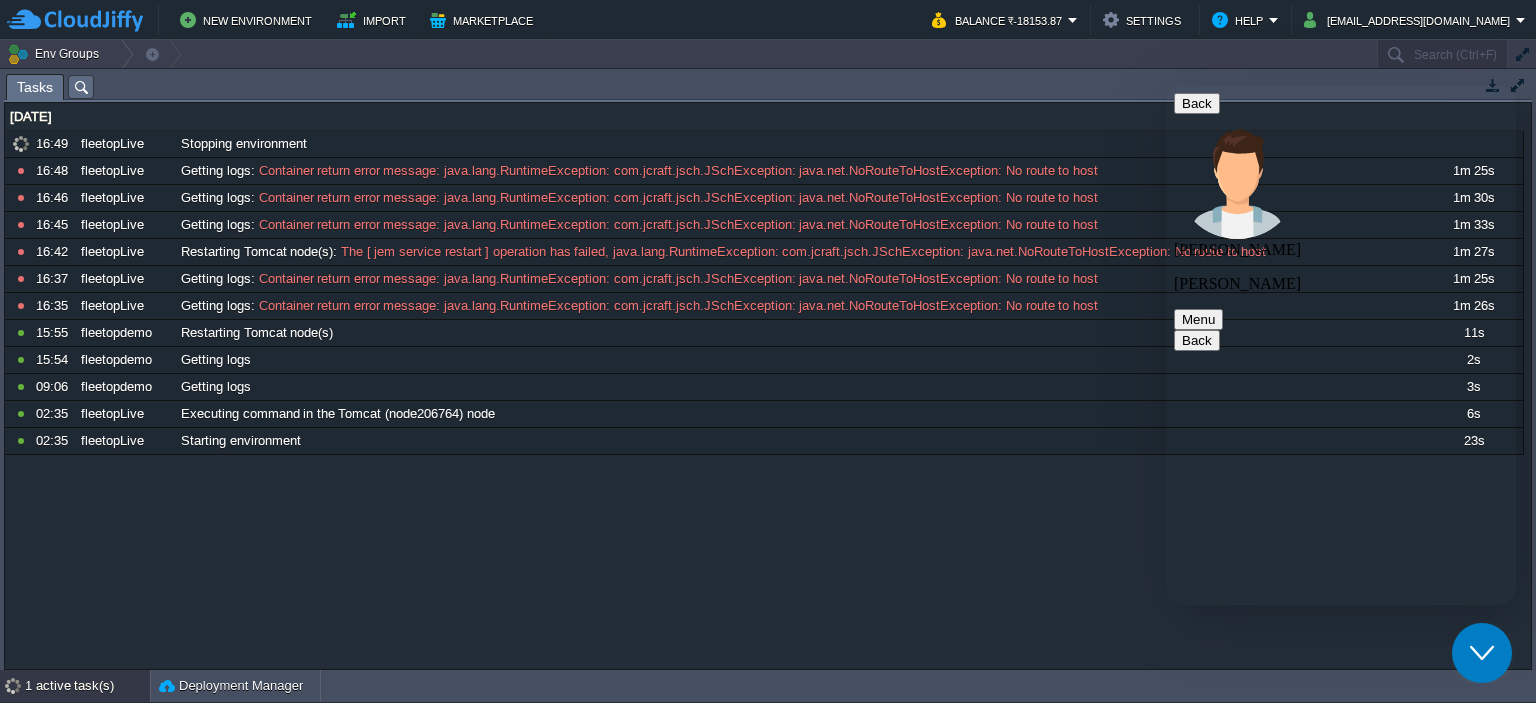 scroll, scrollTop: 68, scrollLeft: 0, axis: vertical 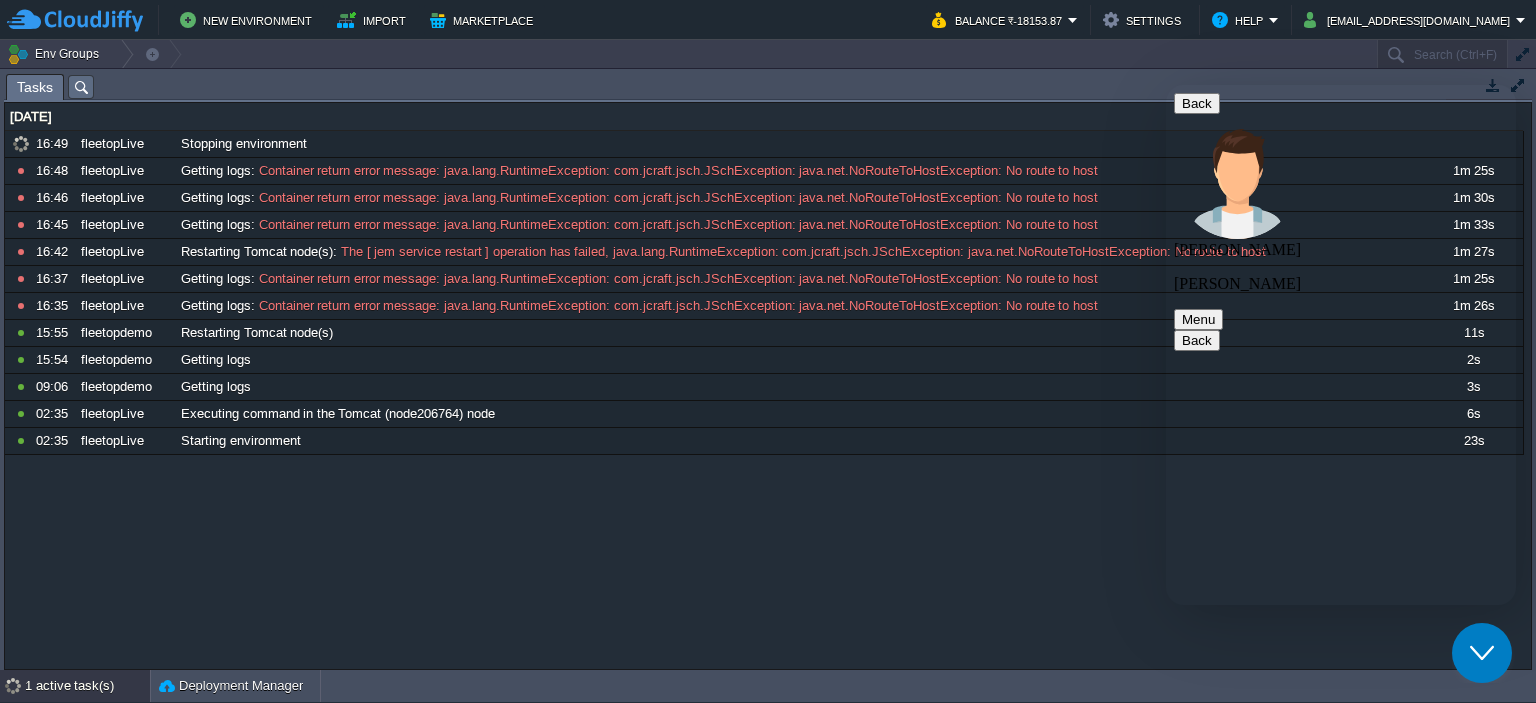click at bounding box center (1166, 85) 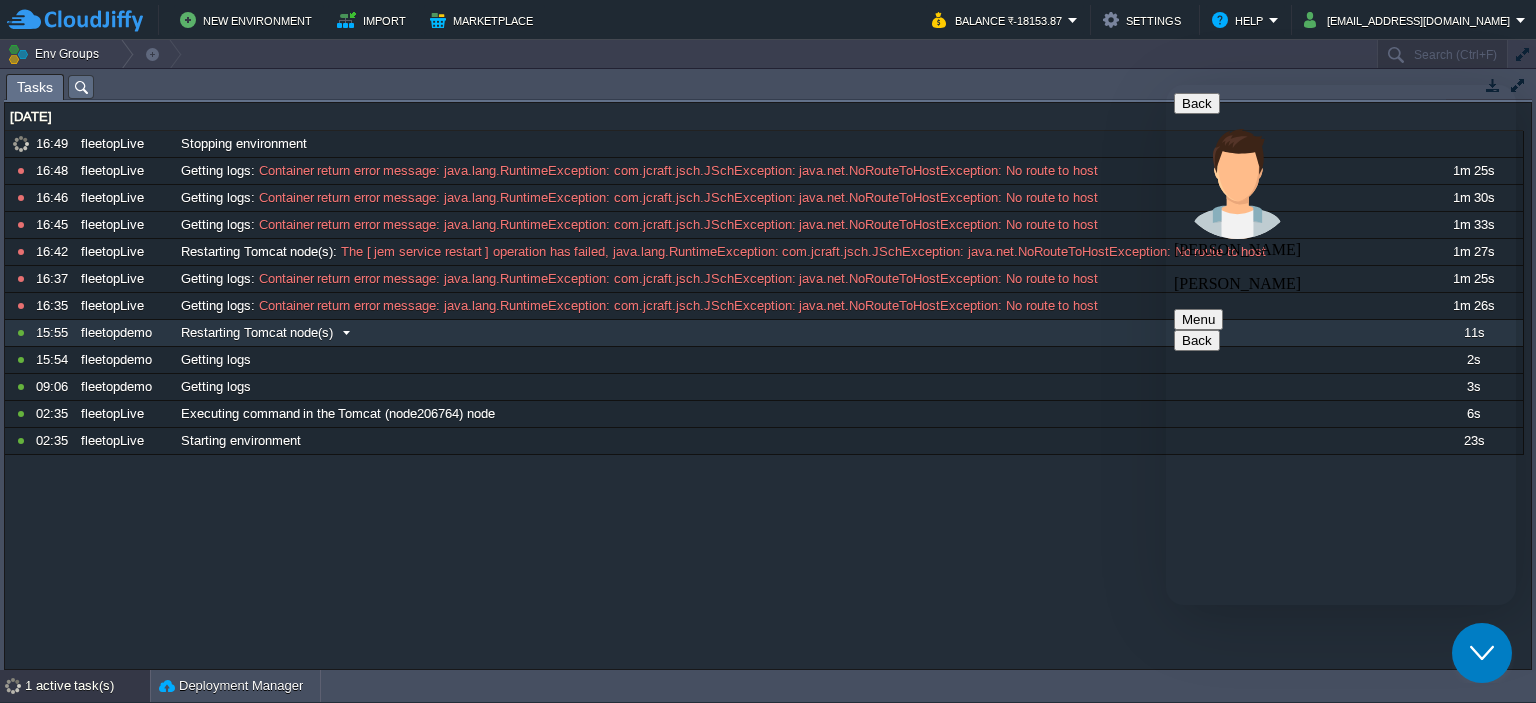 scroll, scrollTop: 467, scrollLeft: 0, axis: vertical 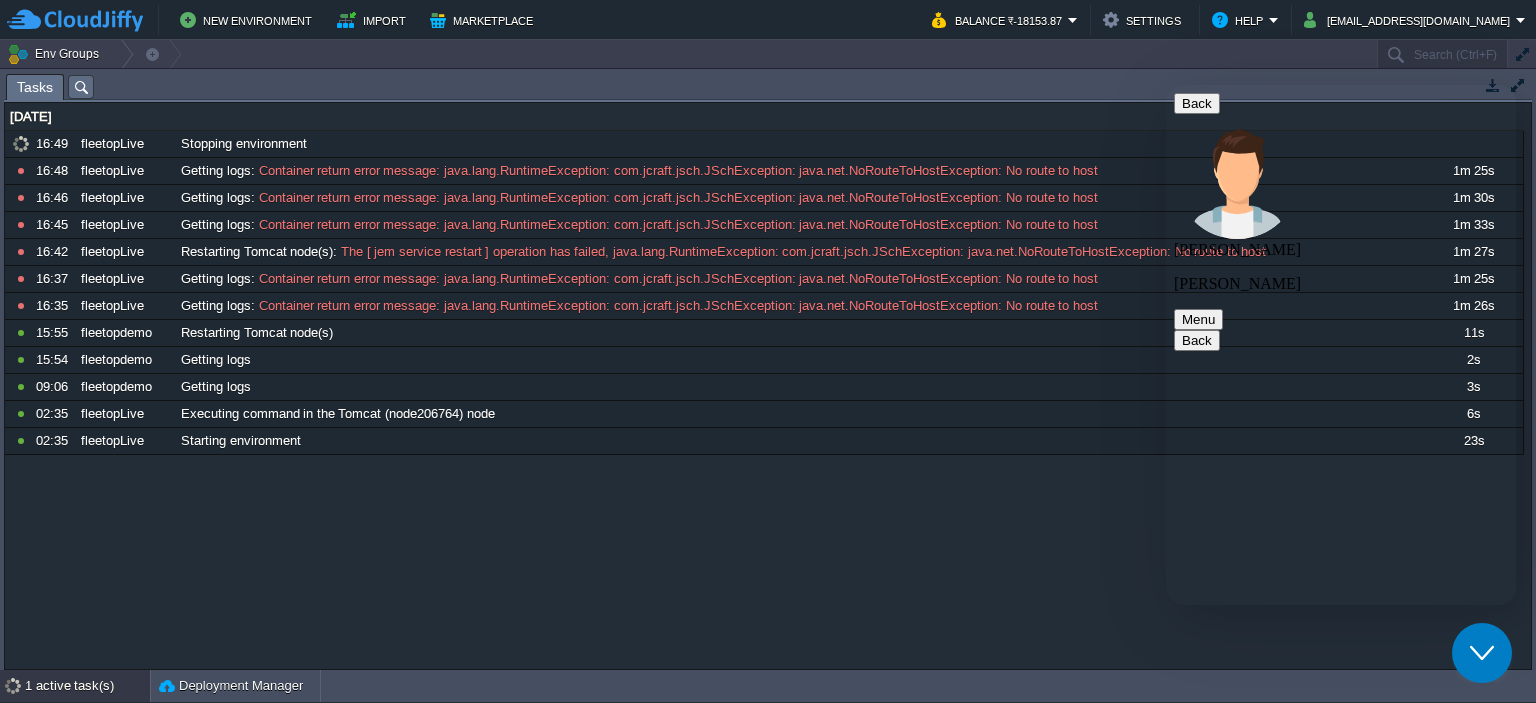 click on "1 active task(s)" at bounding box center [87, 686] 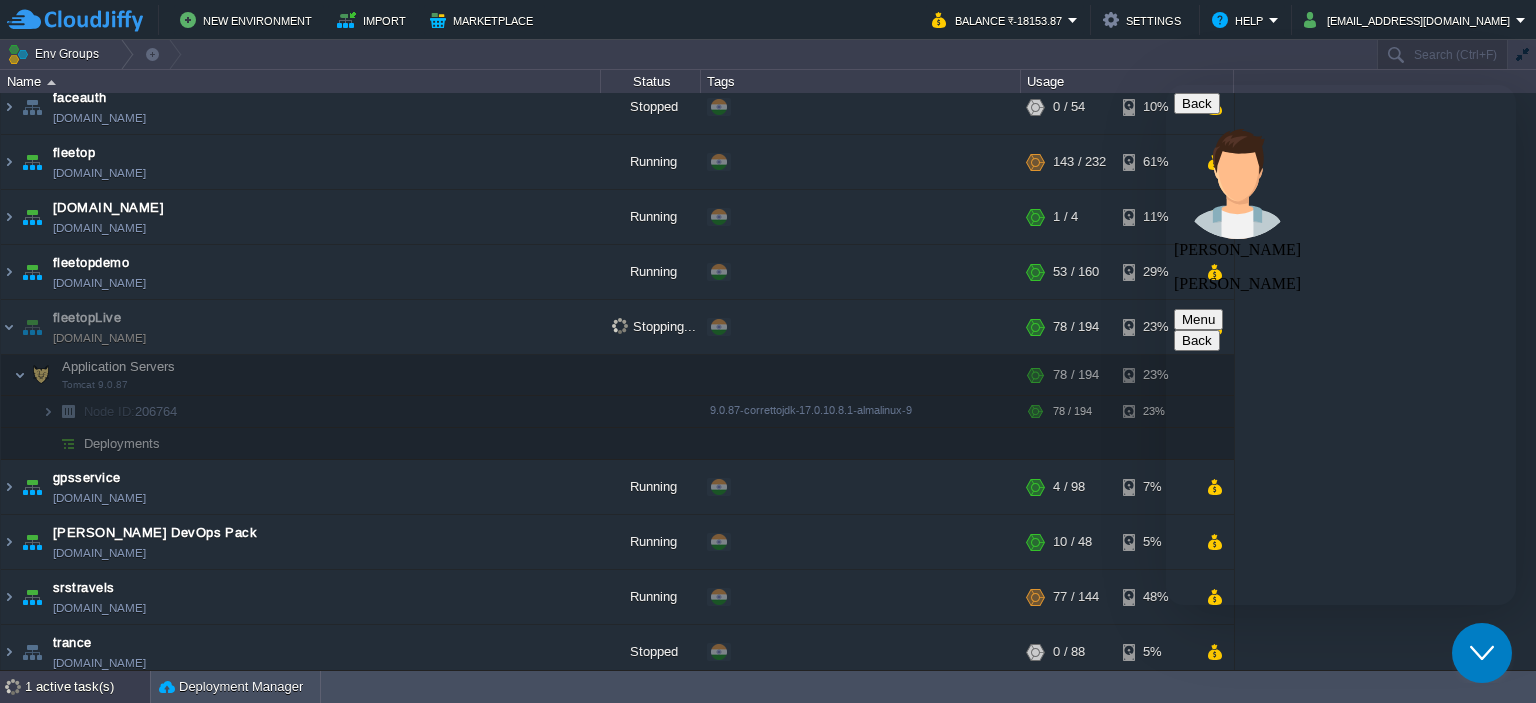 scroll, scrollTop: 76, scrollLeft: 0, axis: vertical 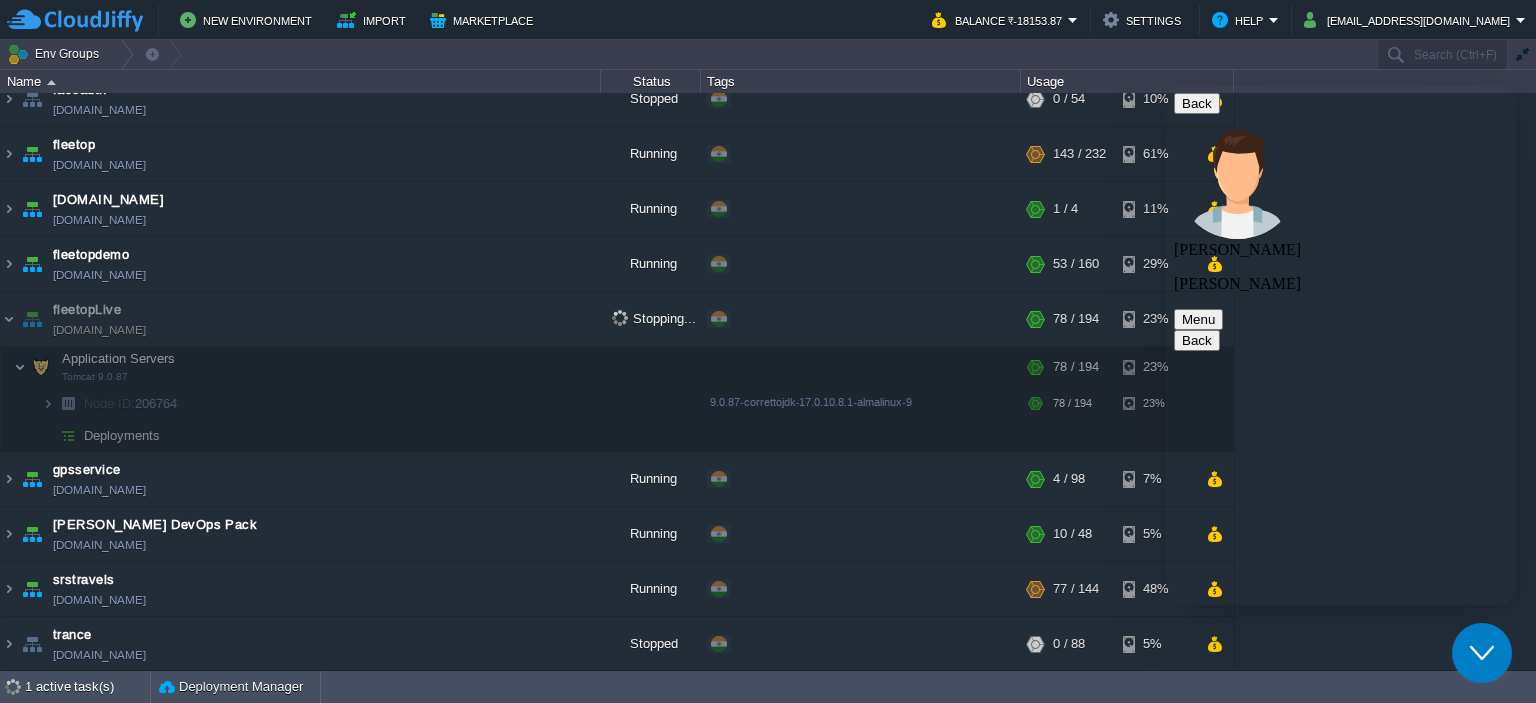 click at bounding box center (1840, 2242) 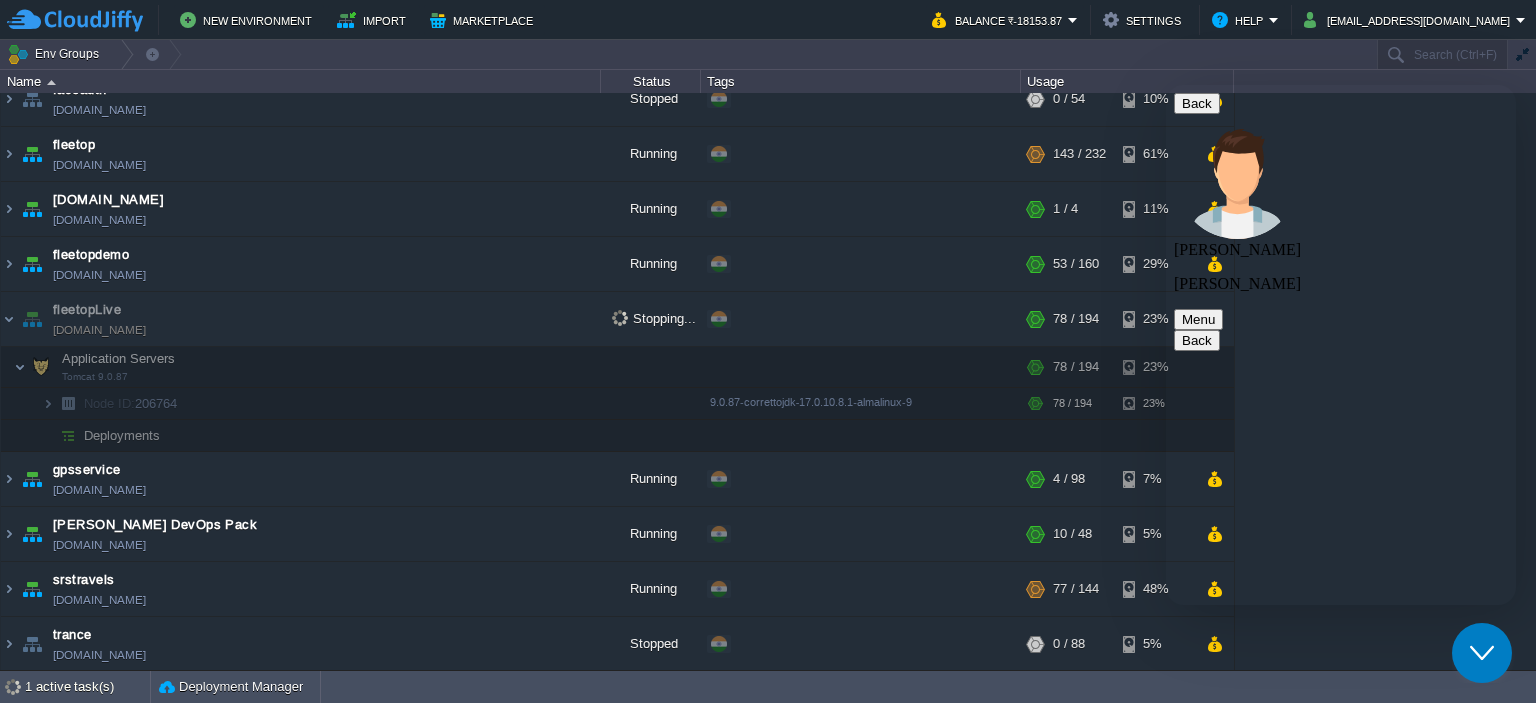 click at bounding box center (1930, 2614) 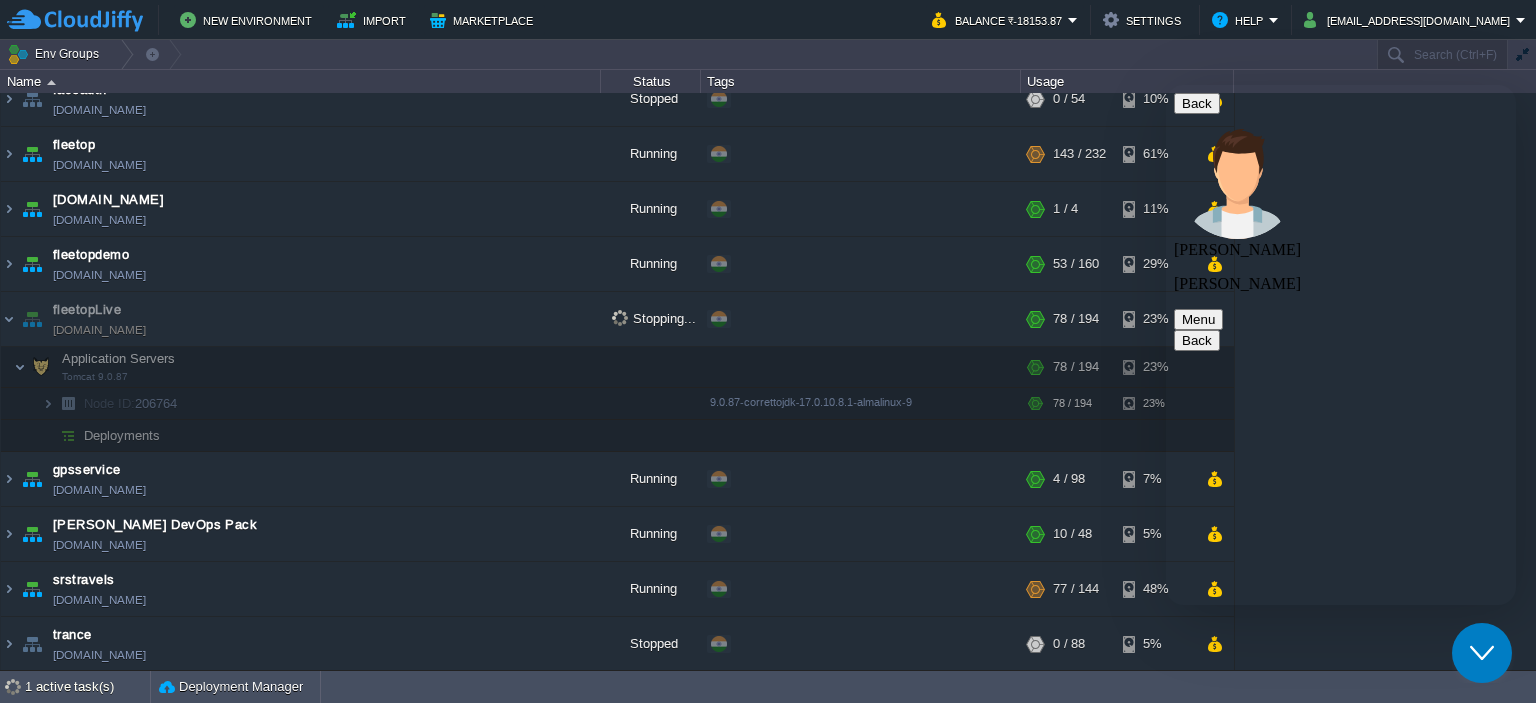 scroll, scrollTop: 467, scrollLeft: 0, axis: vertical 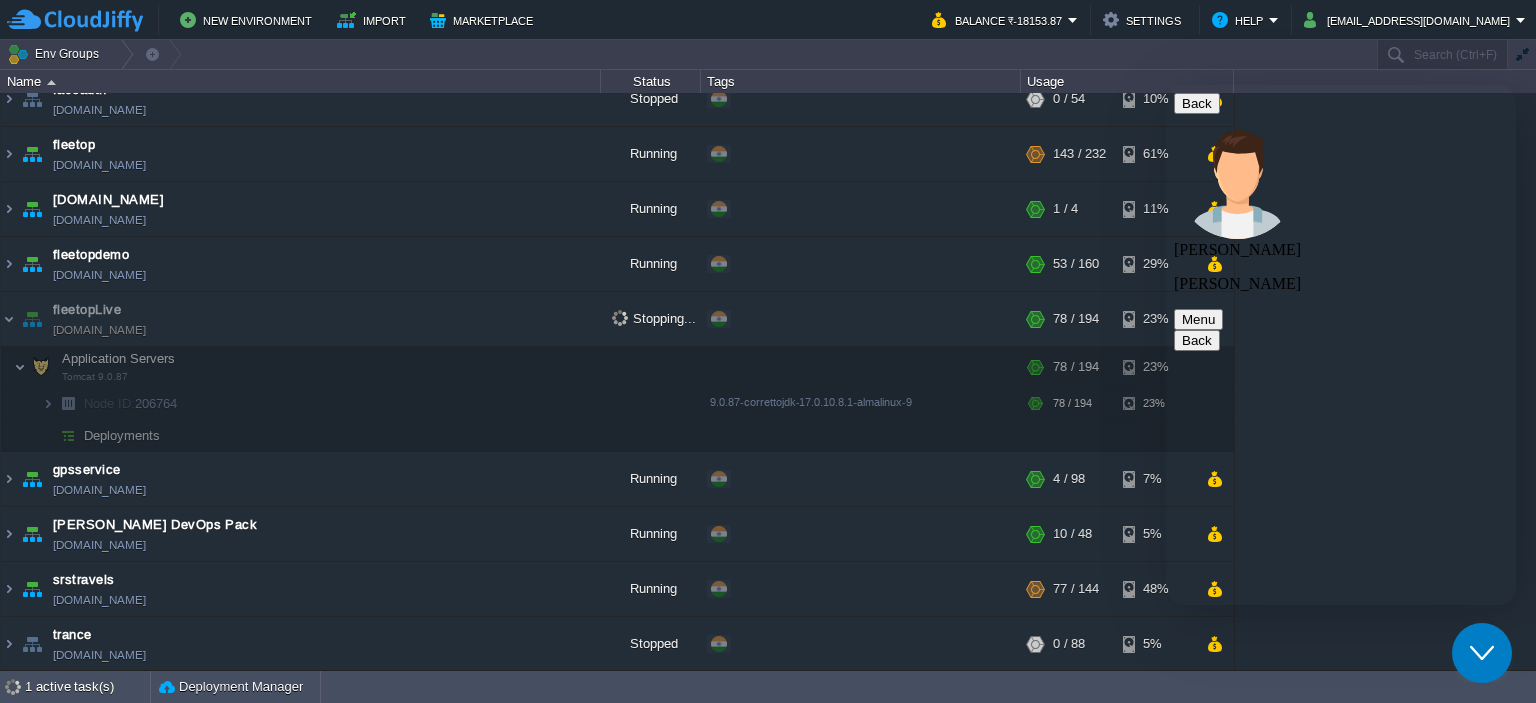 click at bounding box center (1166, 85) 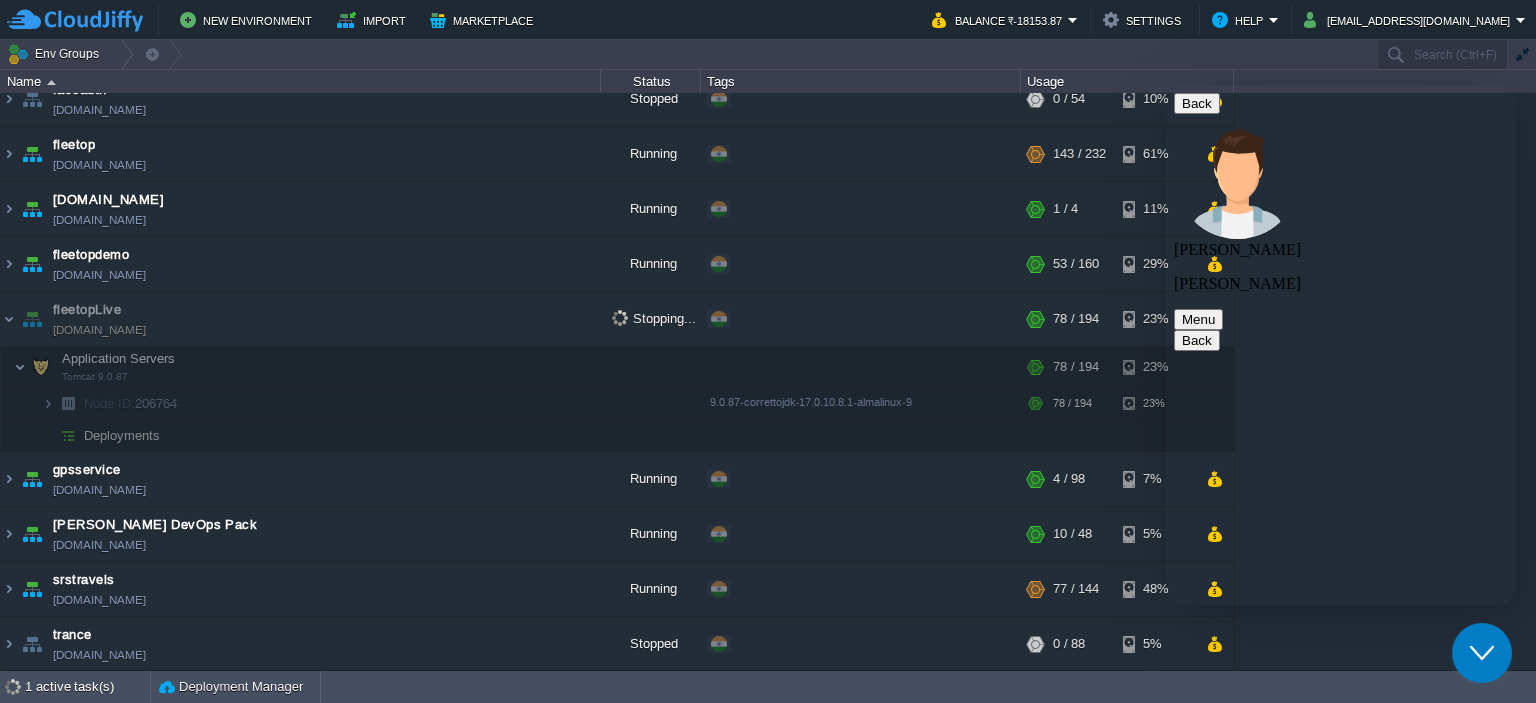 type on "please chcek this" 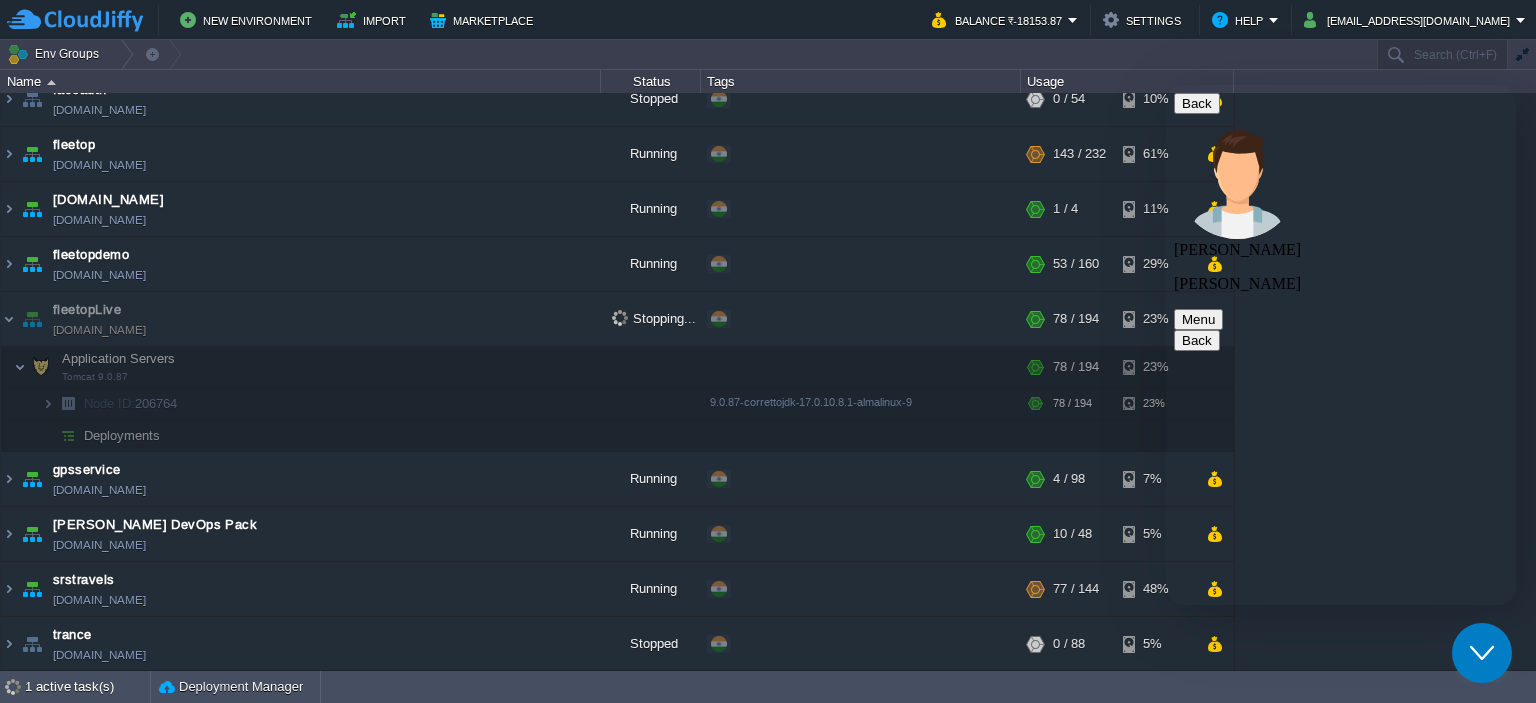 scroll, scrollTop: 518, scrollLeft: 0, axis: vertical 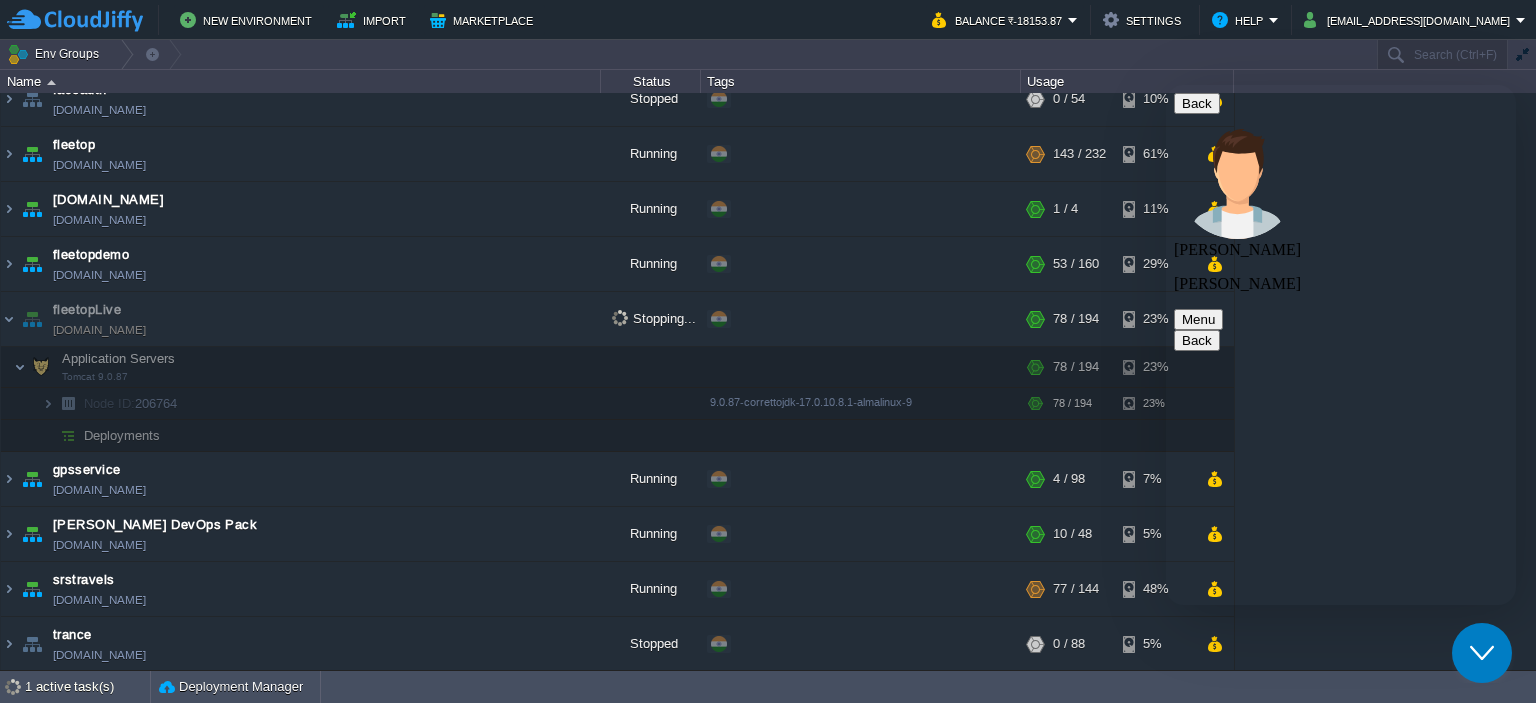 type on "any update ?" 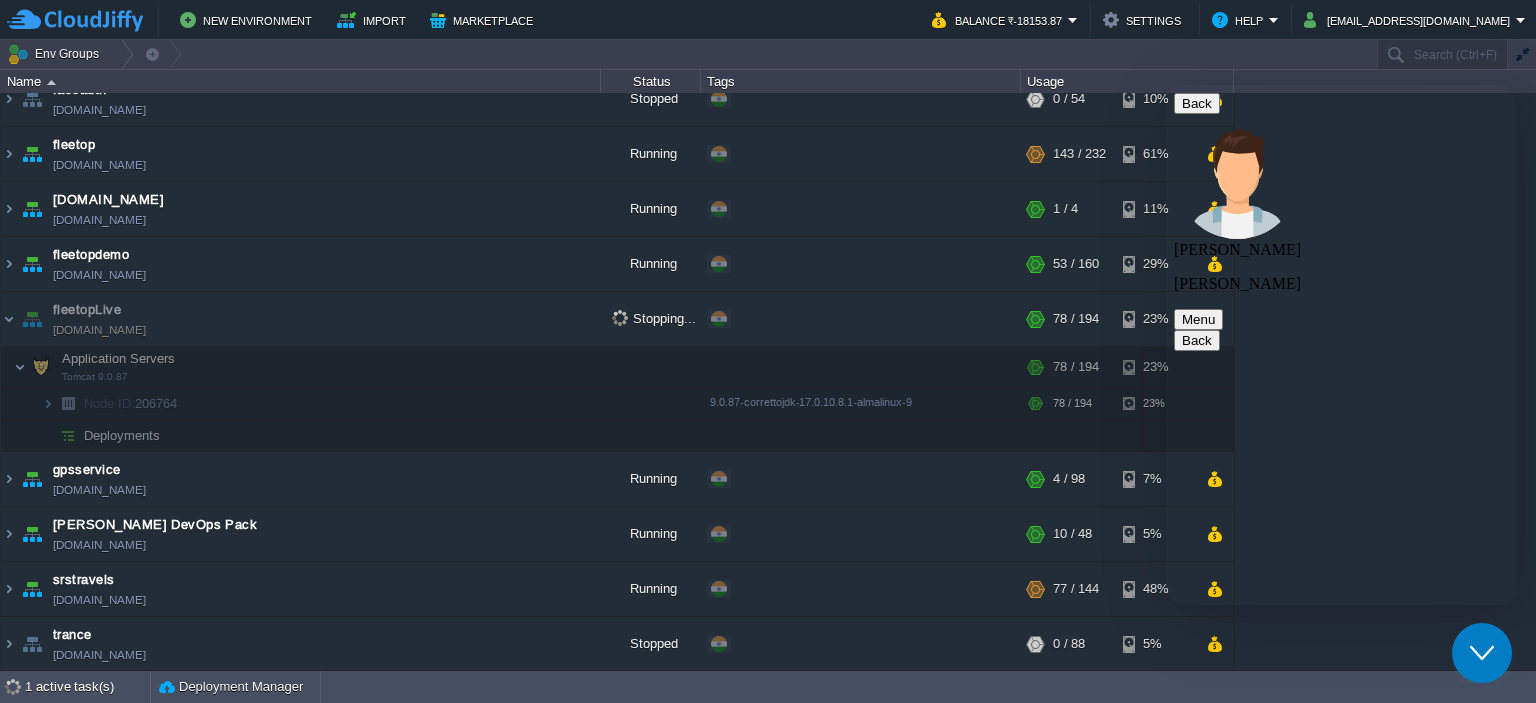 scroll, scrollTop: 624, scrollLeft: 0, axis: vertical 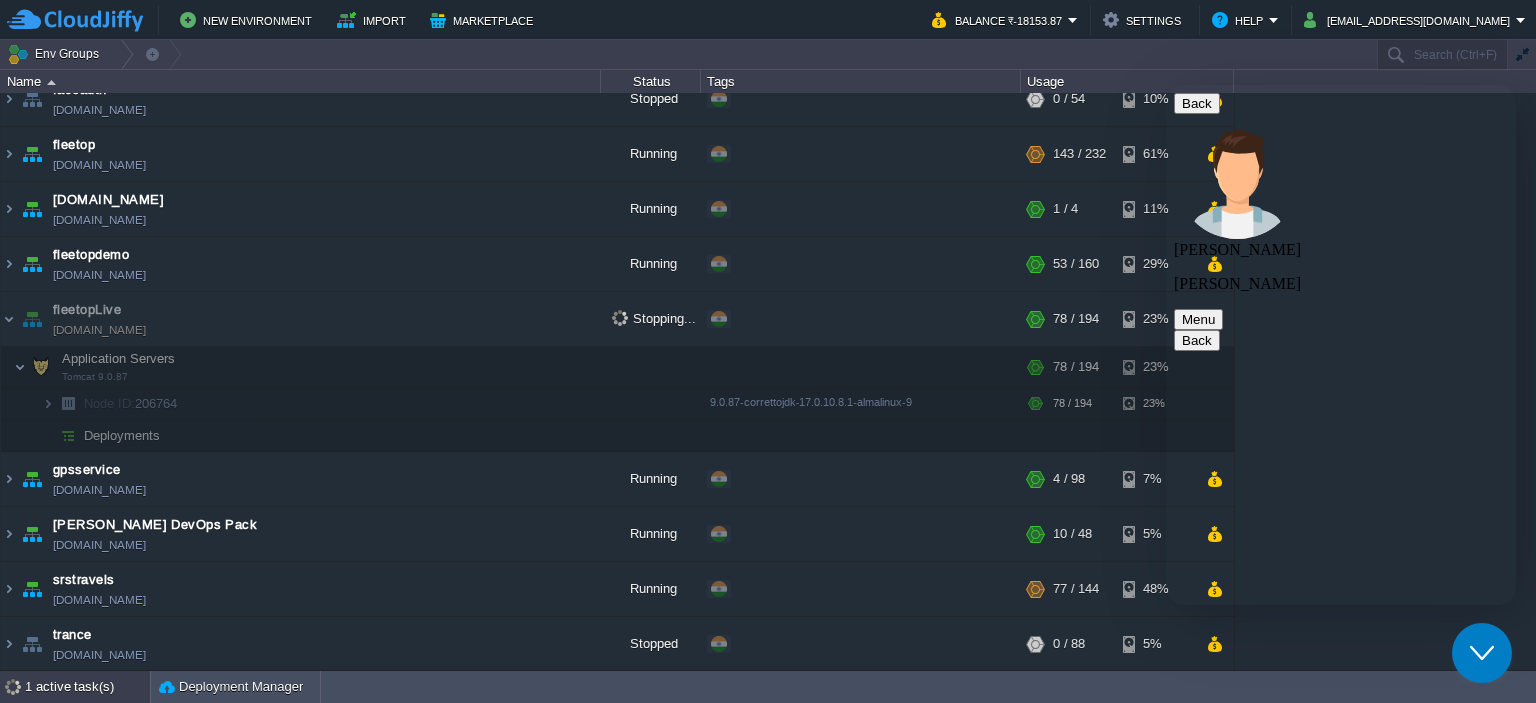 click on "1 active task(s)" at bounding box center (87, 687) 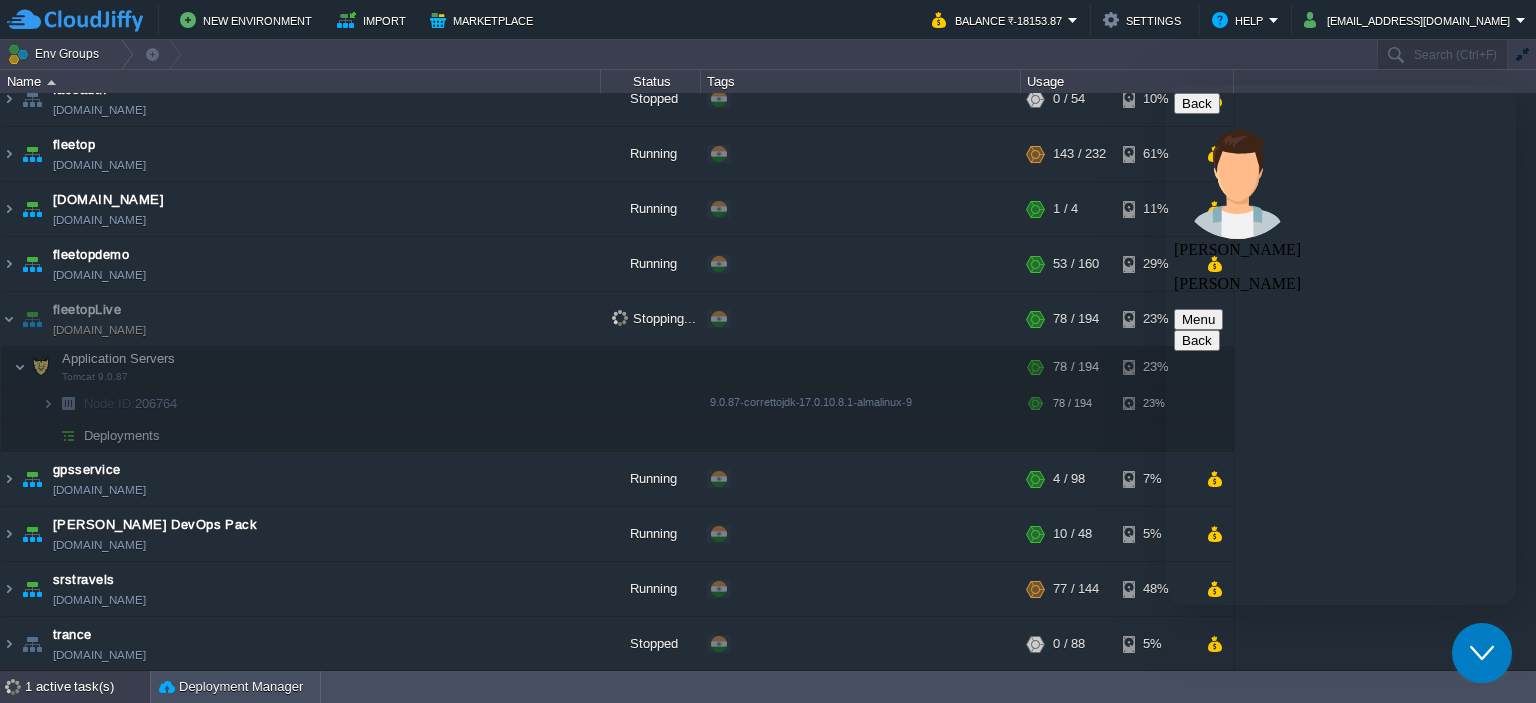 scroll, scrollTop: 68, scrollLeft: 0, axis: vertical 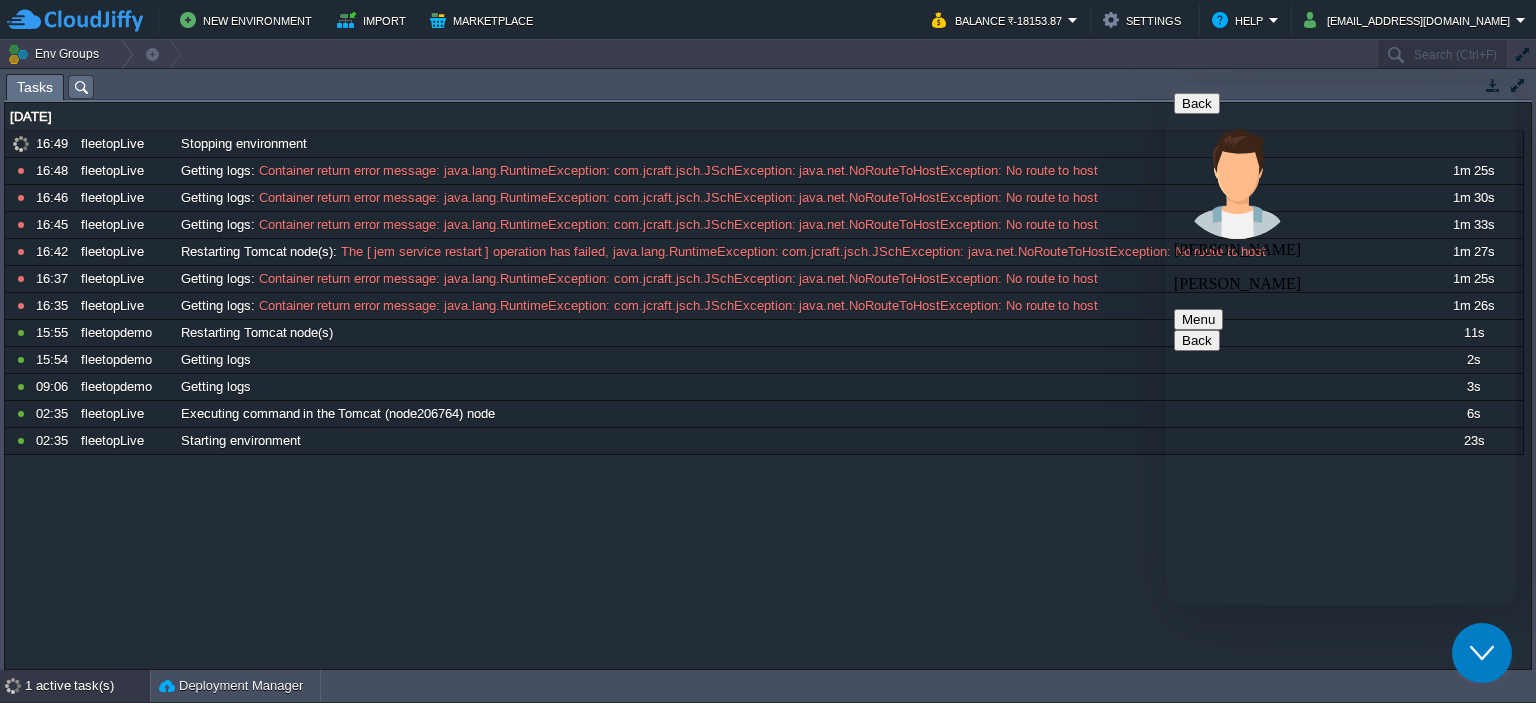 click on "1 active task(s)" at bounding box center [87, 686] 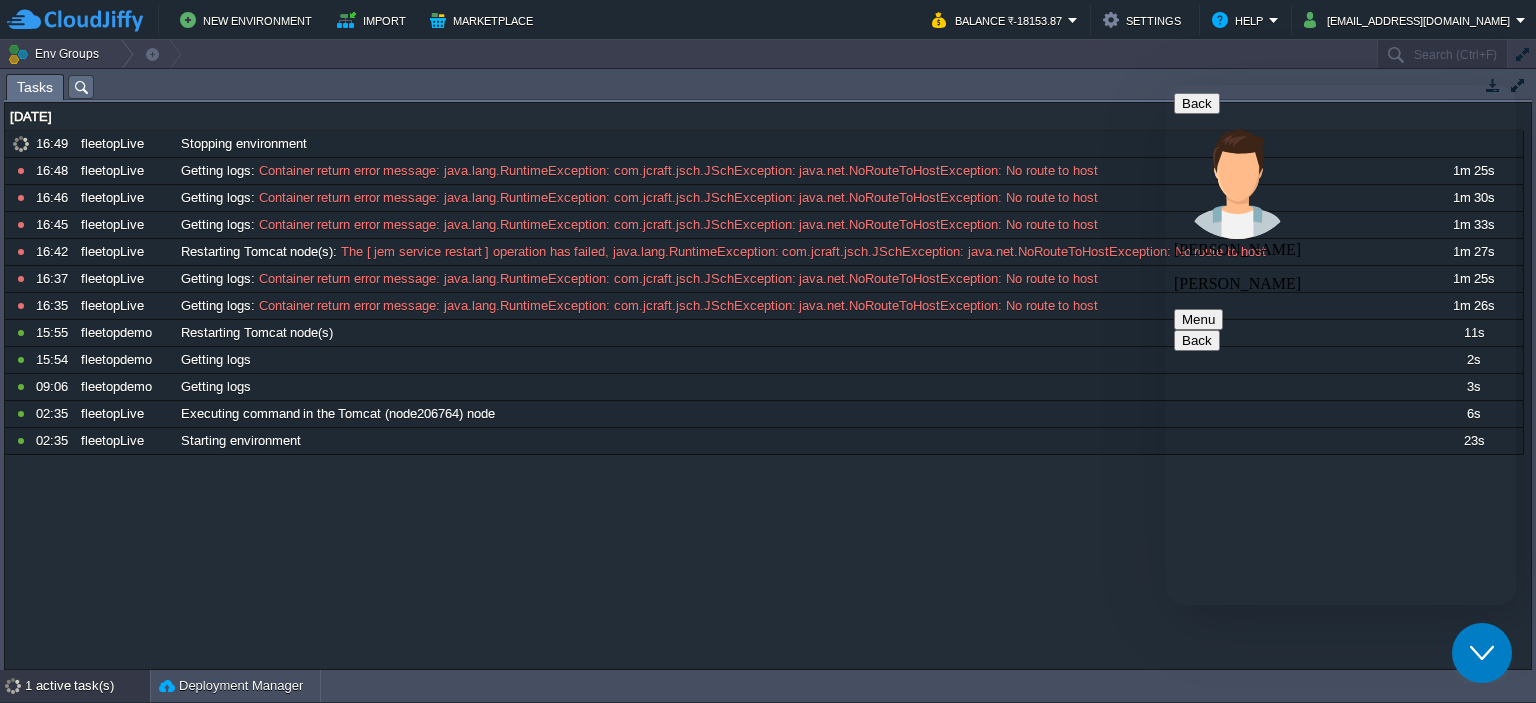 scroll, scrollTop: 76, scrollLeft: 0, axis: vertical 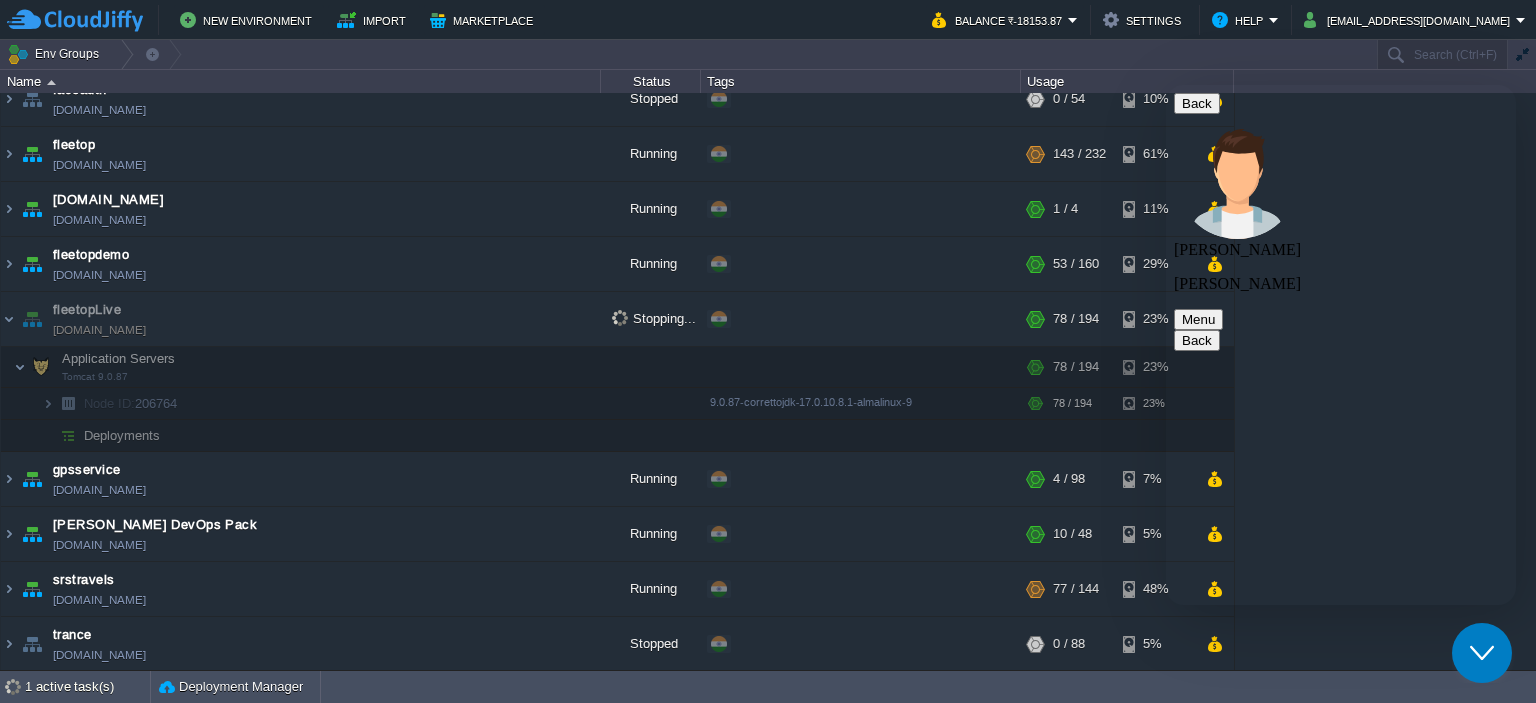 click at bounding box center (1166, 85) 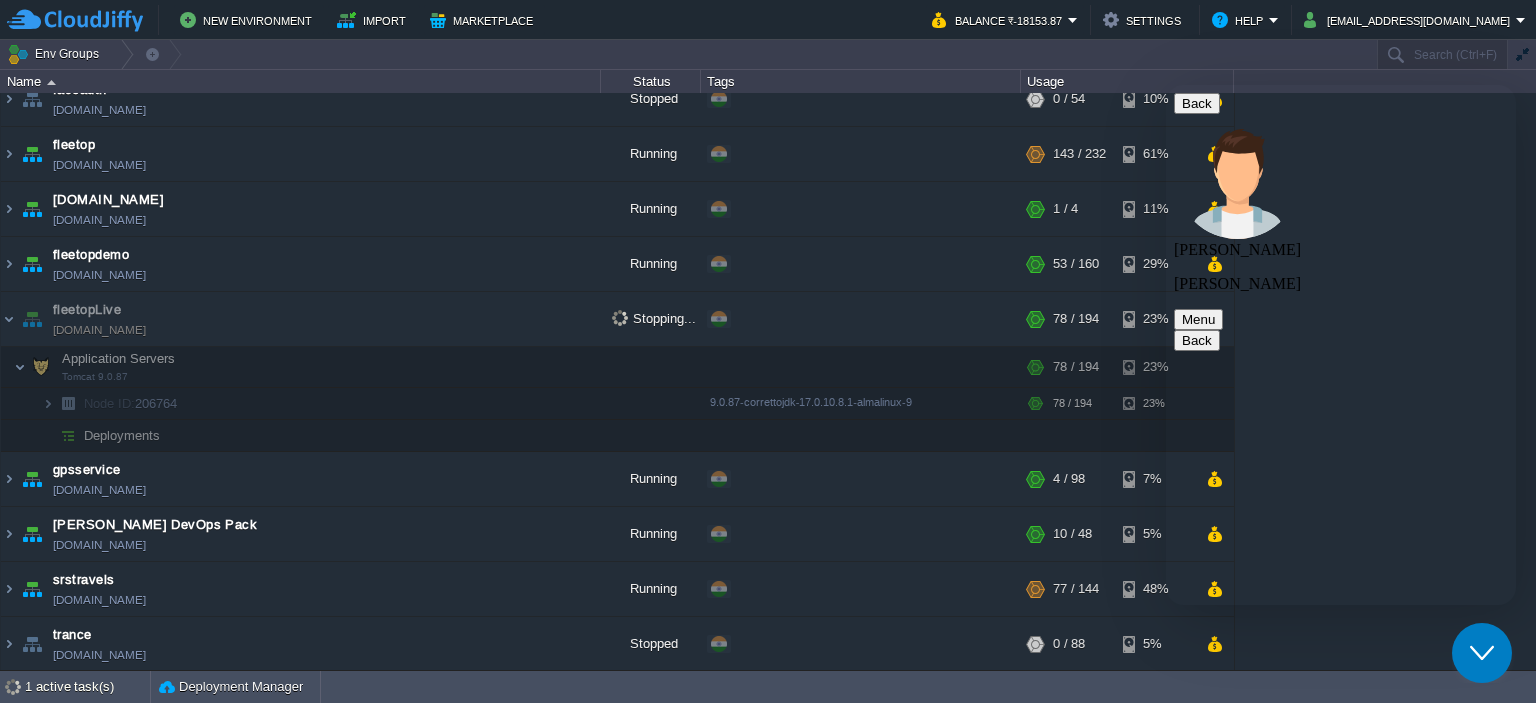 type on "ok" 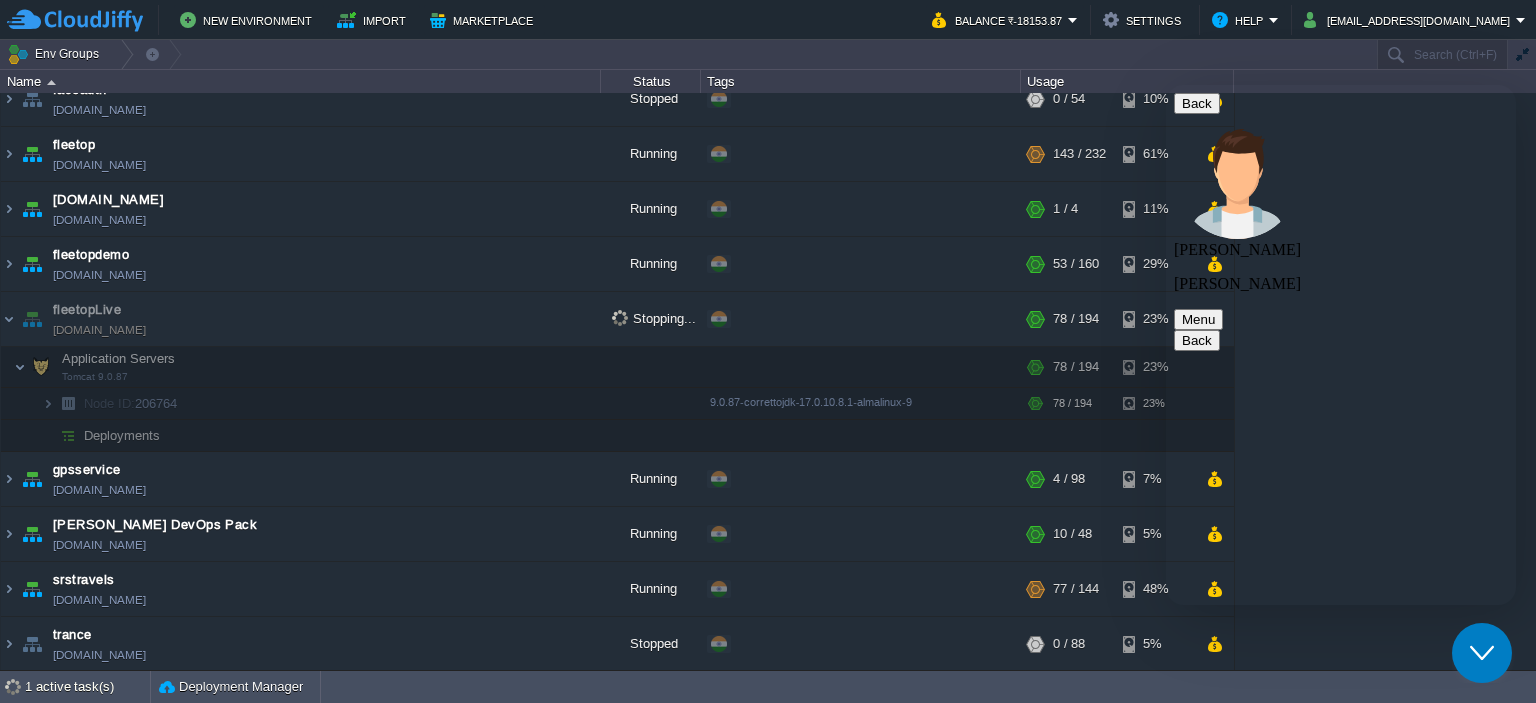 scroll, scrollTop: 725, scrollLeft: 0, axis: vertical 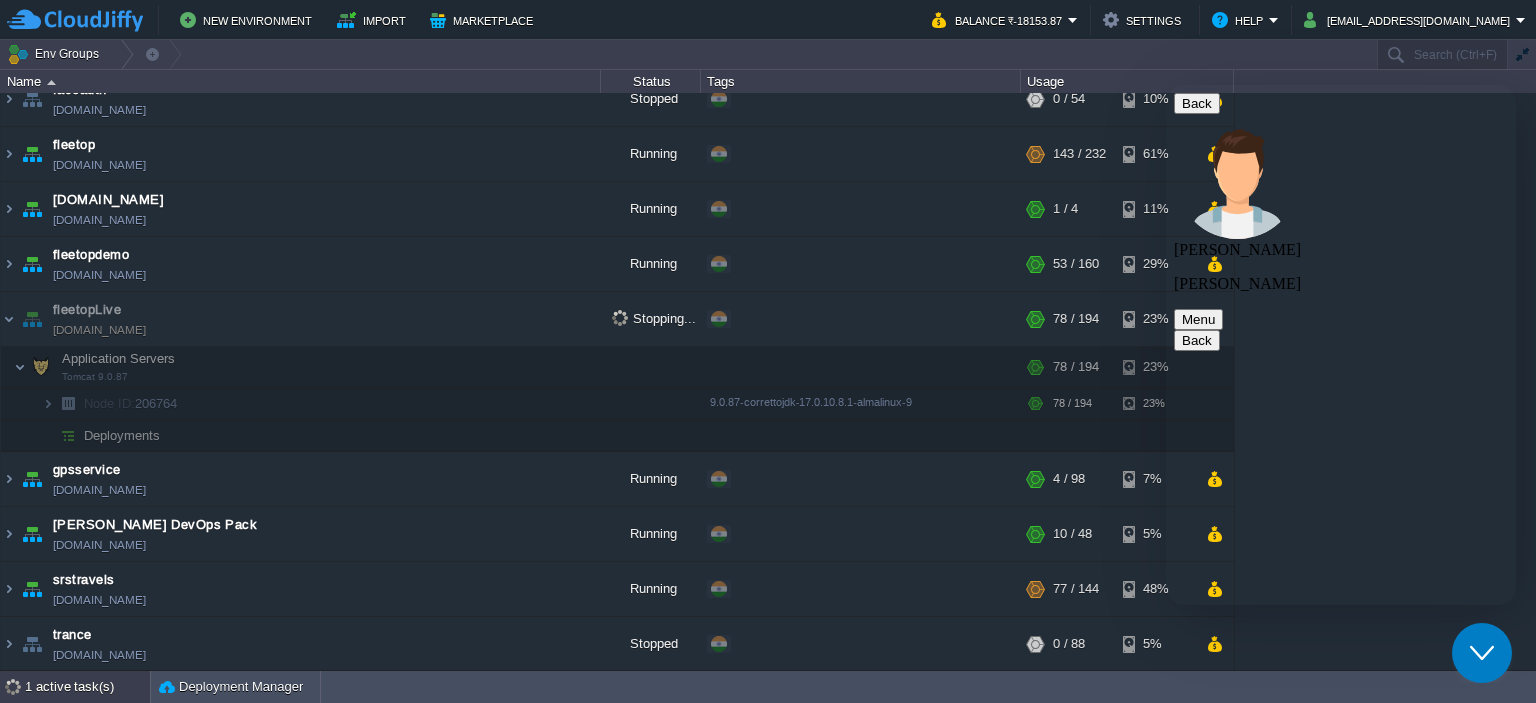 click on "1 active task(s)" at bounding box center (87, 687) 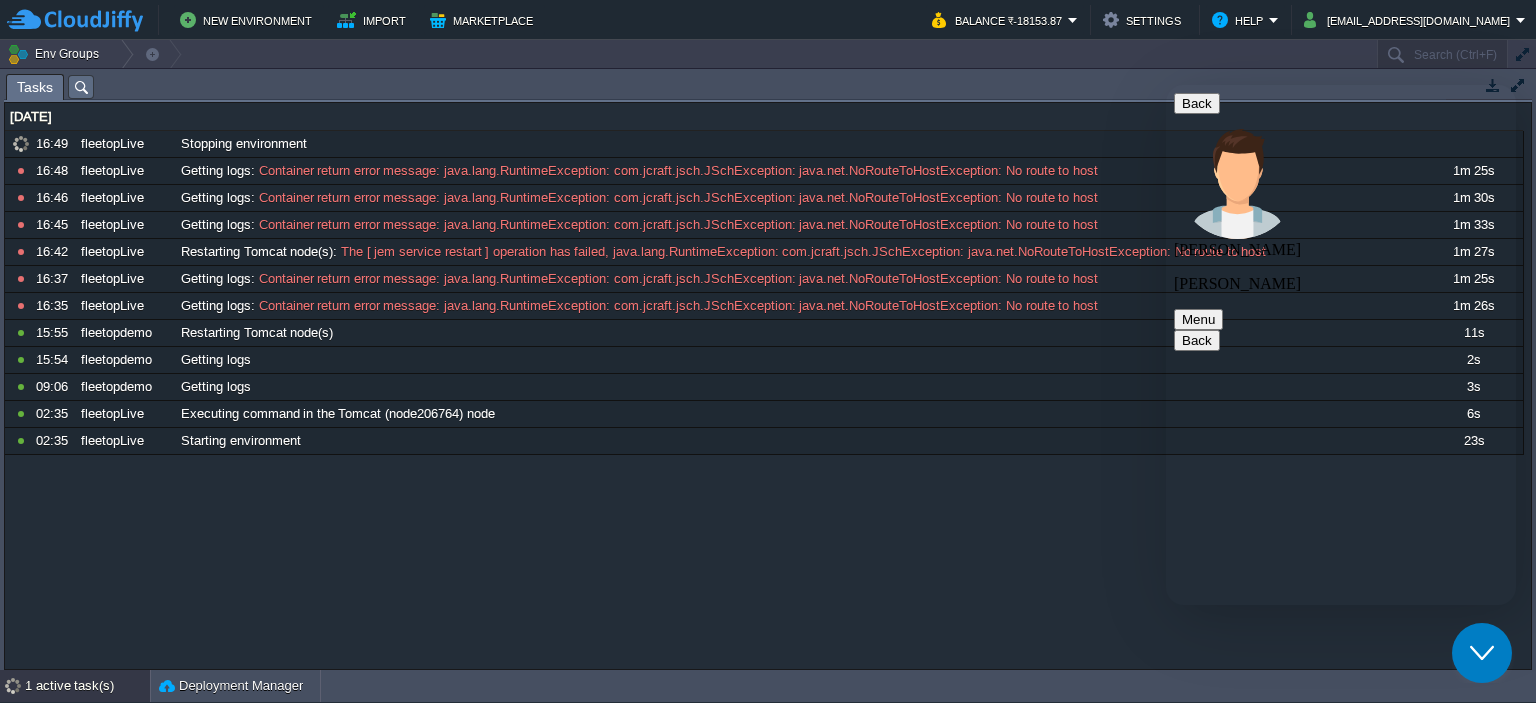 click on "1 active task(s)" at bounding box center [87, 686] 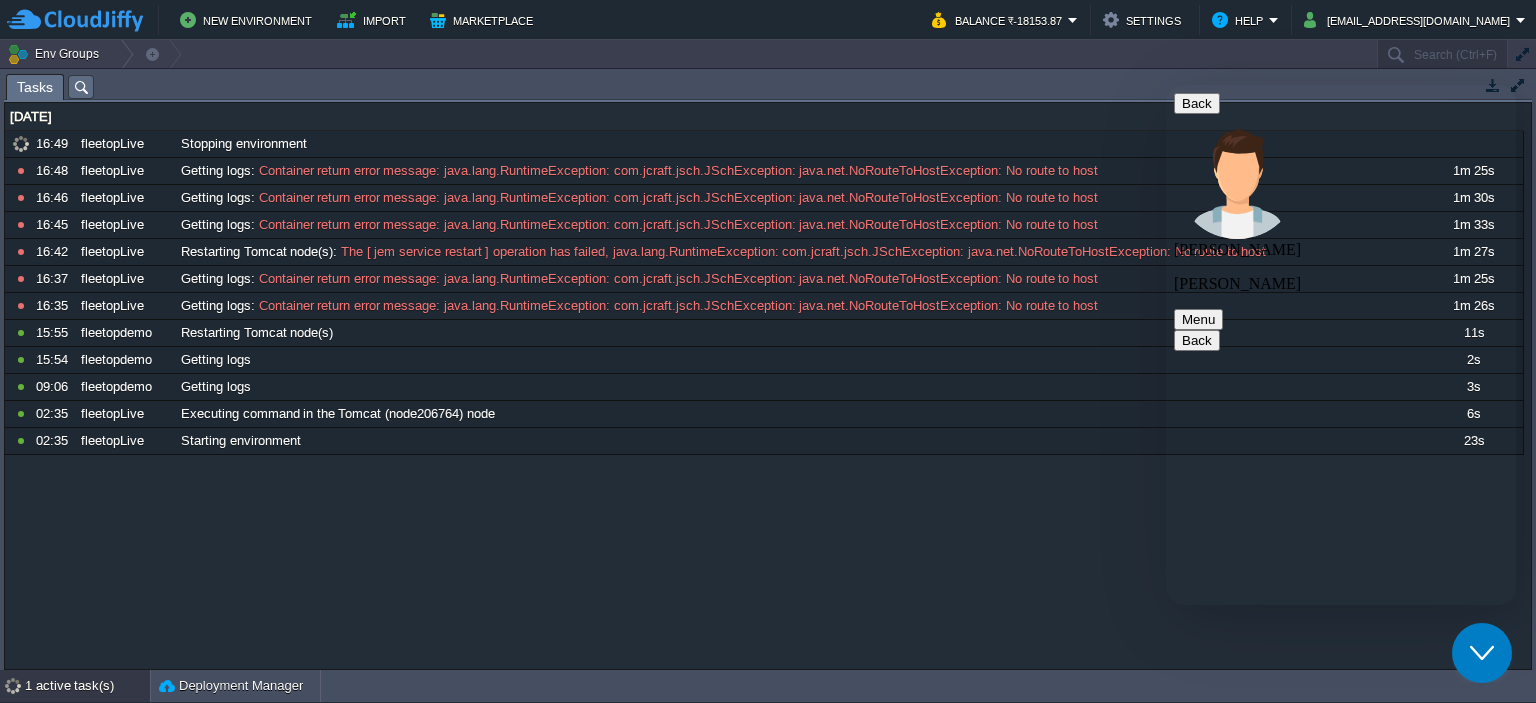 scroll, scrollTop: 76, scrollLeft: 0, axis: vertical 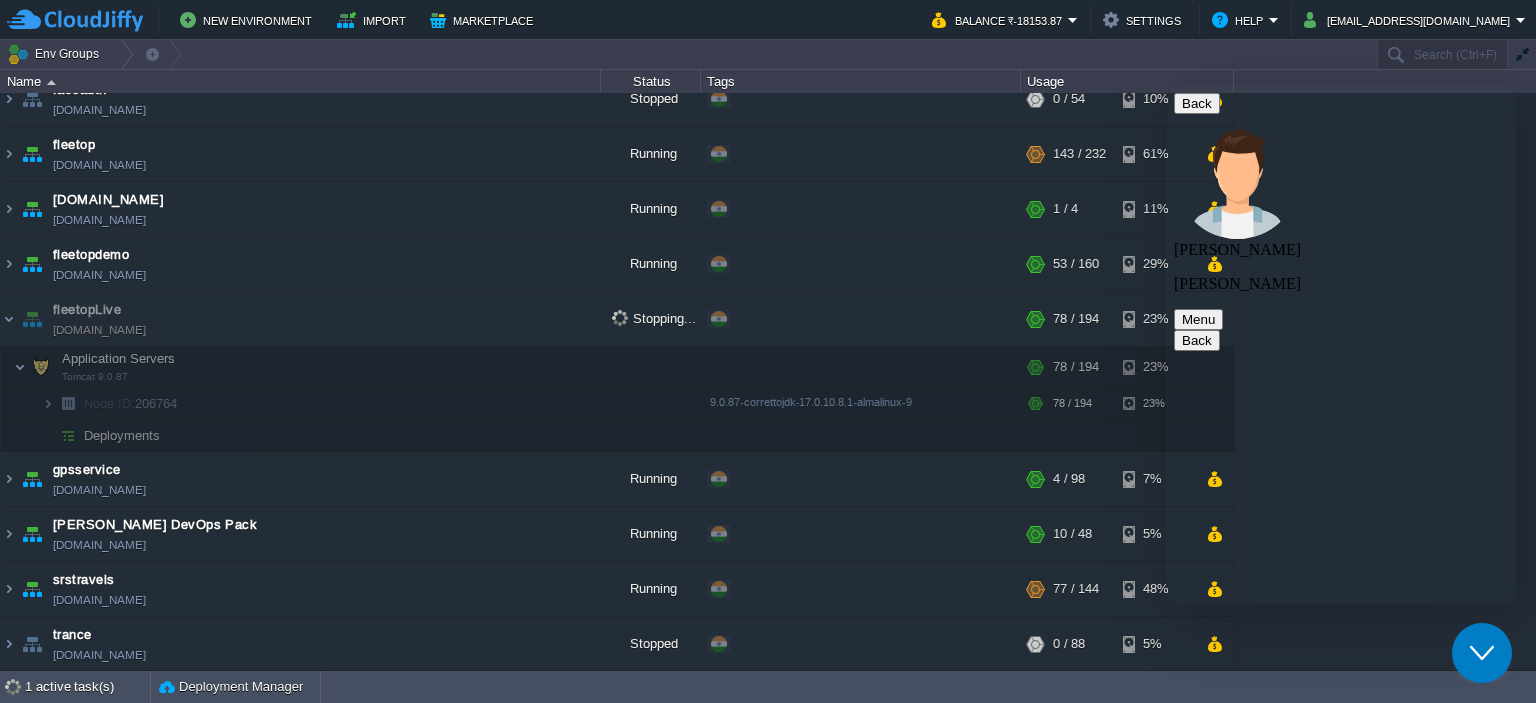click at bounding box center [1840, 2242] 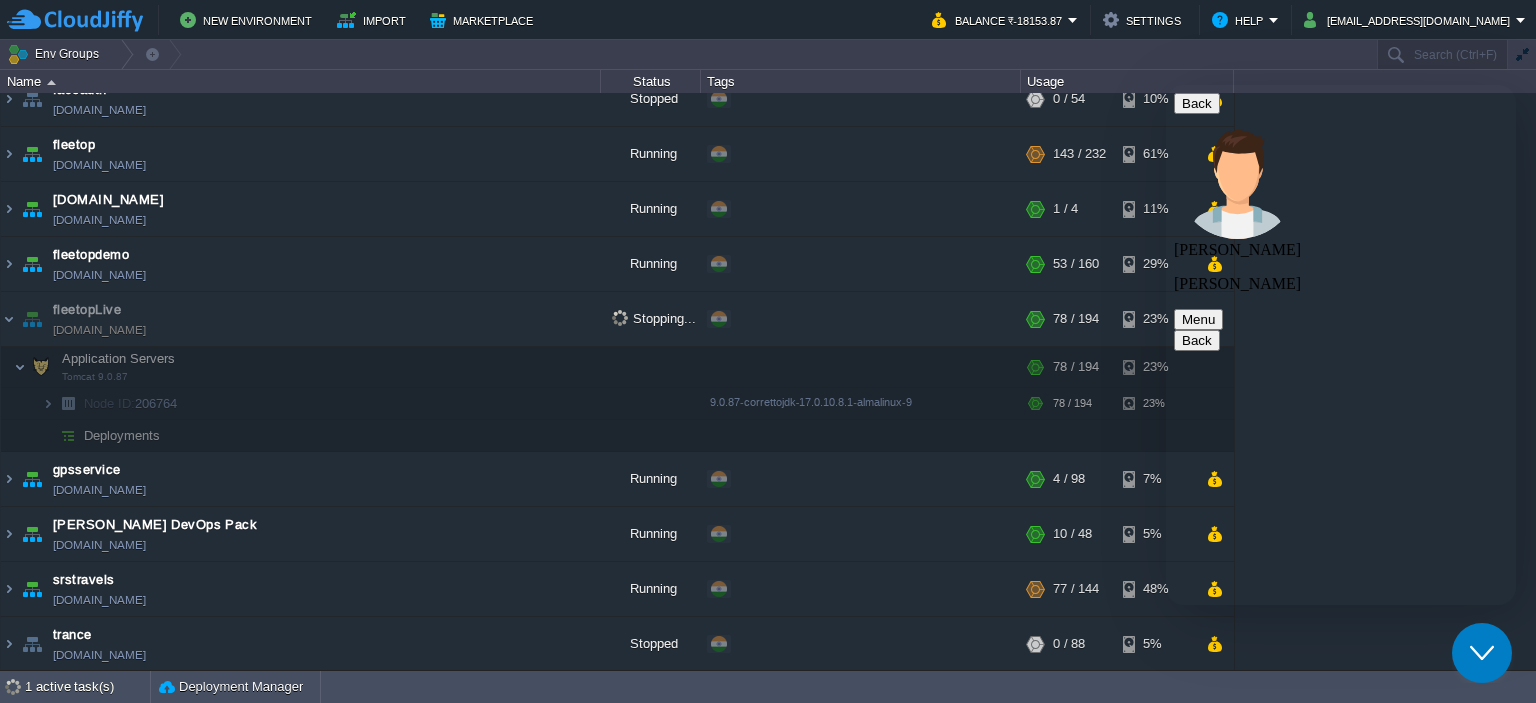 click at bounding box center (1930, 2614) 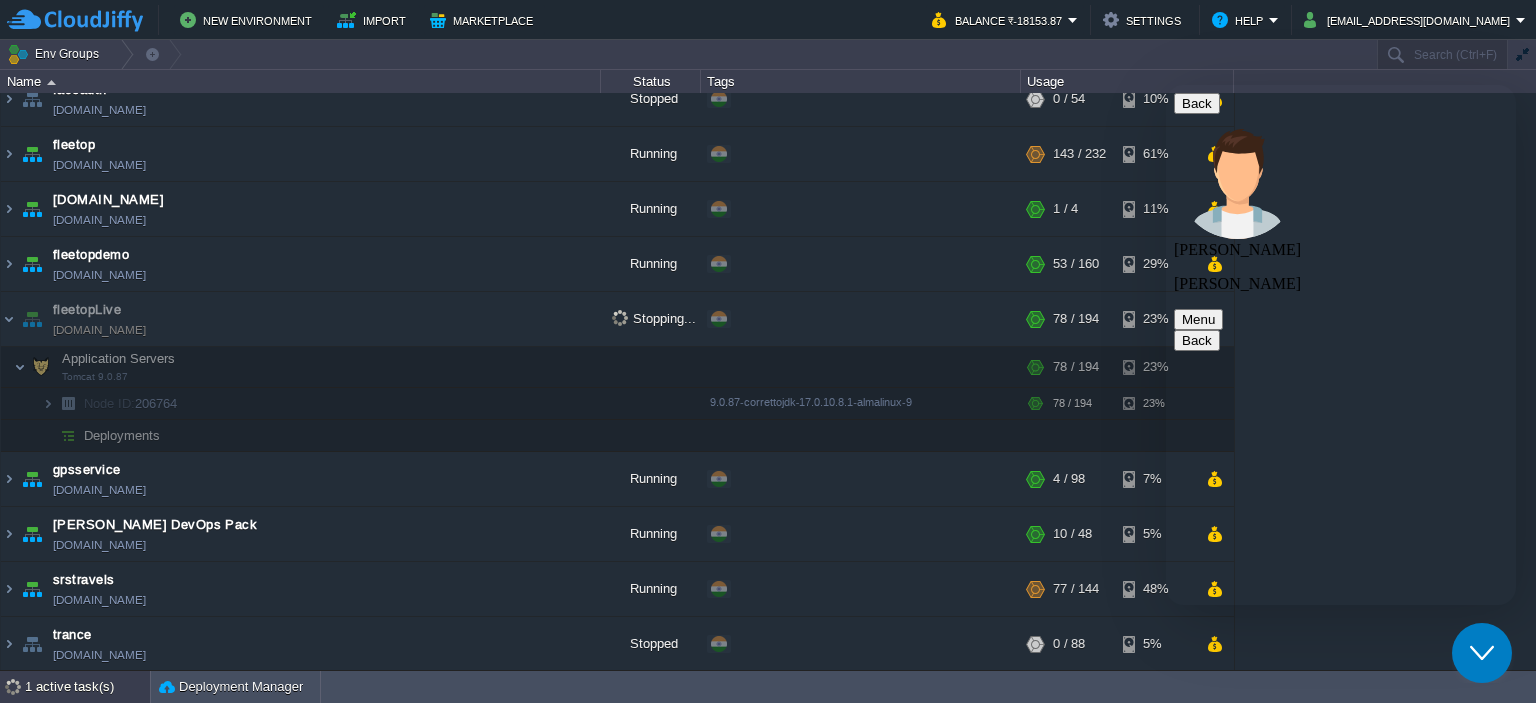 click on "1 active task(s)" at bounding box center [87, 687] 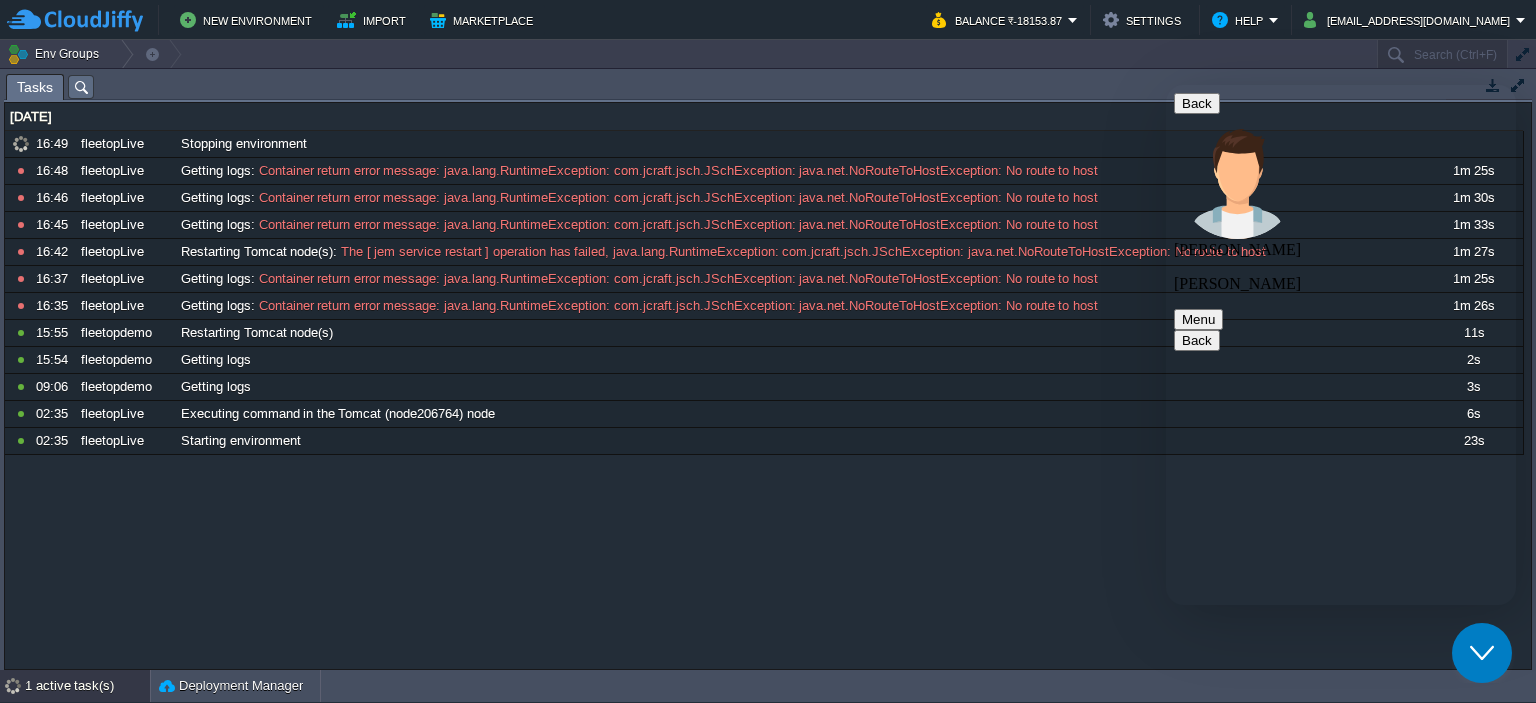 scroll, scrollTop: 68, scrollLeft: 0, axis: vertical 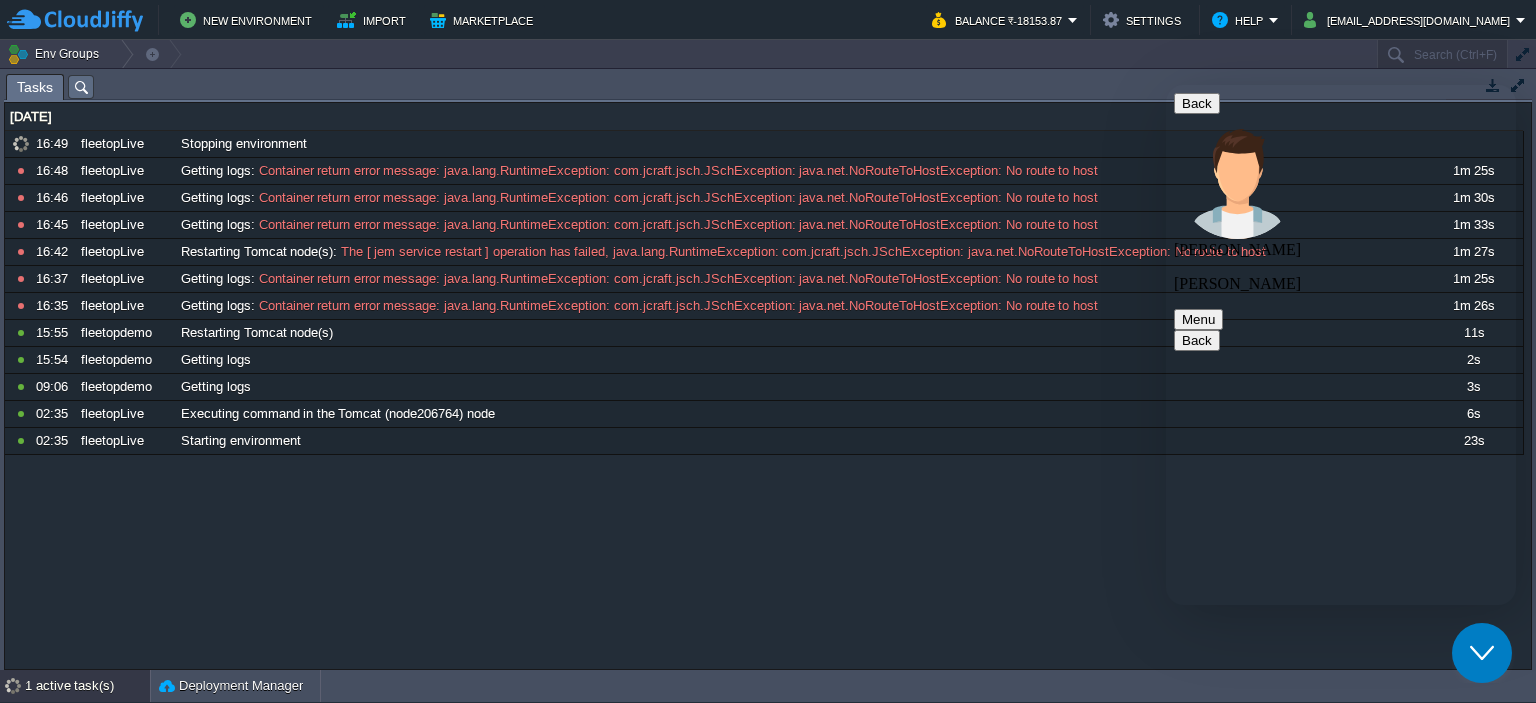 click on "1 active task(s)" at bounding box center (87, 686) 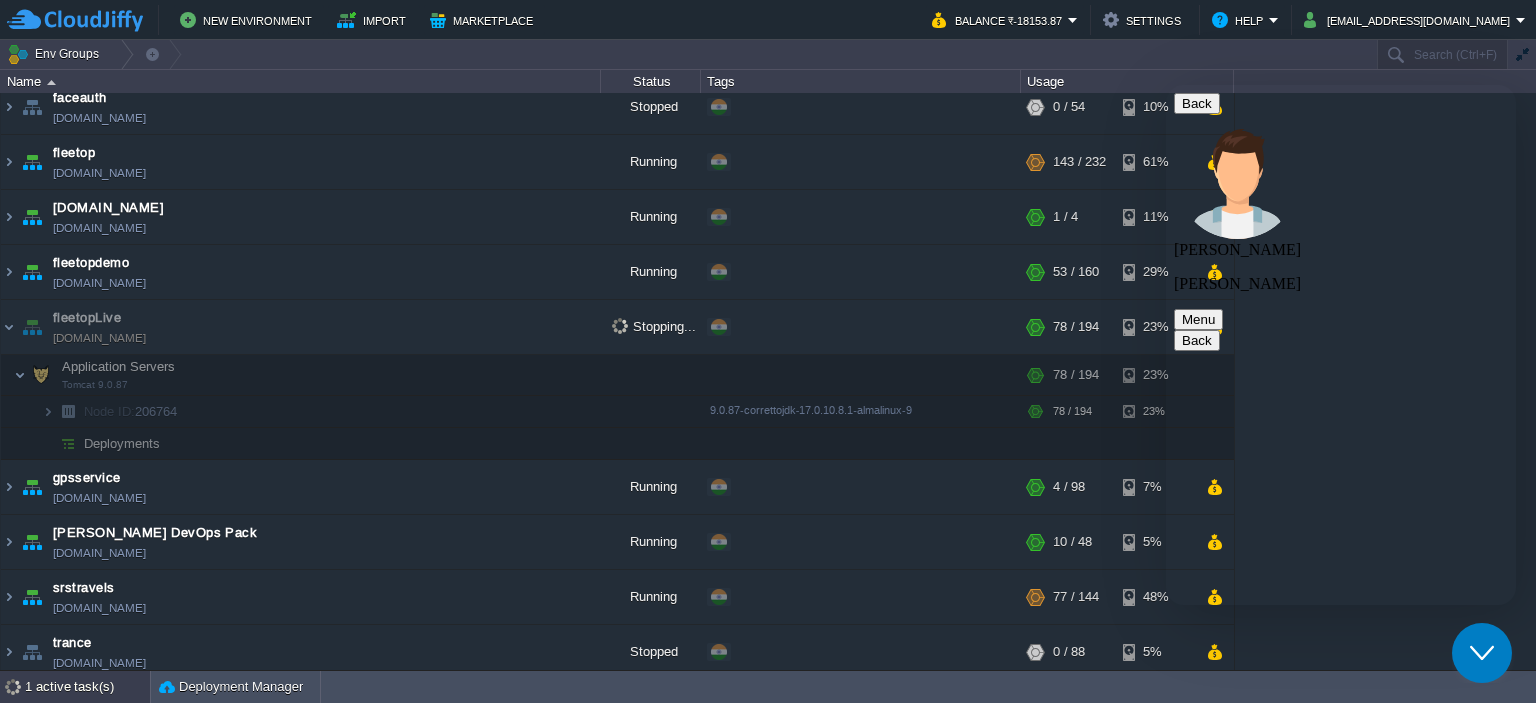 scroll, scrollTop: 76, scrollLeft: 0, axis: vertical 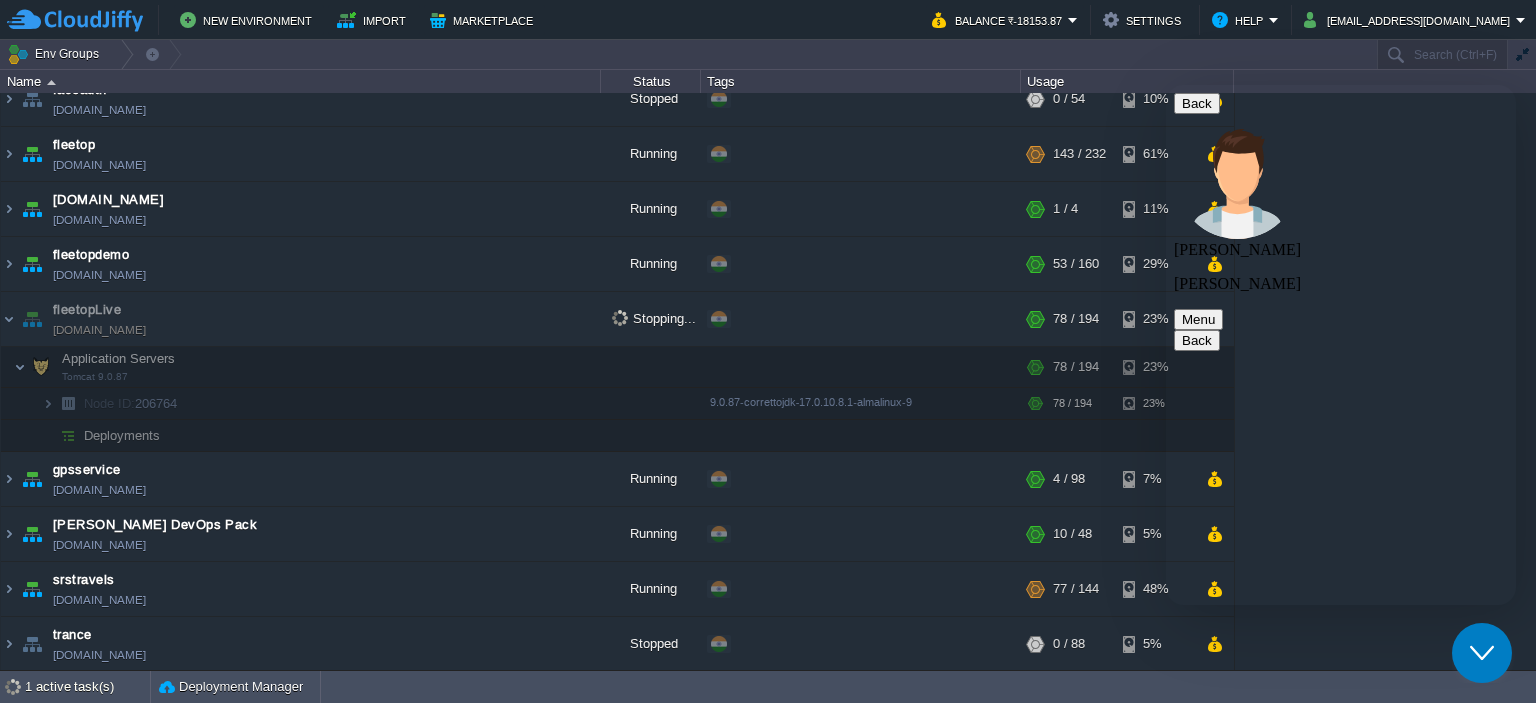 click at bounding box center (1166, 85) 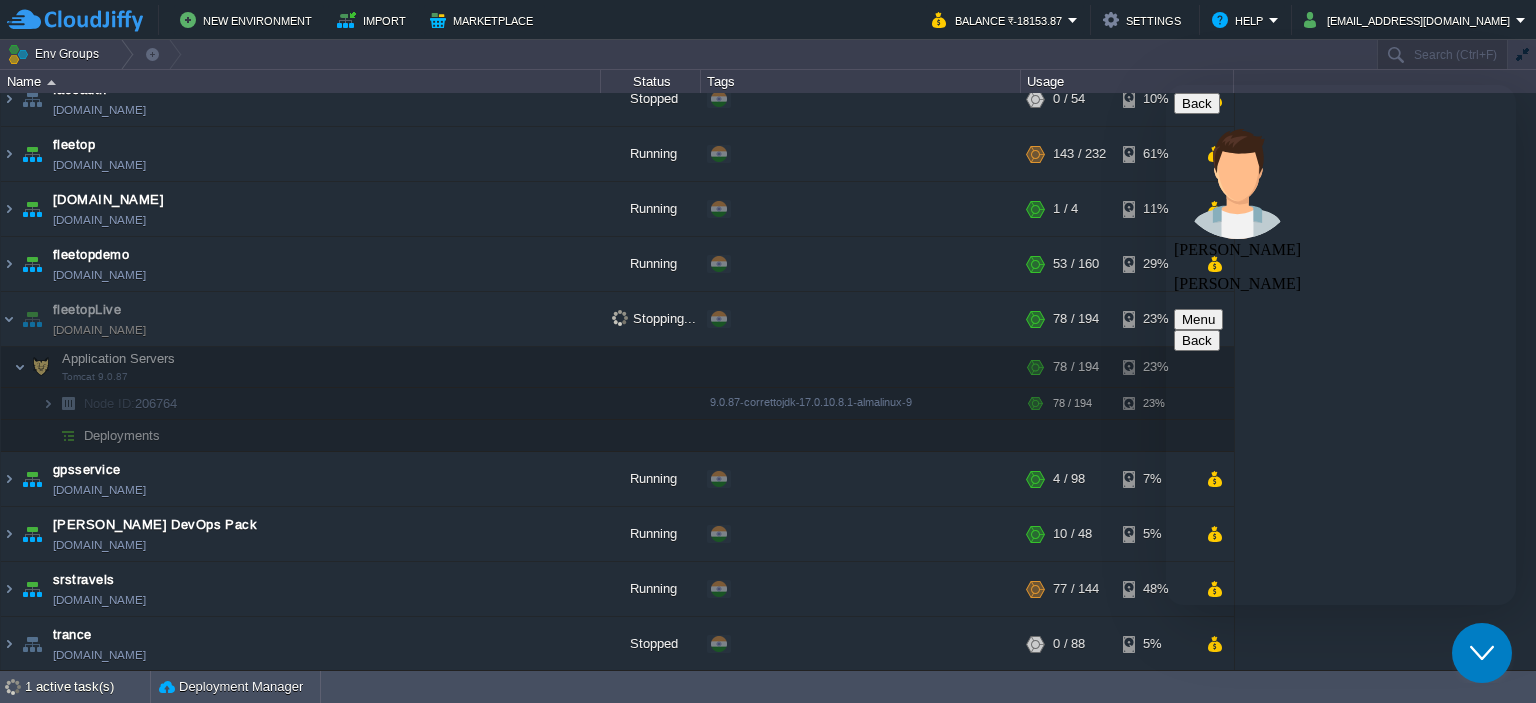scroll, scrollTop: 725, scrollLeft: 0, axis: vertical 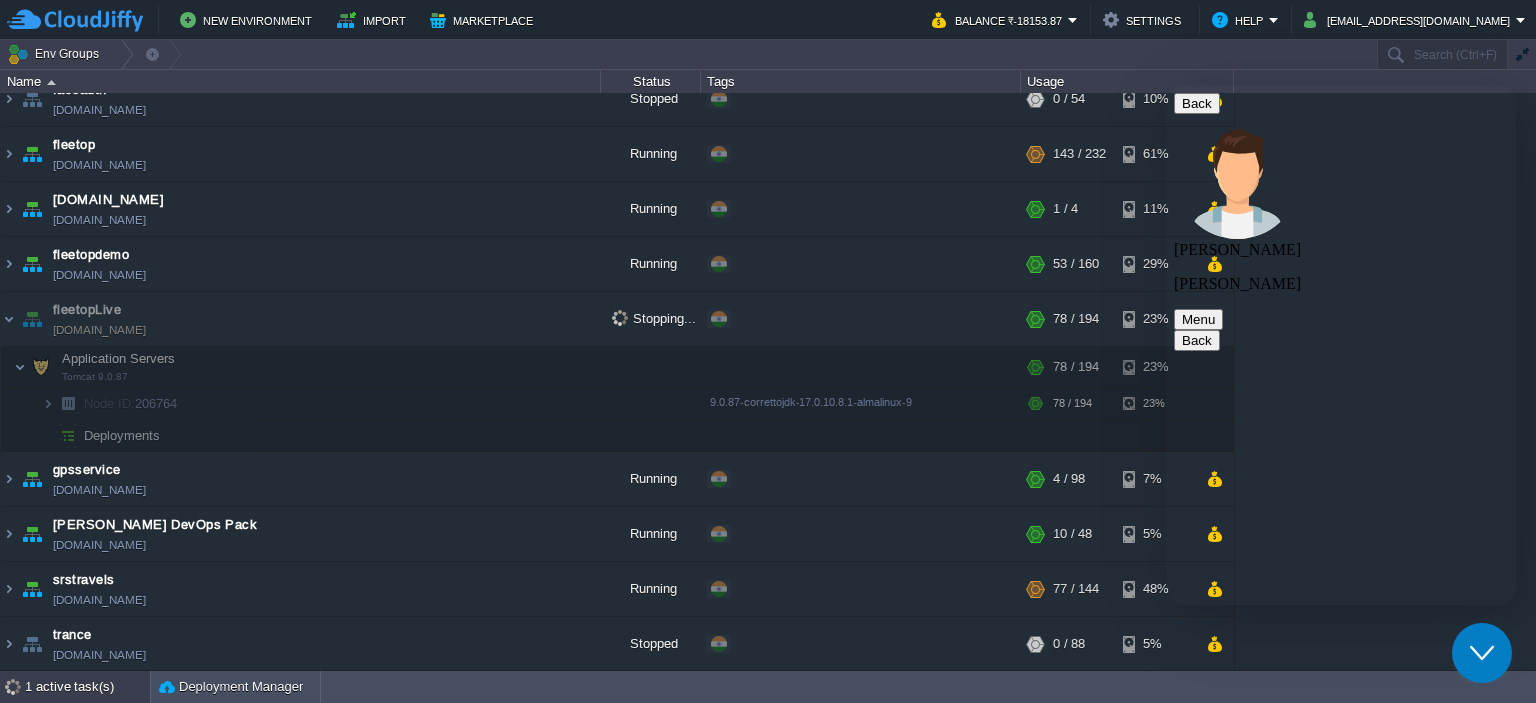 click on "1 active task(s)" at bounding box center (87, 687) 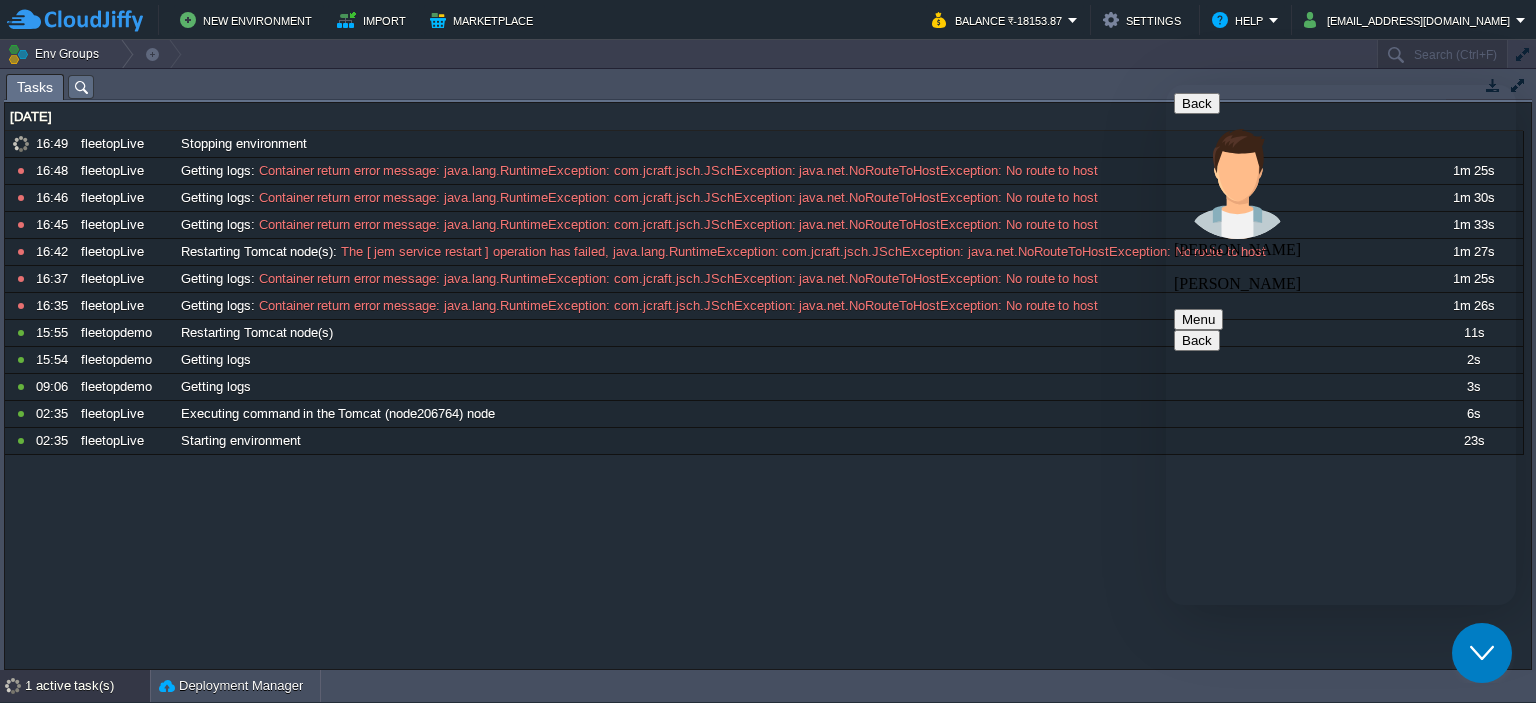 click on "1 active task(s)" at bounding box center (87, 686) 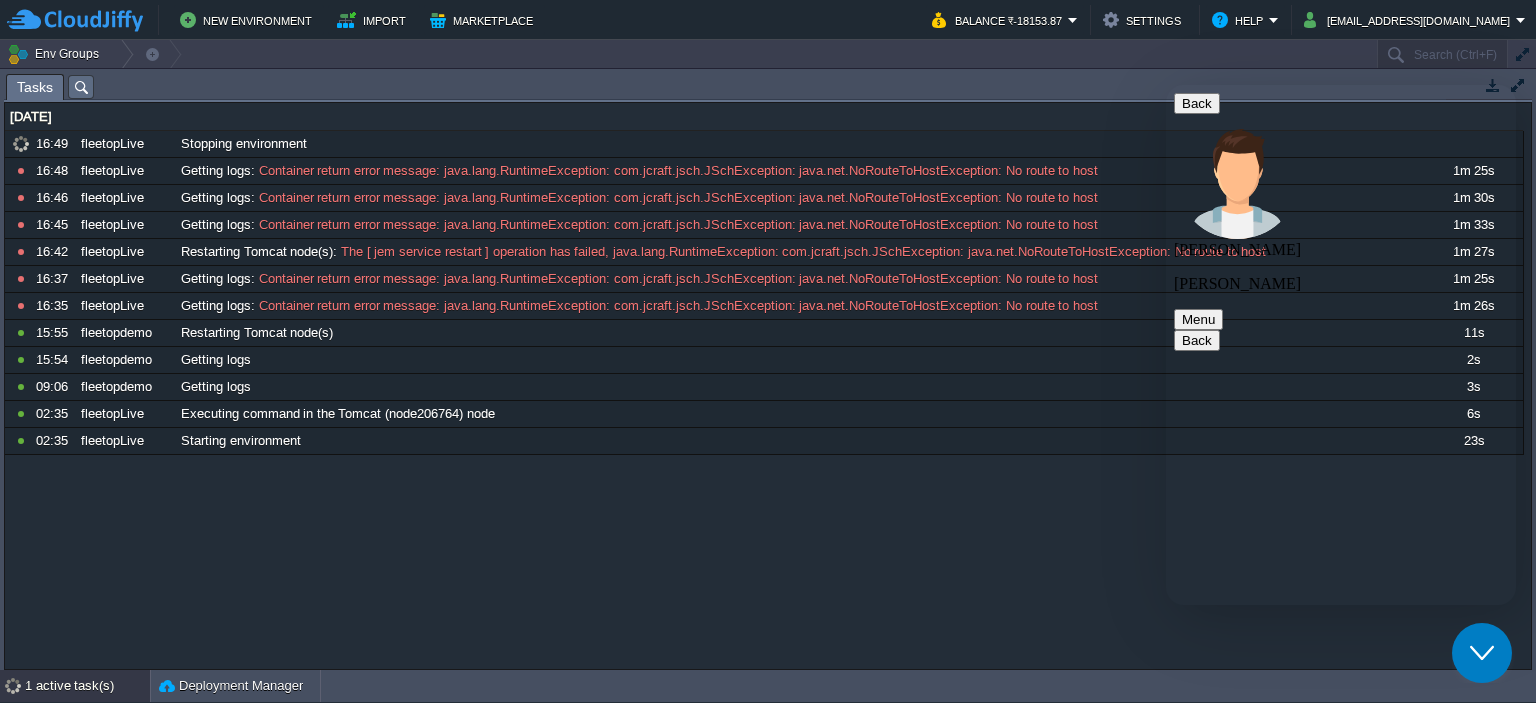 scroll, scrollTop: 76, scrollLeft: 0, axis: vertical 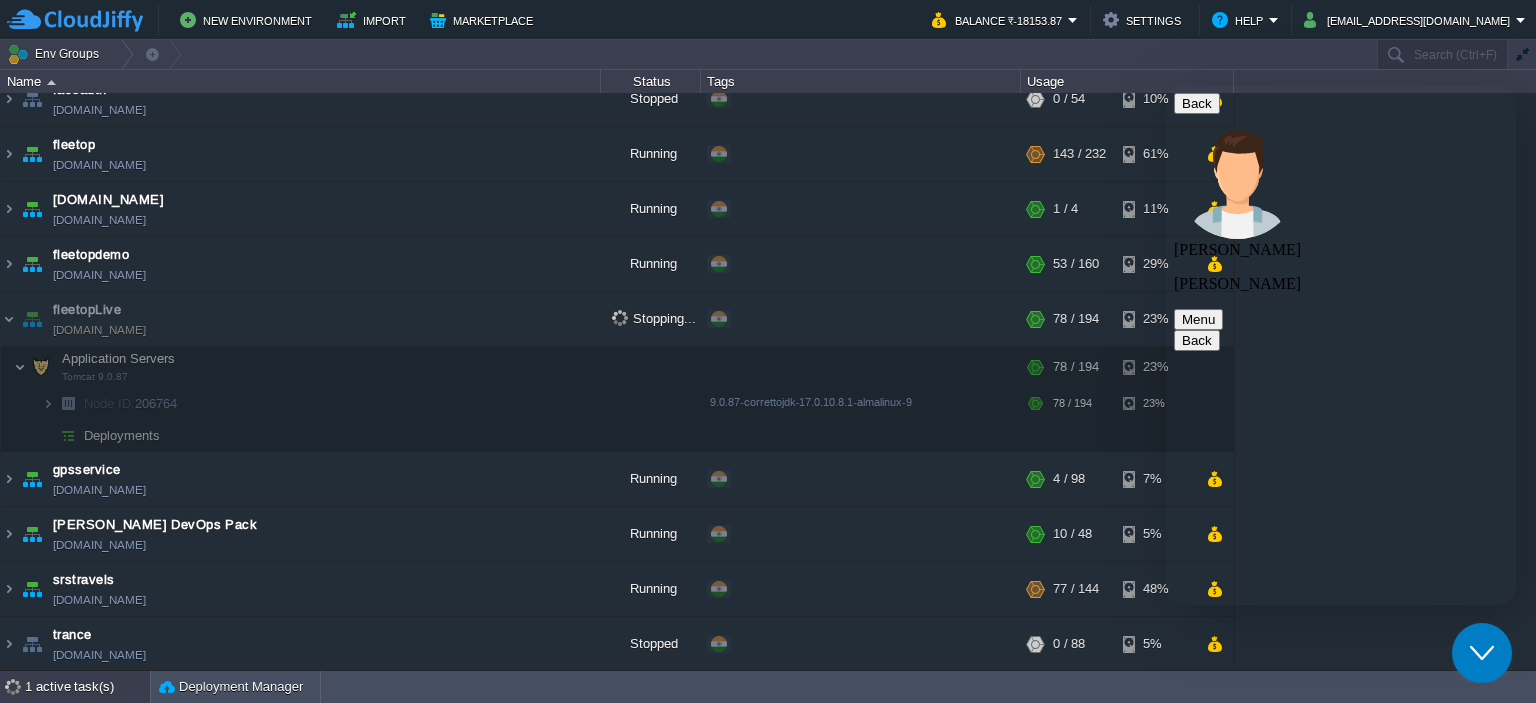 click on "1 active task(s)" at bounding box center [87, 687] 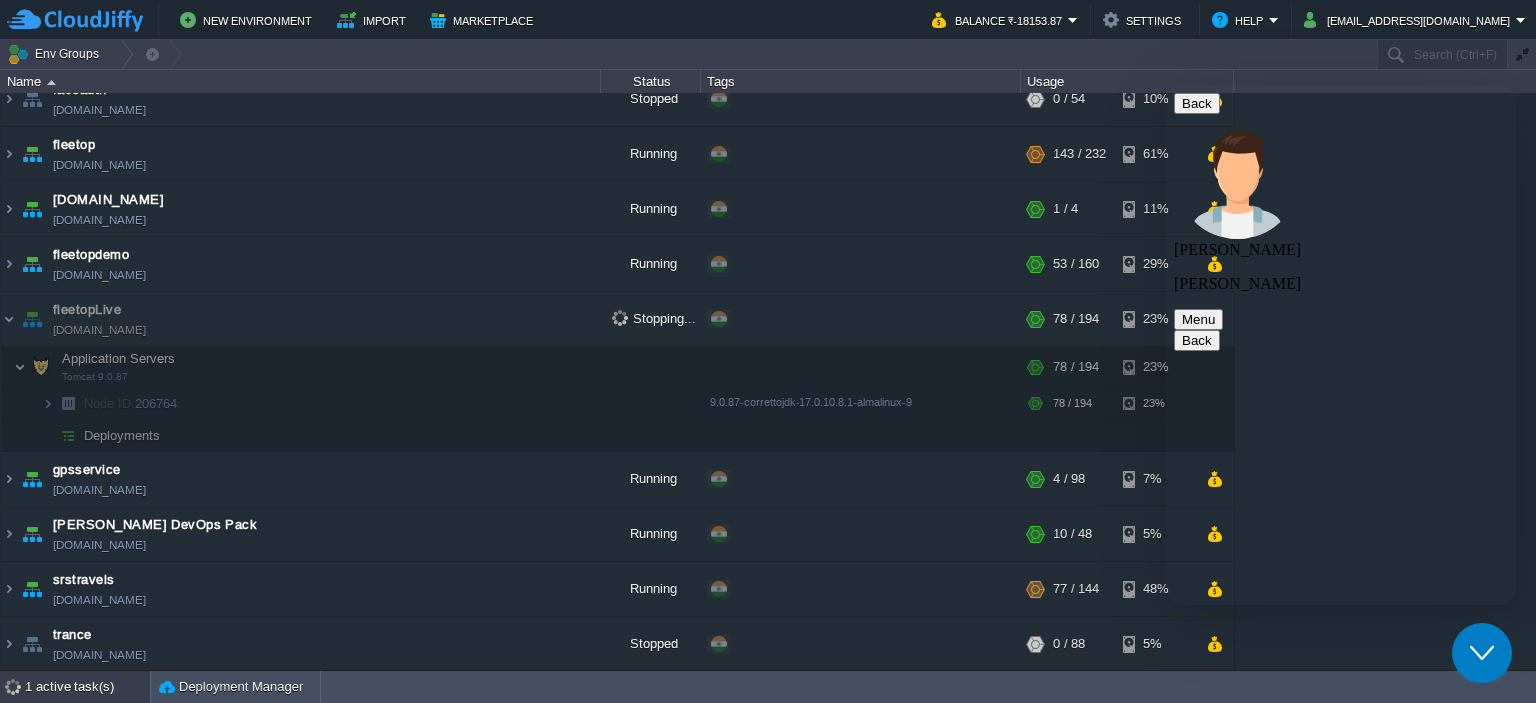 scroll, scrollTop: 68, scrollLeft: 0, axis: vertical 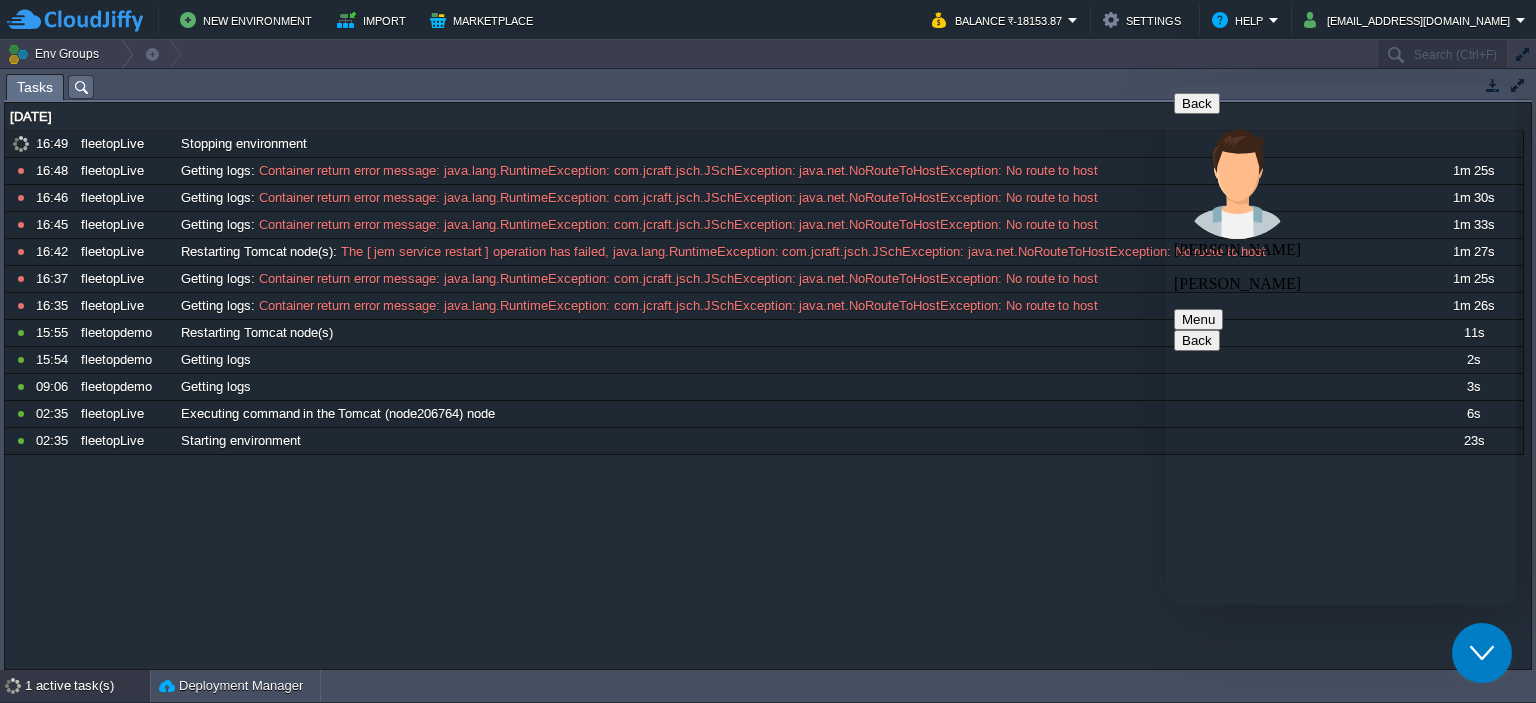 click at bounding box center [1166, 85] 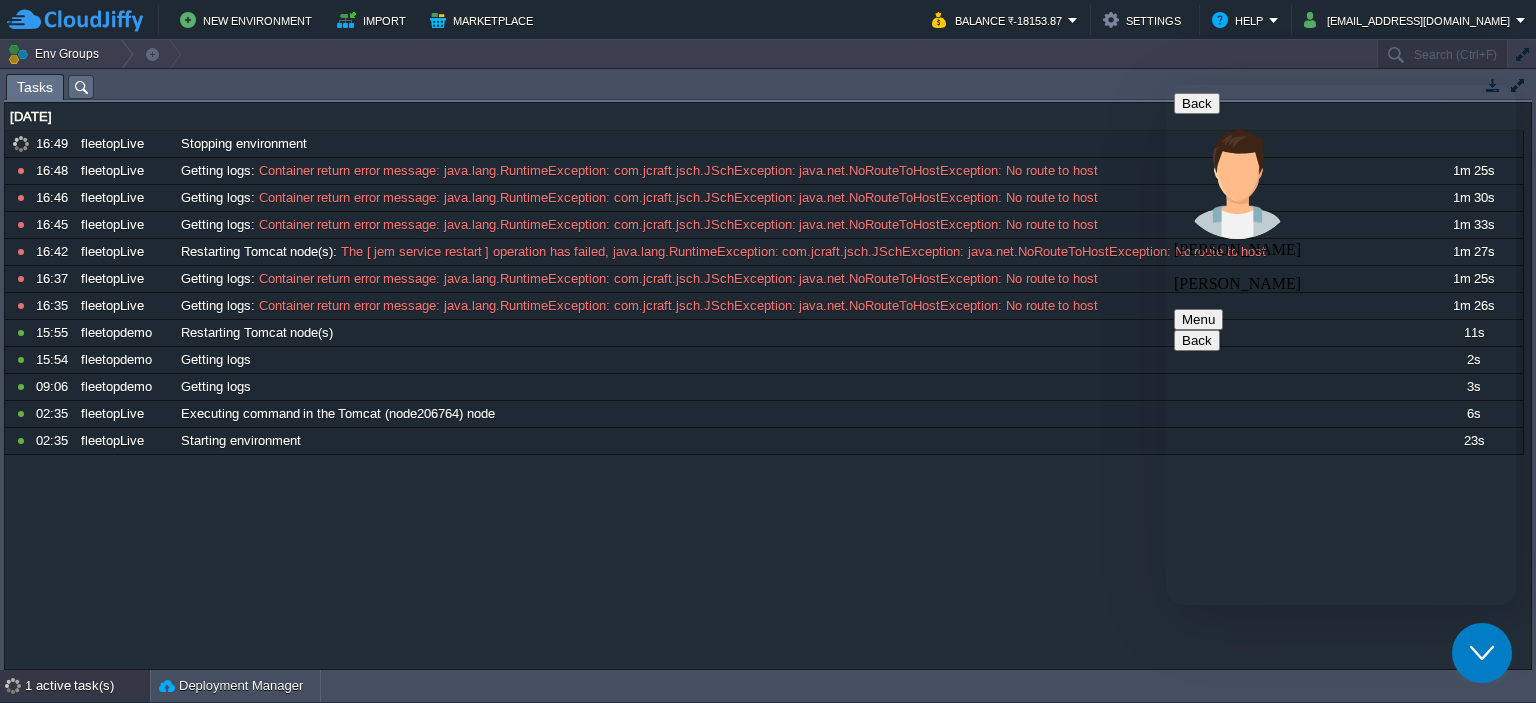 type on "any update?" 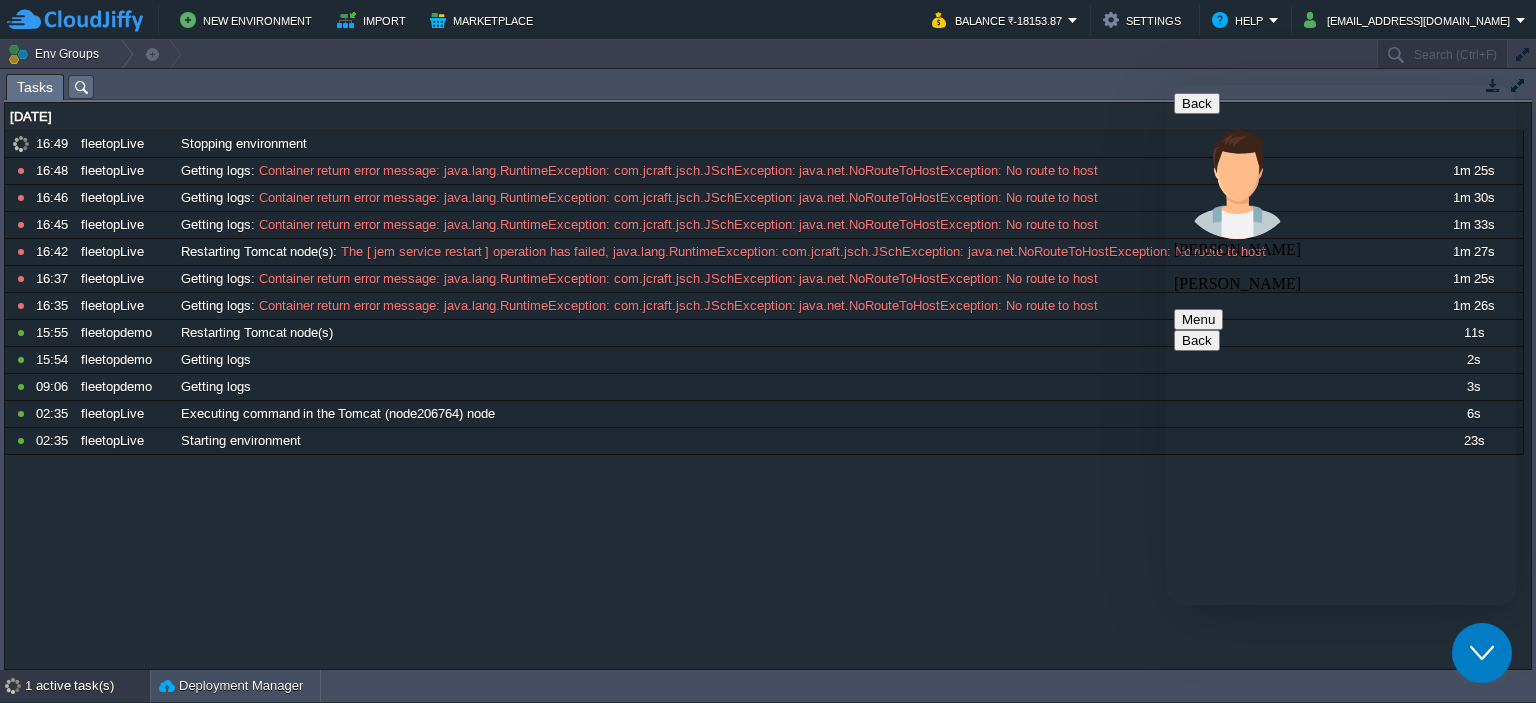 scroll, scrollTop: 776, scrollLeft: 0, axis: vertical 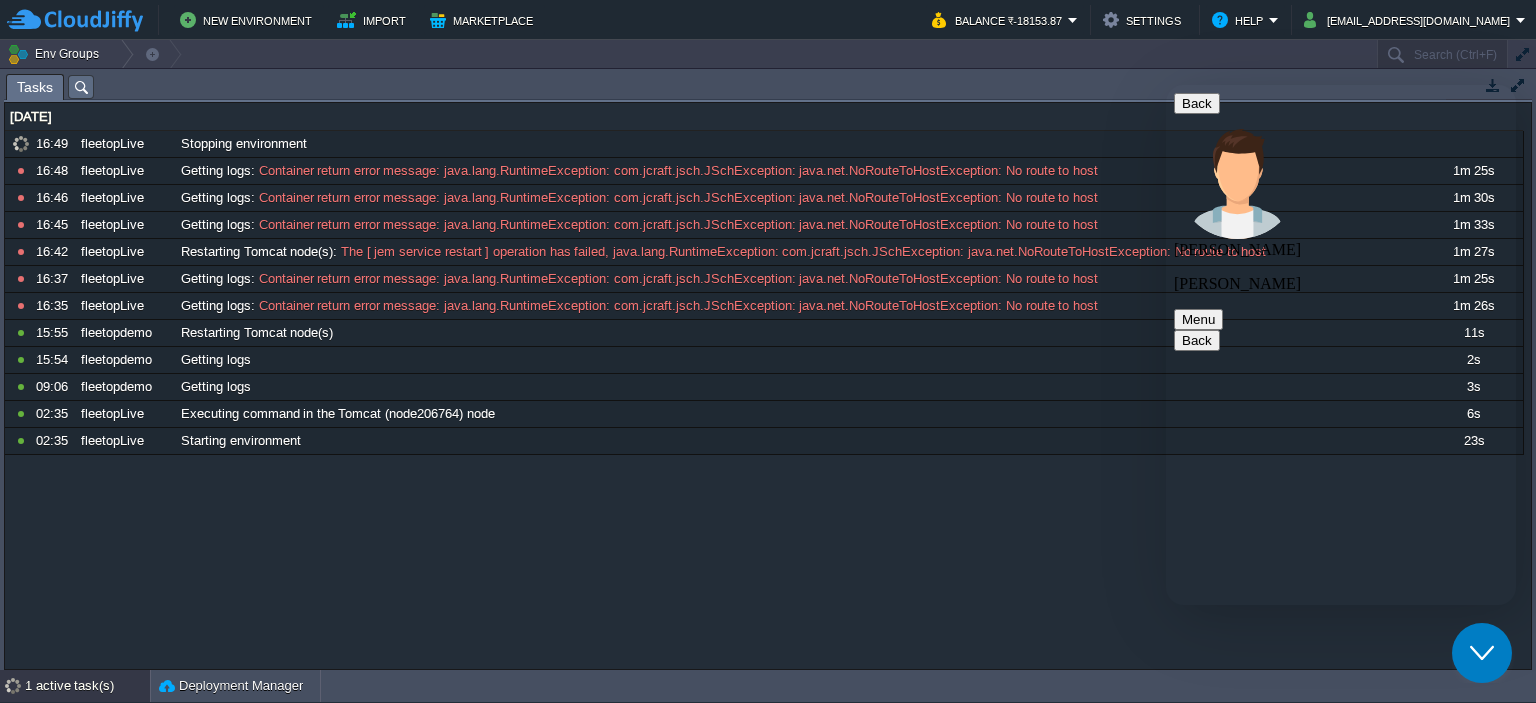 click on "1 active task(s)" at bounding box center (87, 686) 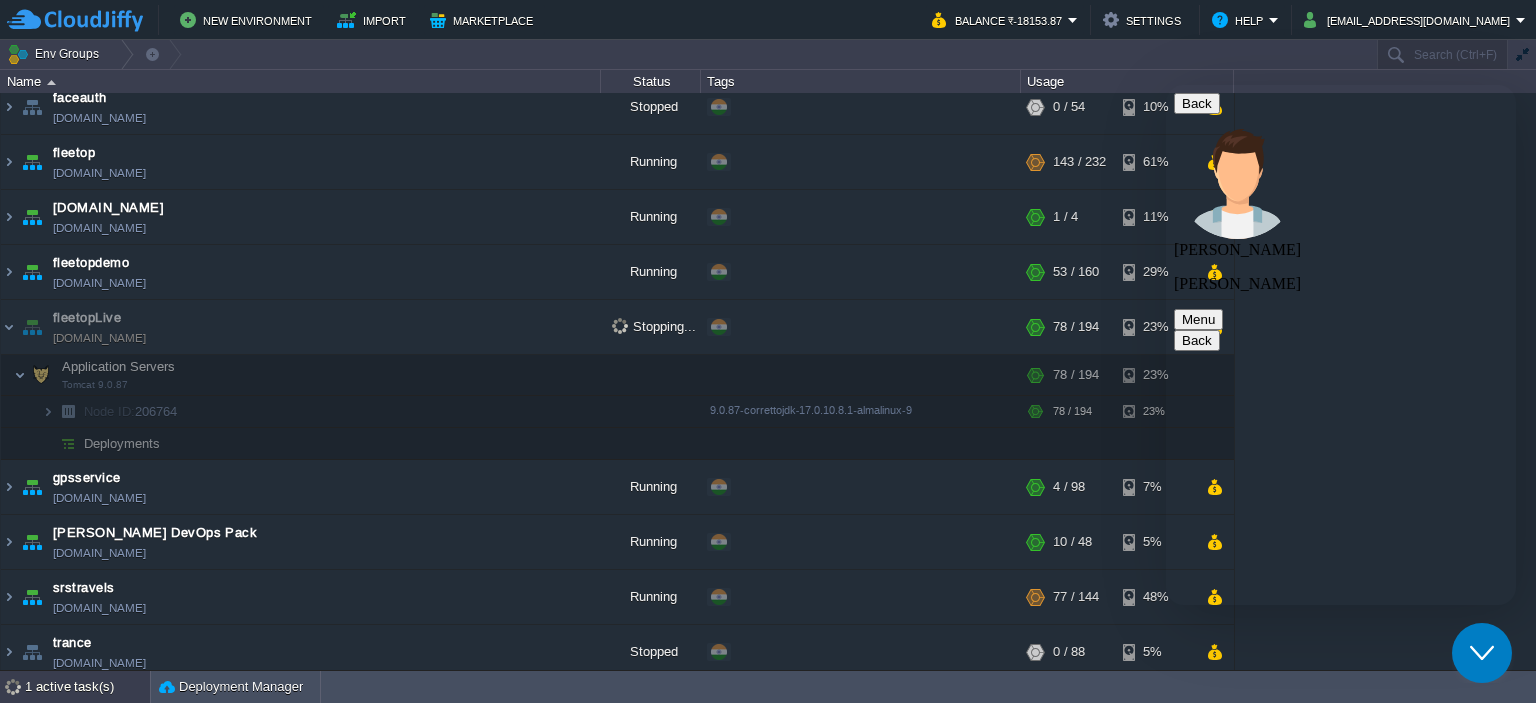 scroll, scrollTop: 76, scrollLeft: 0, axis: vertical 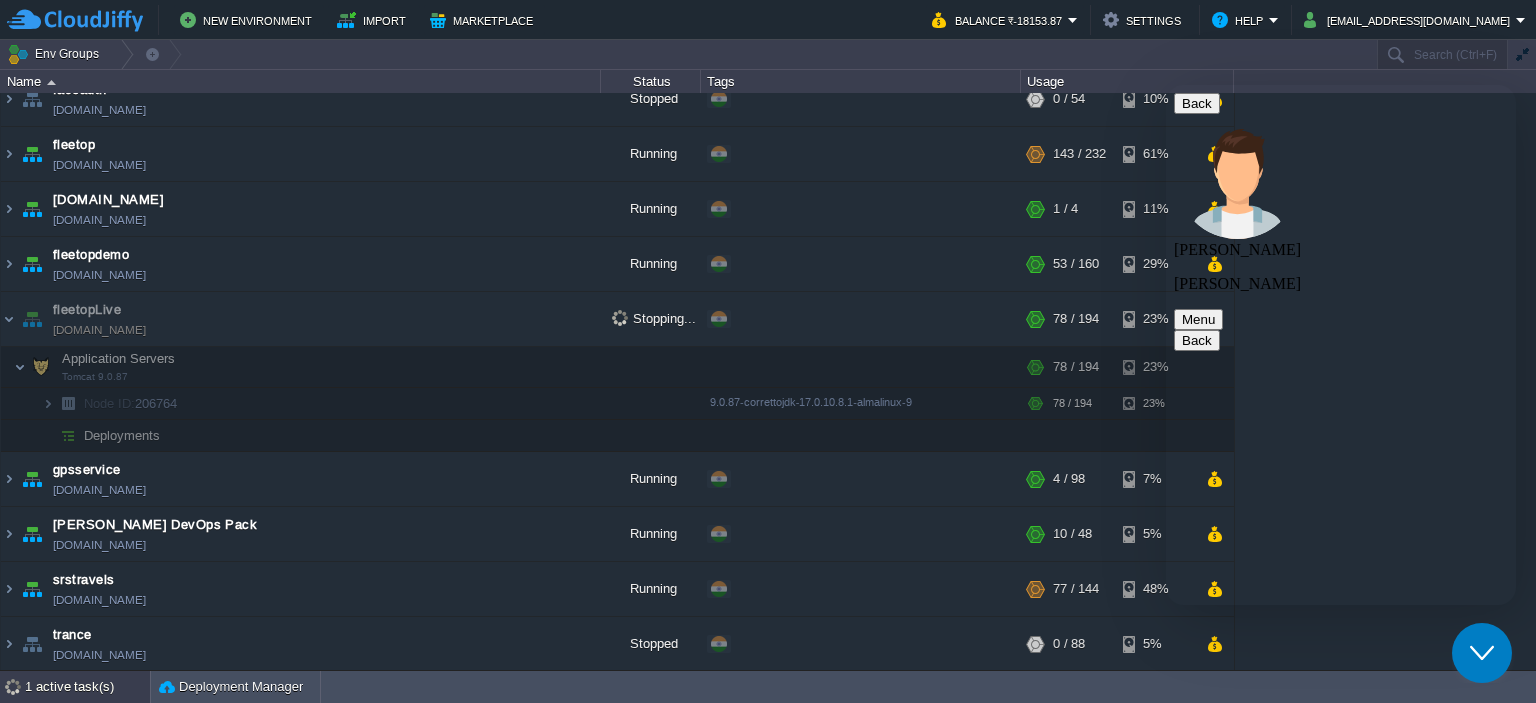 click on "1 active task(s)" at bounding box center [87, 687] 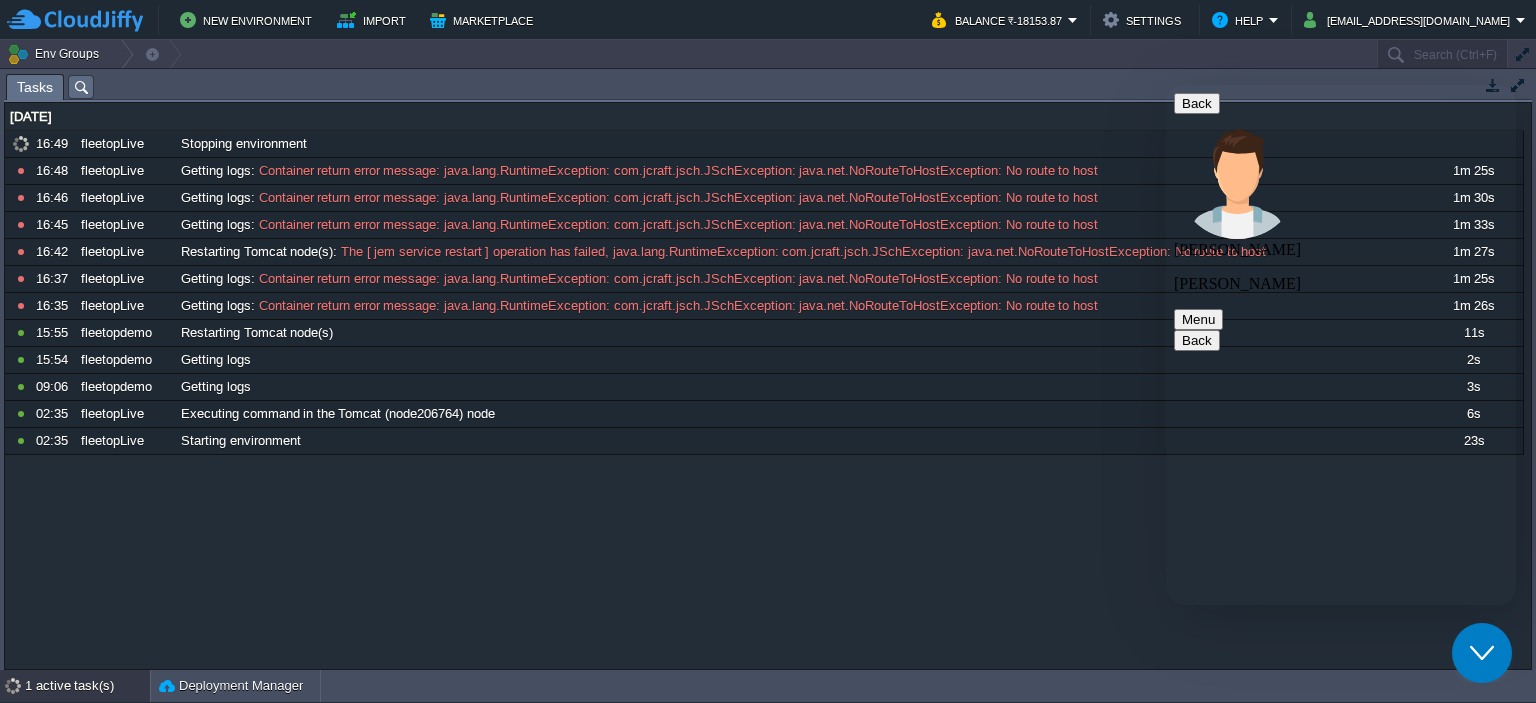 click on "1 active task(s)" at bounding box center (87, 686) 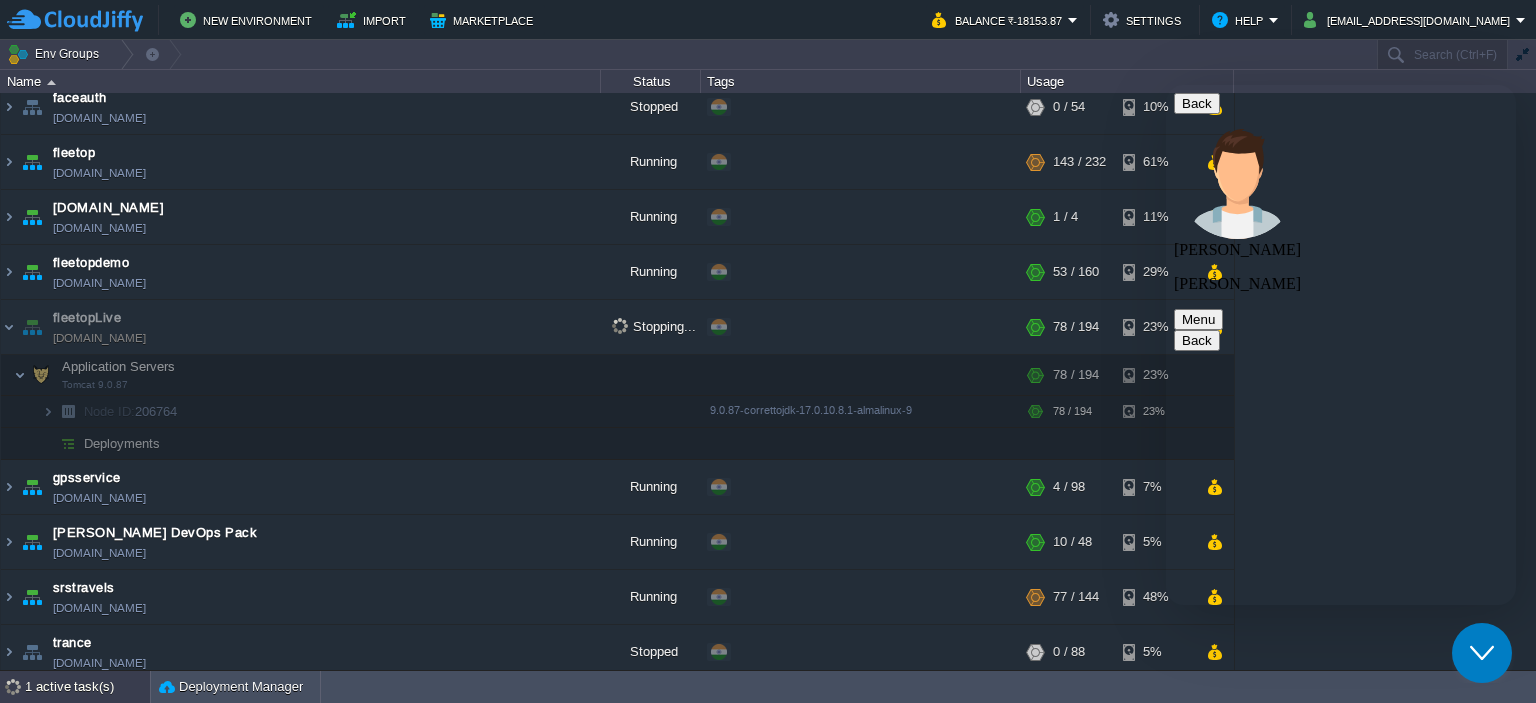 scroll, scrollTop: 76, scrollLeft: 0, axis: vertical 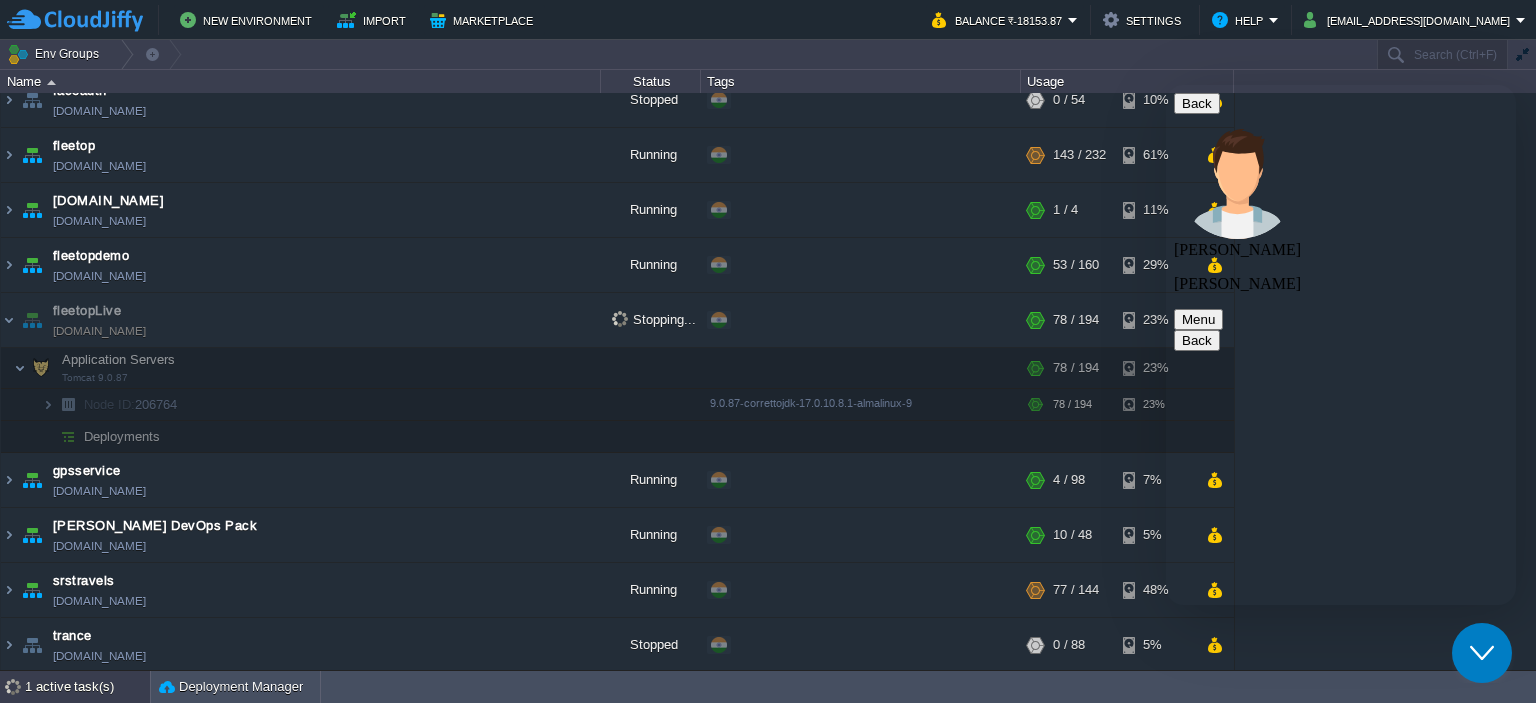 click on "1 active task(s)" at bounding box center (87, 687) 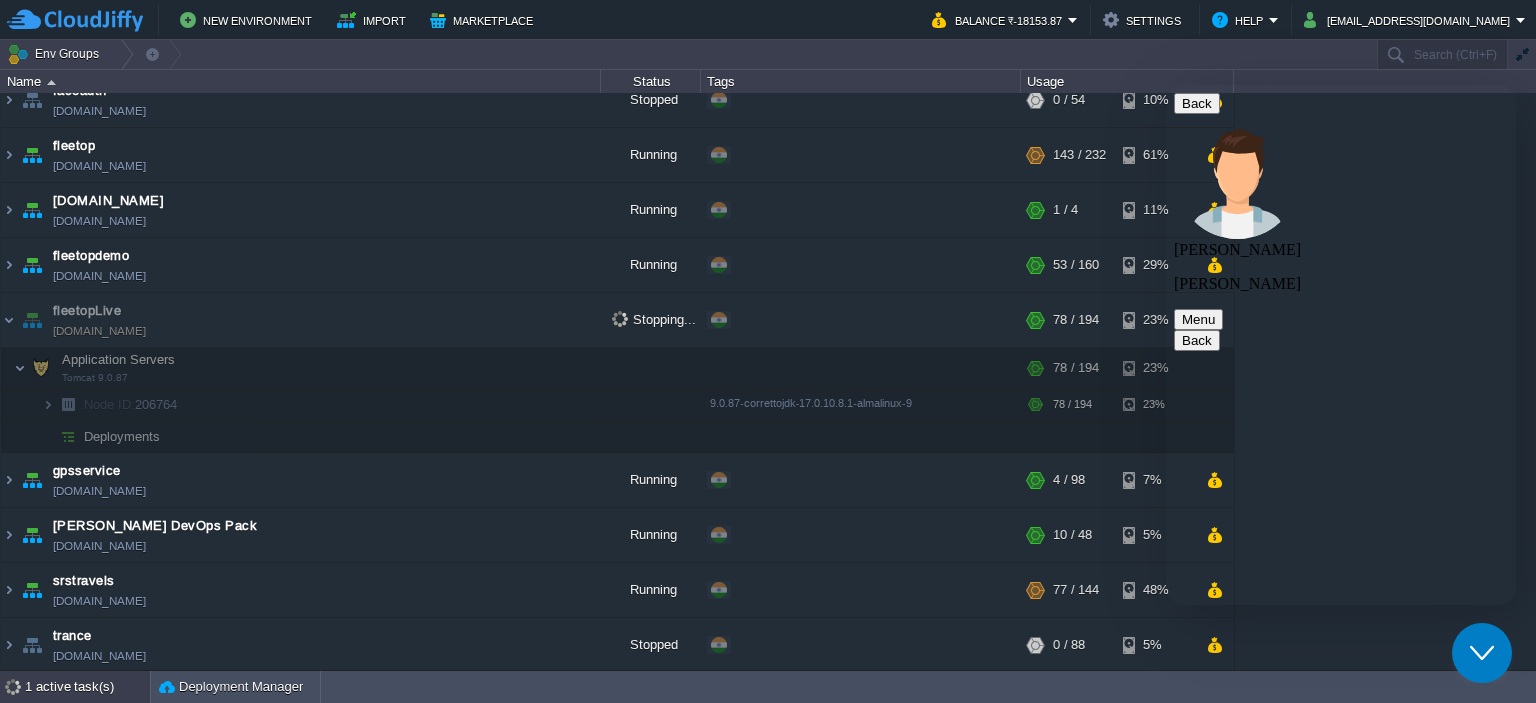 scroll, scrollTop: 68, scrollLeft: 0, axis: vertical 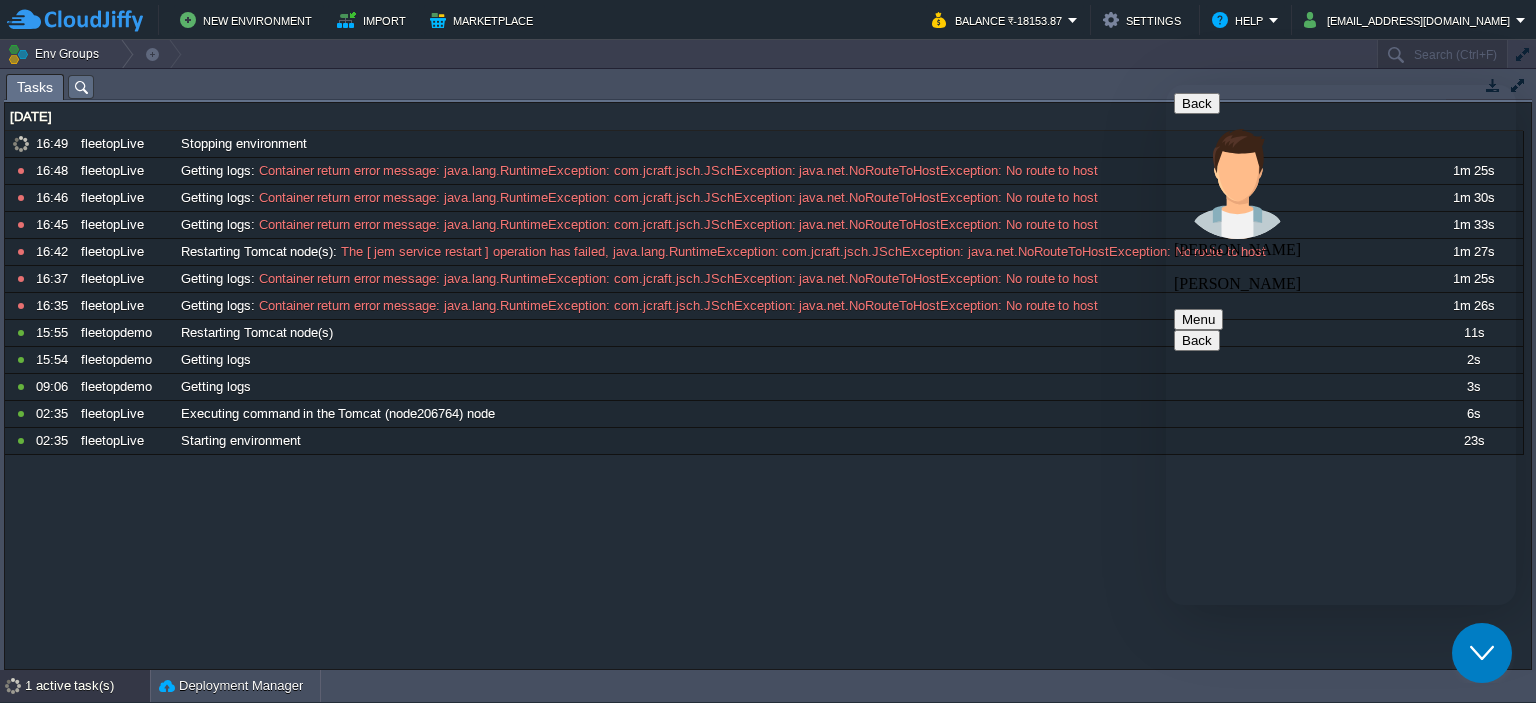 click on "1 active task(s)" at bounding box center (87, 686) 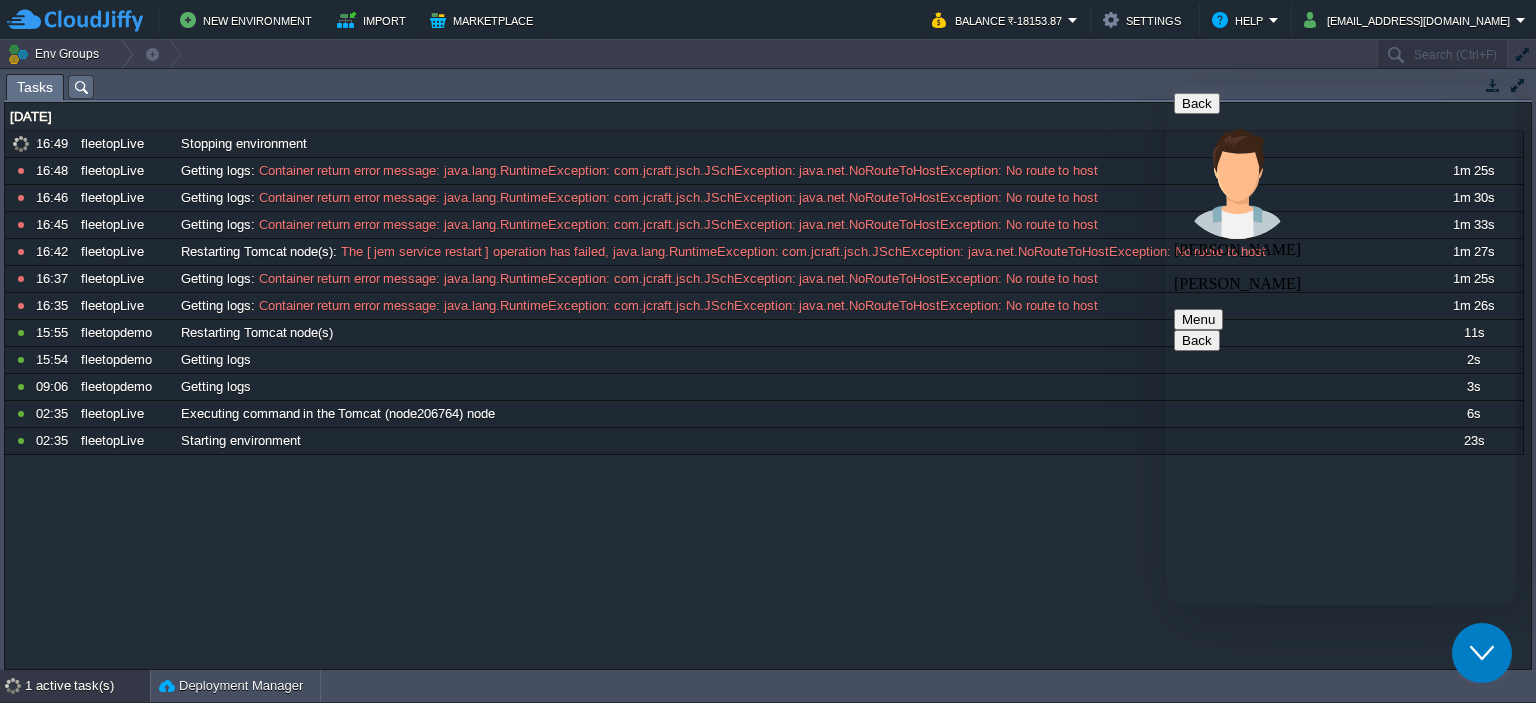 scroll, scrollTop: 75, scrollLeft: 0, axis: vertical 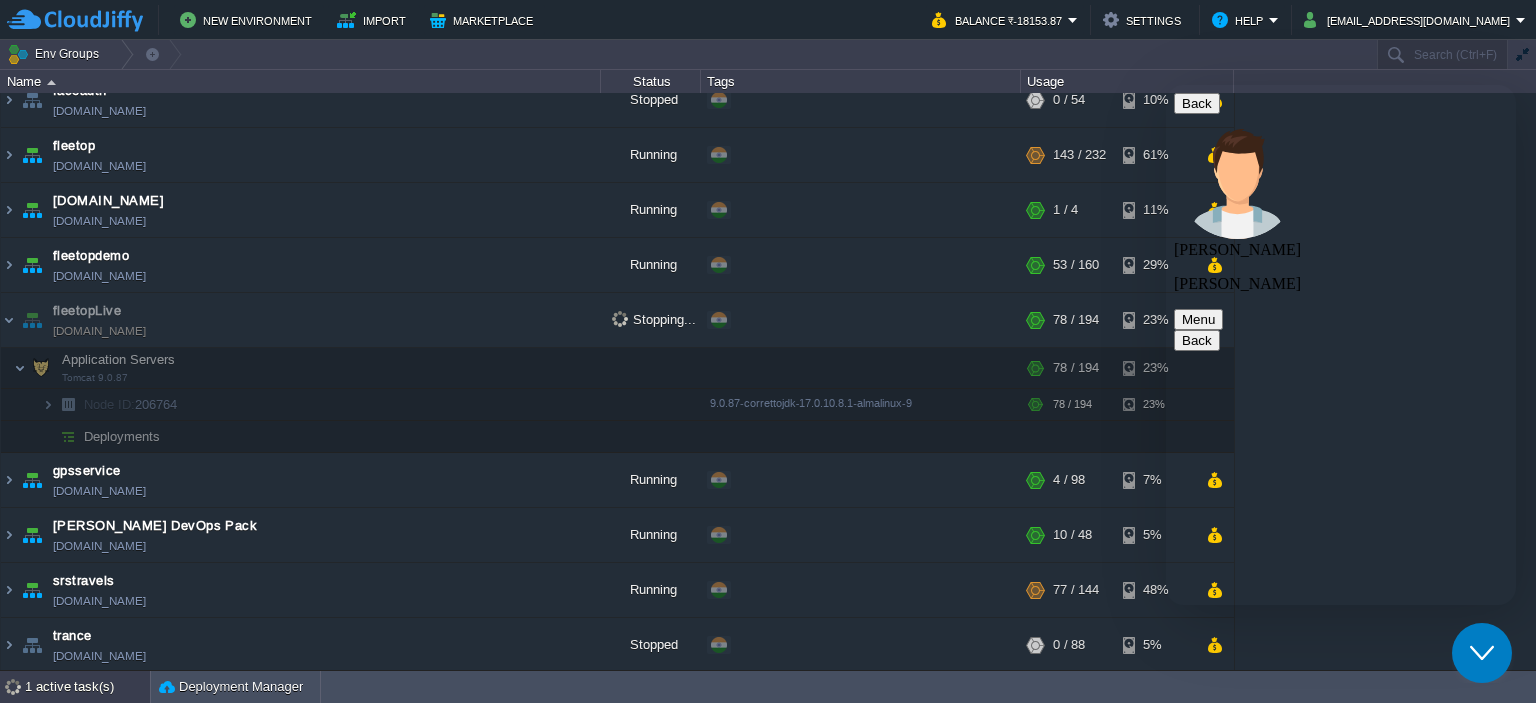 click on "1 active task(s)" at bounding box center (87, 687) 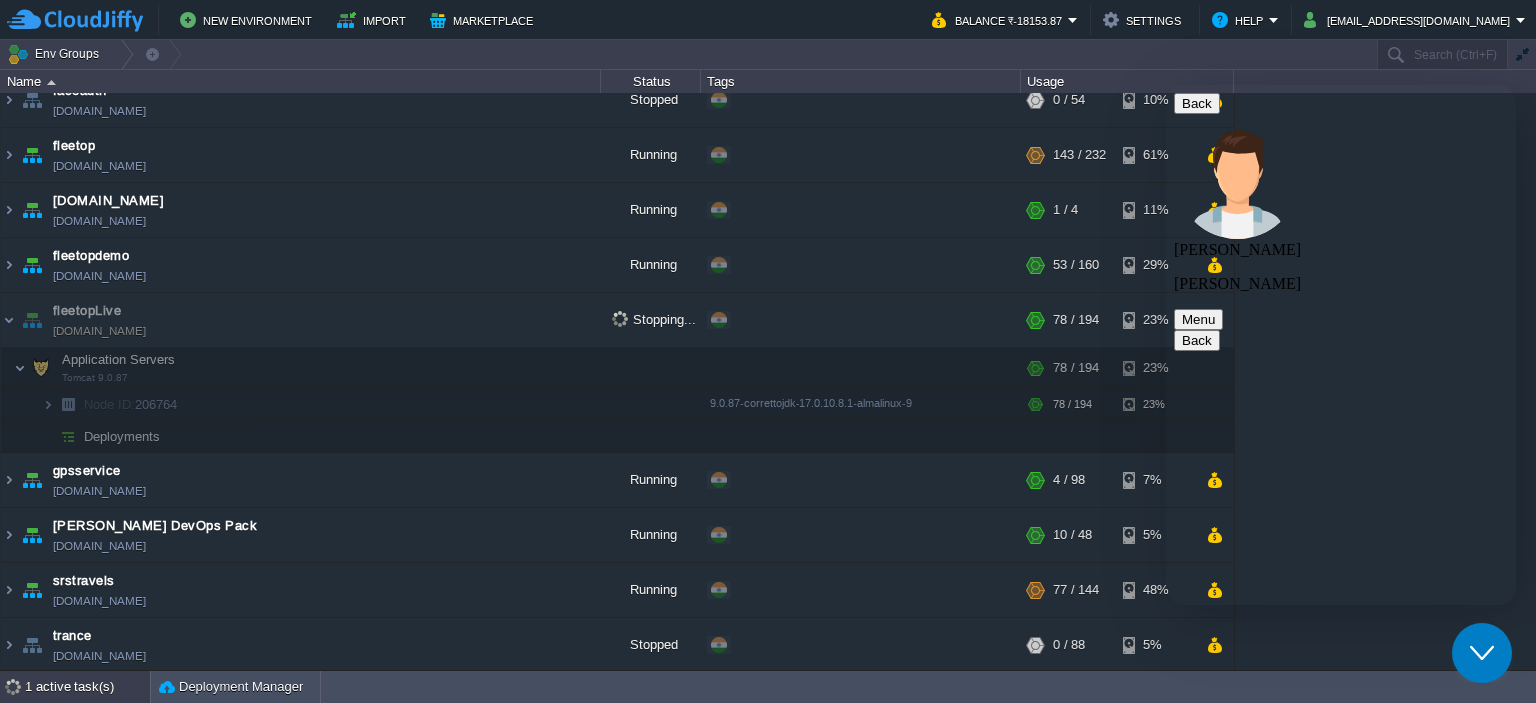 scroll, scrollTop: 68, scrollLeft: 0, axis: vertical 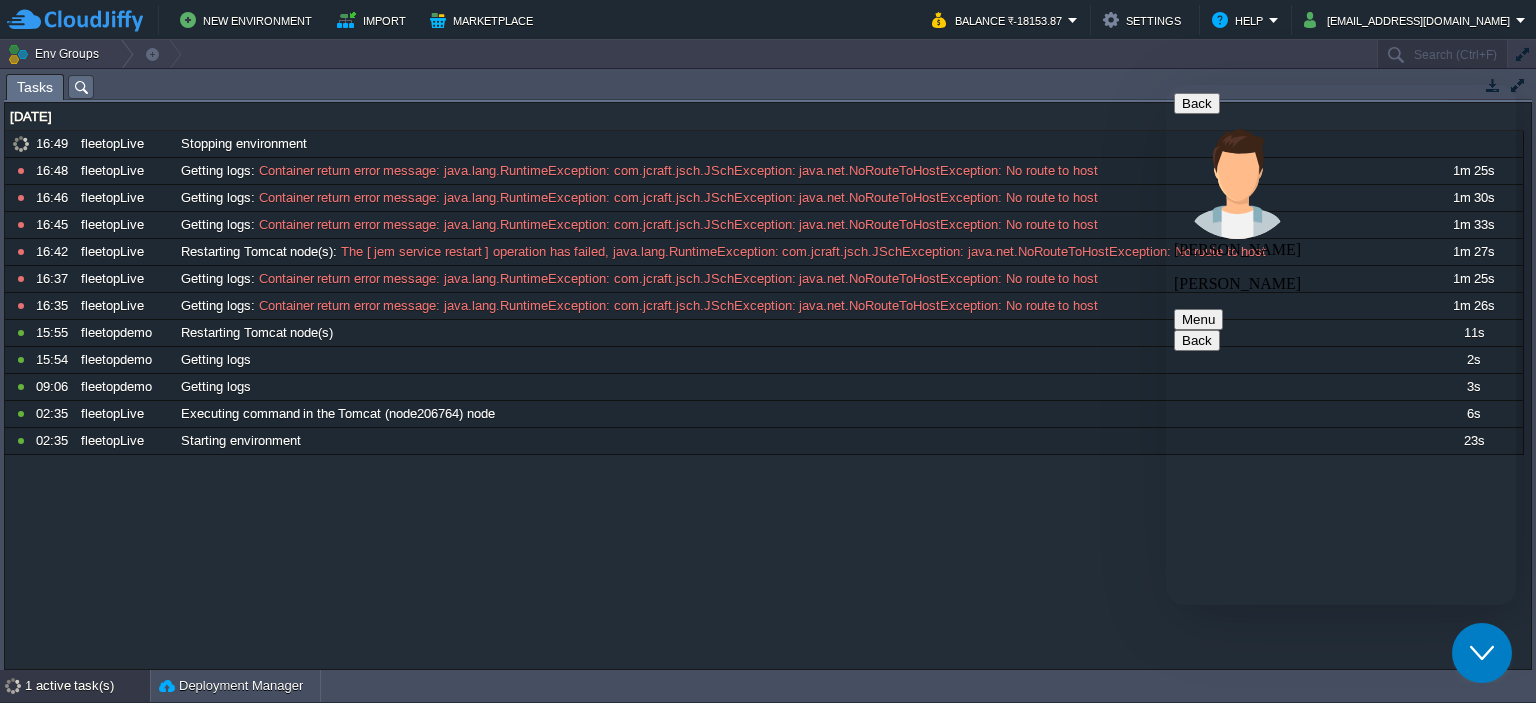 click on "1 active task(s)" at bounding box center (87, 686) 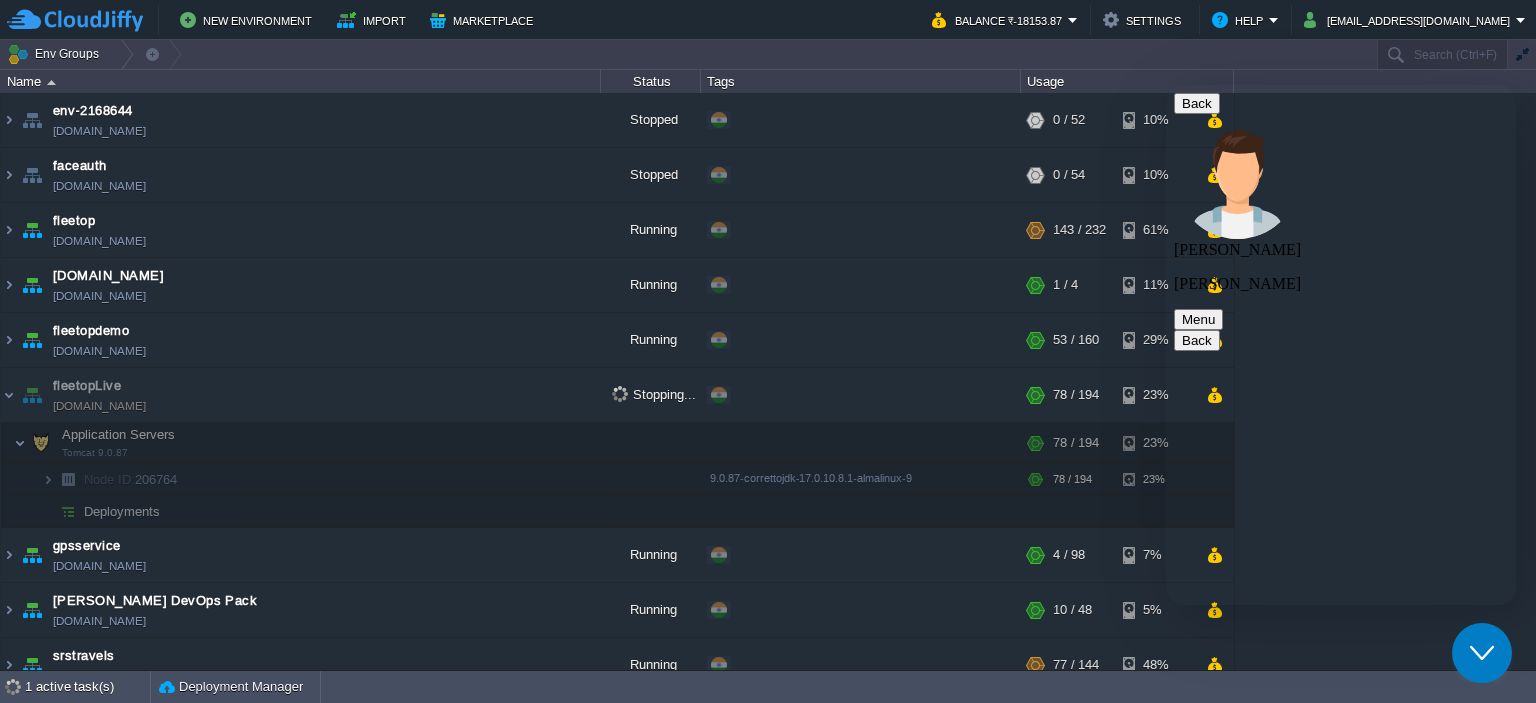 scroll, scrollTop: 3, scrollLeft: 0, axis: vertical 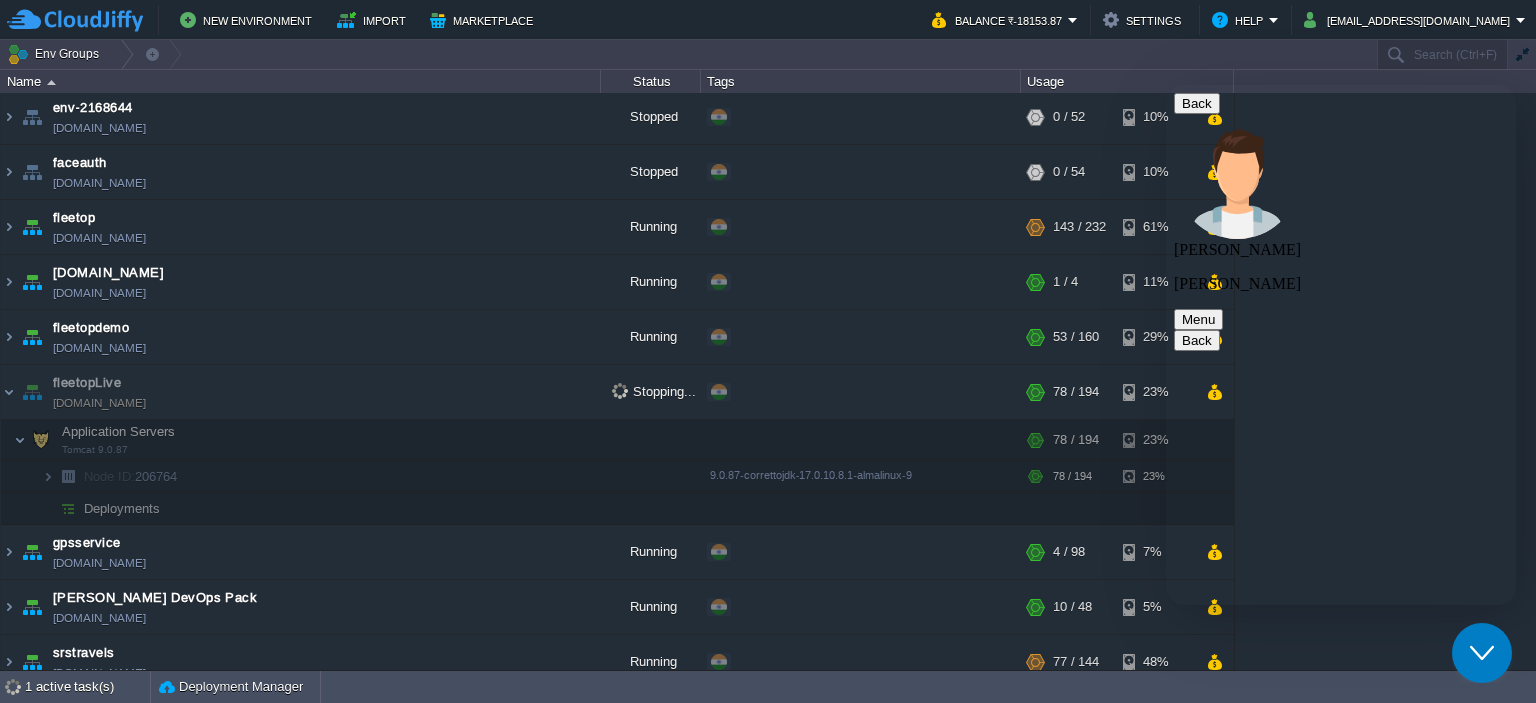 click on "Rate this chat Upload File Insert emoji" at bounding box center [1166, 85] 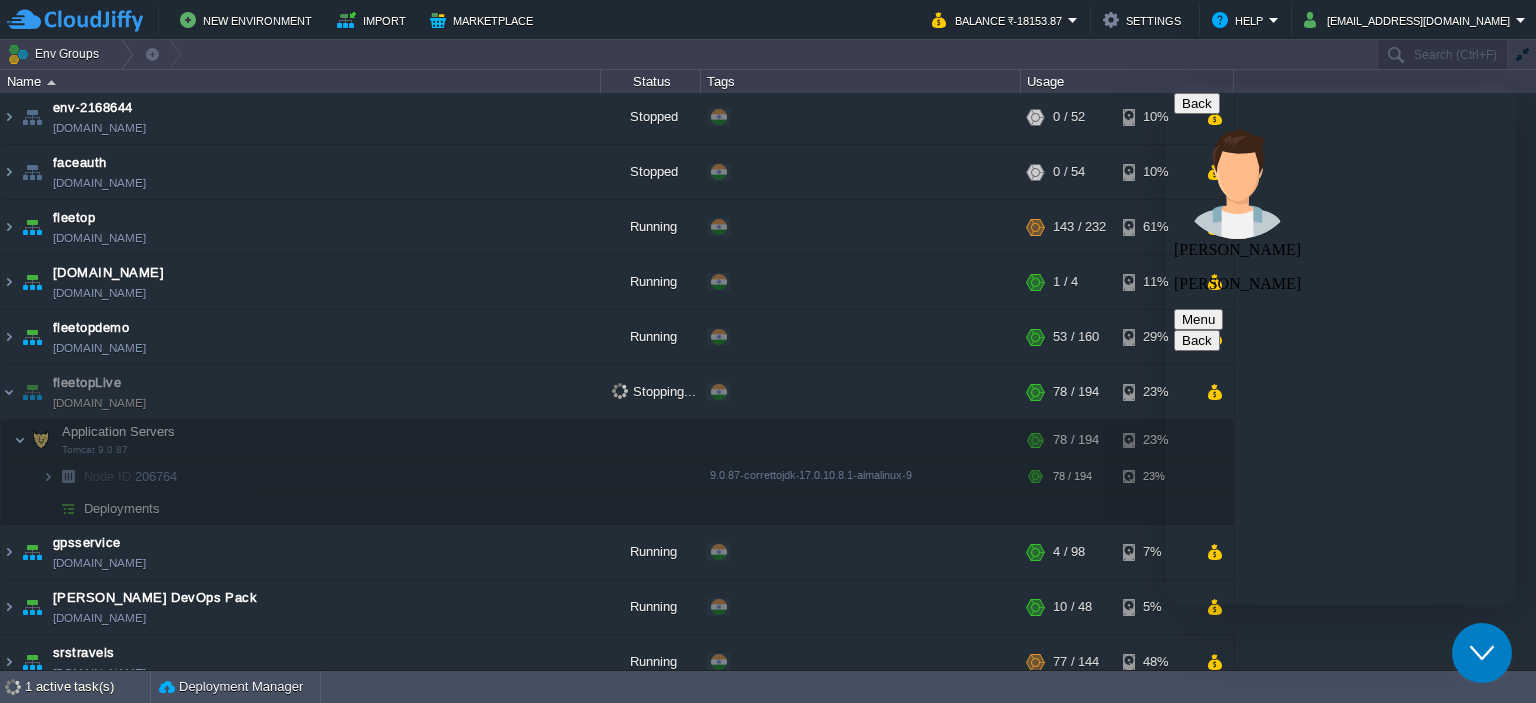 click at bounding box center (1166, 85) 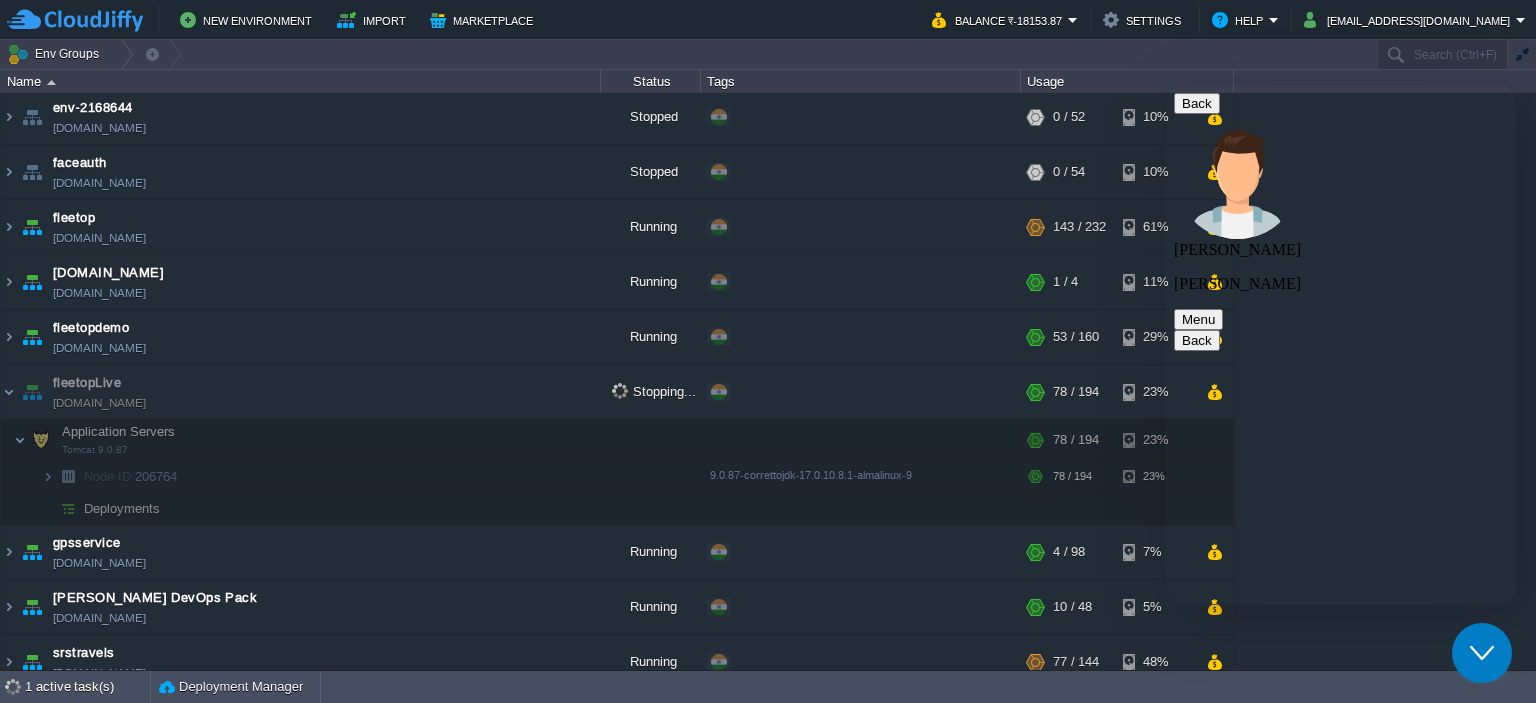 type on "ok please solve it ASAP" 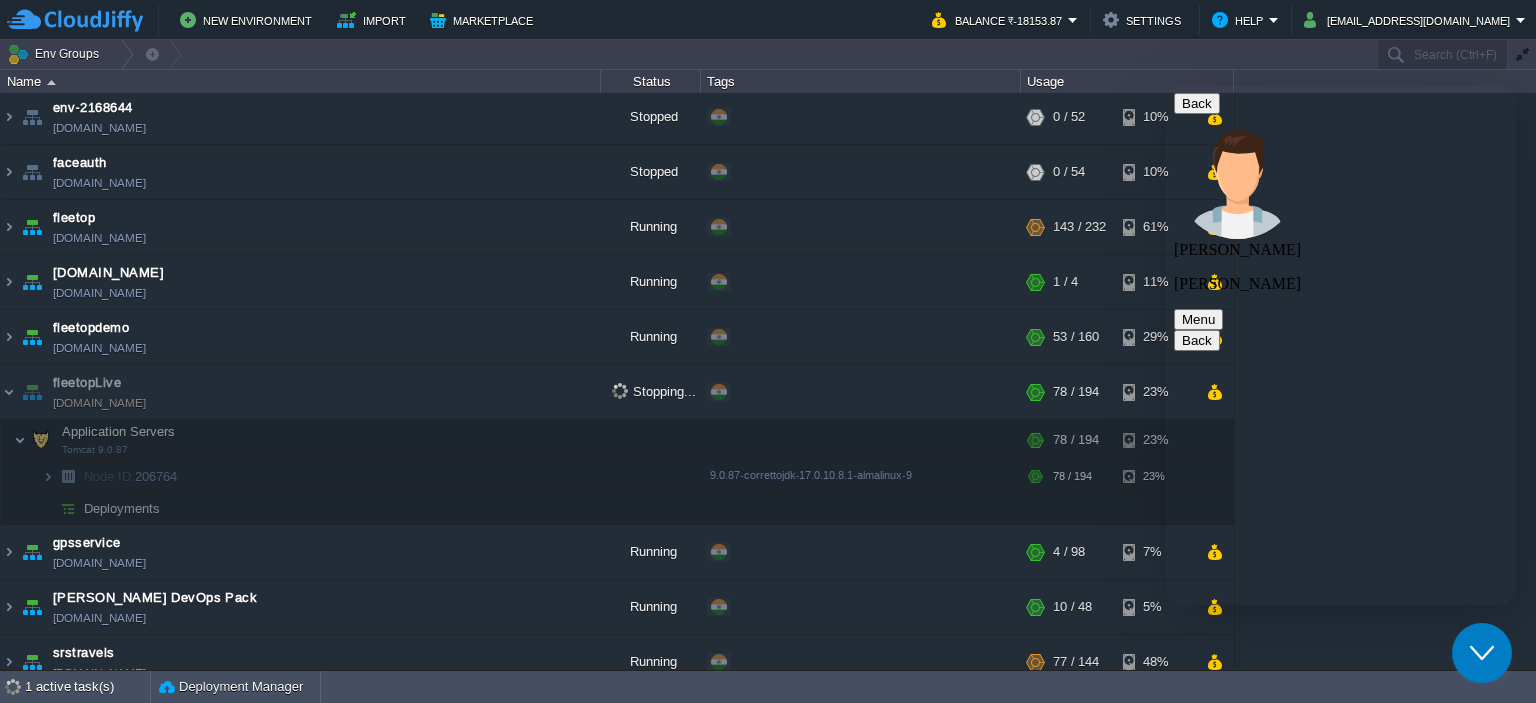 scroll, scrollTop: 978, scrollLeft: 0, axis: vertical 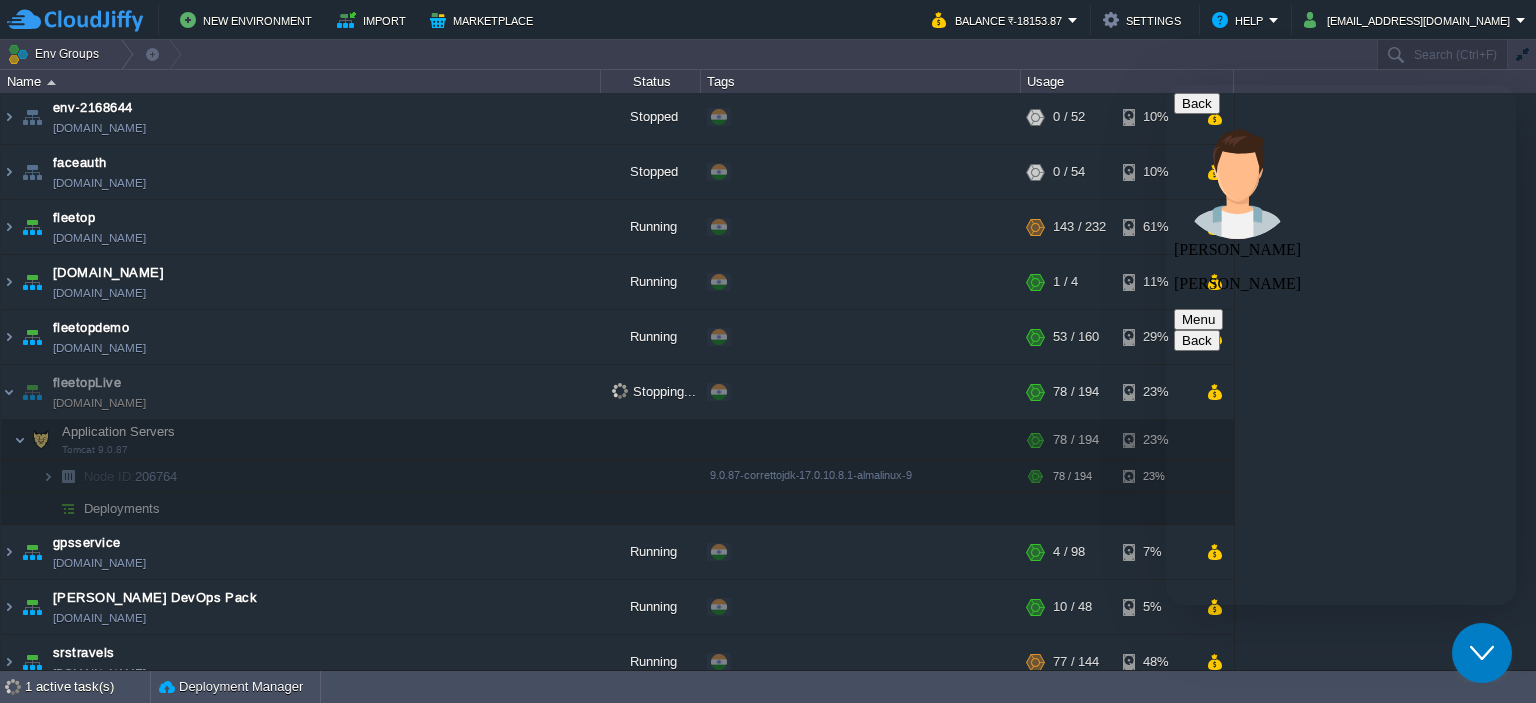 click on "Rate this chat Upload File Insert emoji" at bounding box center (1166, 85) 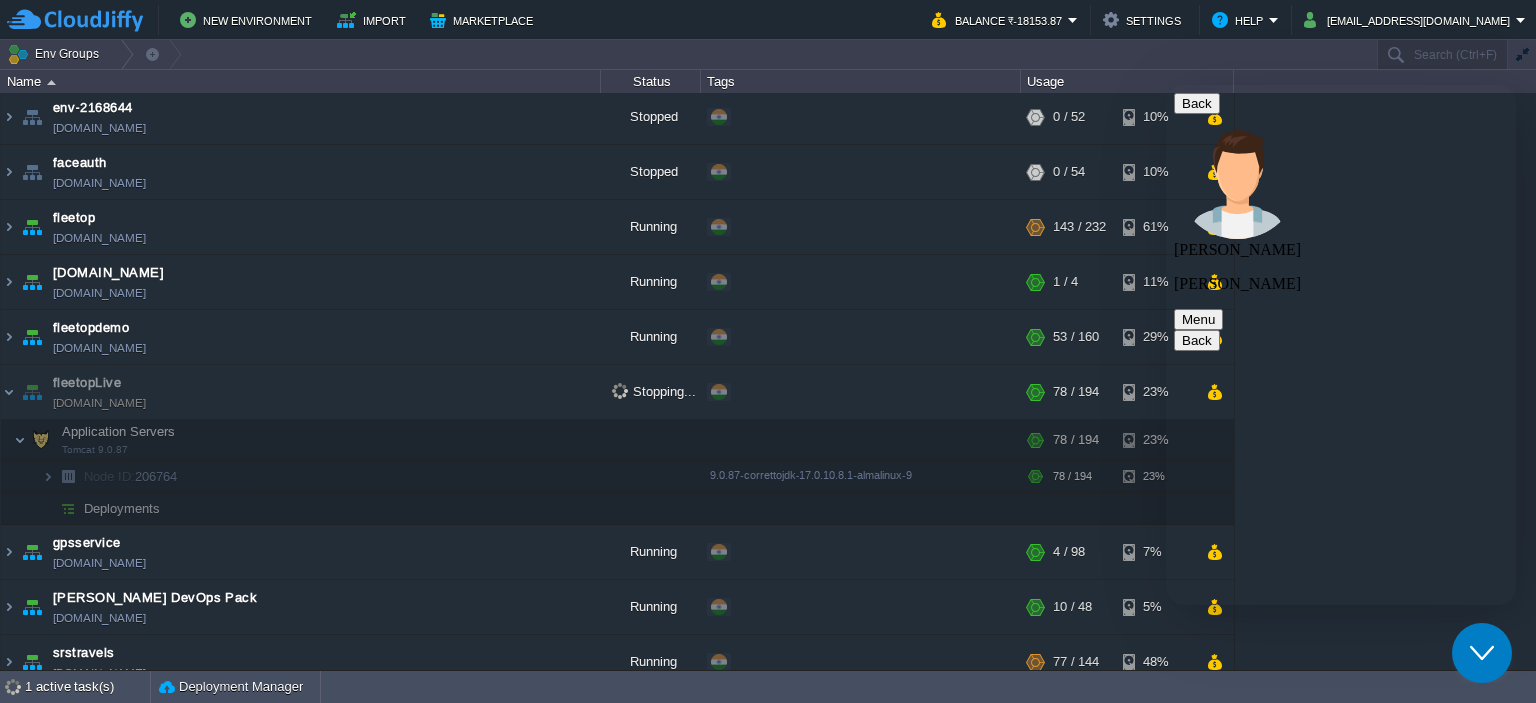 click on "Rate this chat Upload File Insert emoji" at bounding box center [1166, 85] 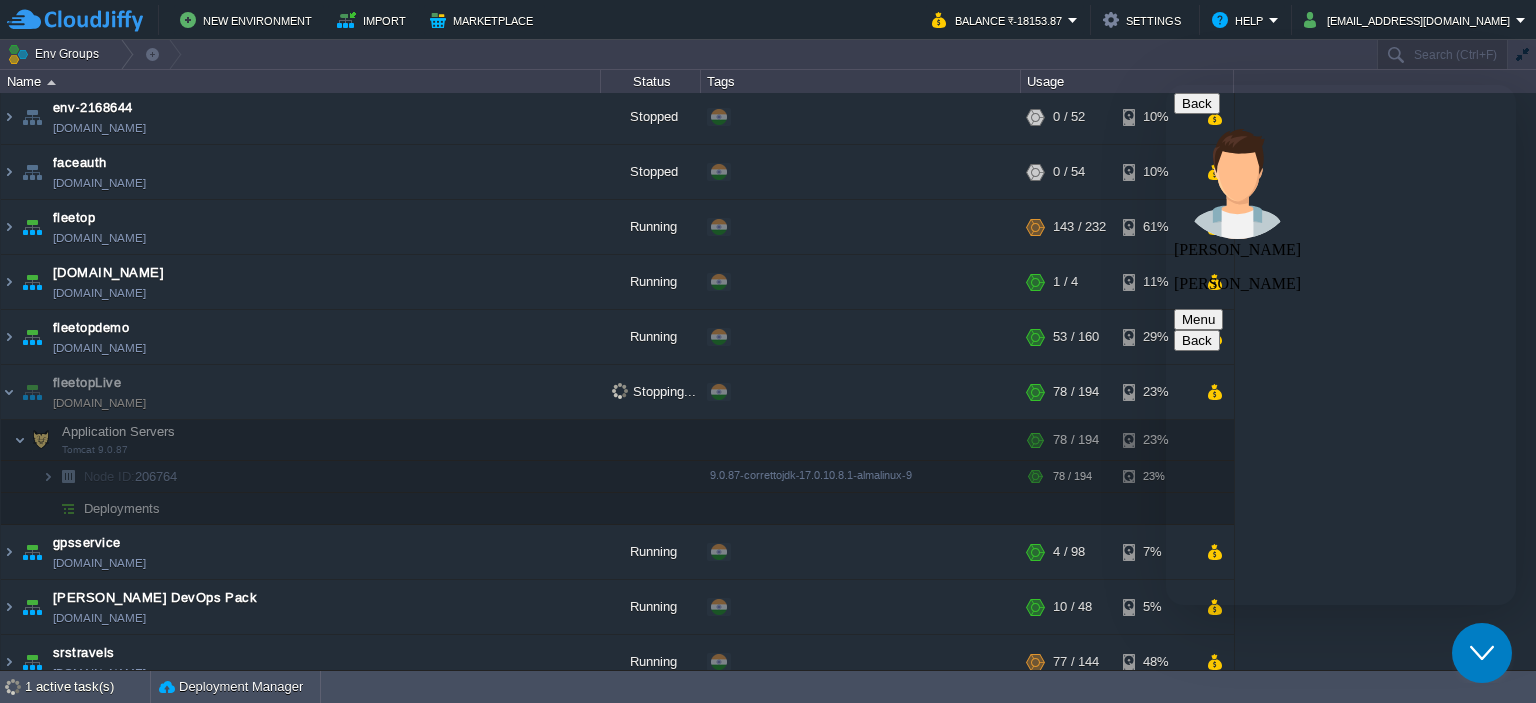 click at bounding box center (1166, 85) 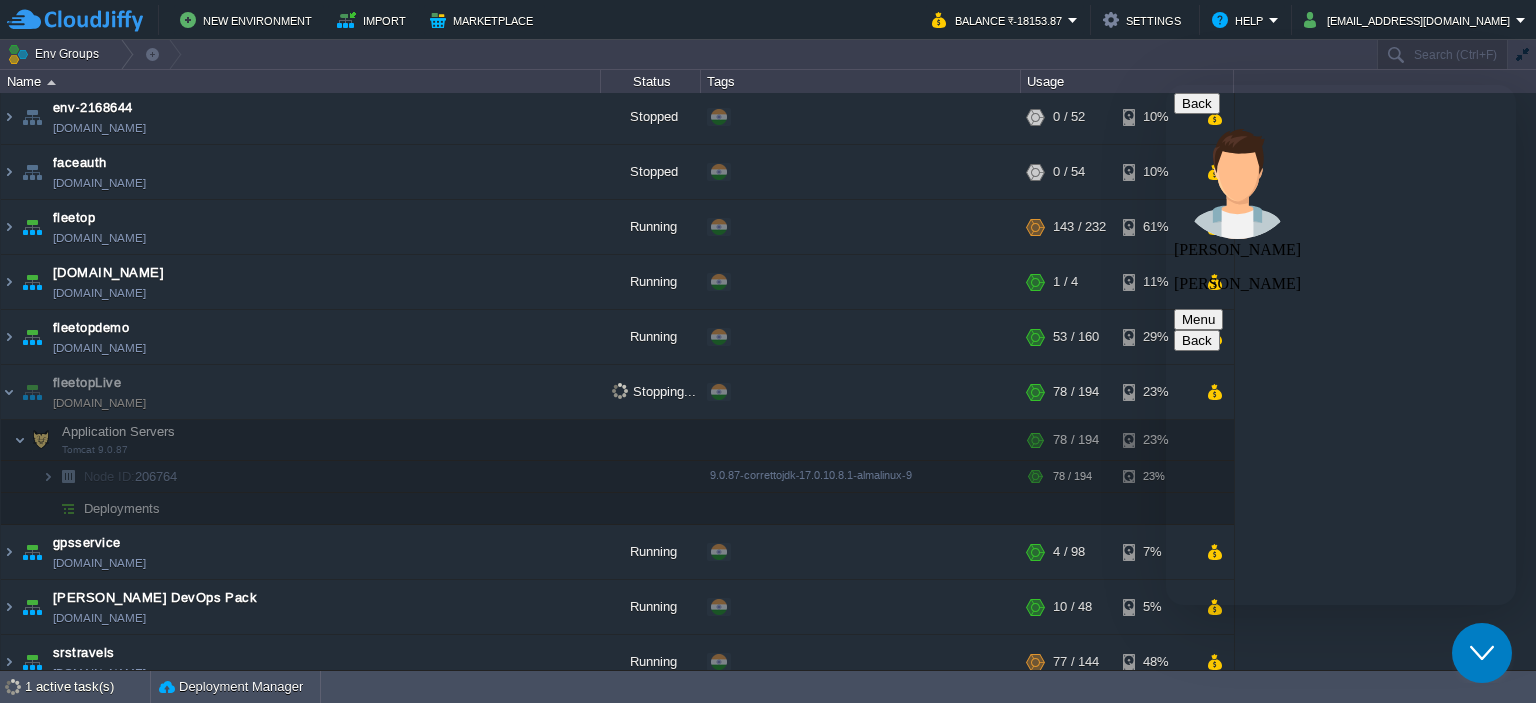 scroll, scrollTop: 0, scrollLeft: 0, axis: both 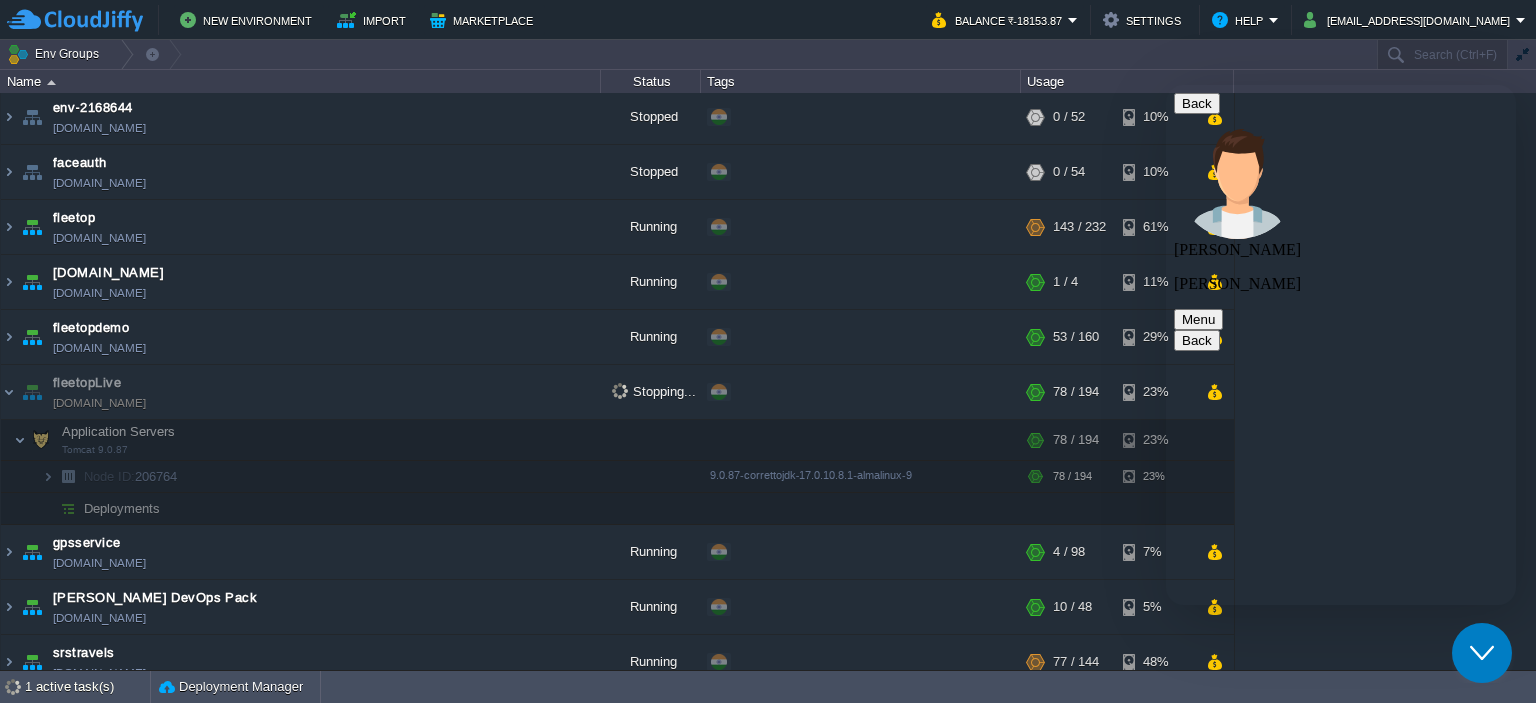 click on "this is our production server please solve it on high prority" at bounding box center [1166, 85] 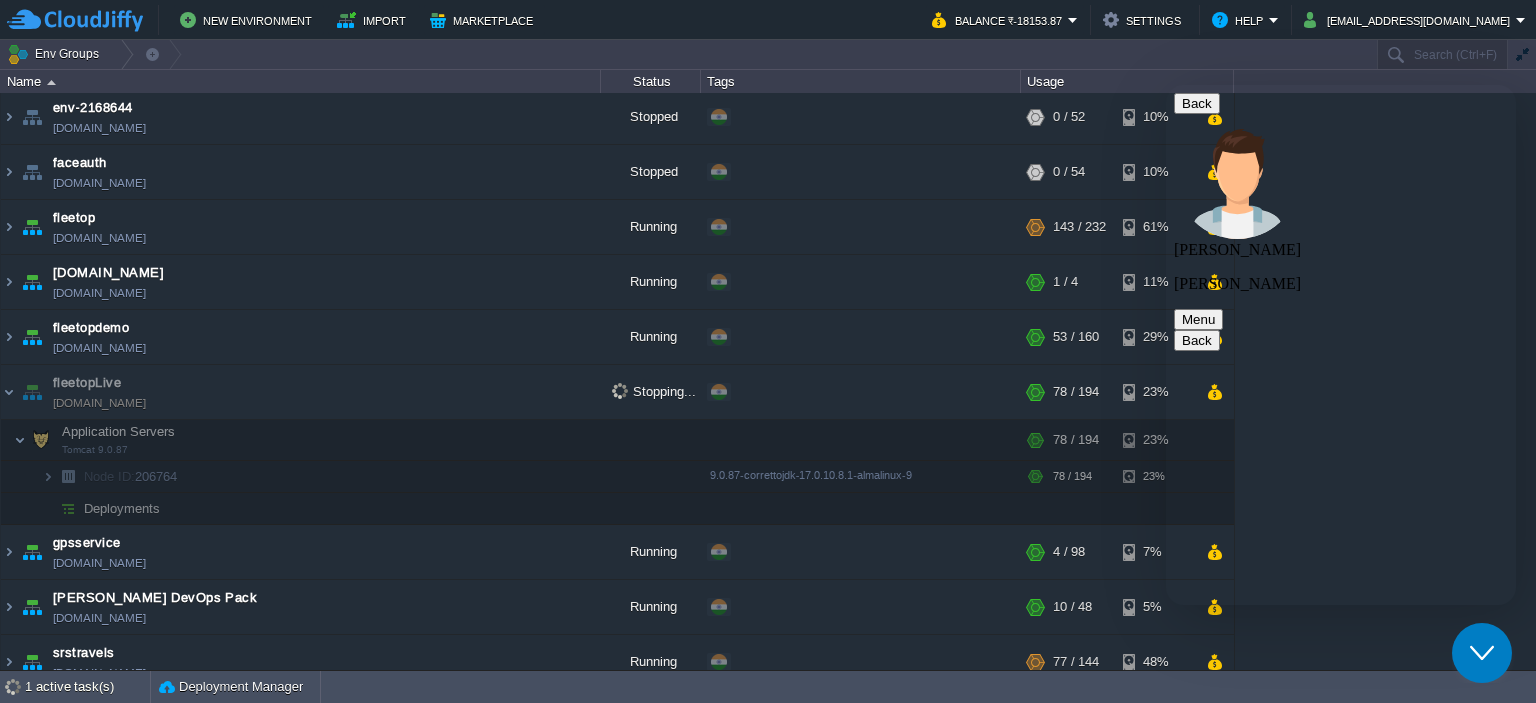 type on "this is our production server please solve it on high priority" 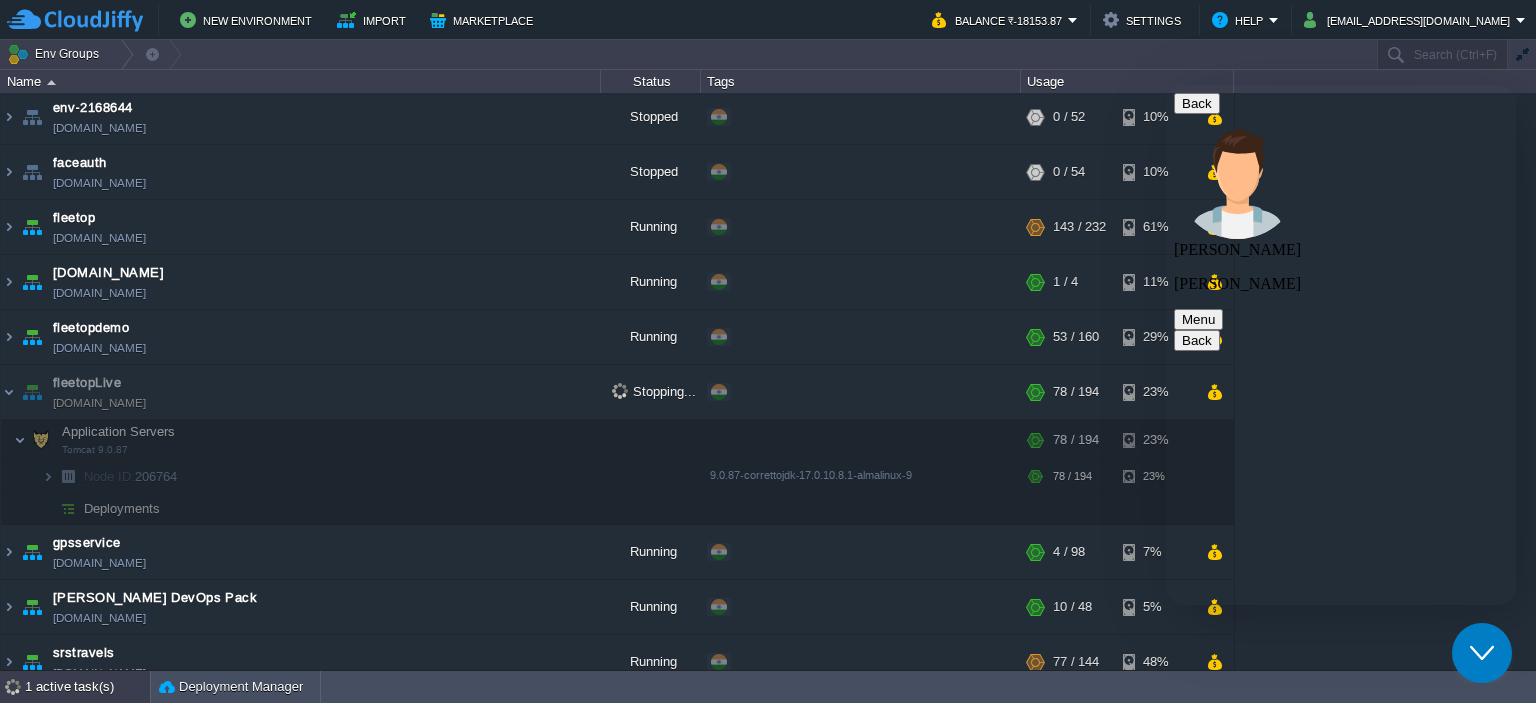 click on "1 active task(s)" at bounding box center (87, 687) 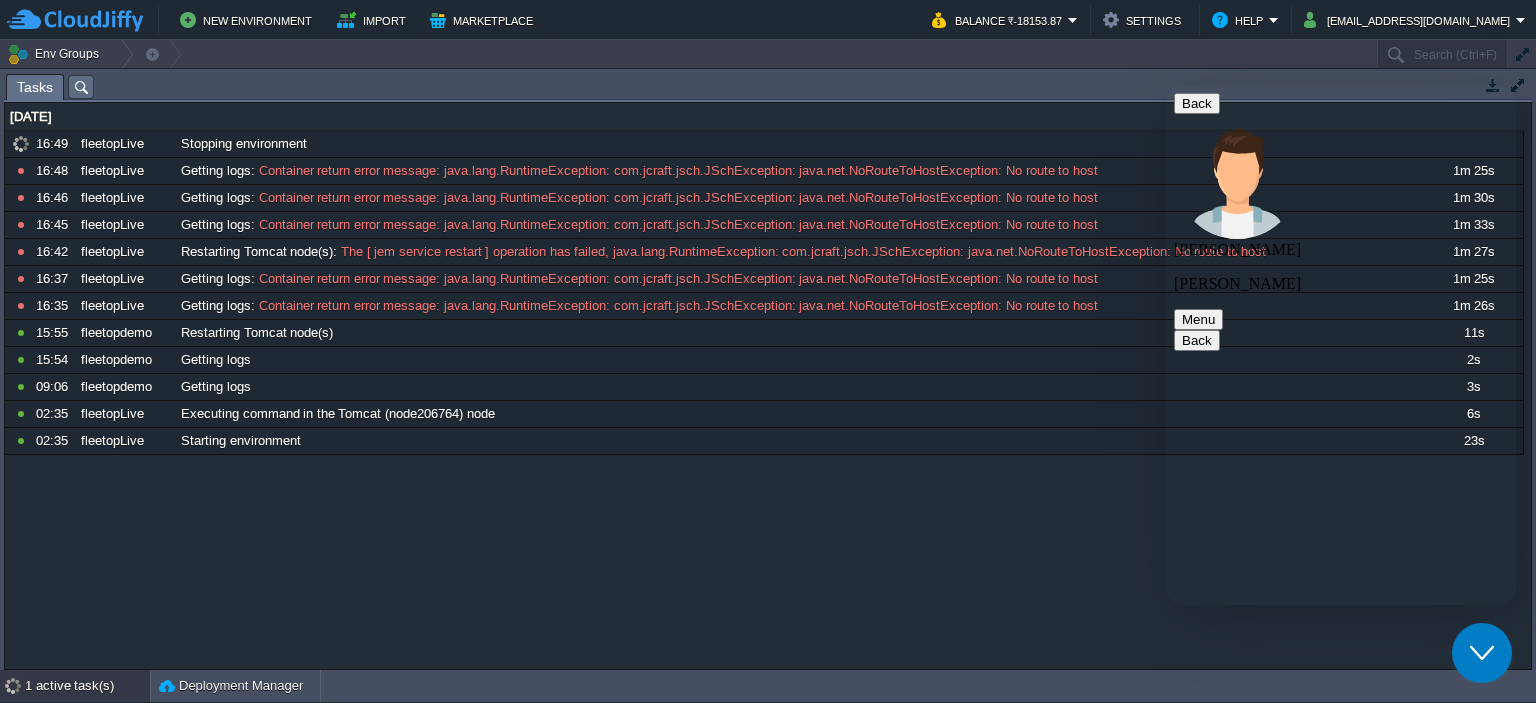click on "1 active task(s)" at bounding box center [87, 686] 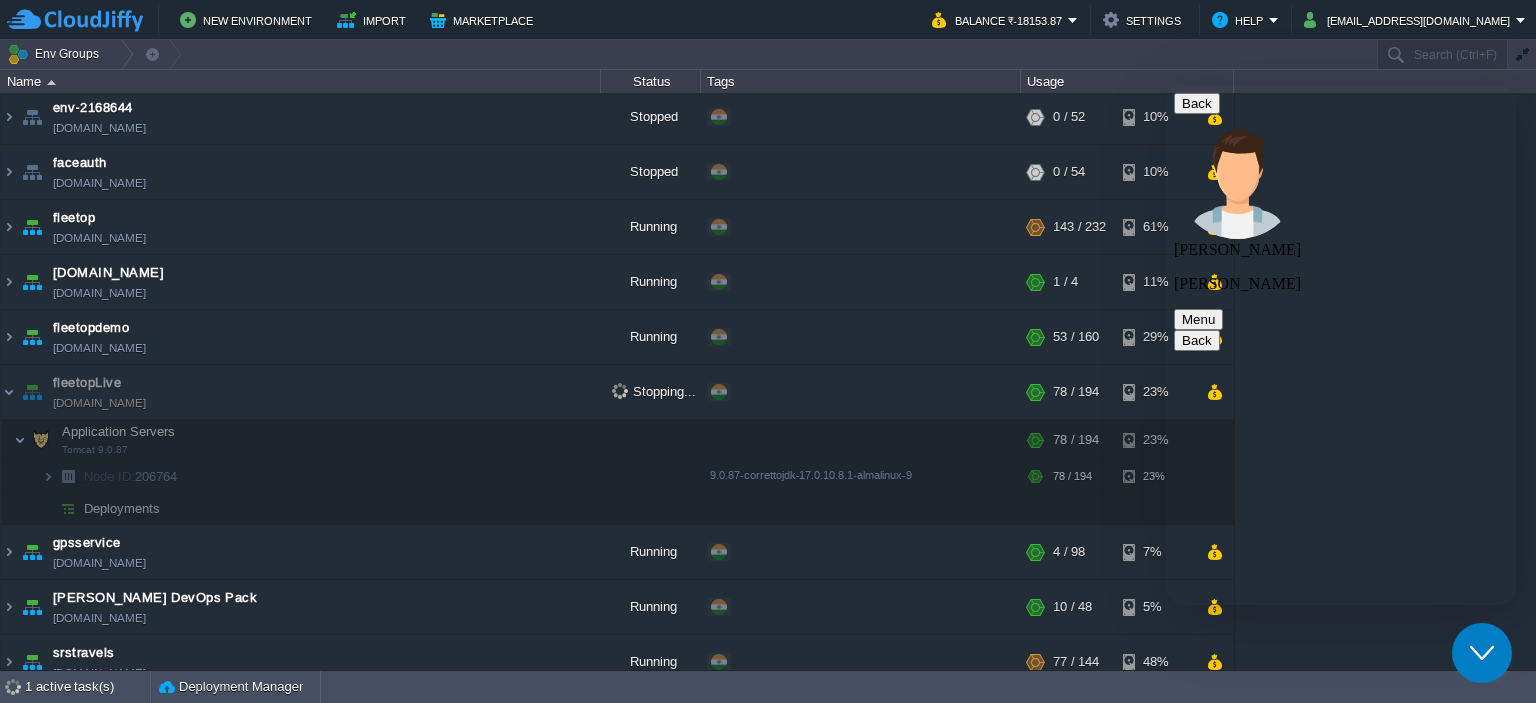 scroll, scrollTop: 1051, scrollLeft: 0, axis: vertical 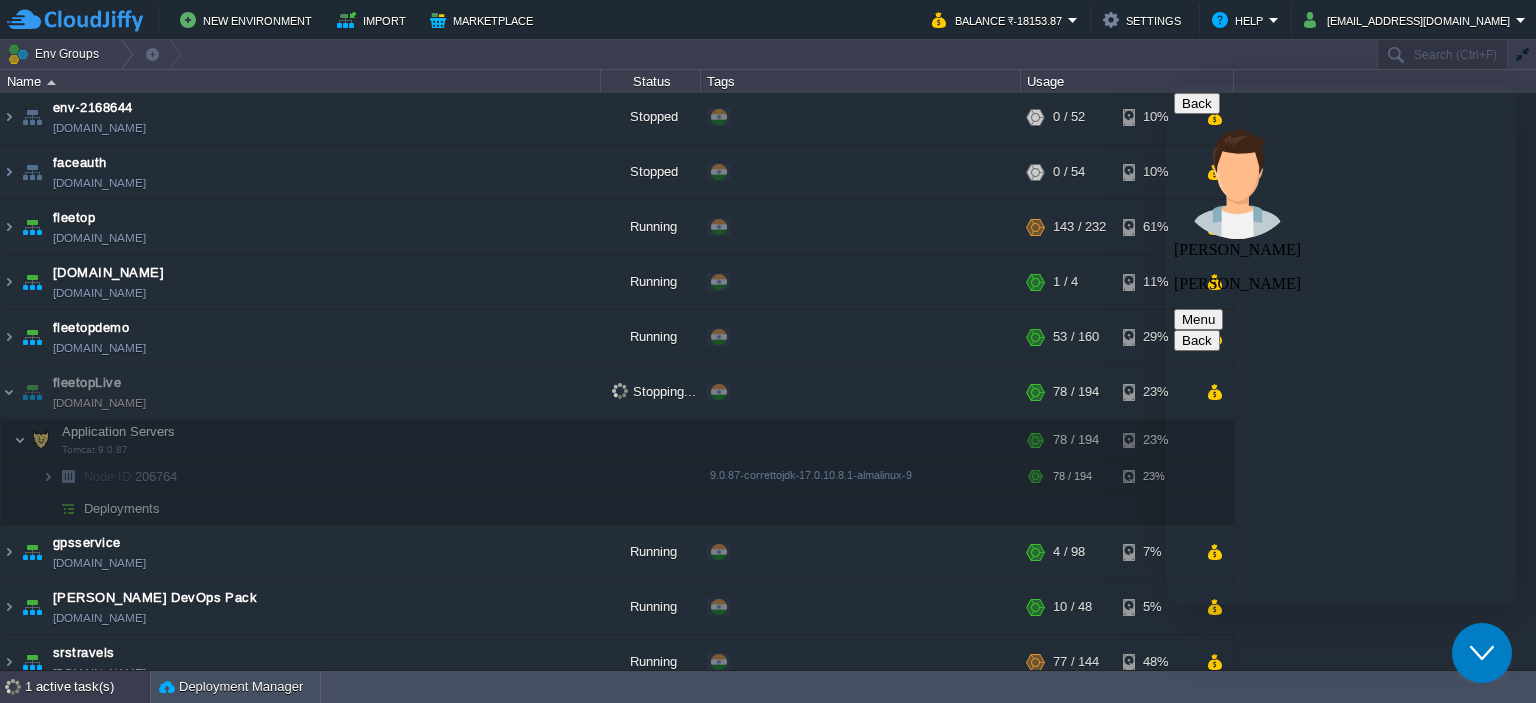 click on "1 active task(s)" at bounding box center [87, 687] 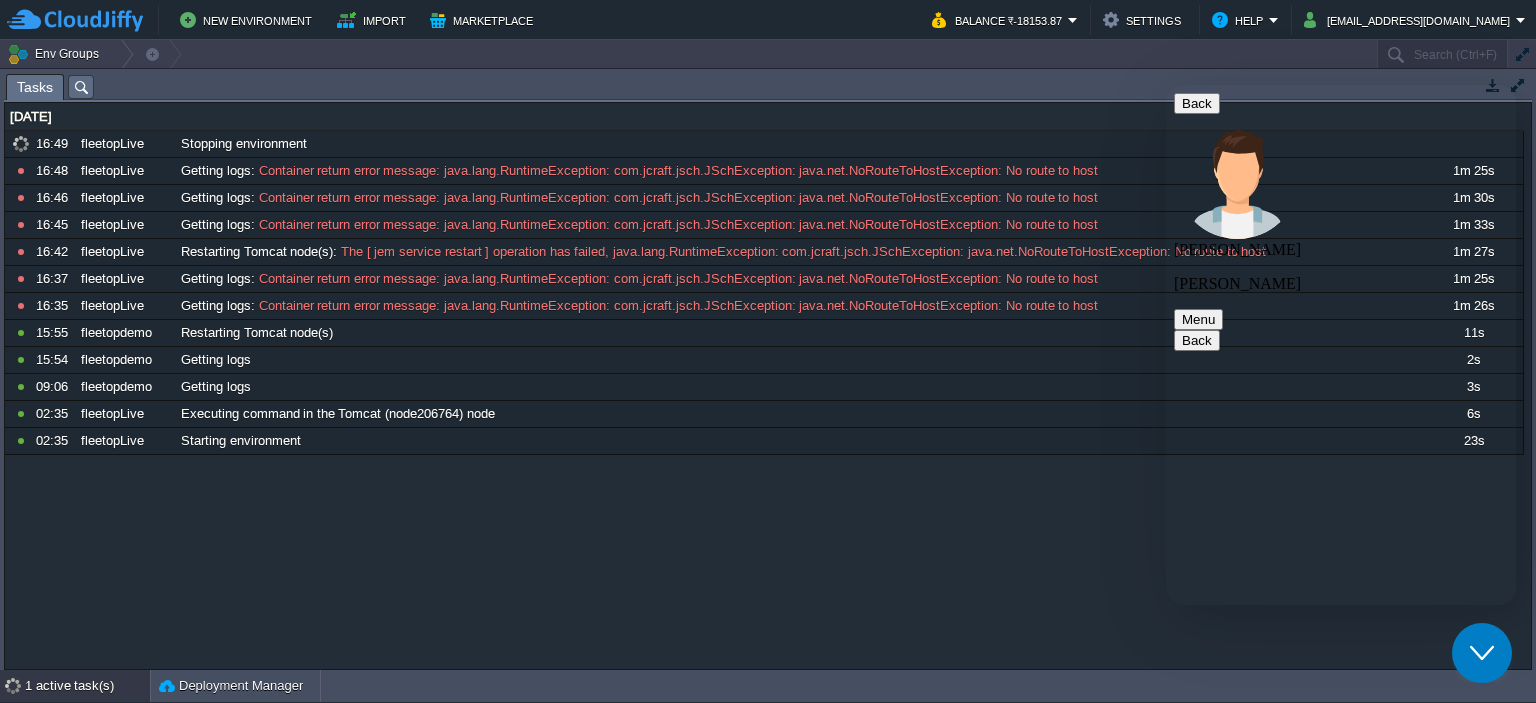 click on "1 active task(s)" at bounding box center (87, 686) 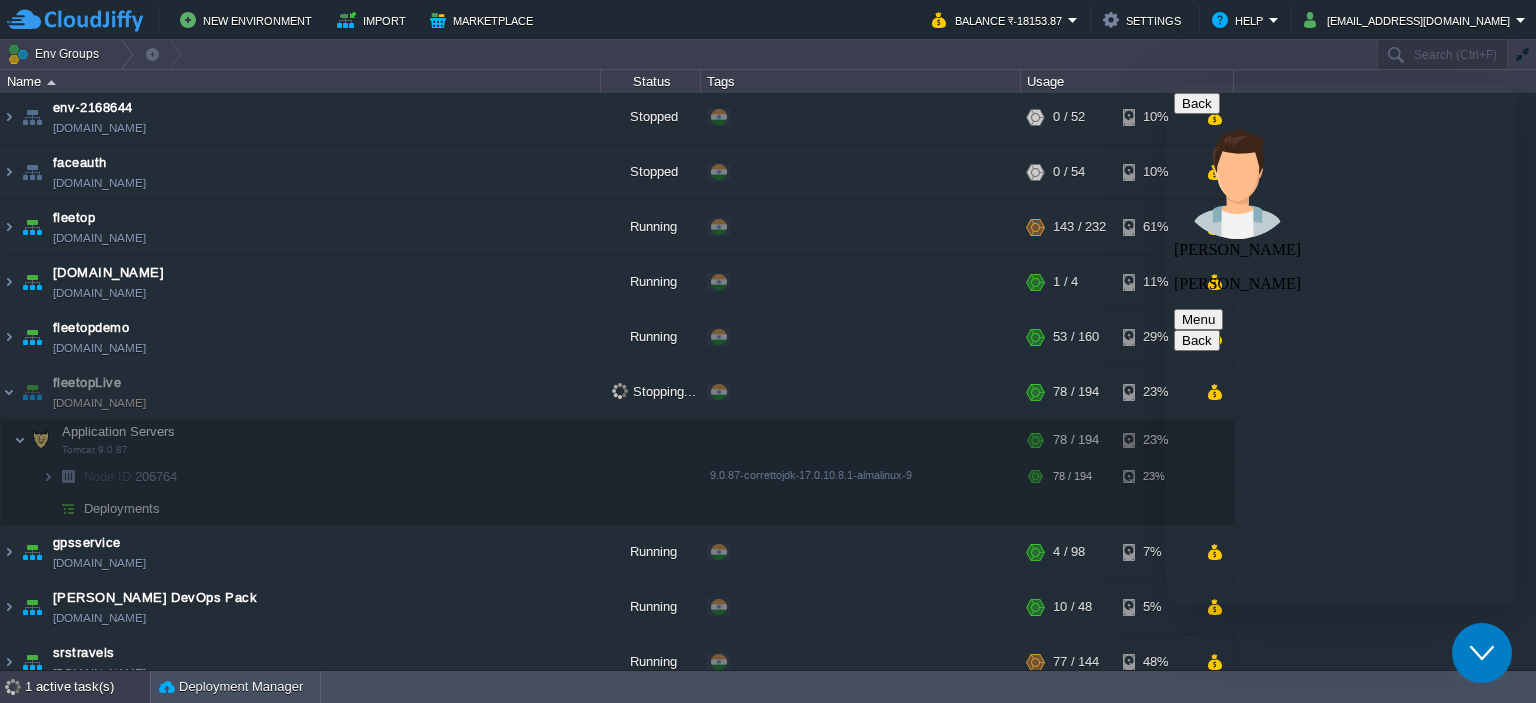 click on "1 active task(s)" at bounding box center [87, 687] 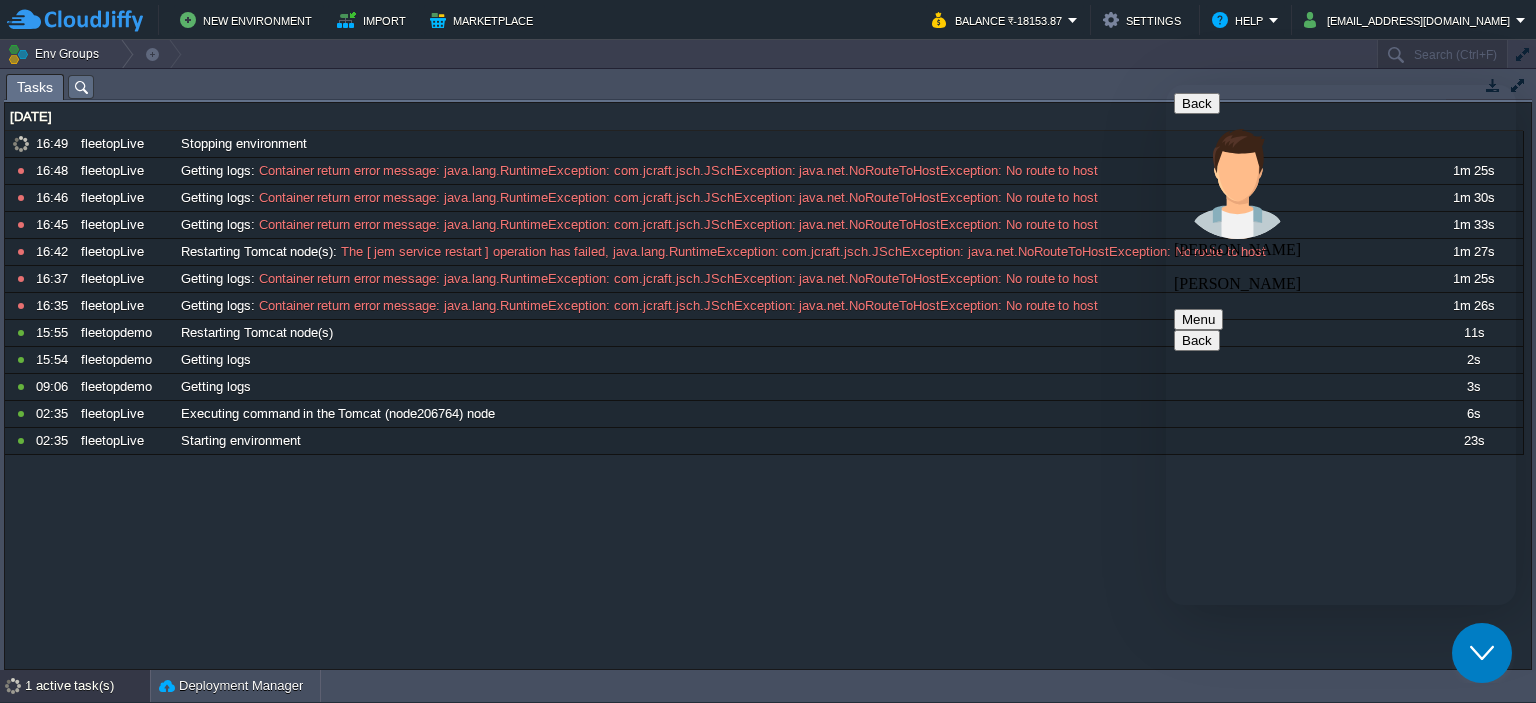 scroll, scrollTop: 1107, scrollLeft: 0, axis: vertical 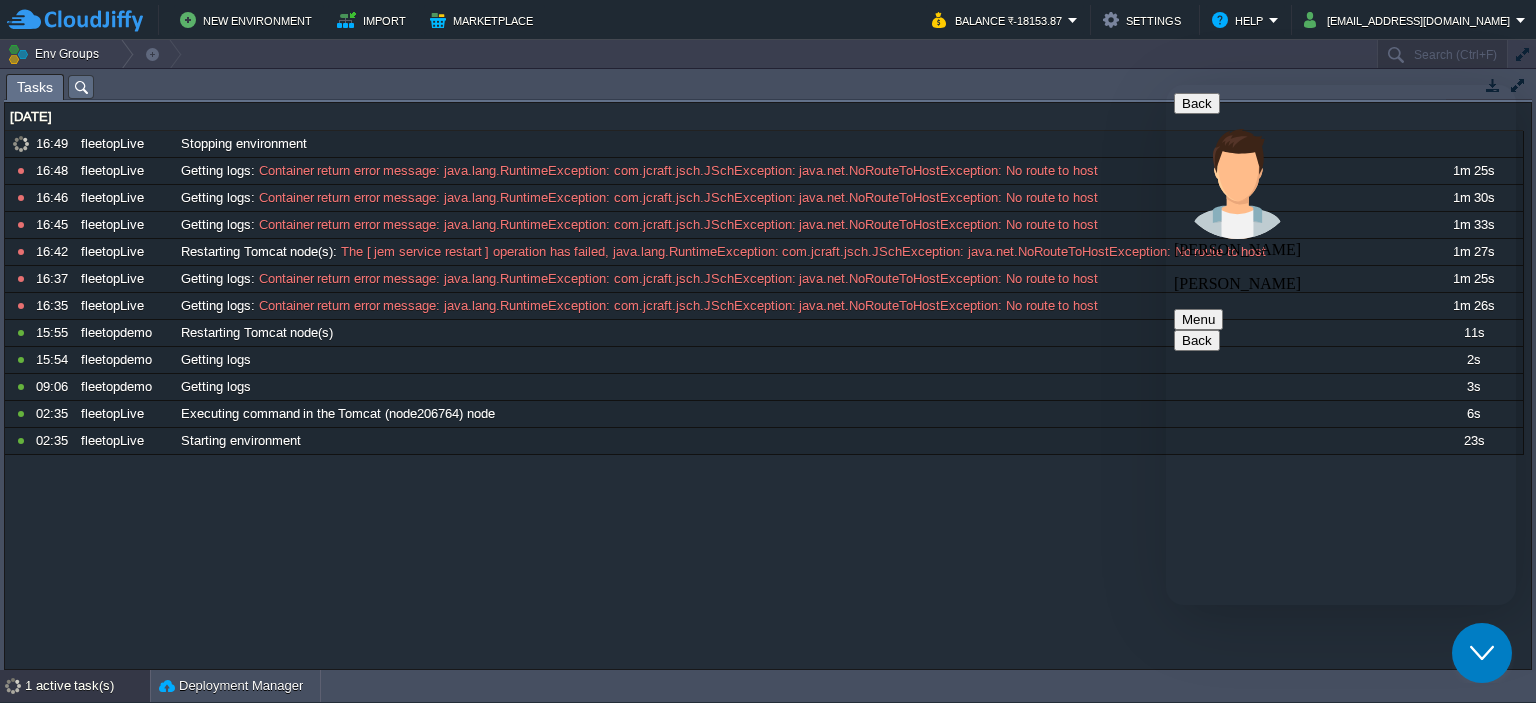 click on "1 active task(s)" at bounding box center [87, 686] 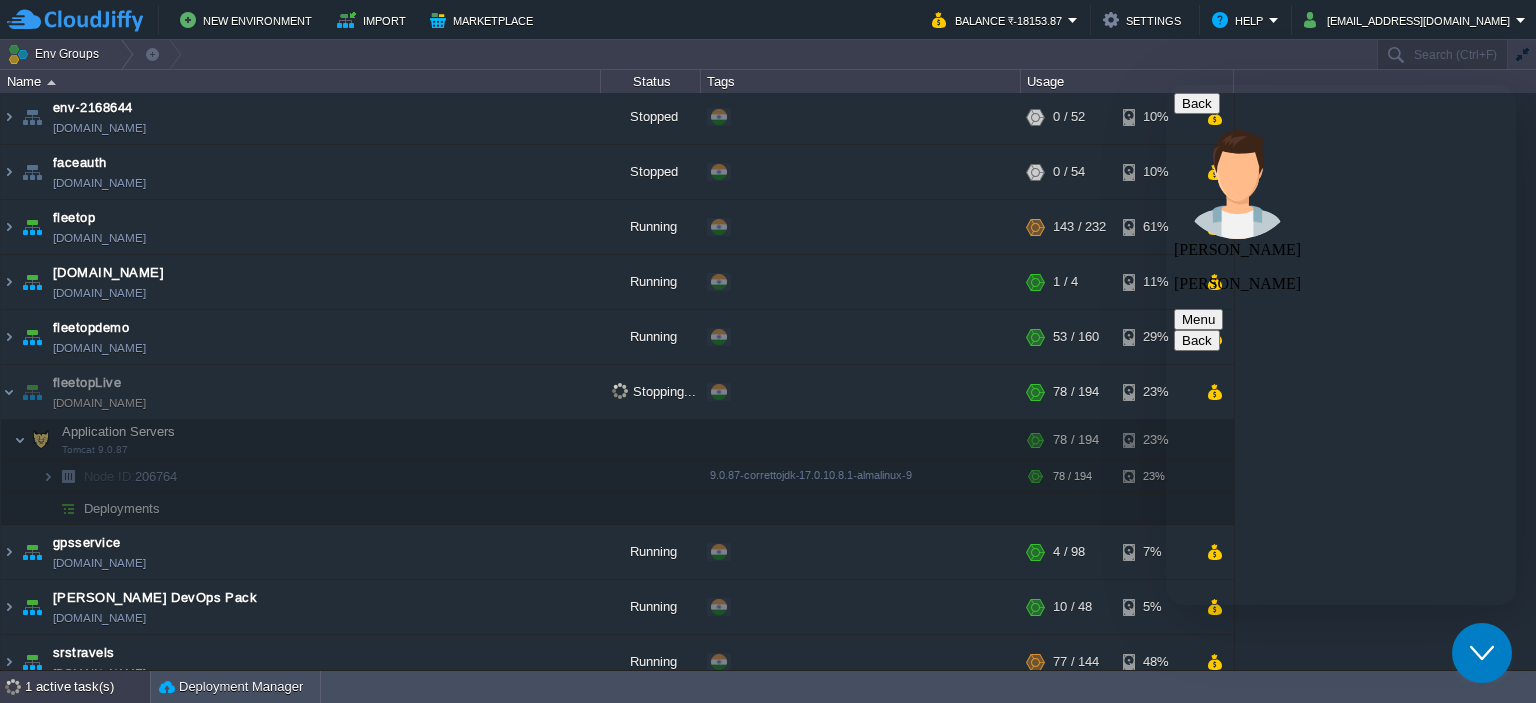 click on "1 active task(s)" at bounding box center [87, 687] 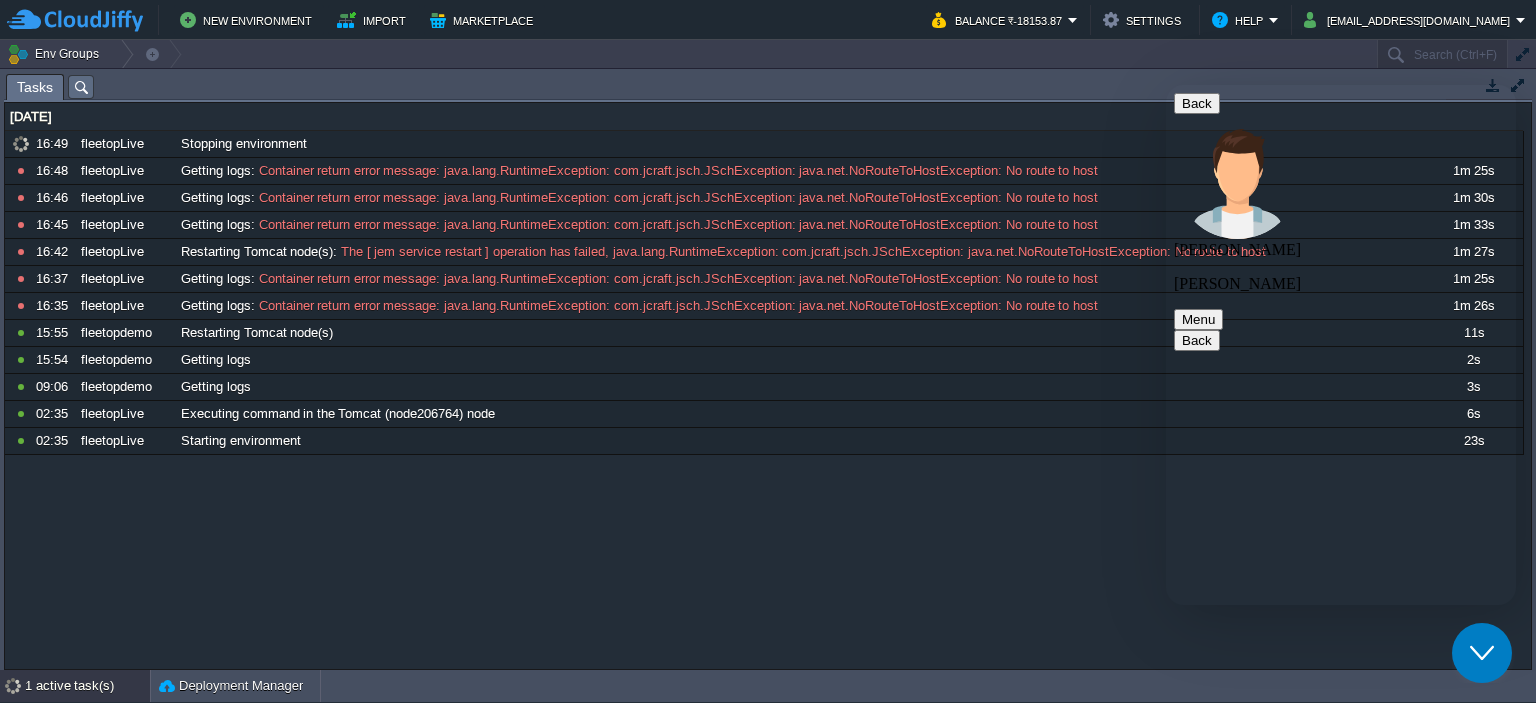 click on "1 active task(s)" at bounding box center (87, 686) 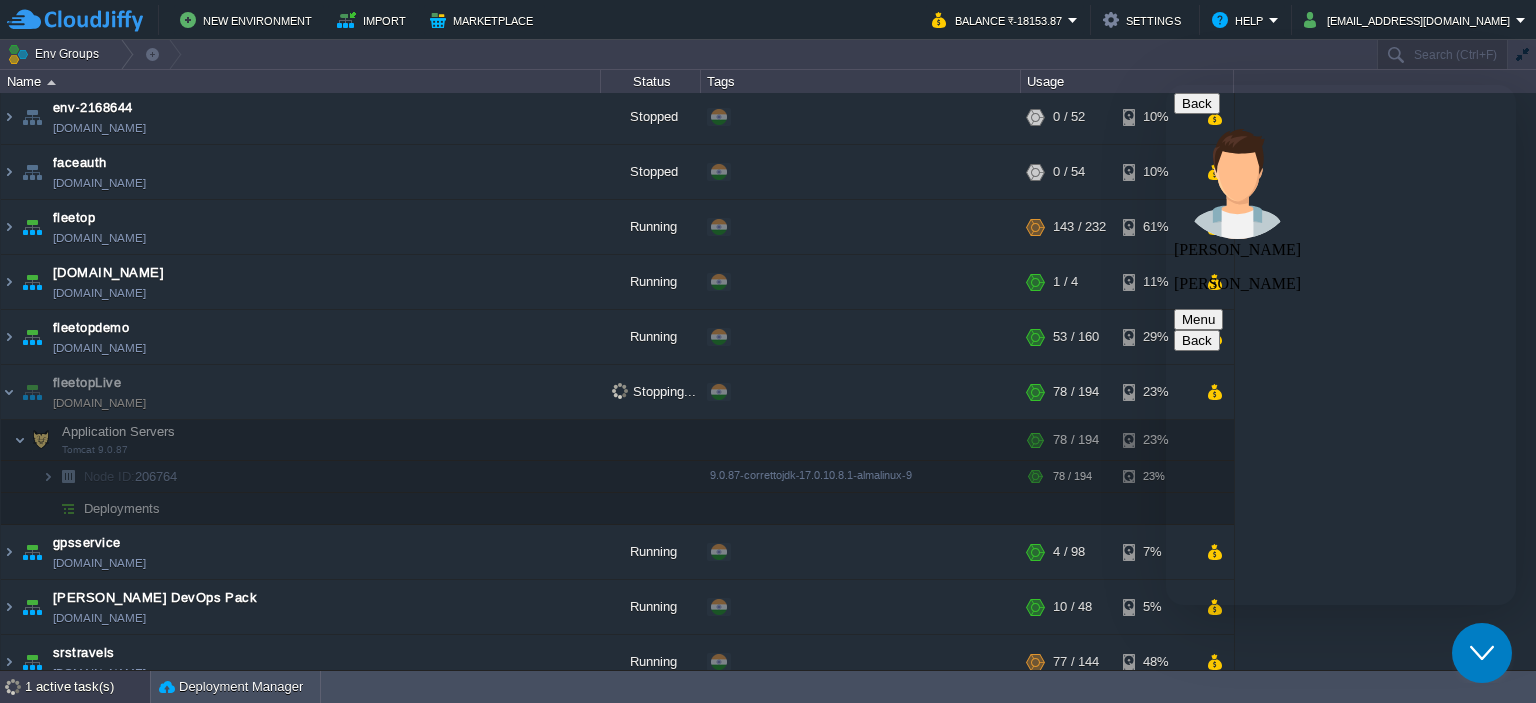 click on "1 active task(s)" at bounding box center [87, 687] 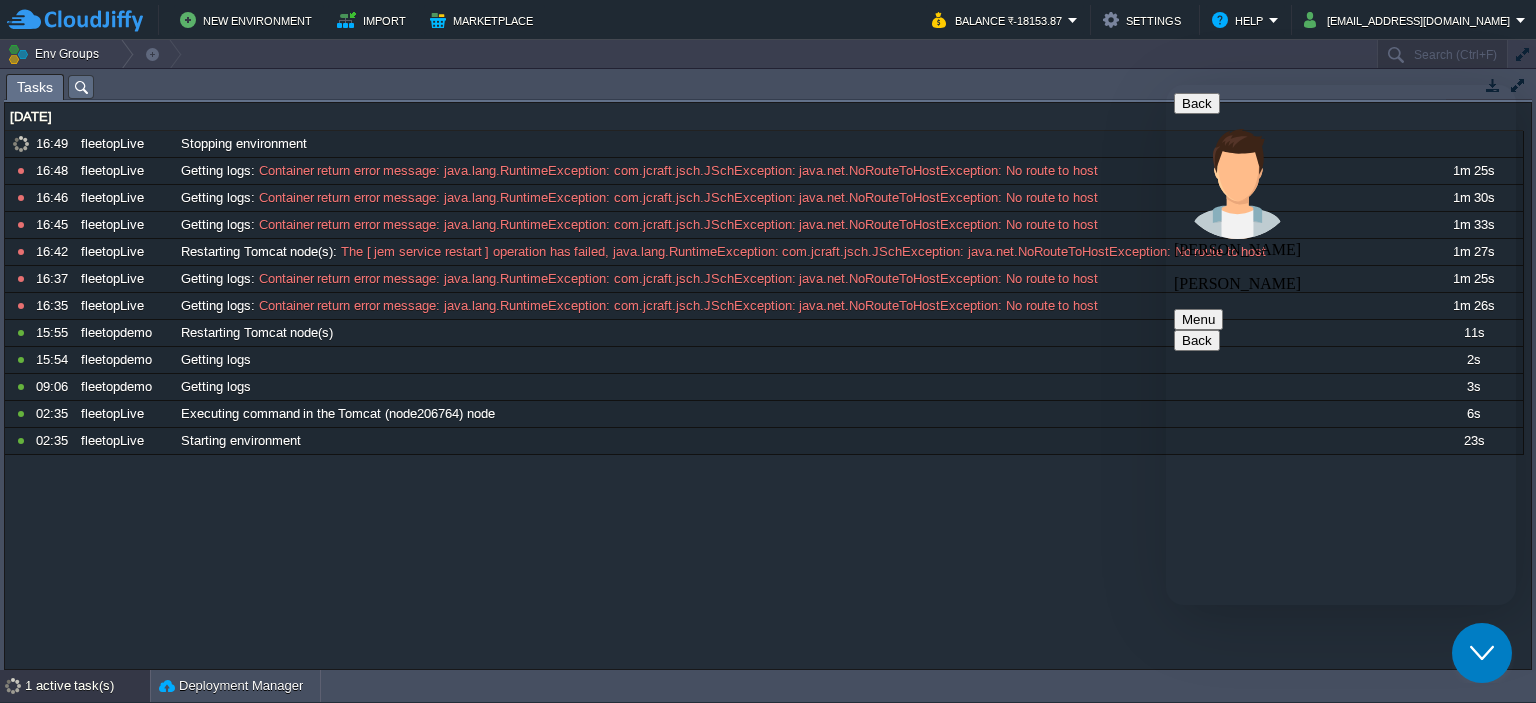 scroll, scrollTop: 1141, scrollLeft: 0, axis: vertical 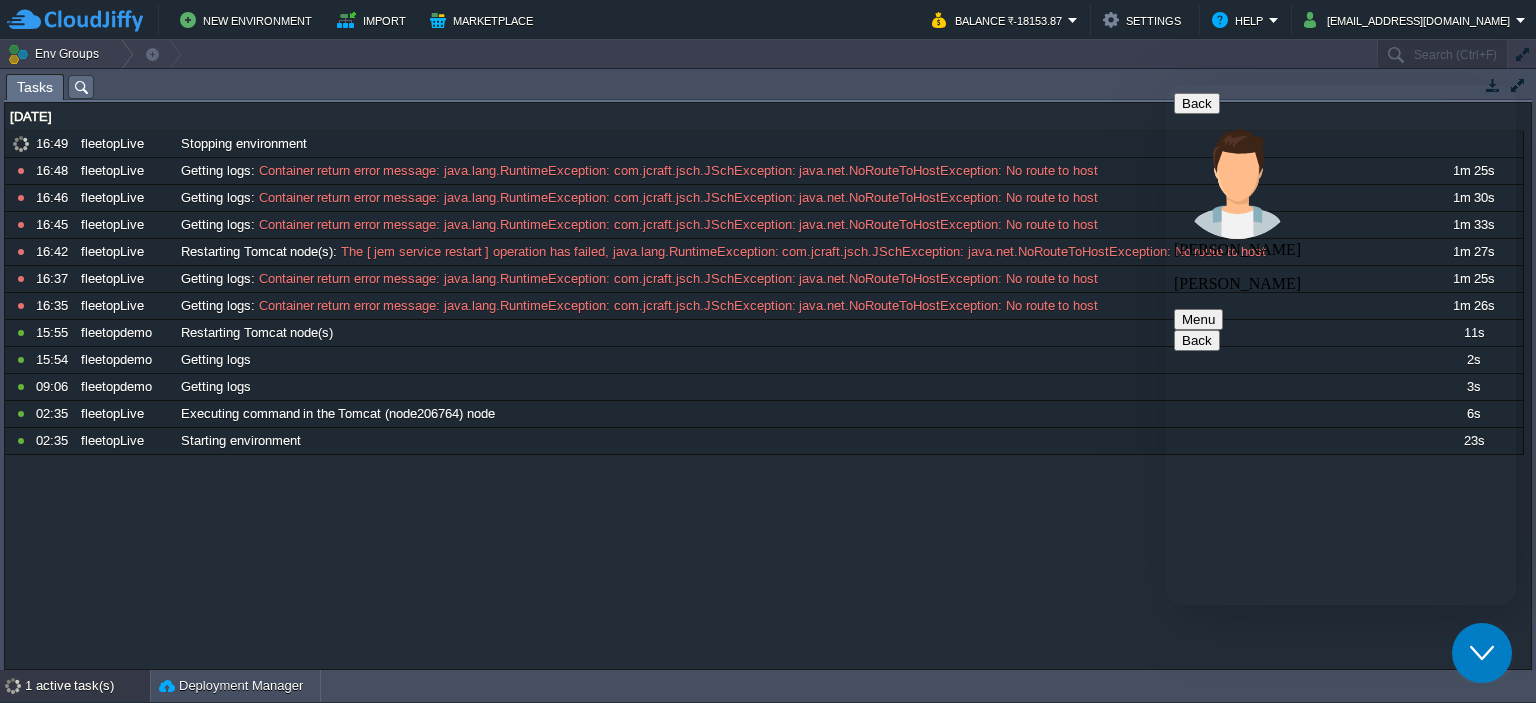 click at bounding box center [1166, 85] 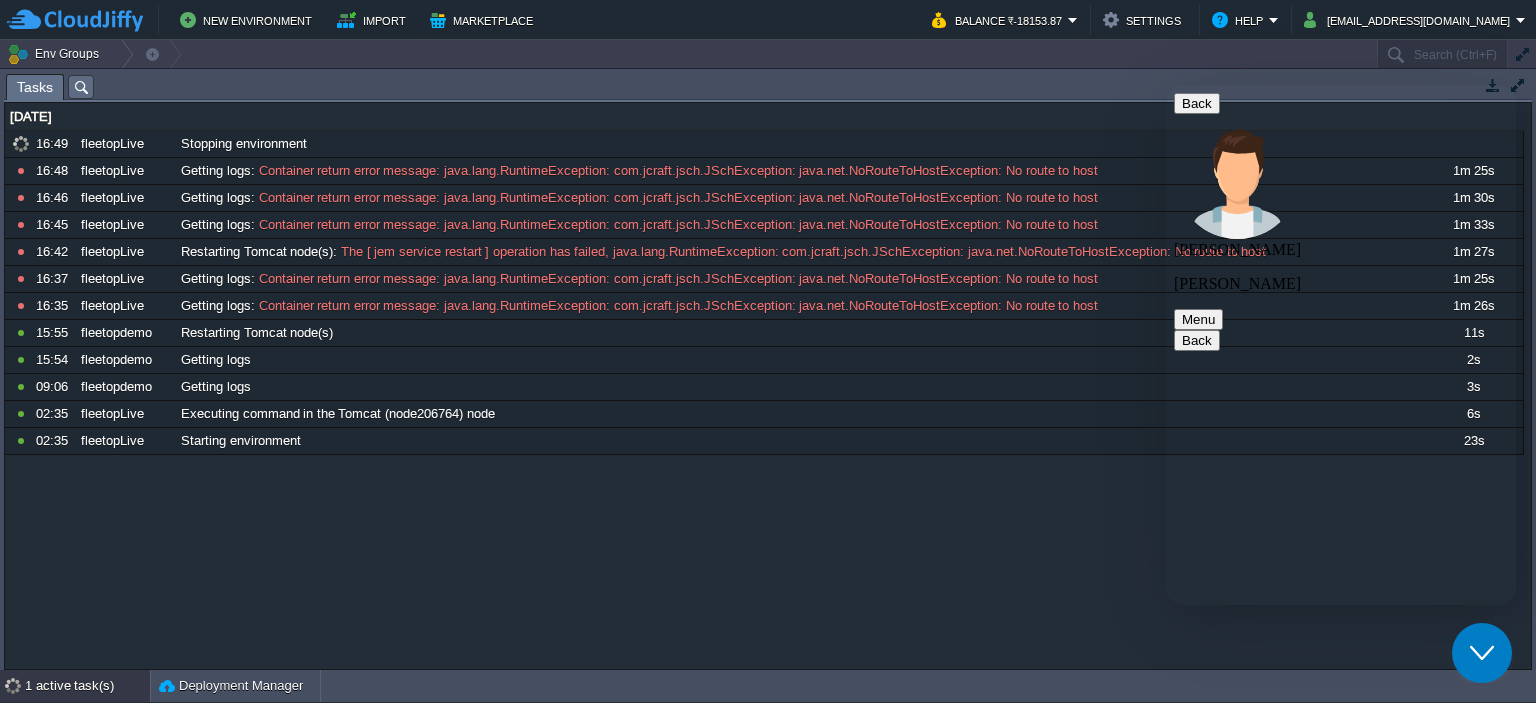 type on "ok" 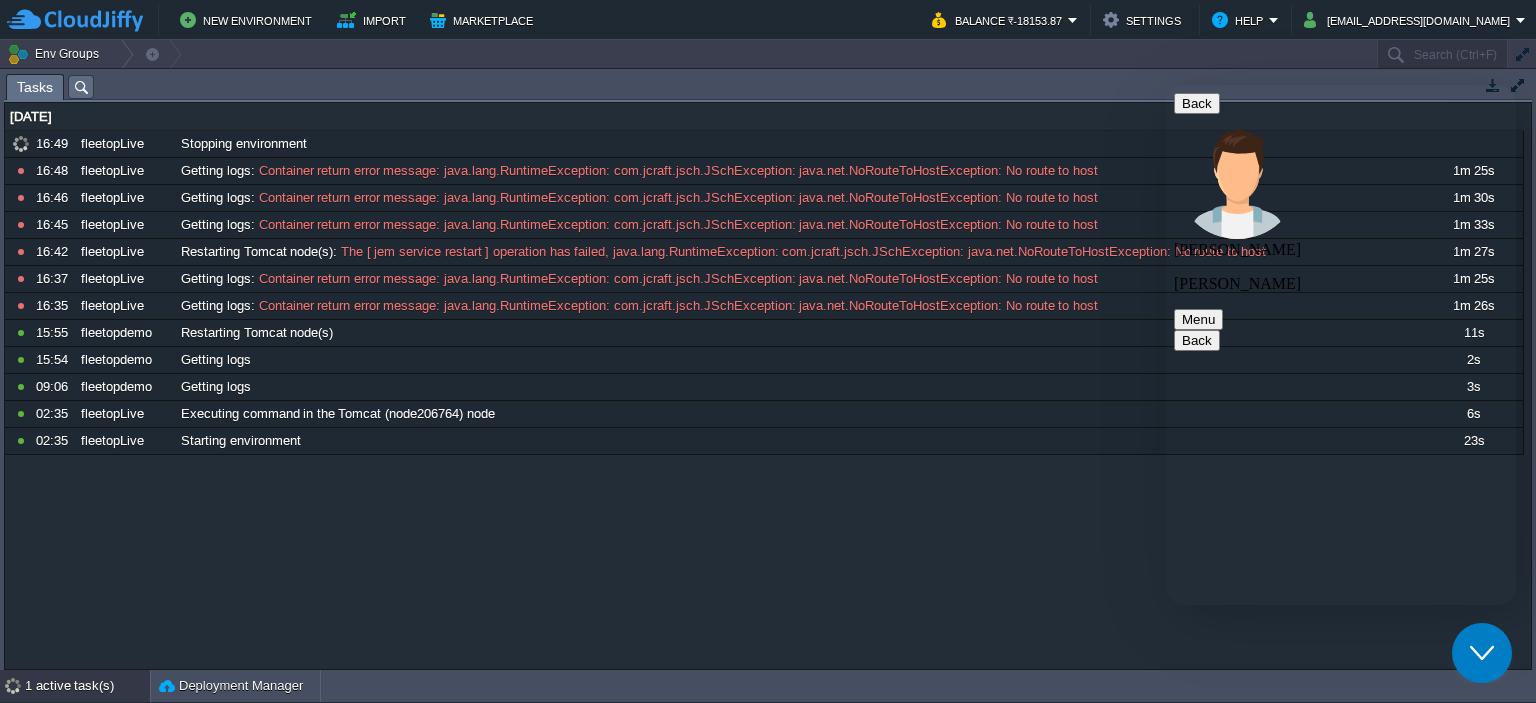 type 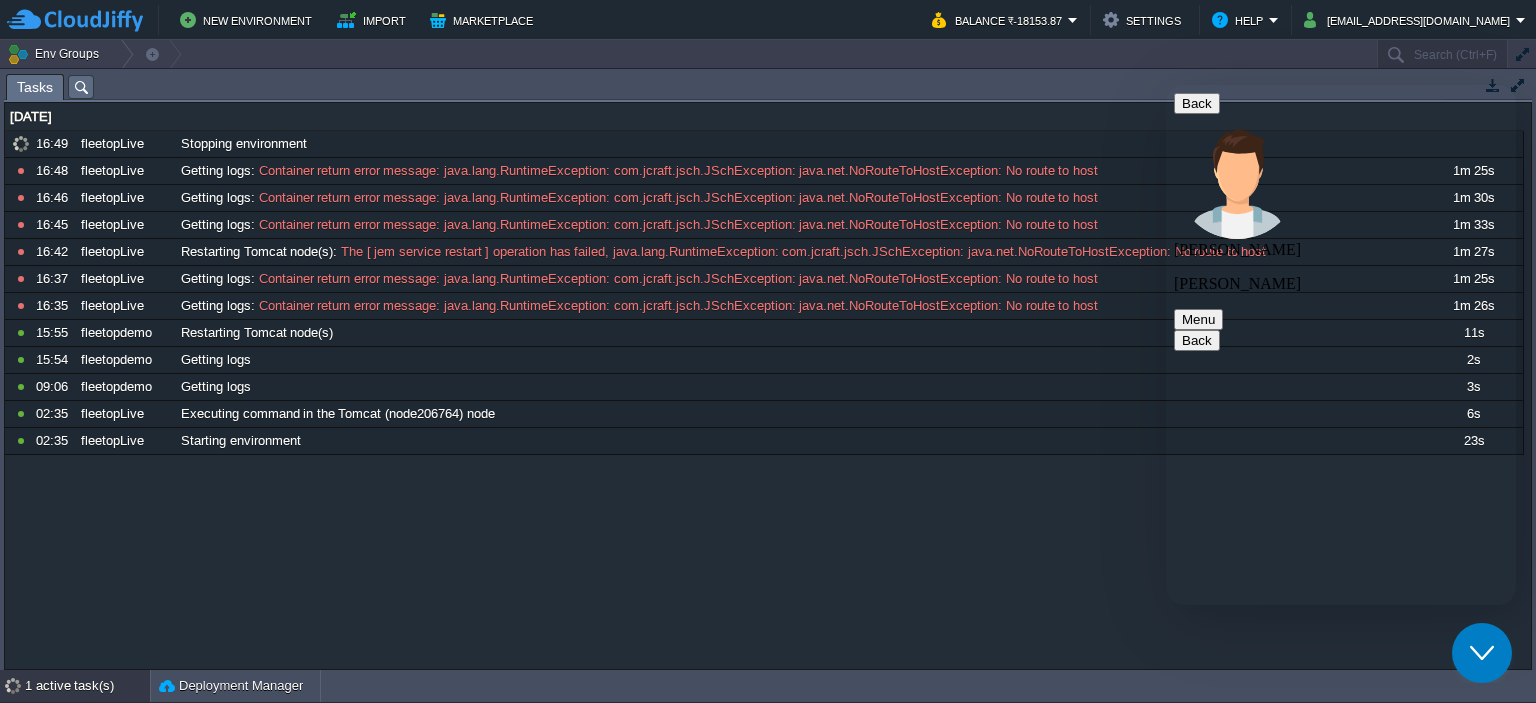 scroll, scrollTop: 1208, scrollLeft: 0, axis: vertical 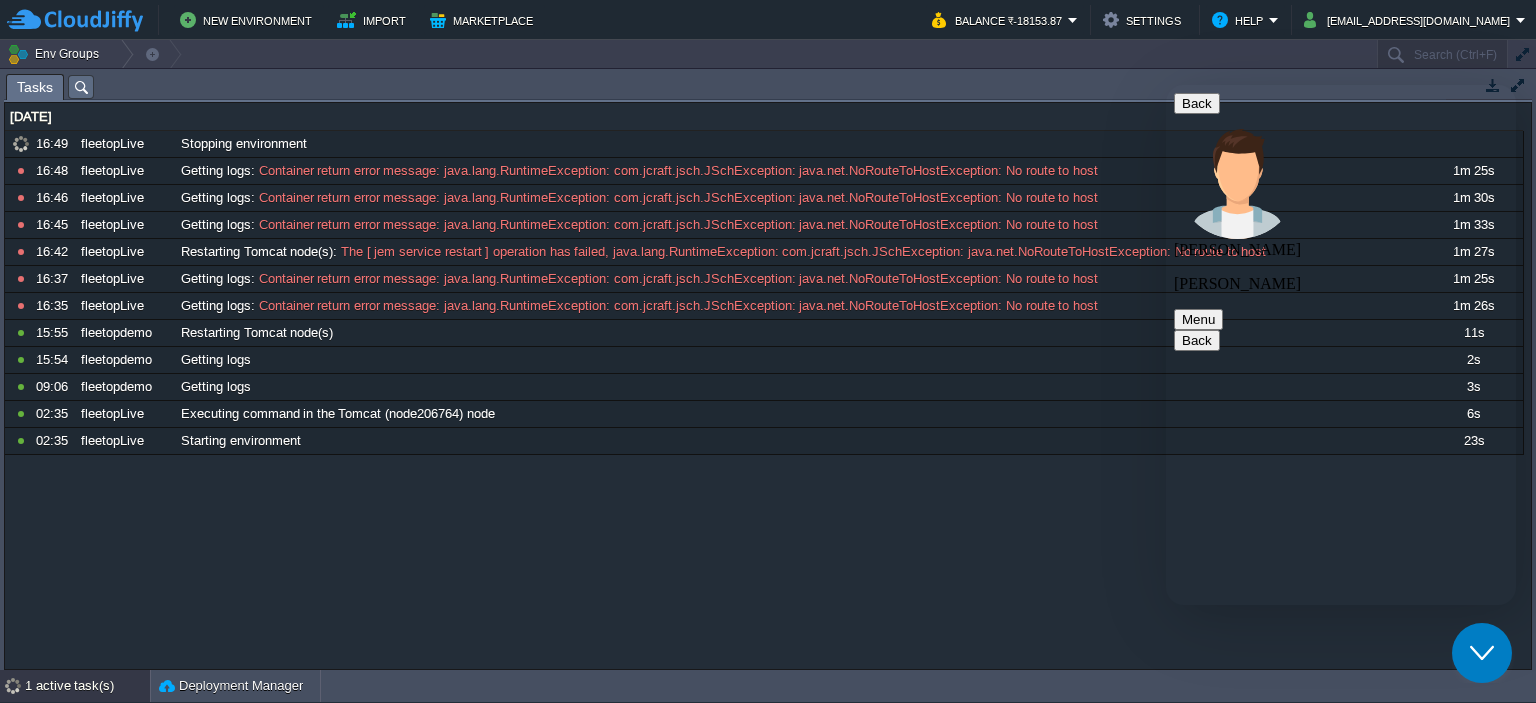 click on "Our seniors are working it." at bounding box center [1260, 4542] 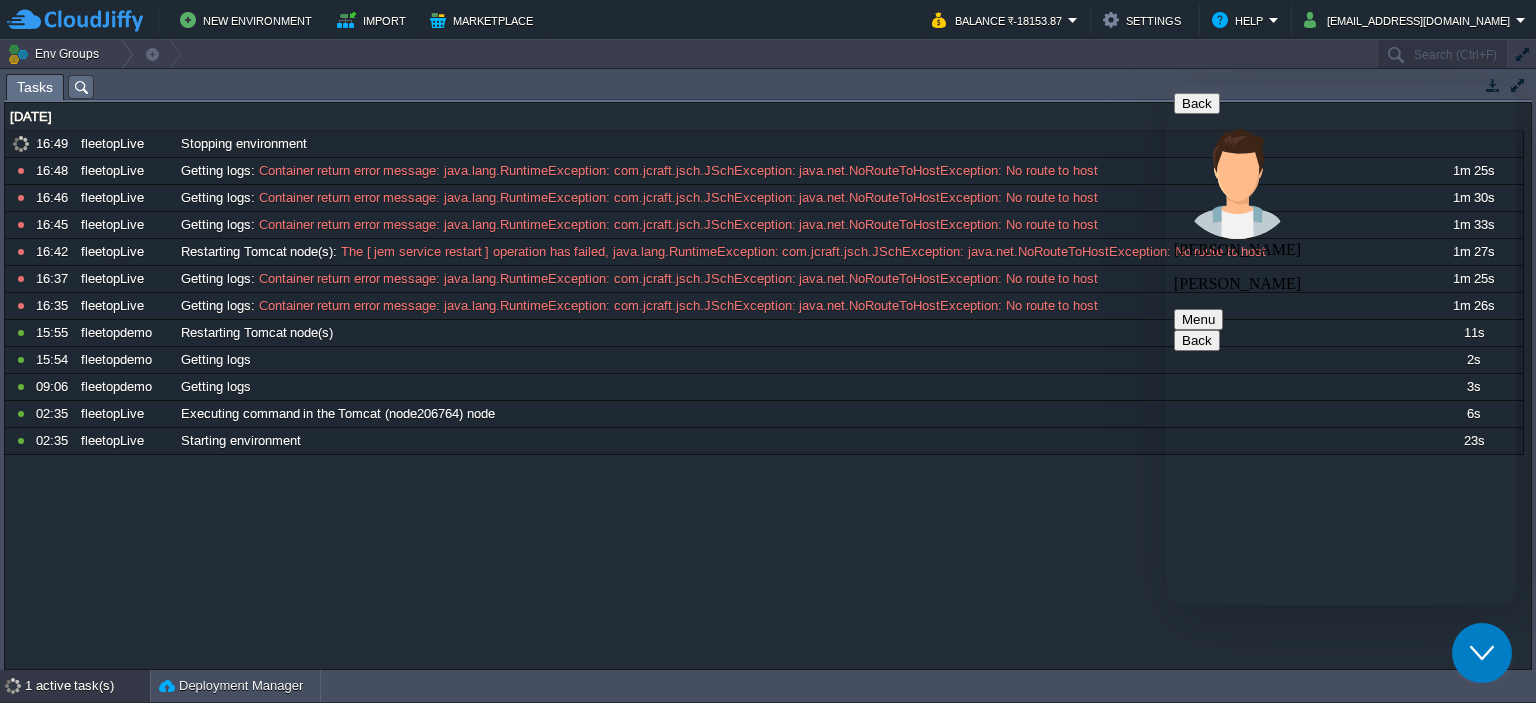 click on "Our seniors are working it." at bounding box center (1260, 4542) 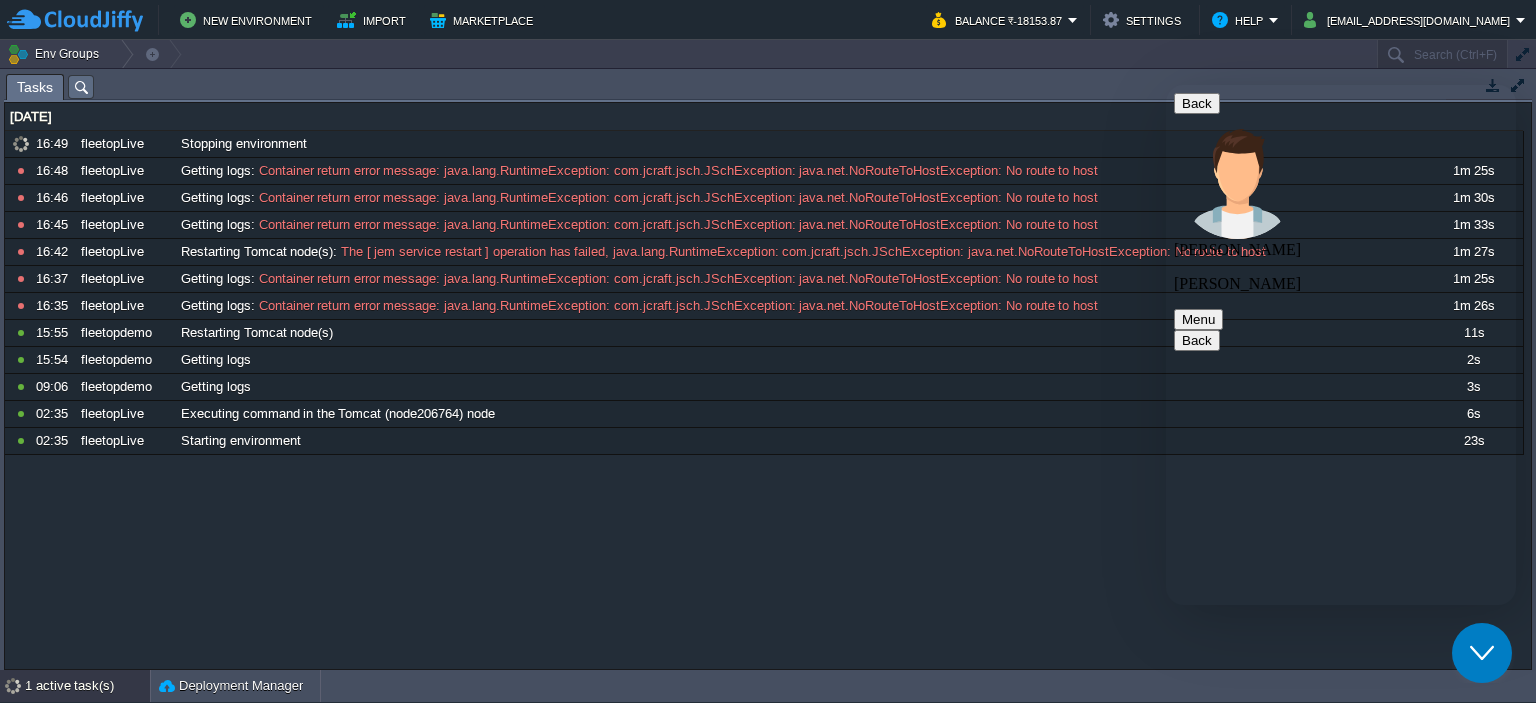 click on "Our seniors are working it." at bounding box center (1260, 4542) 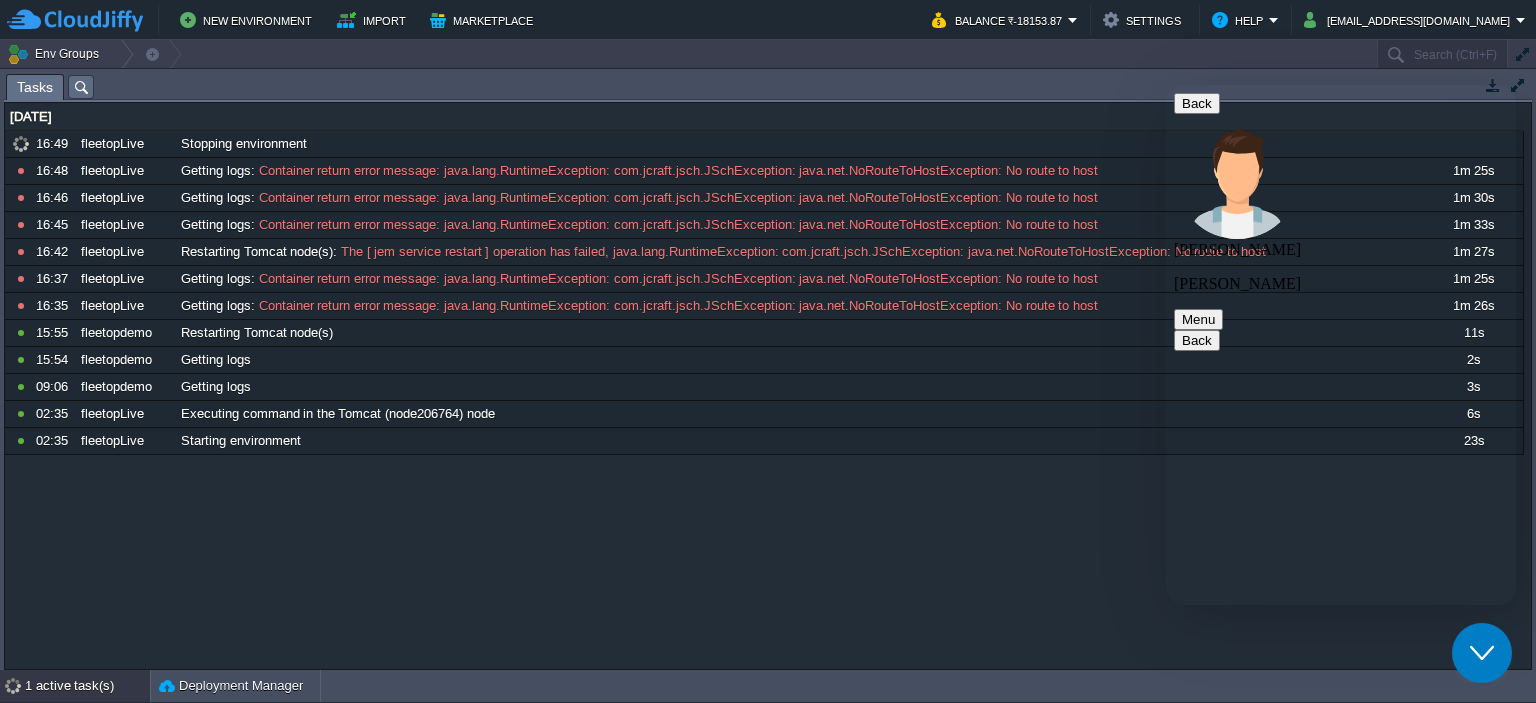 click on "1 active task(s)" at bounding box center [87, 686] 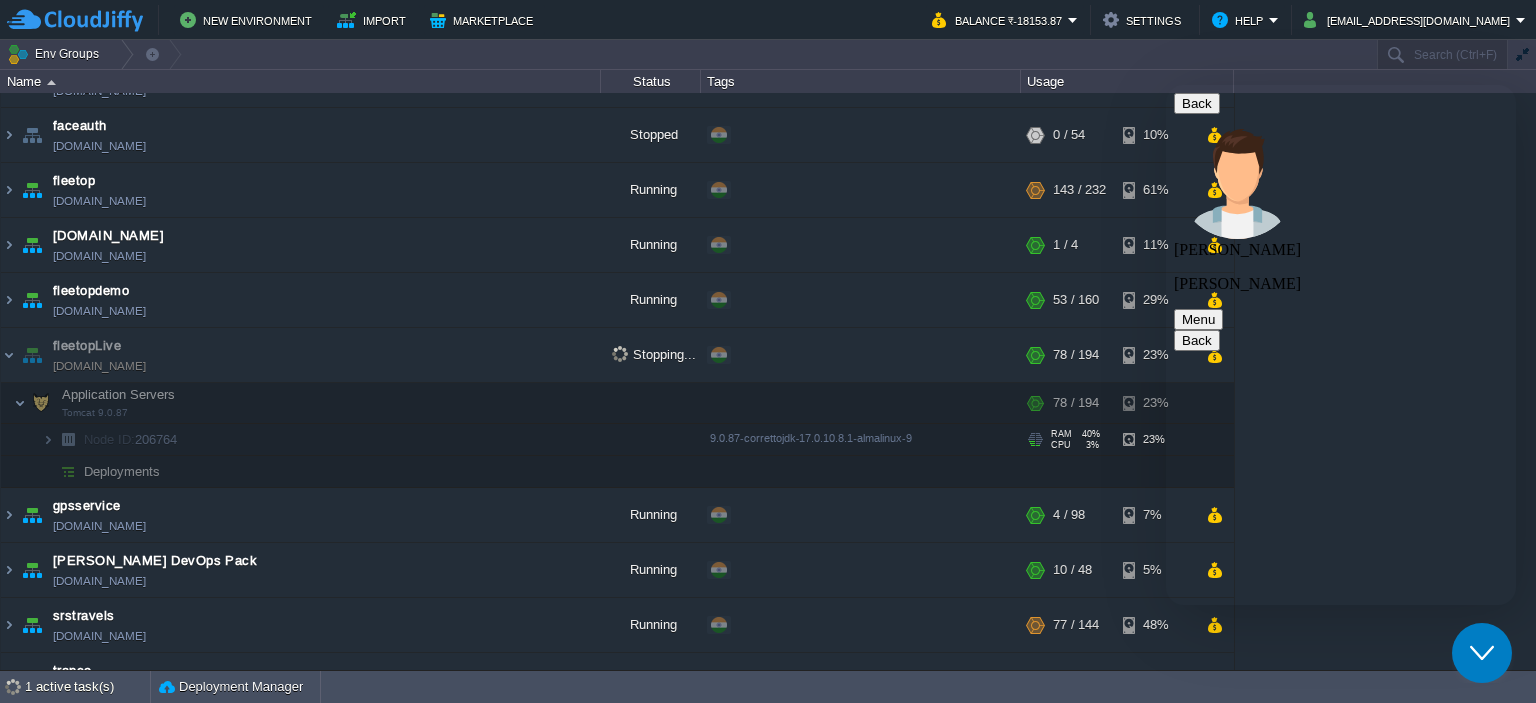scroll, scrollTop: 0, scrollLeft: 0, axis: both 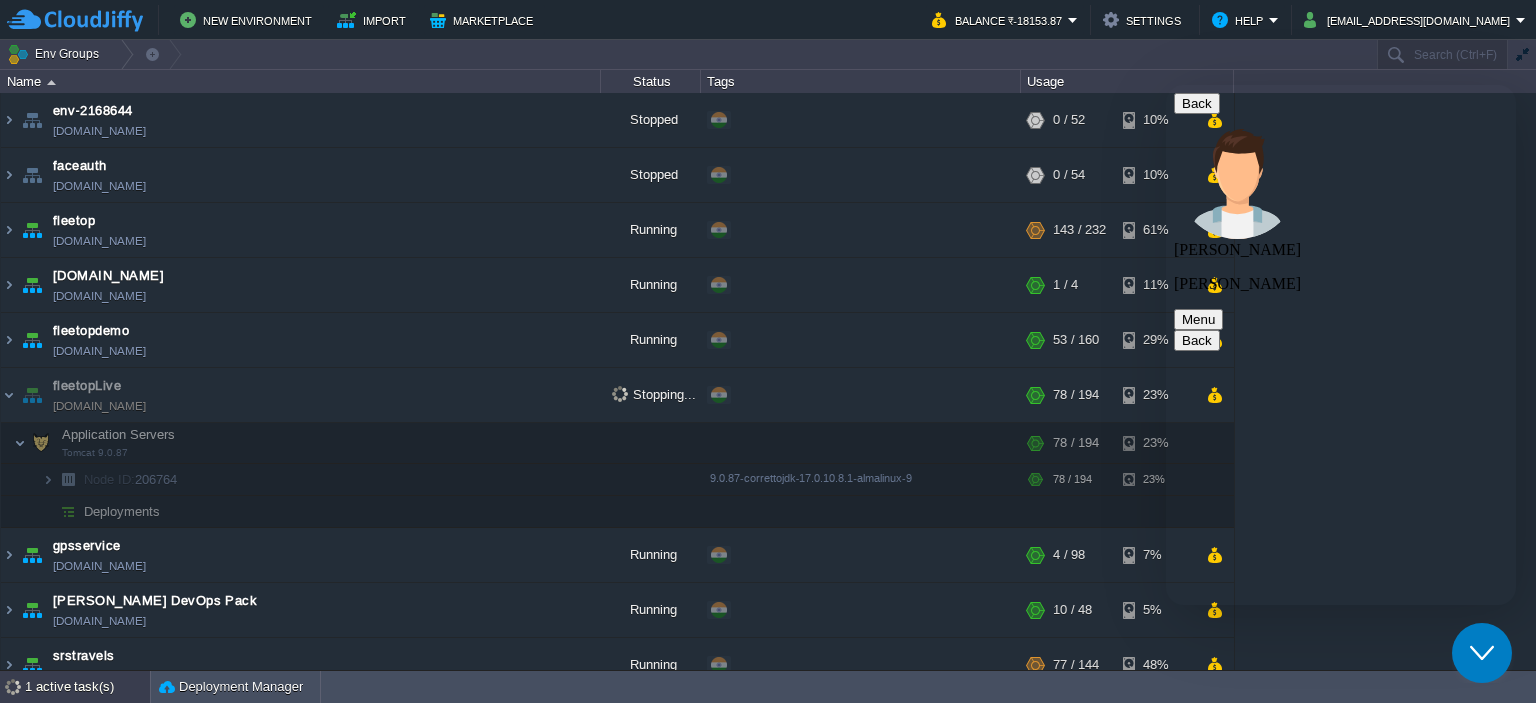 click on "1 active task(s)" at bounding box center (87, 687) 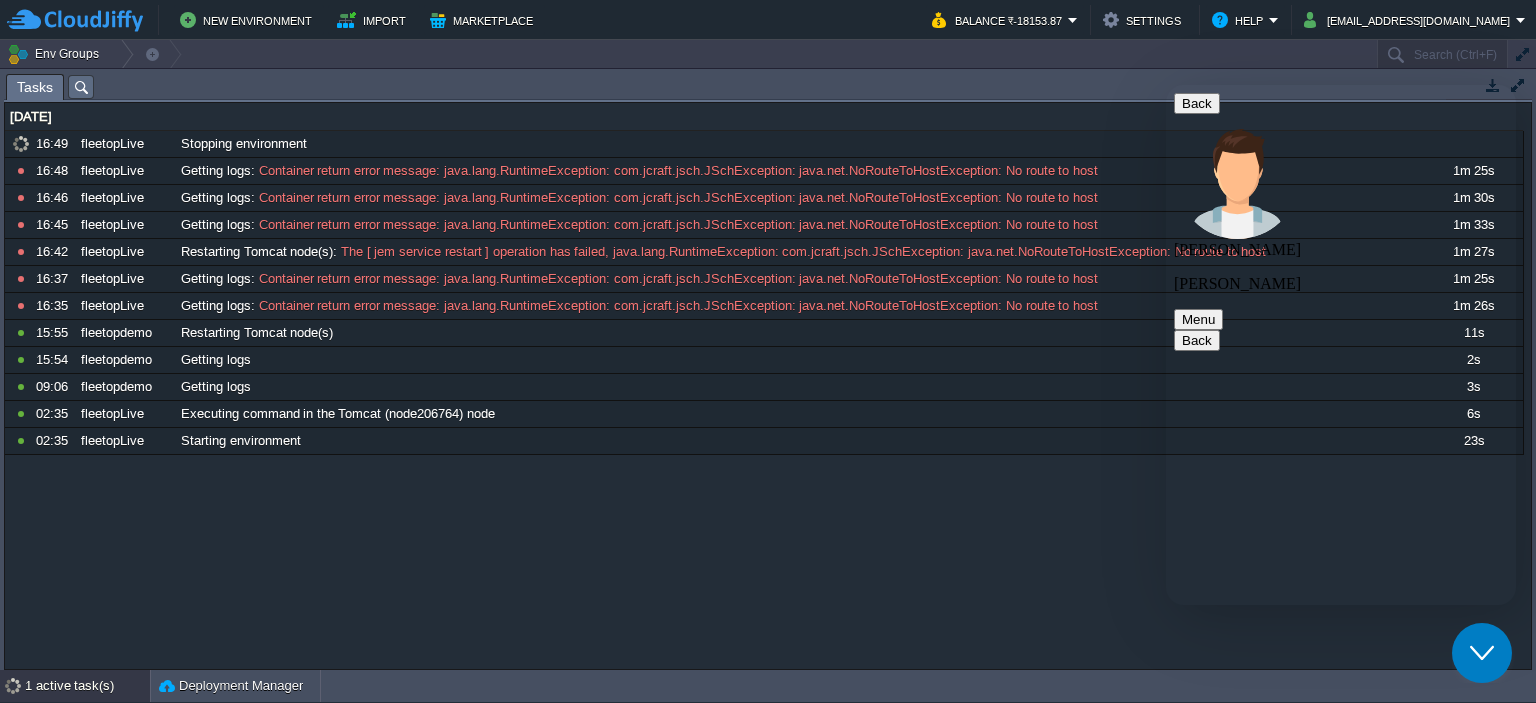 click on "1 active task(s)" at bounding box center [87, 686] 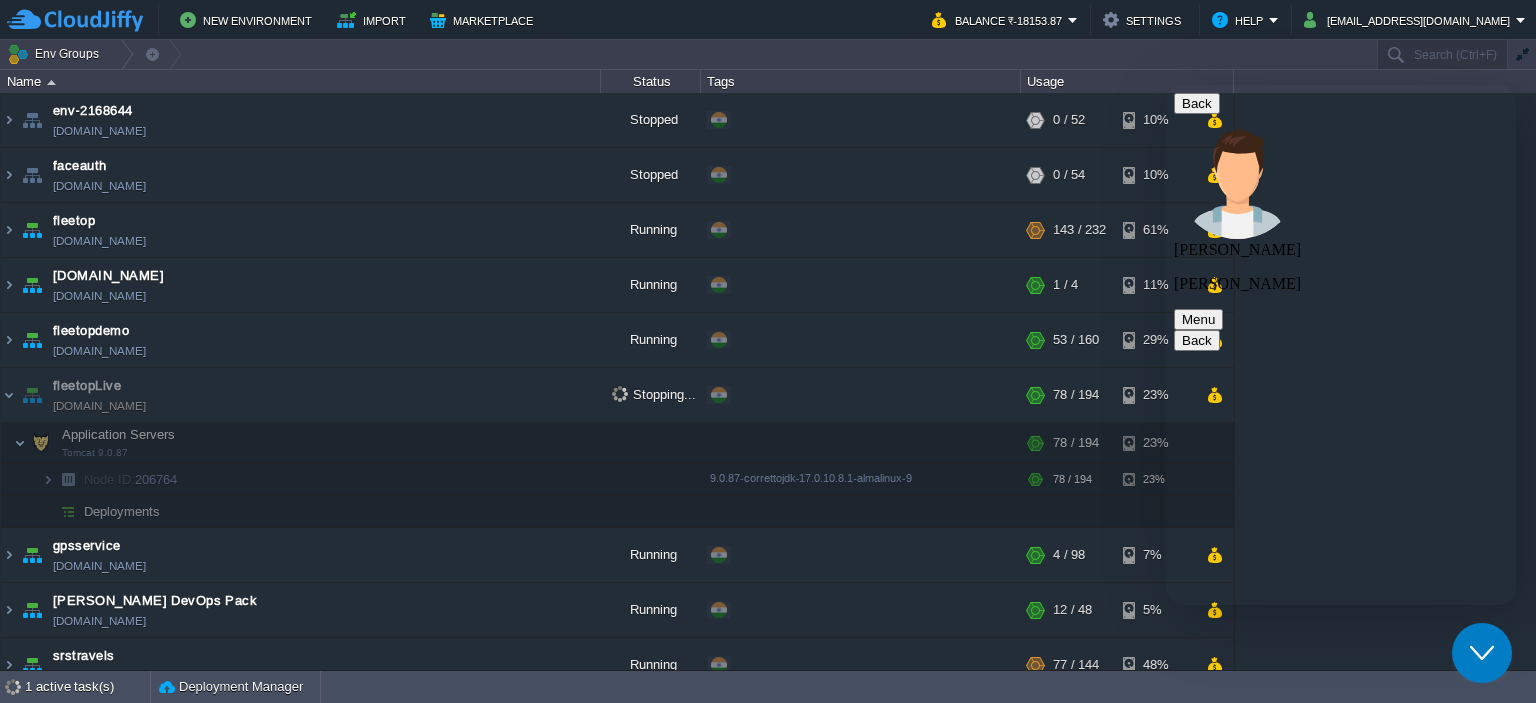 scroll, scrollTop: 1208, scrollLeft: 0, axis: vertical 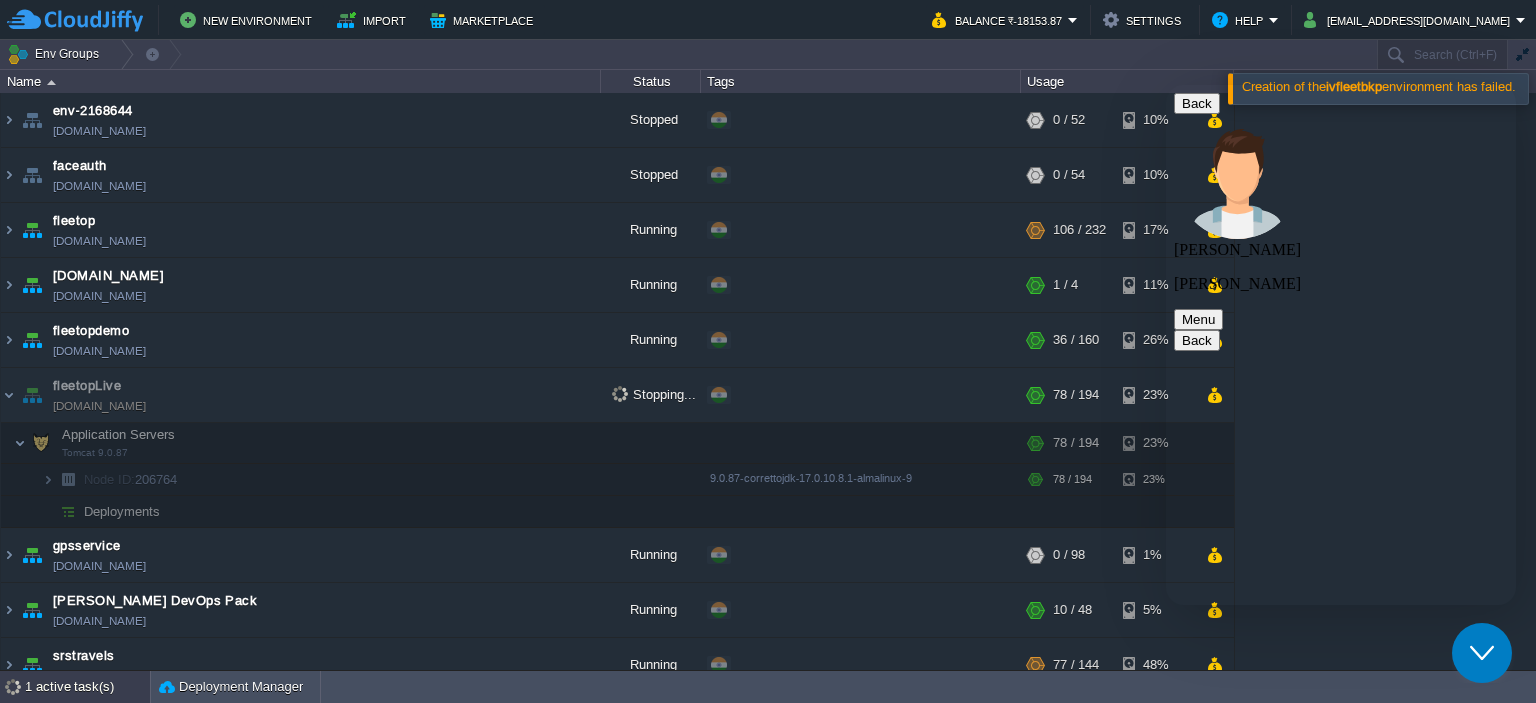 click on "1 active task(s)" at bounding box center [87, 687] 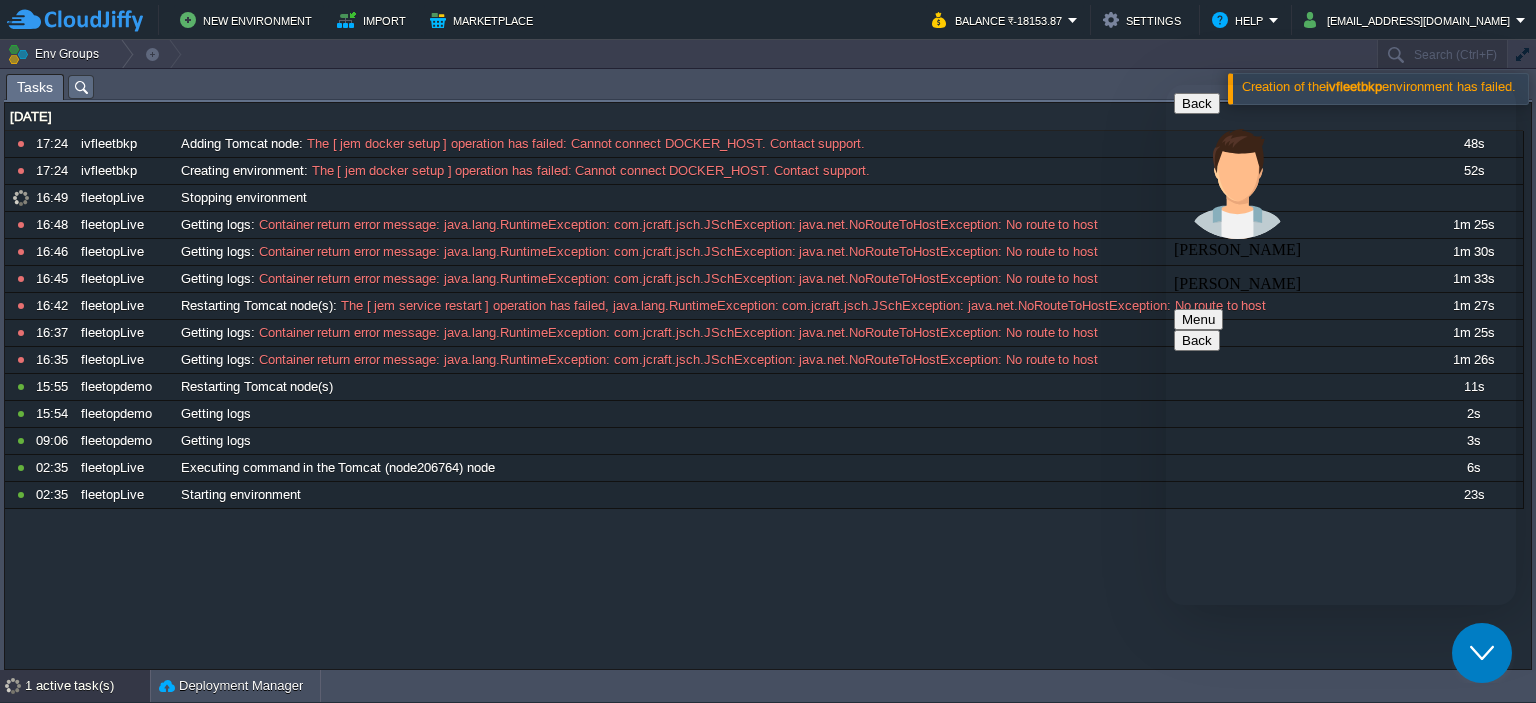 scroll, scrollTop: 1676, scrollLeft: 0, axis: vertical 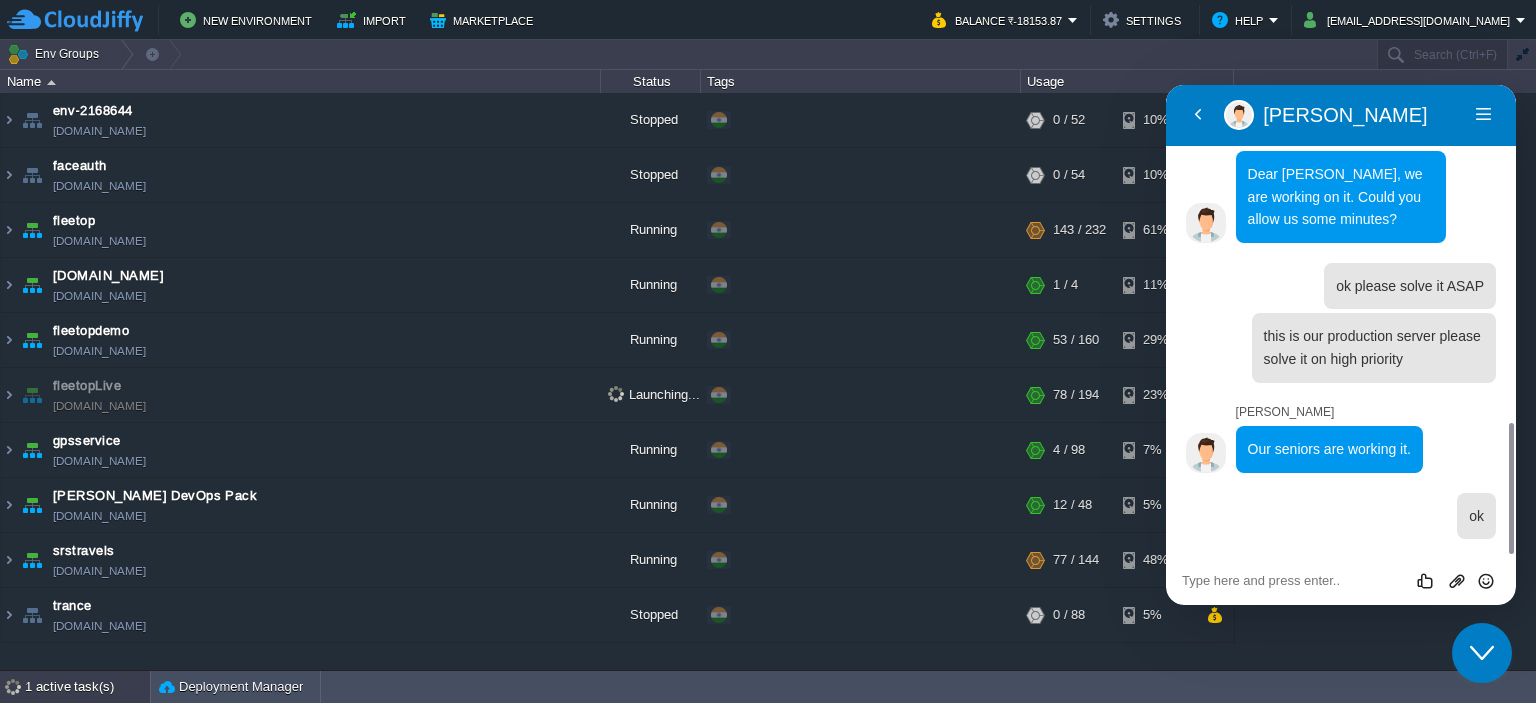 click on "1 active task(s)" at bounding box center [87, 687] 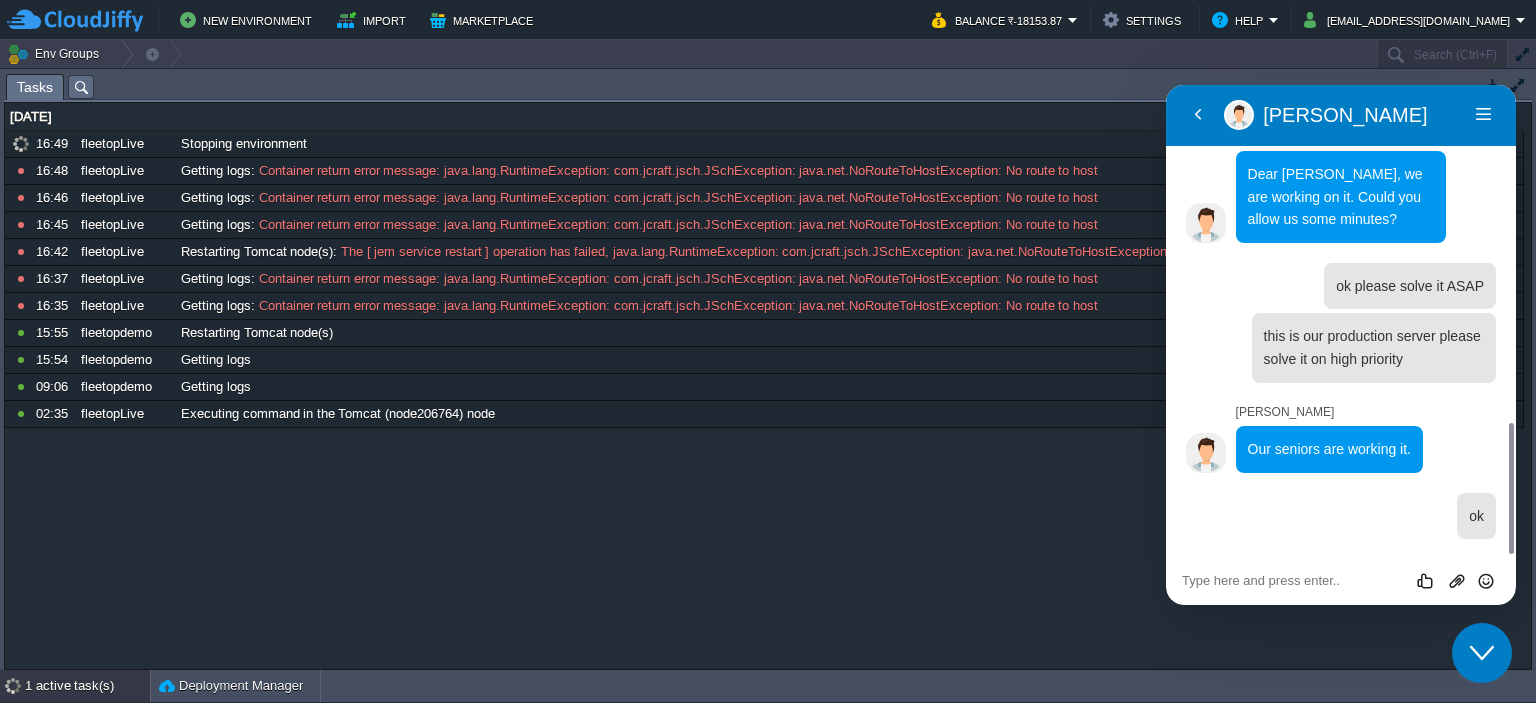 click on "1 active task(s)" at bounding box center (87, 686) 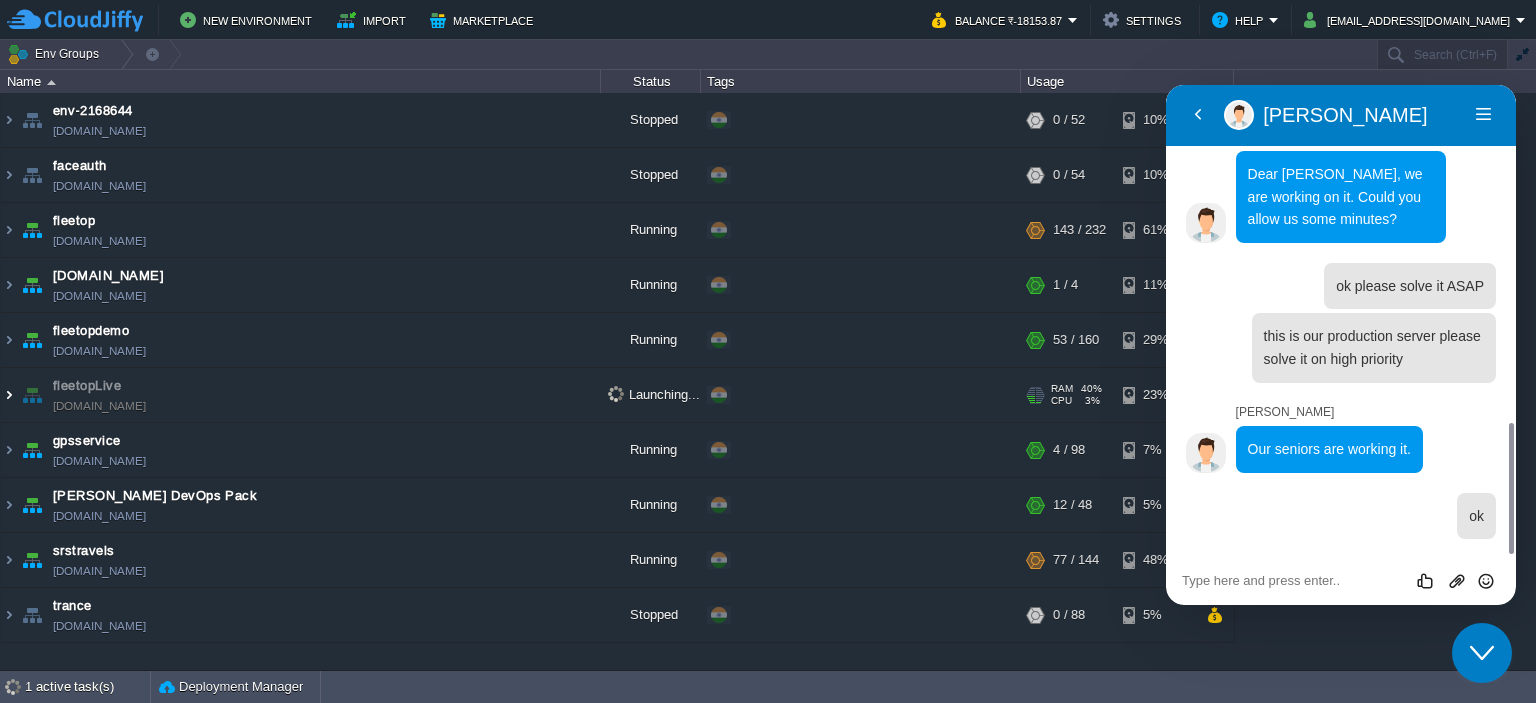 click at bounding box center (9, 395) 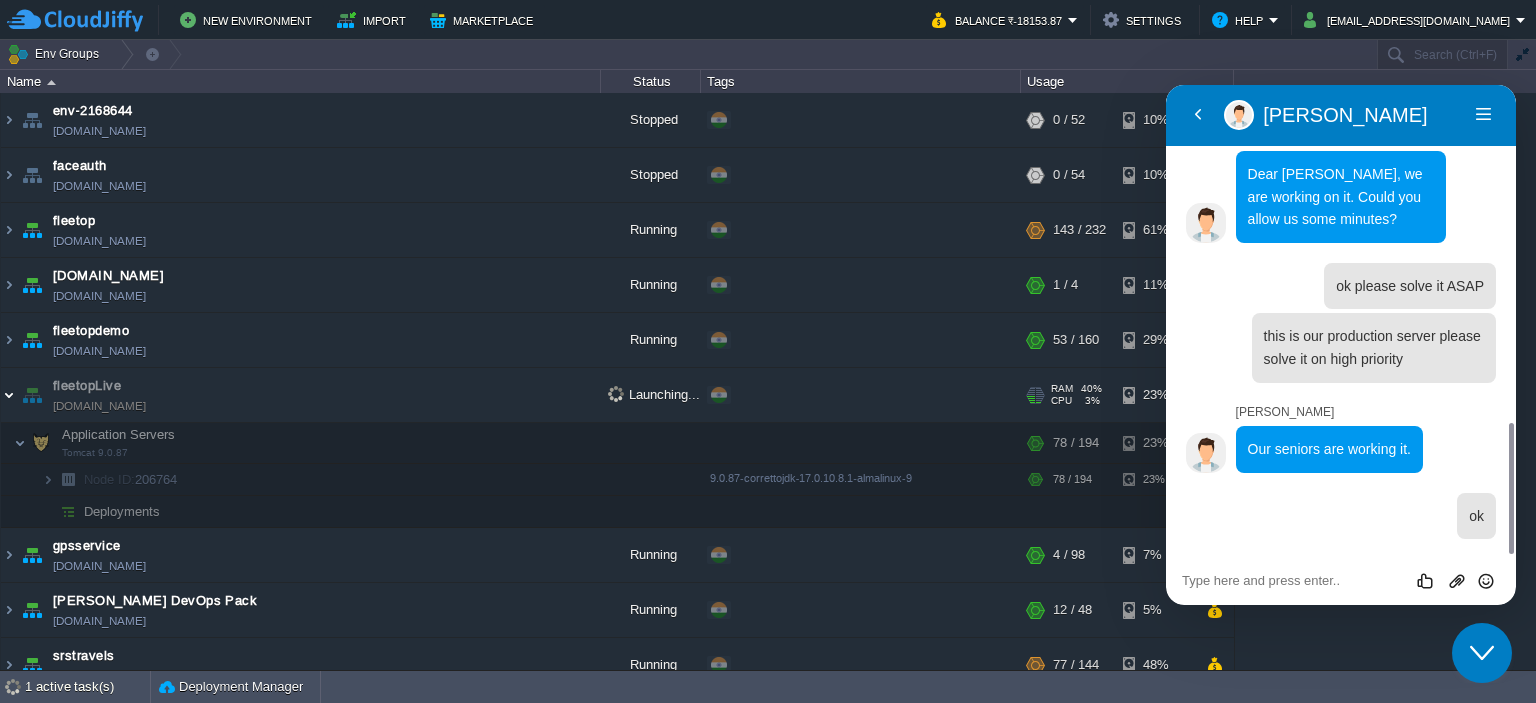 click at bounding box center [9, 395] 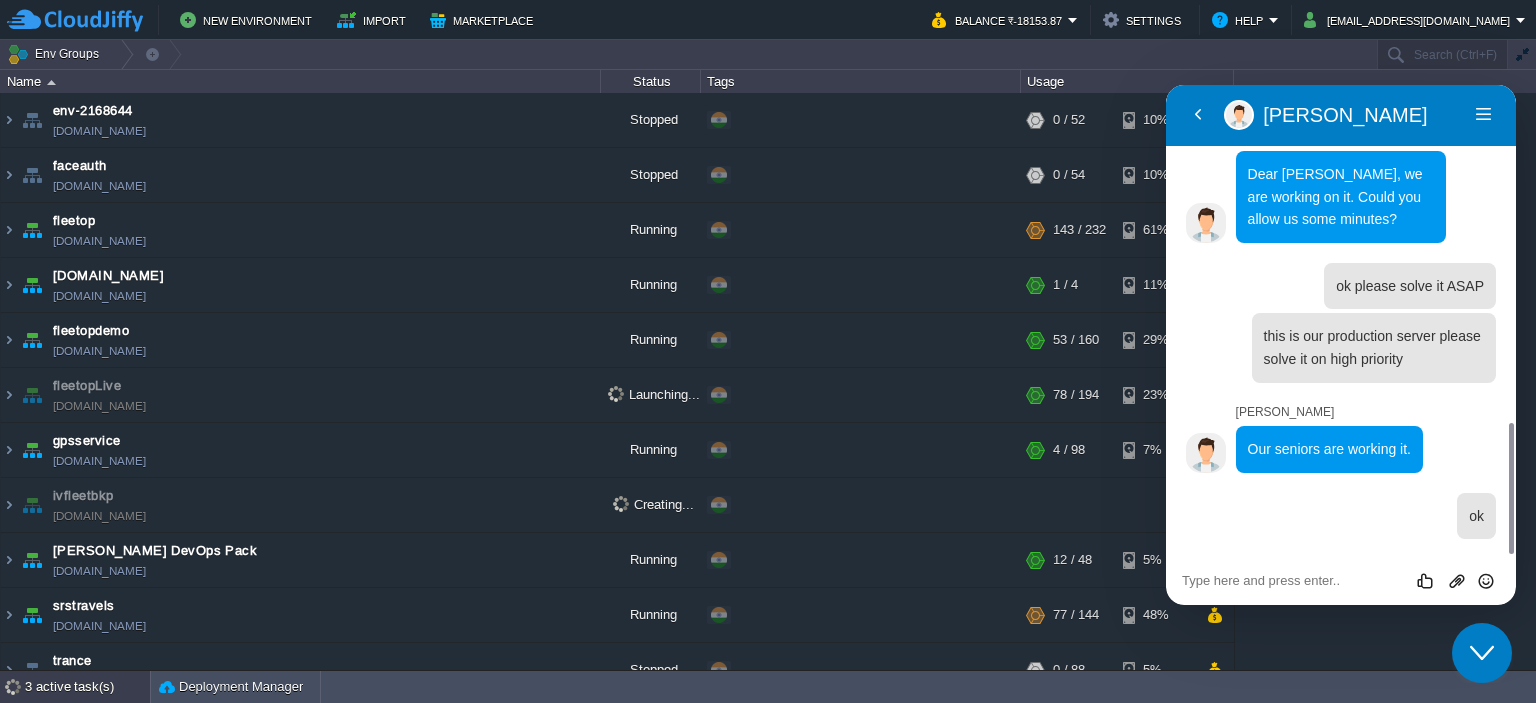 click on "3 active task(s)" at bounding box center (87, 687) 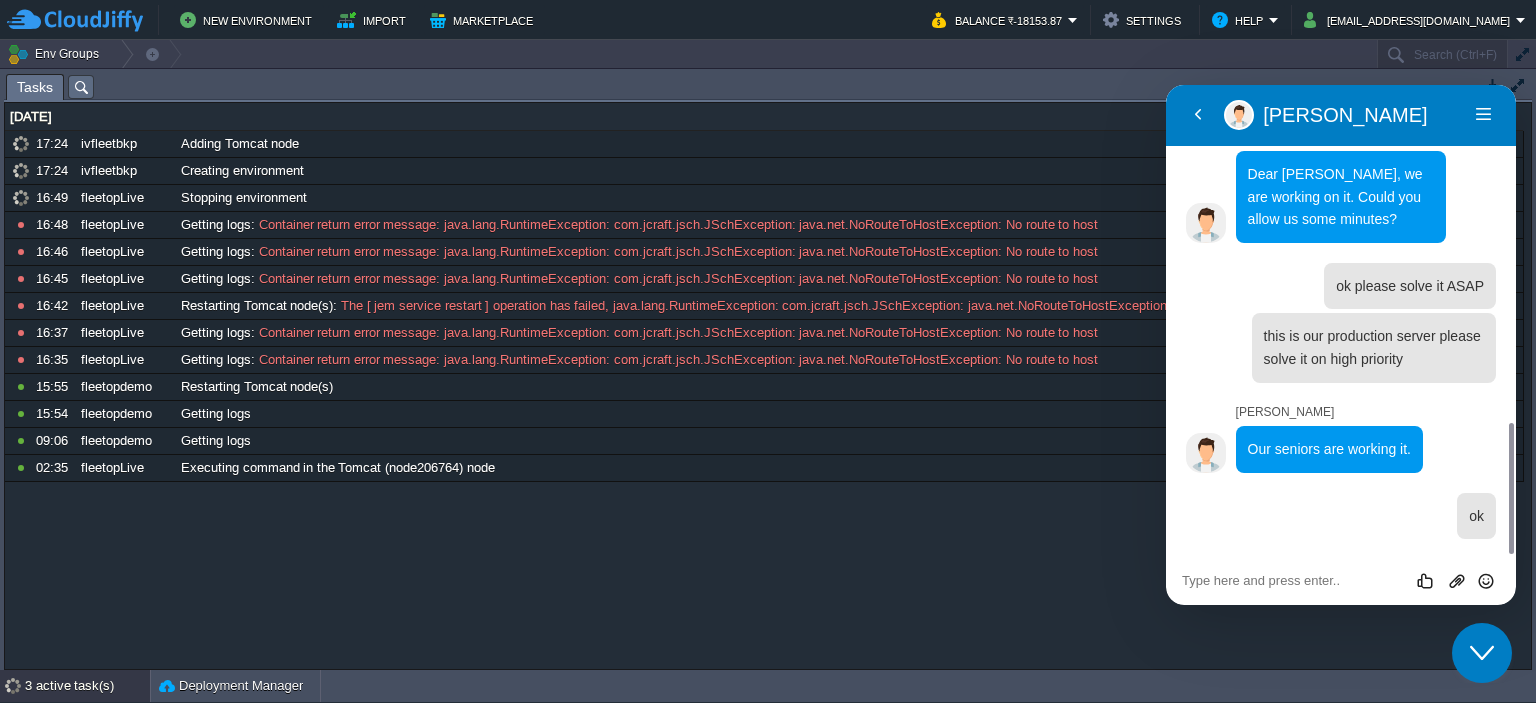 click on "3 active task(s)" at bounding box center [87, 686] 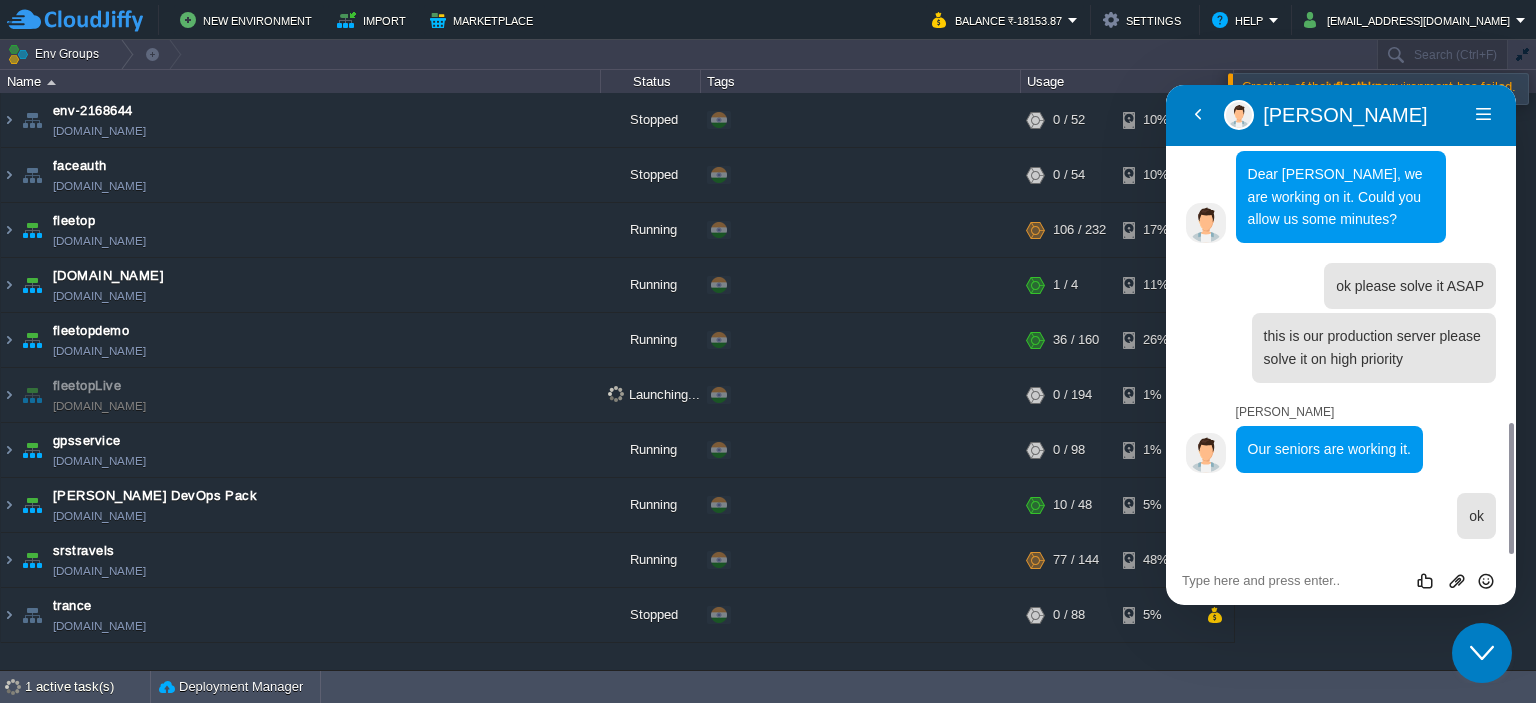 scroll, scrollTop: 0, scrollLeft: 0, axis: both 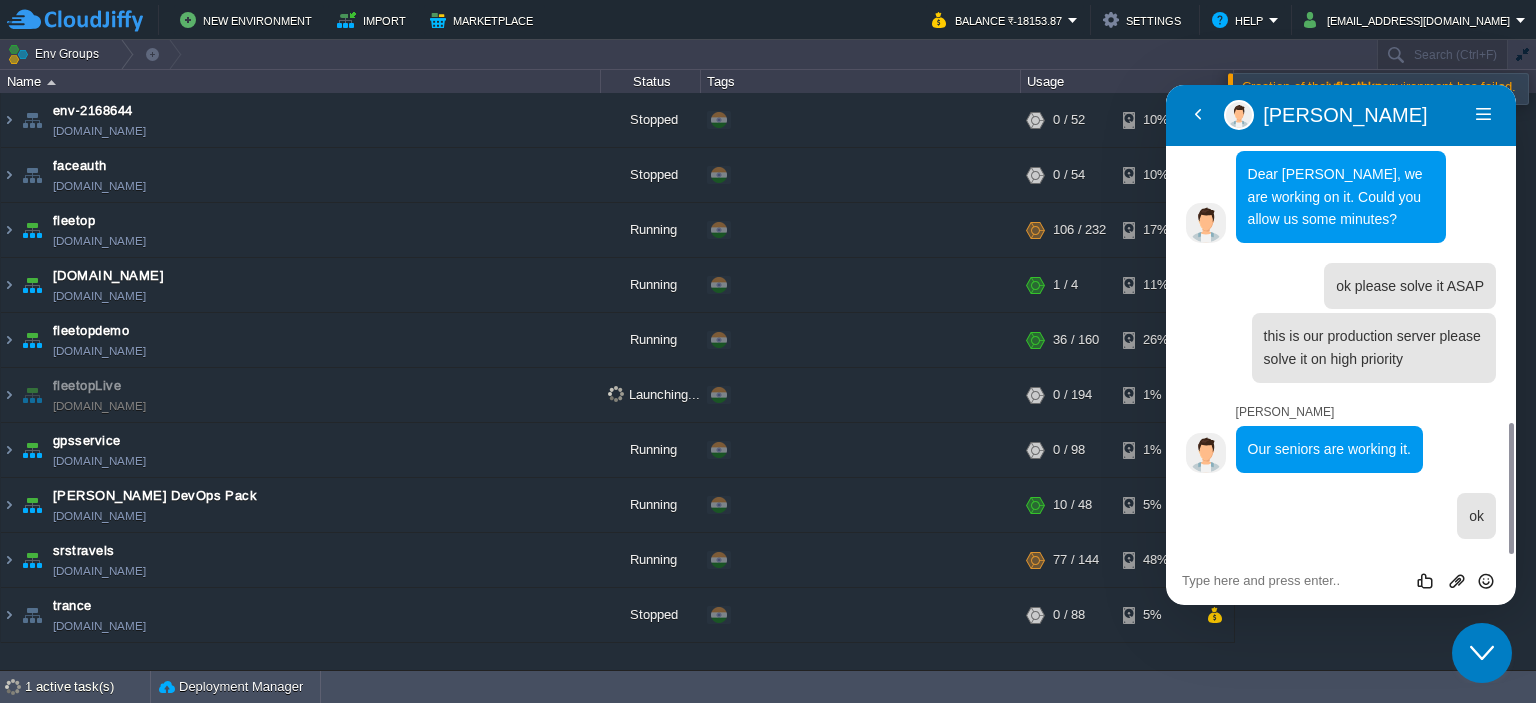 click at bounding box center (1166, 85) 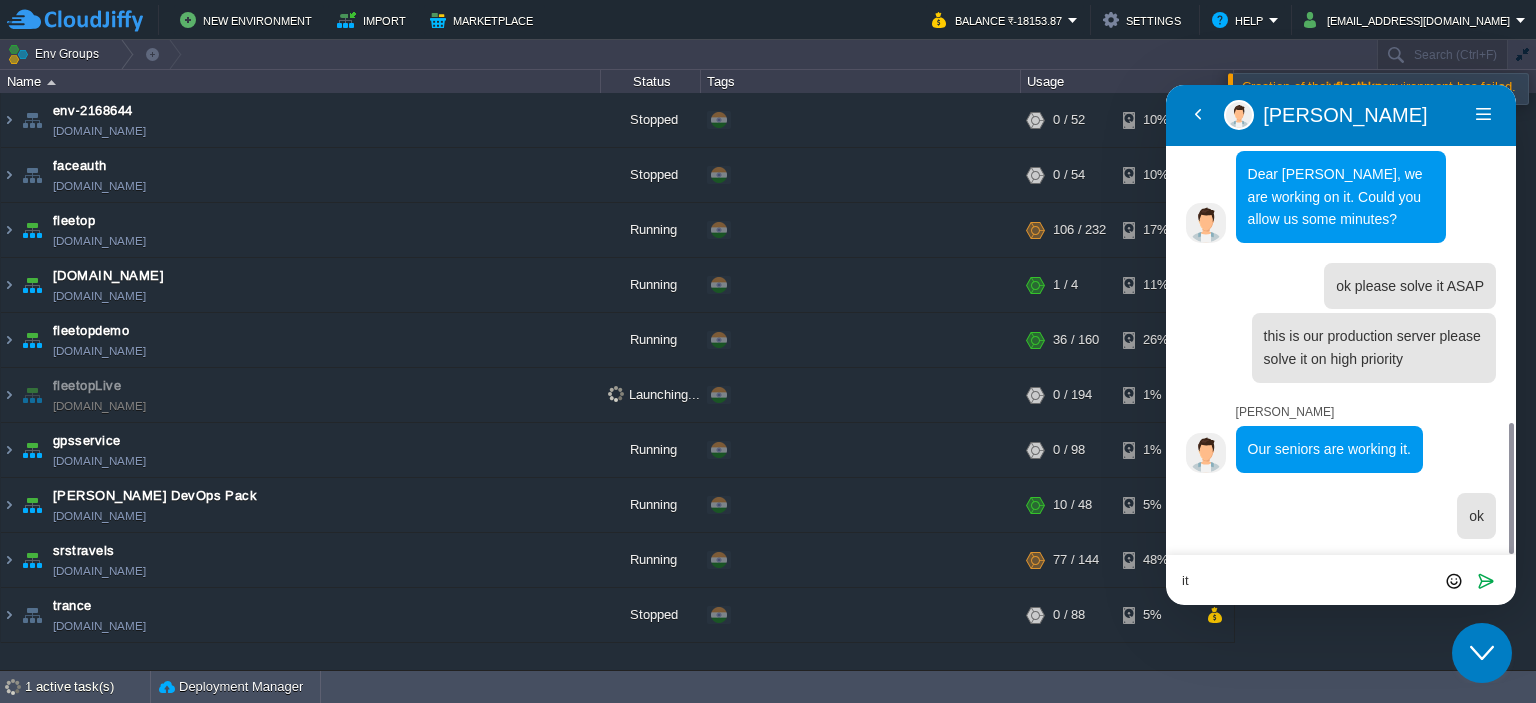 type on "i" 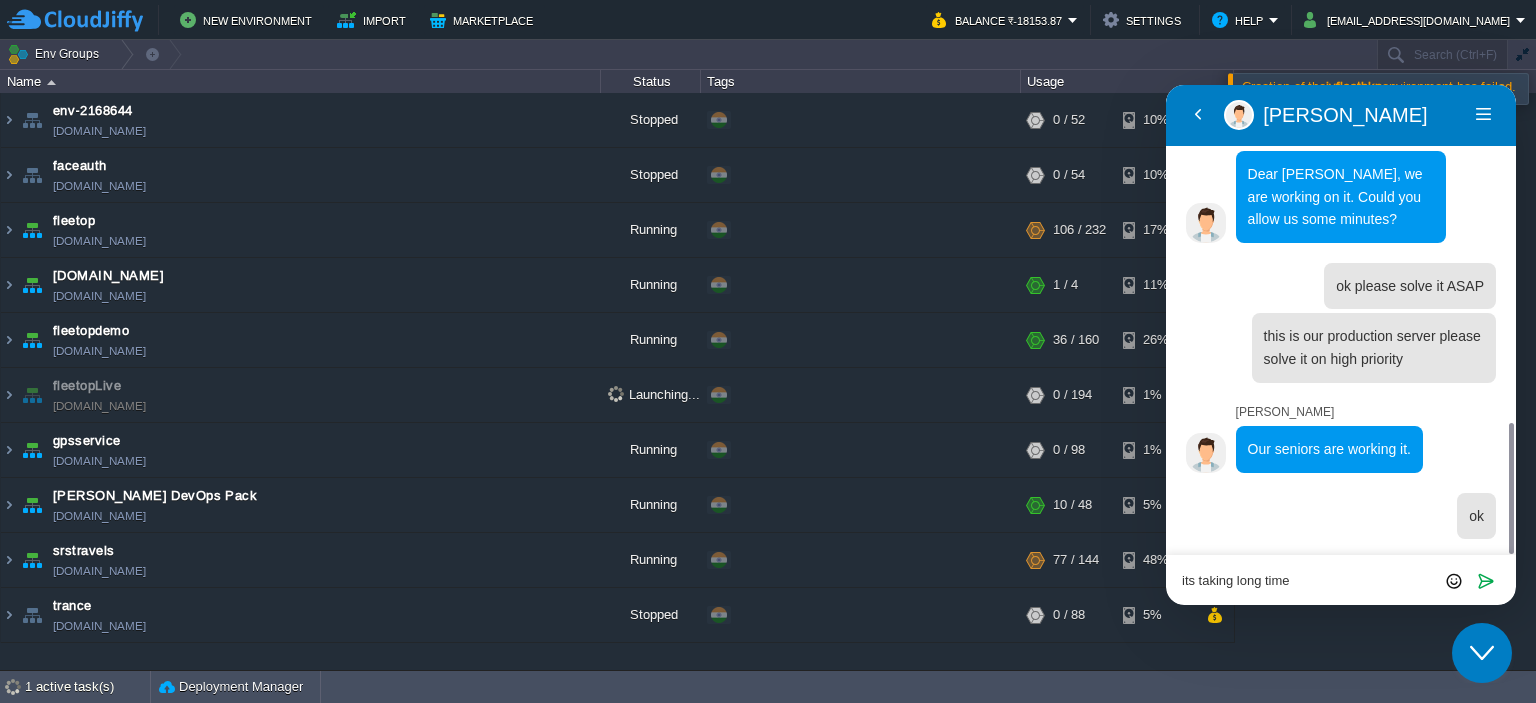 type on "its taking long time" 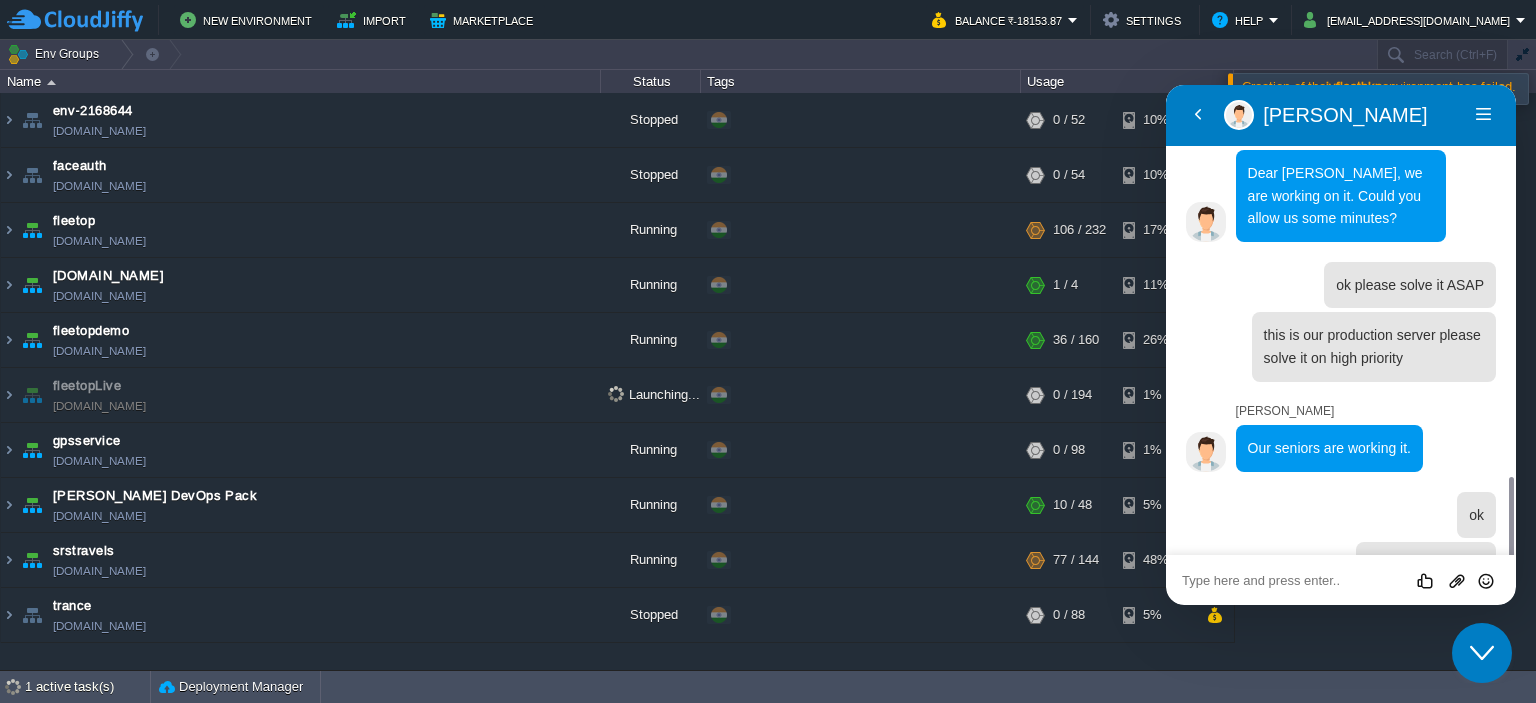 scroll, scrollTop: 1259, scrollLeft: 0, axis: vertical 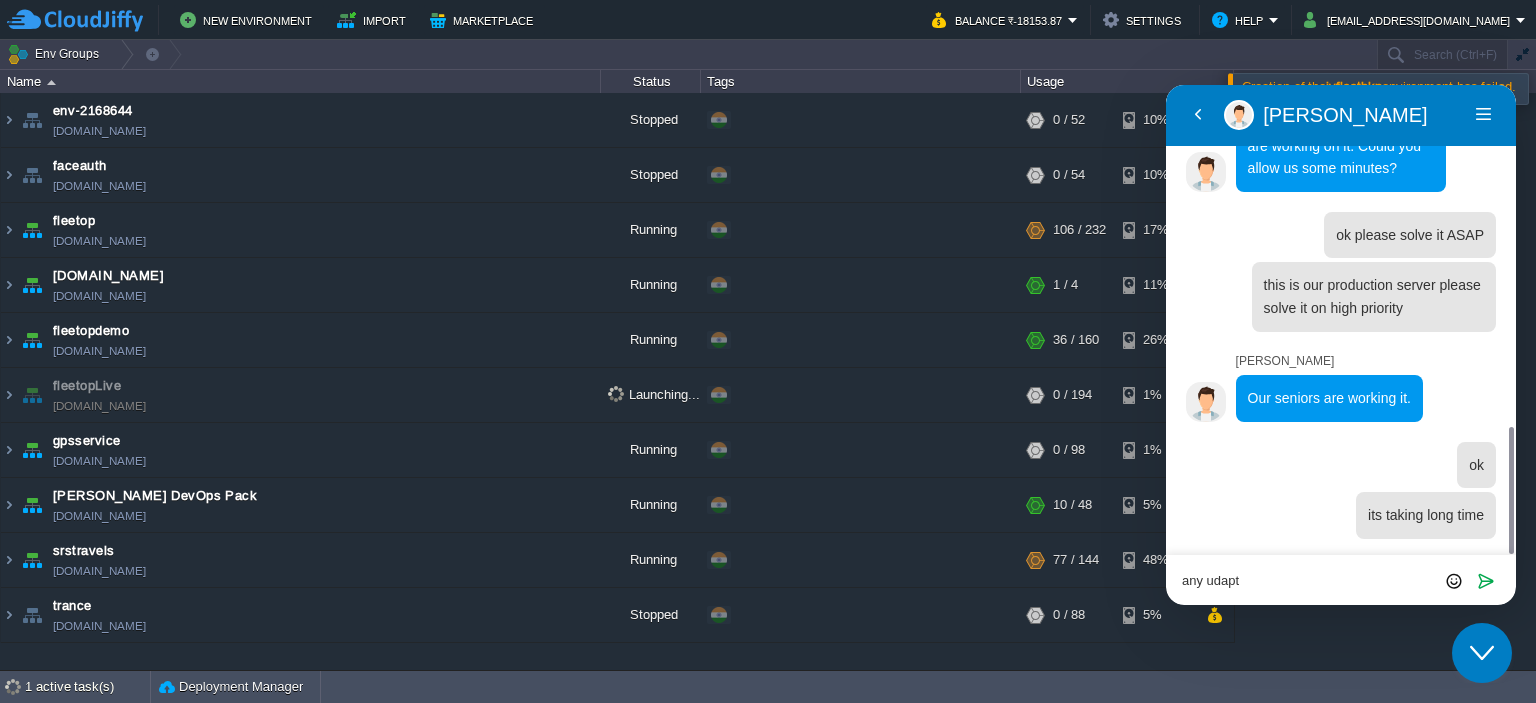 type on "any udapte" 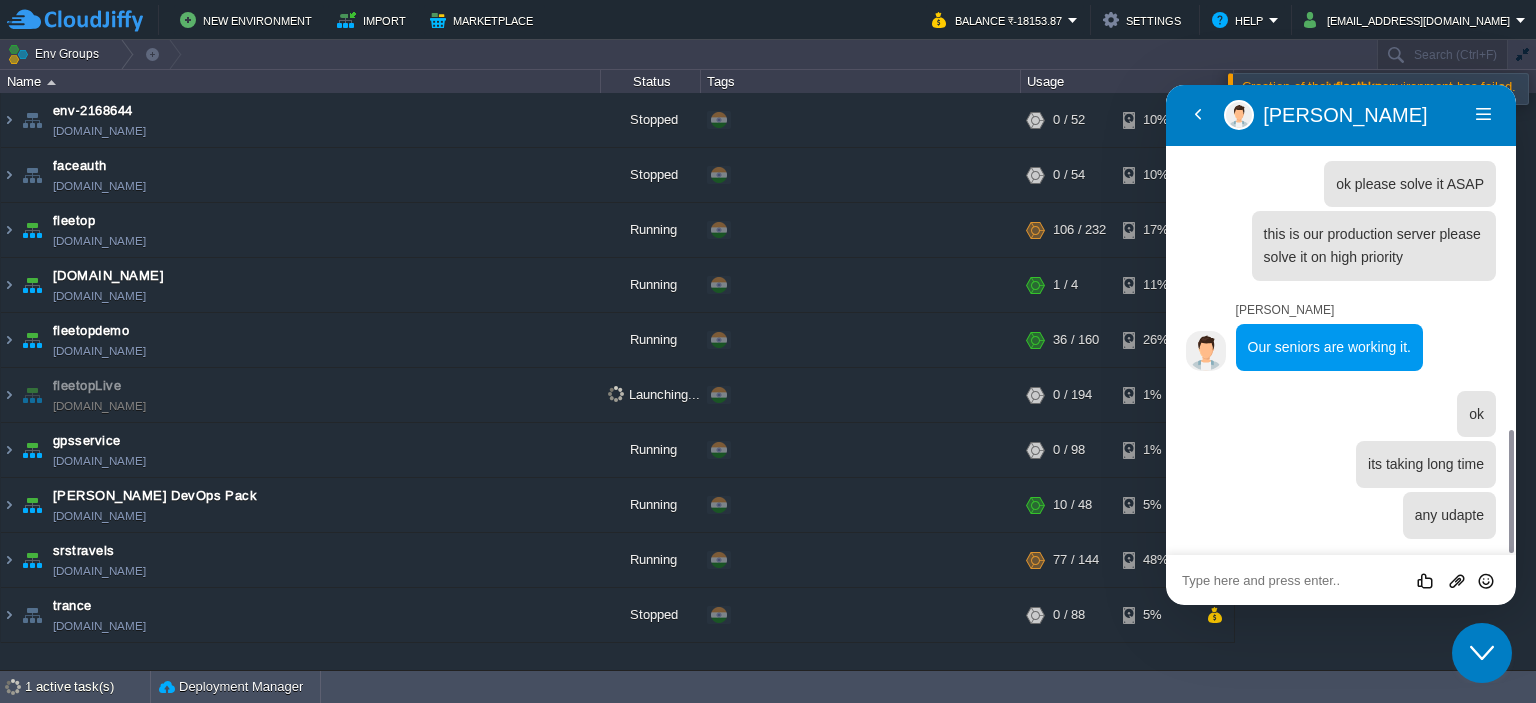scroll, scrollTop: 1280, scrollLeft: 0, axis: vertical 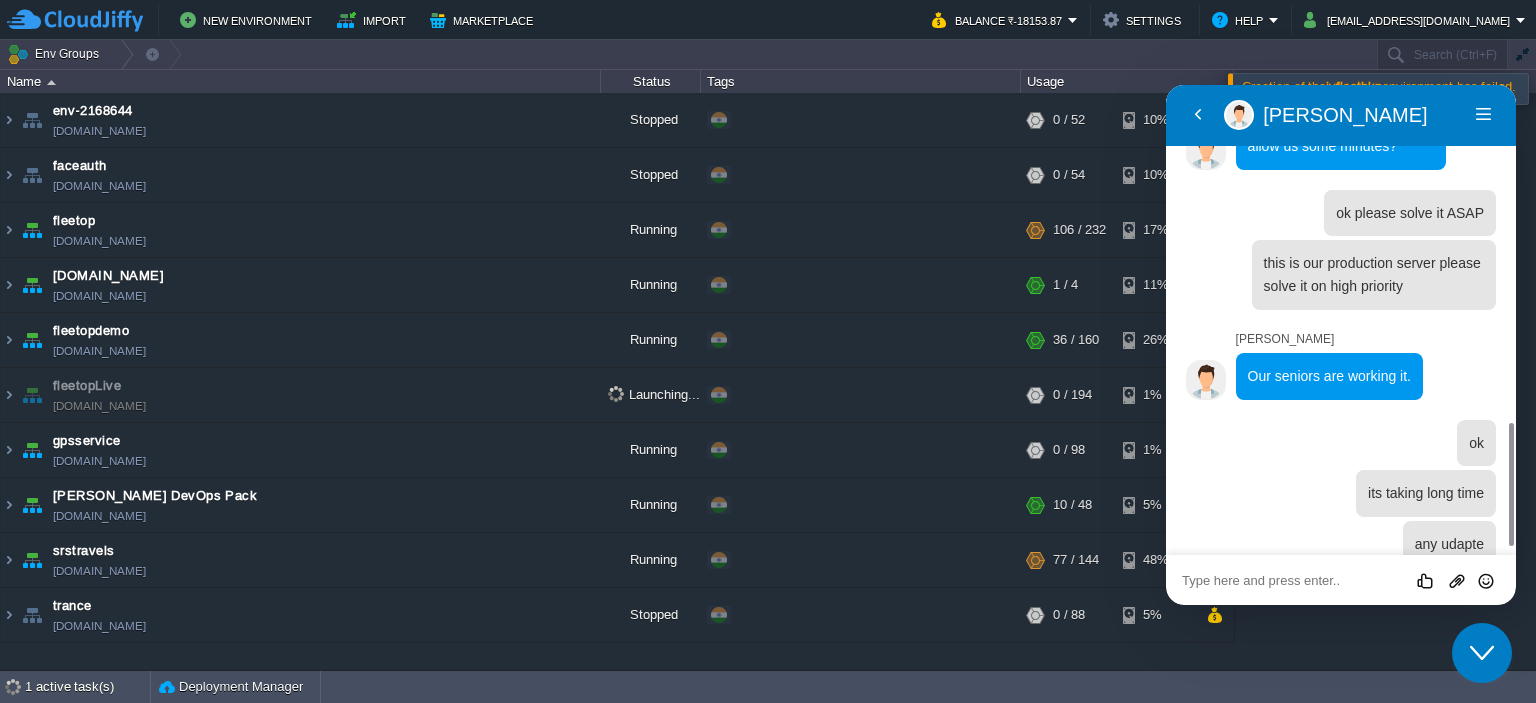 type on "?" 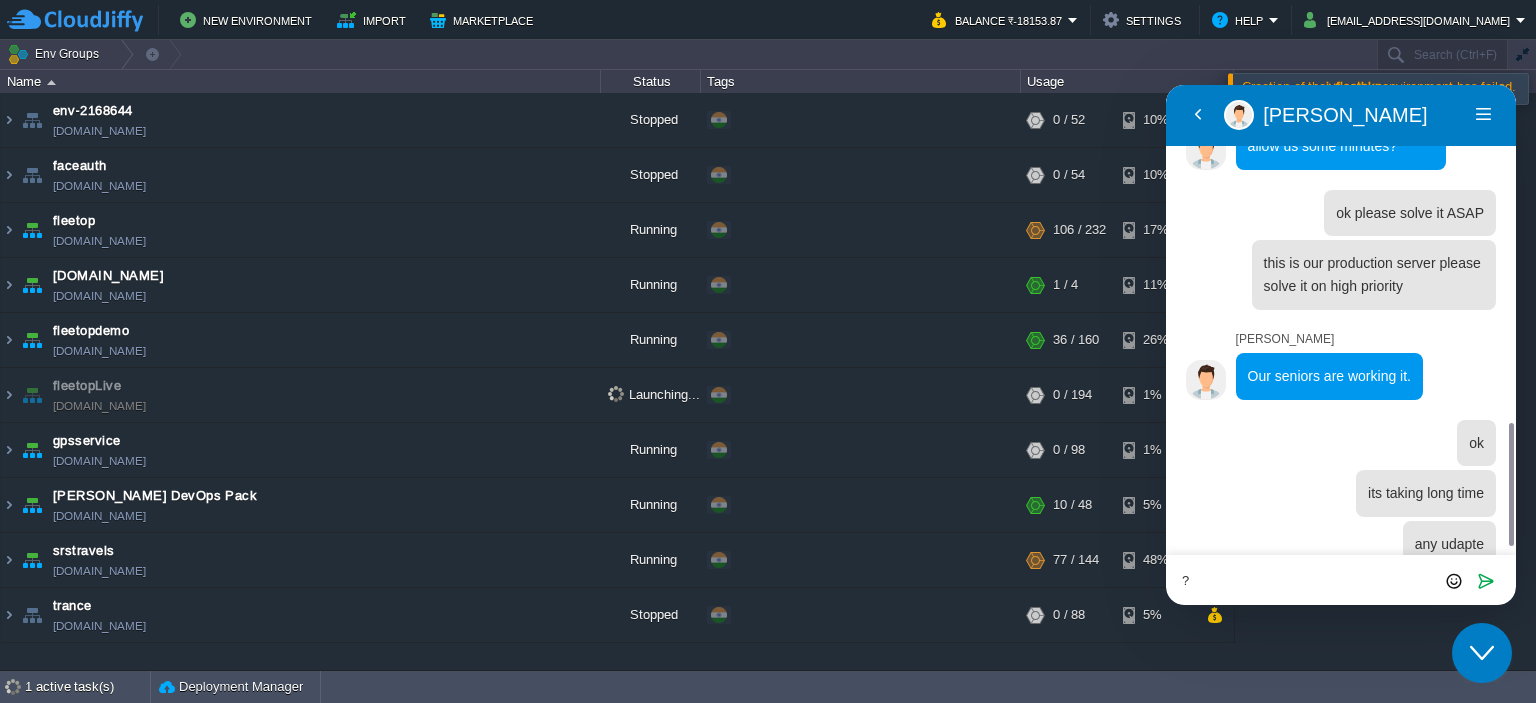 type 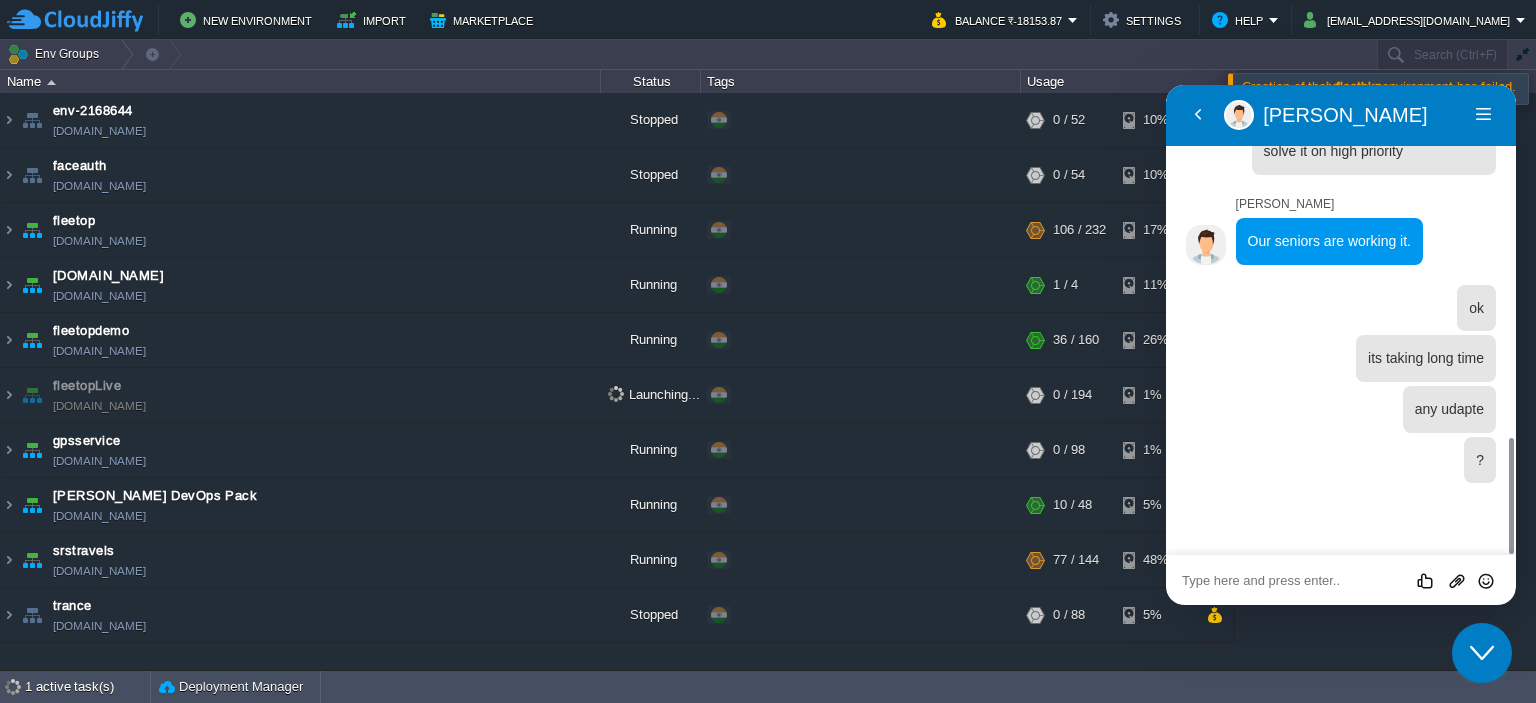 scroll, scrollTop: 1405, scrollLeft: 0, axis: vertical 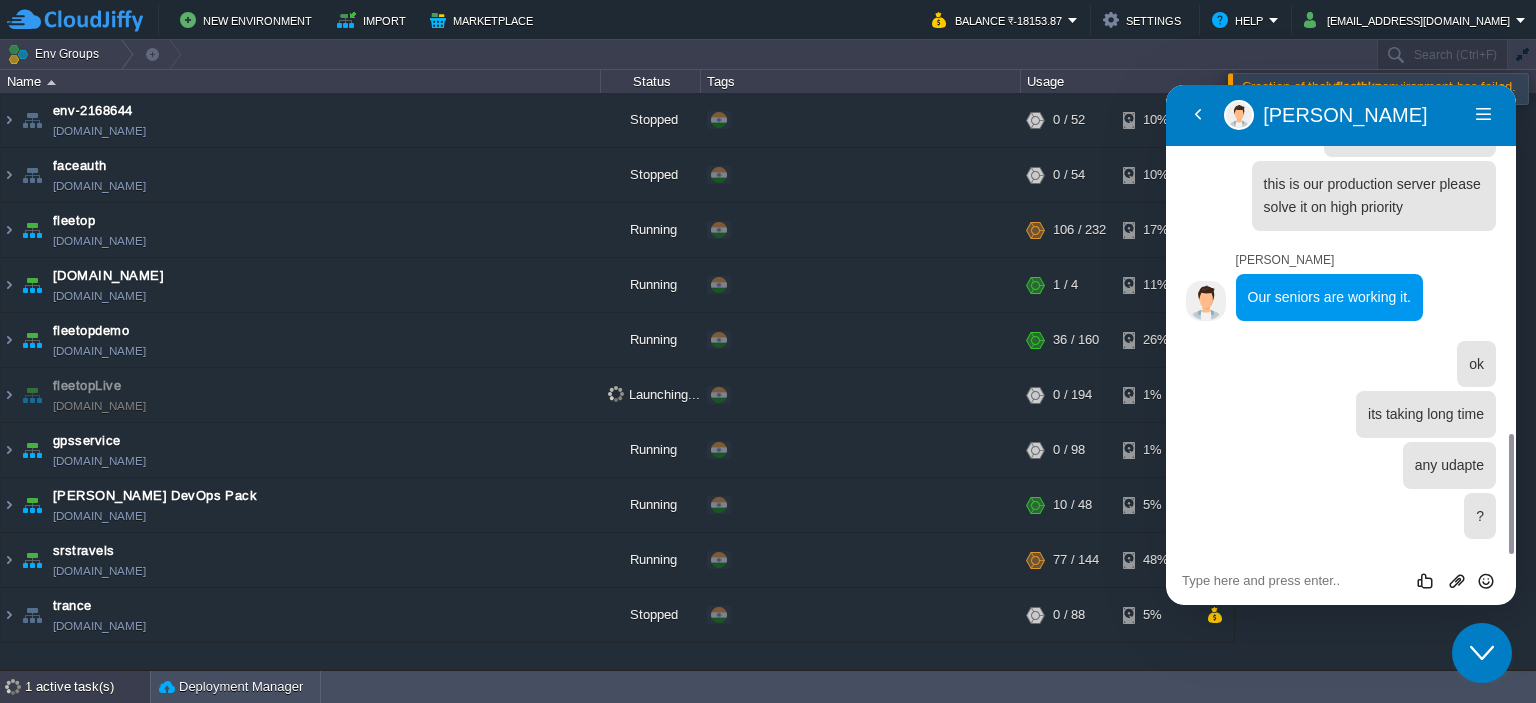 click on "1 active task(s)" at bounding box center [87, 687] 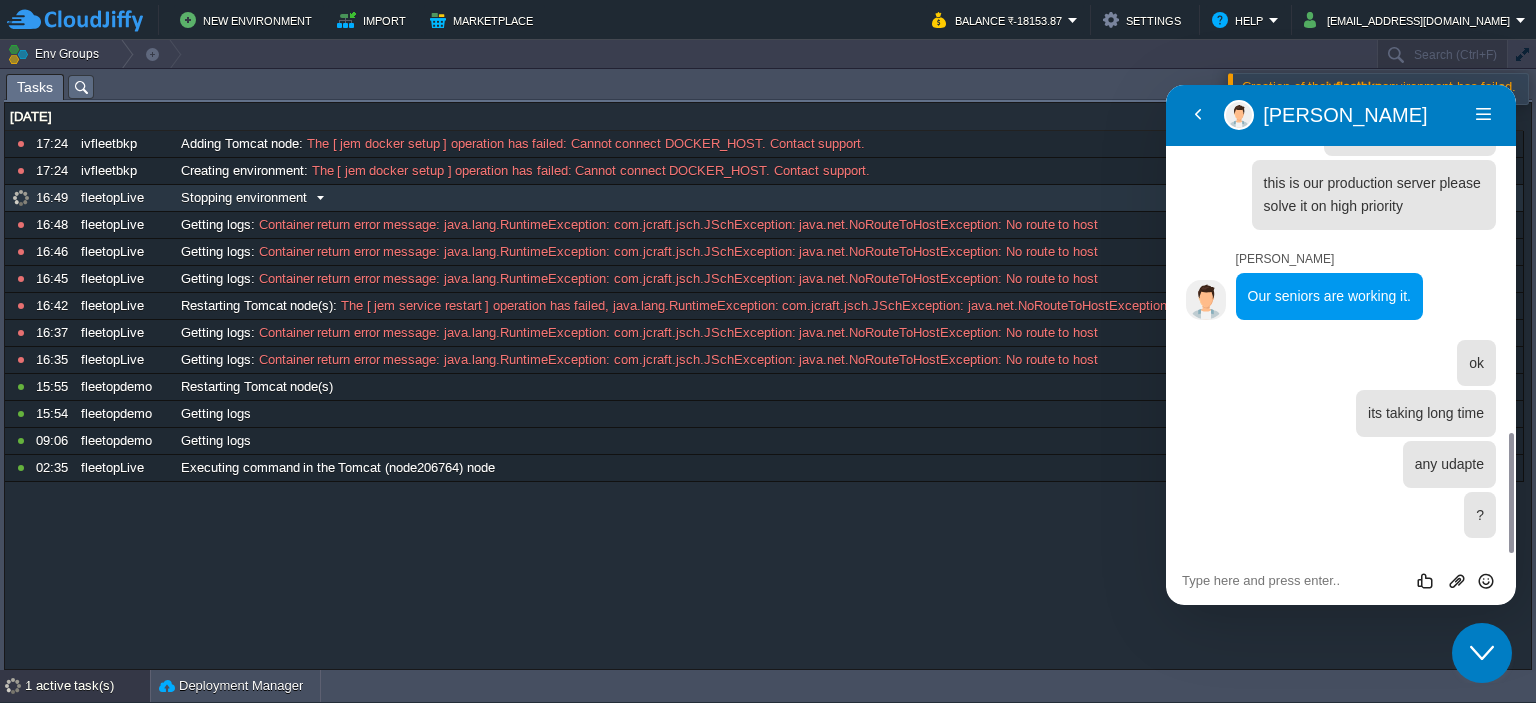 scroll, scrollTop: 1676, scrollLeft: 0, axis: vertical 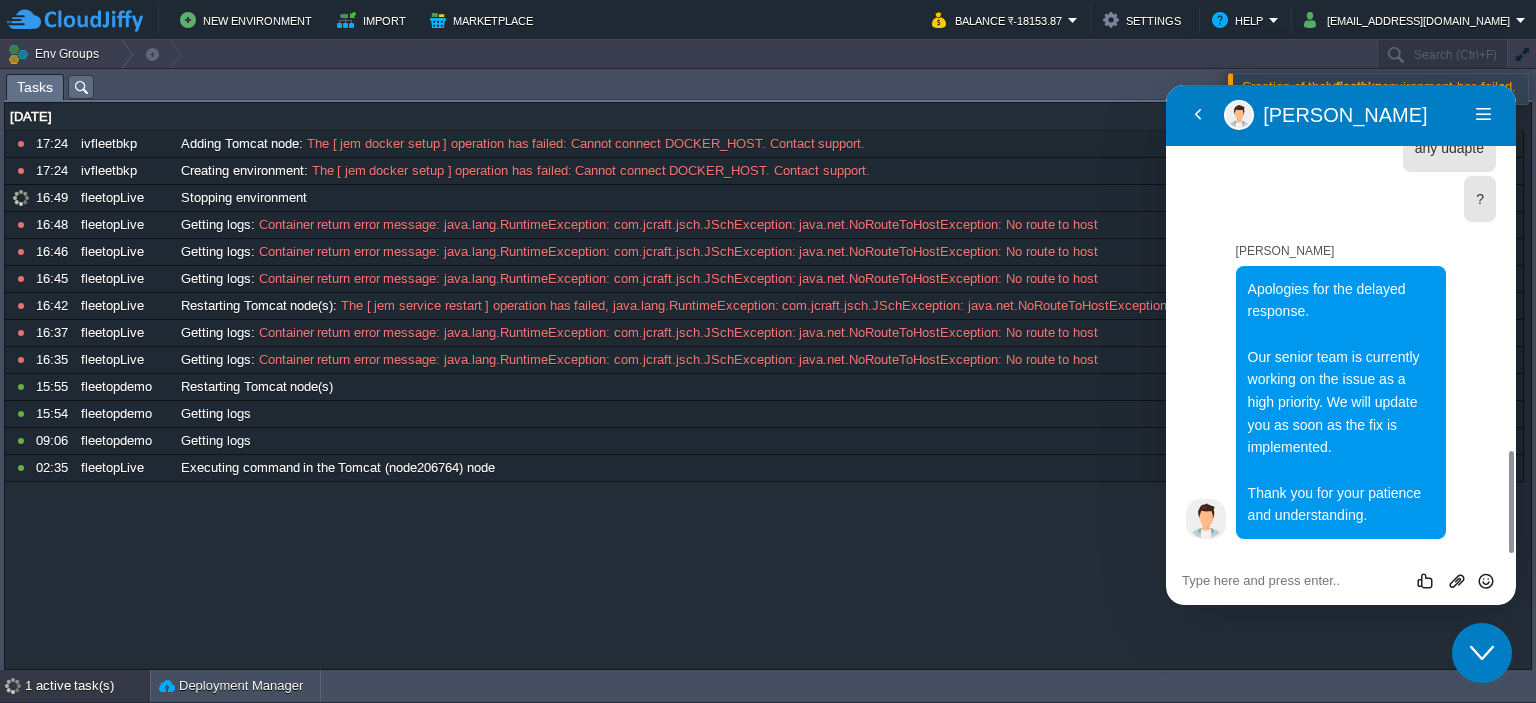 click on "1 active task(s)" at bounding box center (87, 686) 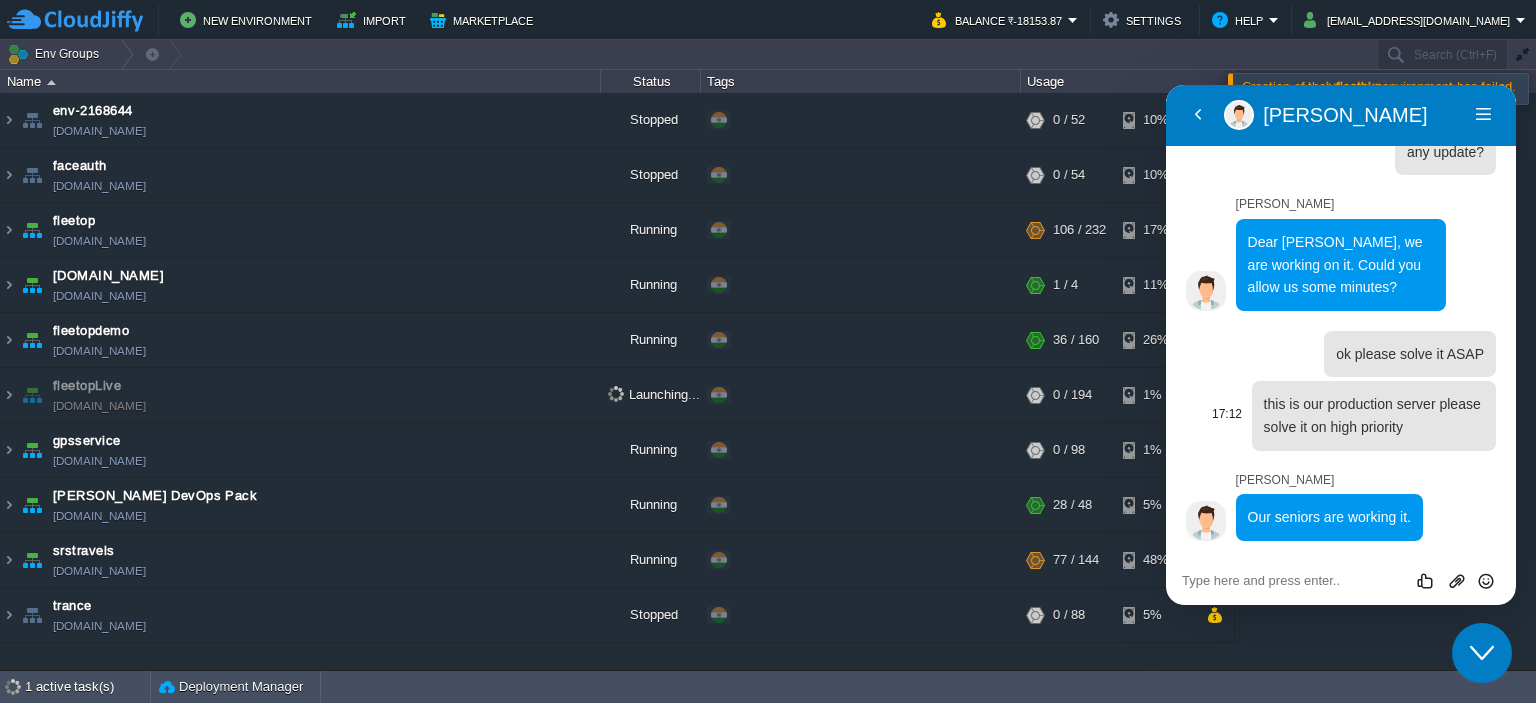 scroll, scrollTop: 1676, scrollLeft: 0, axis: vertical 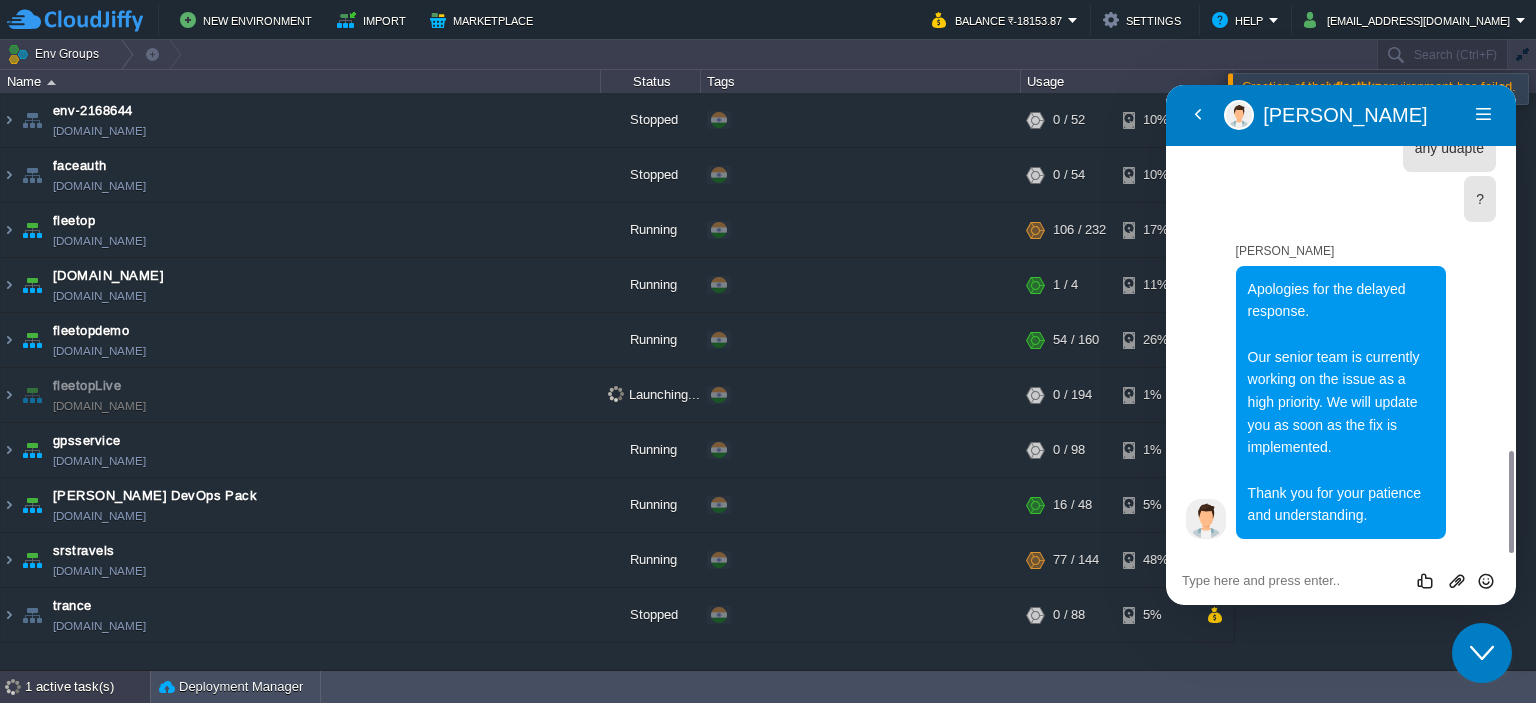 click on "1 active task(s)" at bounding box center (87, 687) 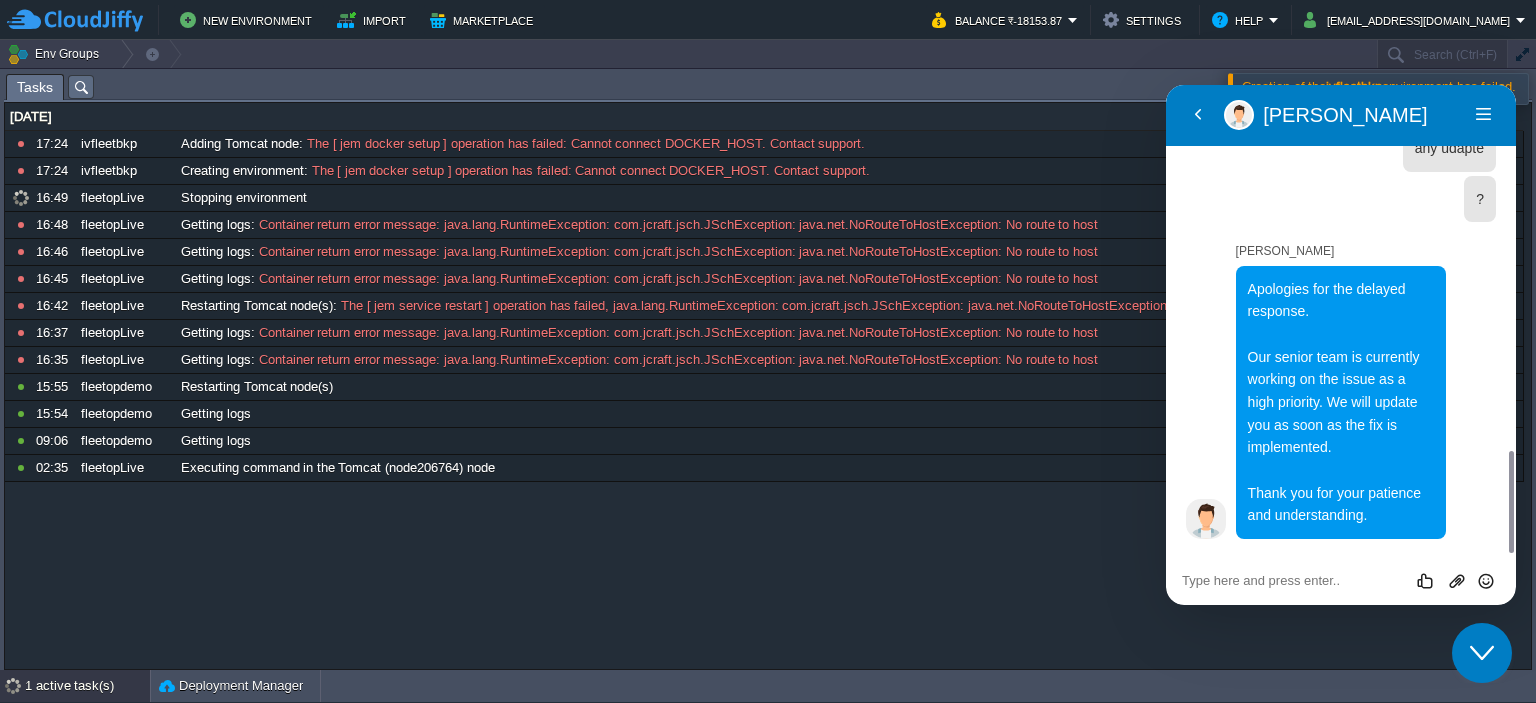 click on "1 active task(s)" at bounding box center (87, 686) 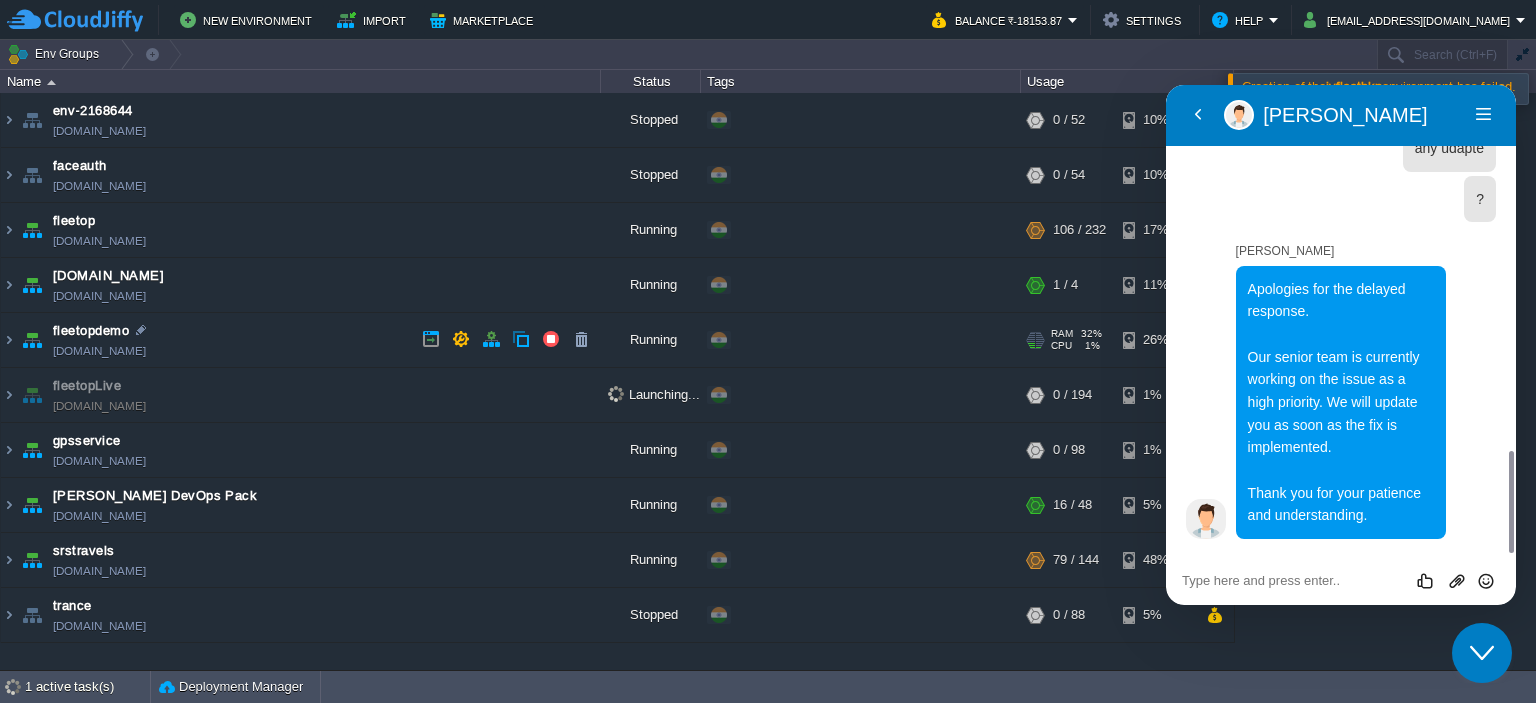 click on "fleetopdemo fleetopdemo.cloudjiffy.net" at bounding box center [301, 340] 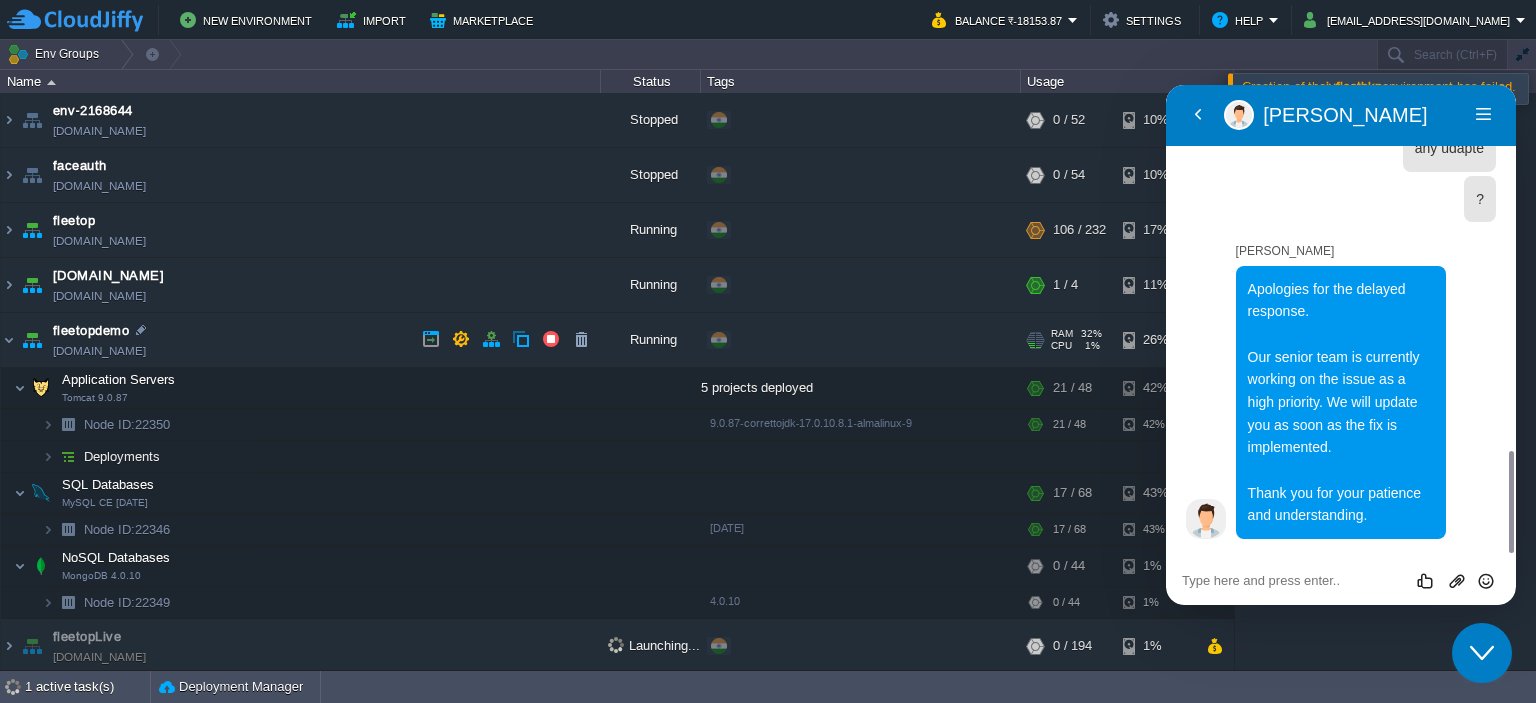click on "fleetopdemo fleetopdemo.cloudjiffy.net" at bounding box center [301, 340] 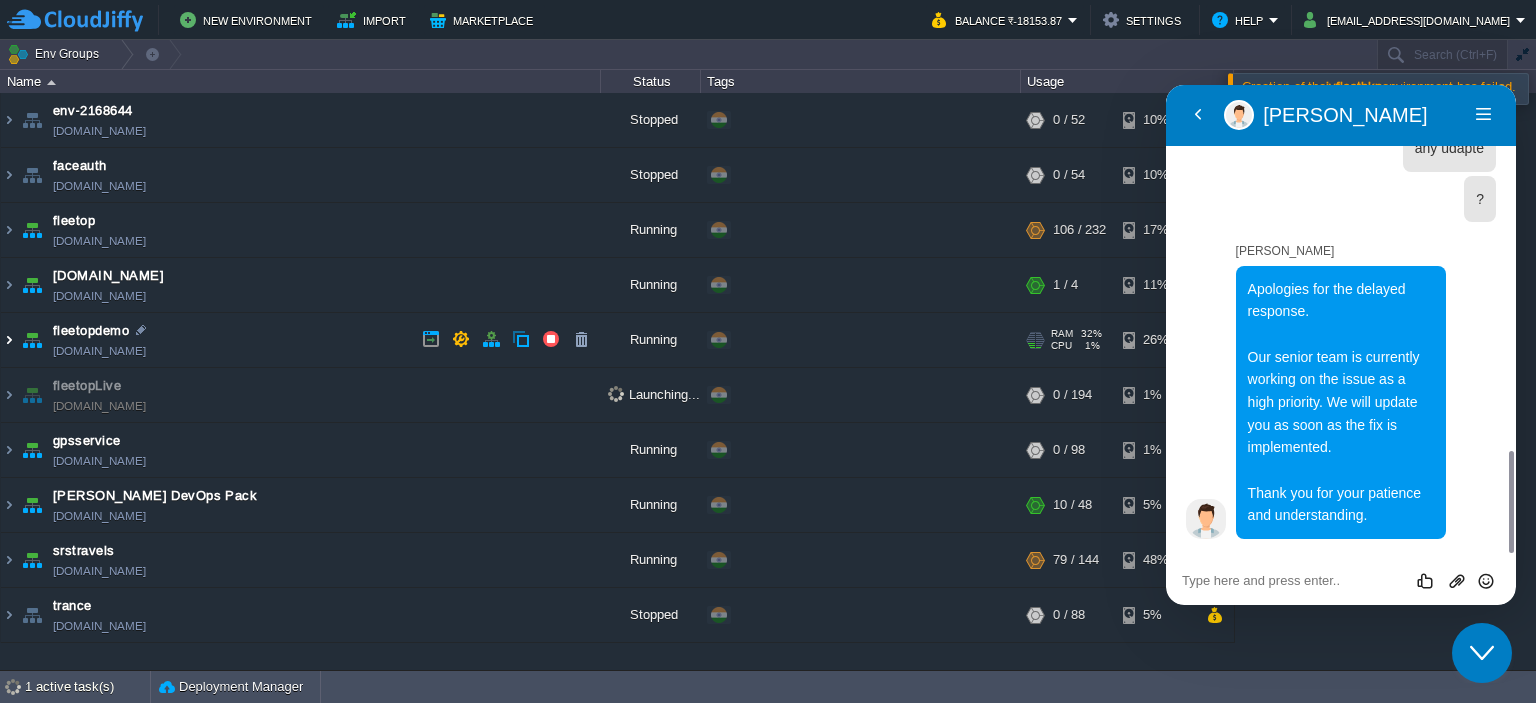 click at bounding box center (9, 340) 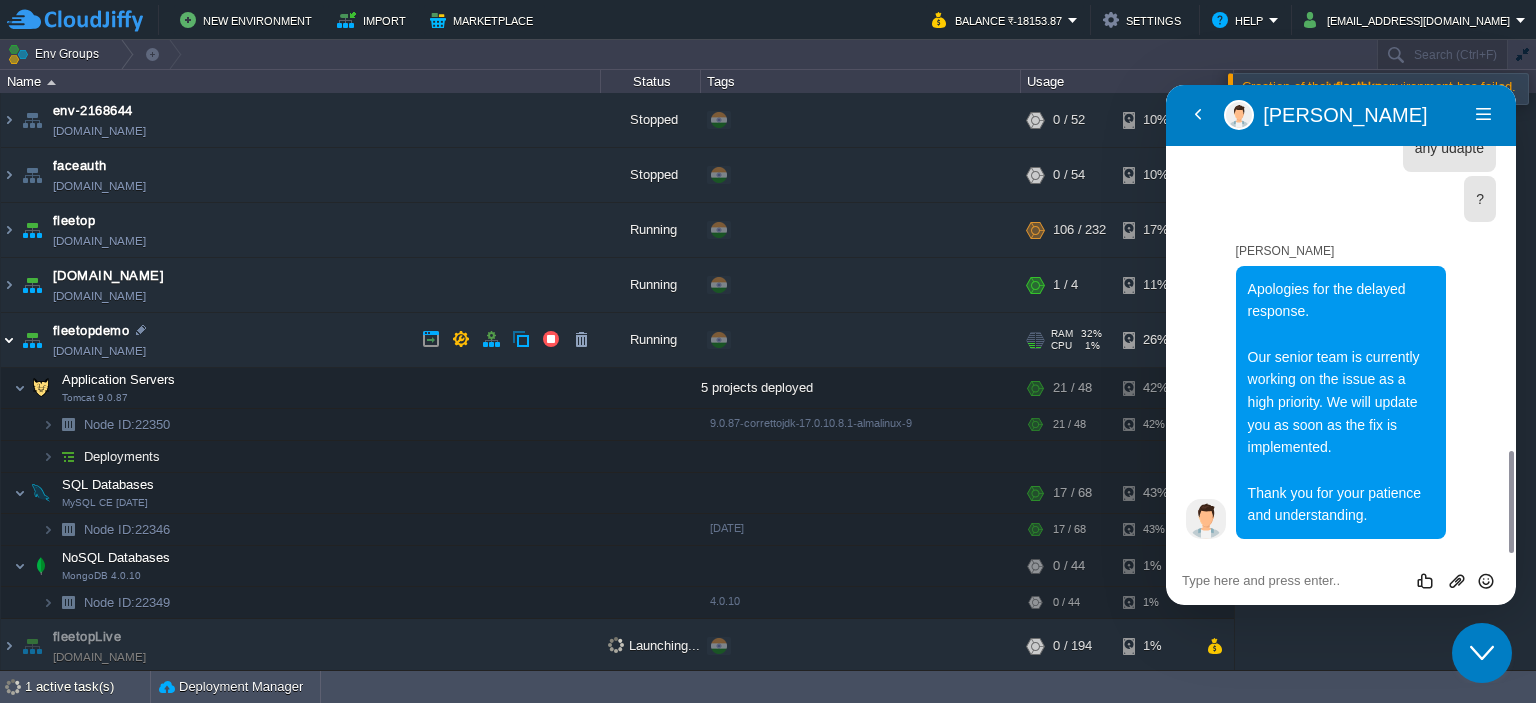 click at bounding box center [9, 340] 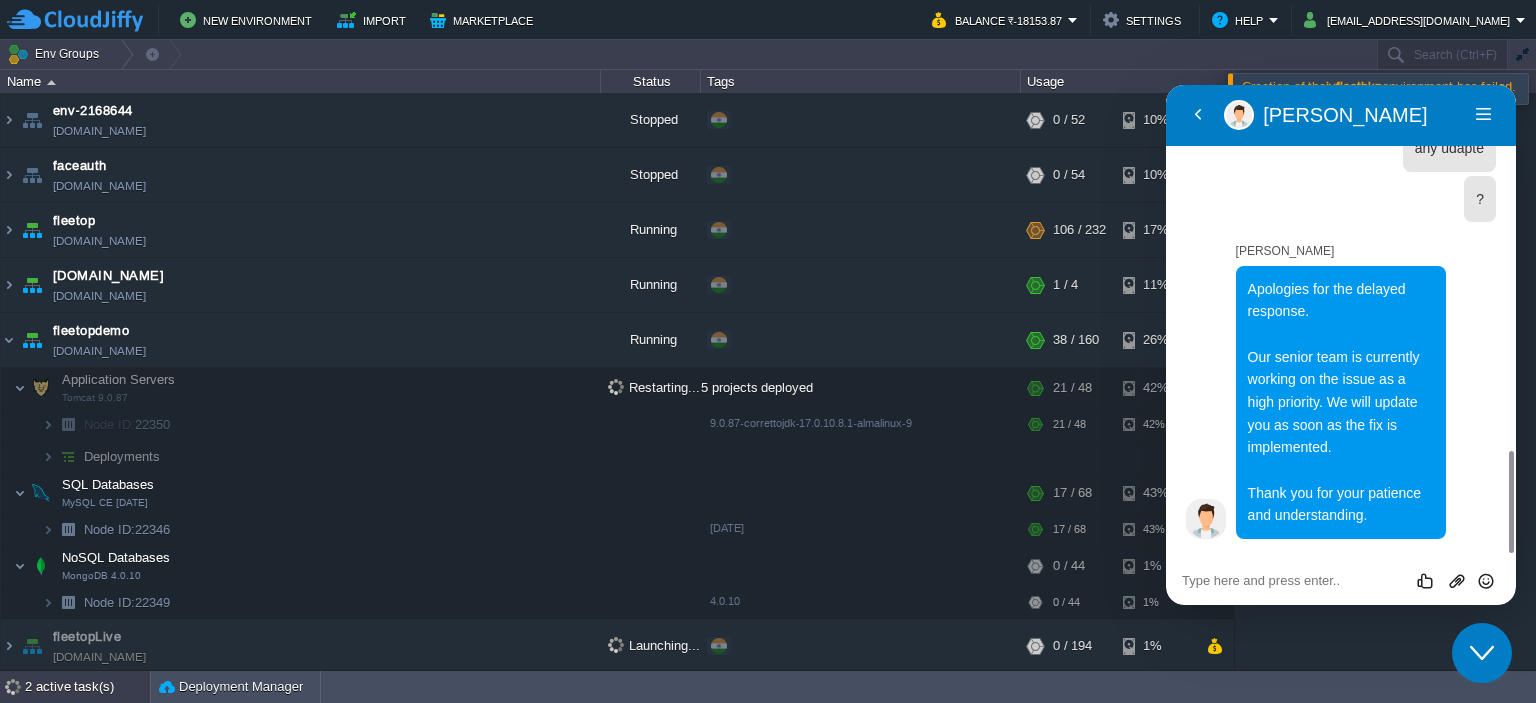 click on "2 active task(s)" at bounding box center [87, 687] 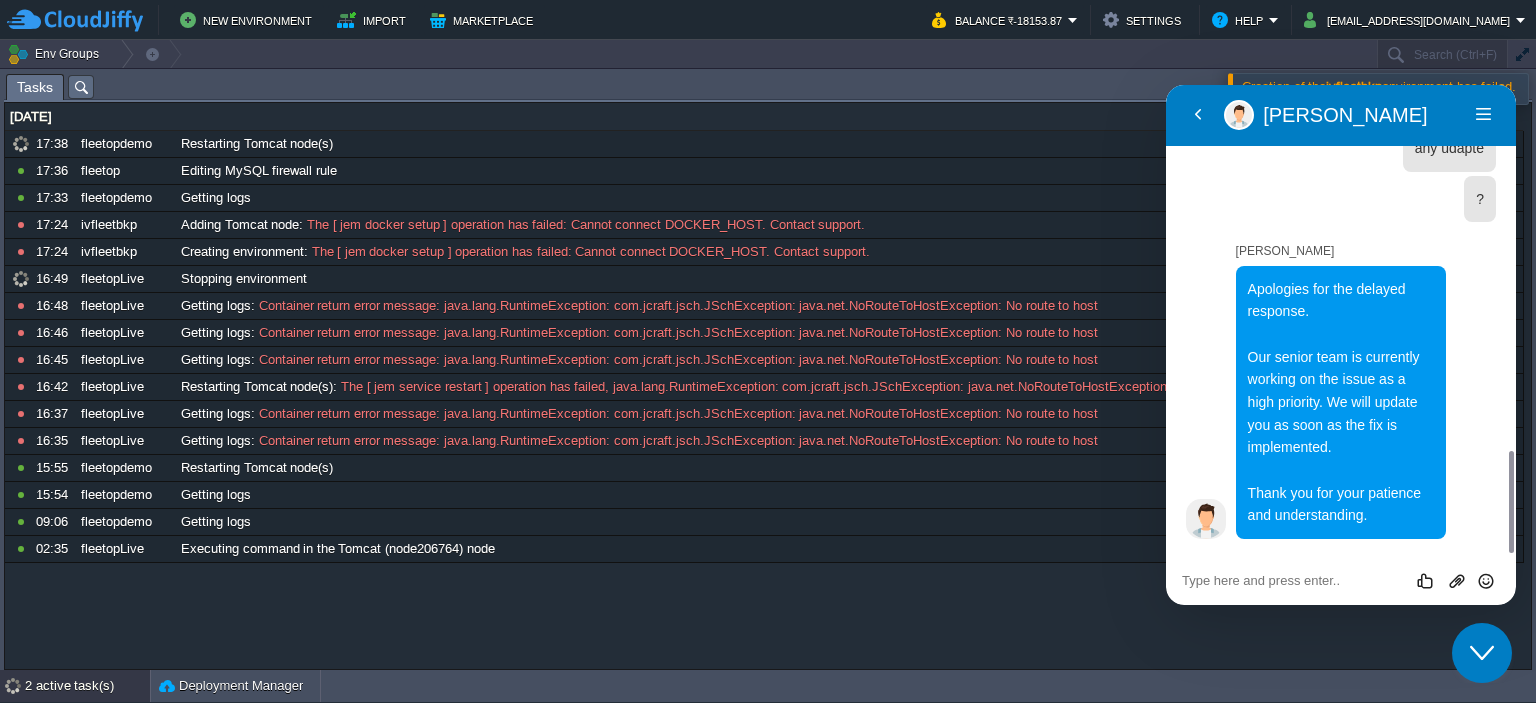 click on "2 active task(s)" at bounding box center [87, 686] 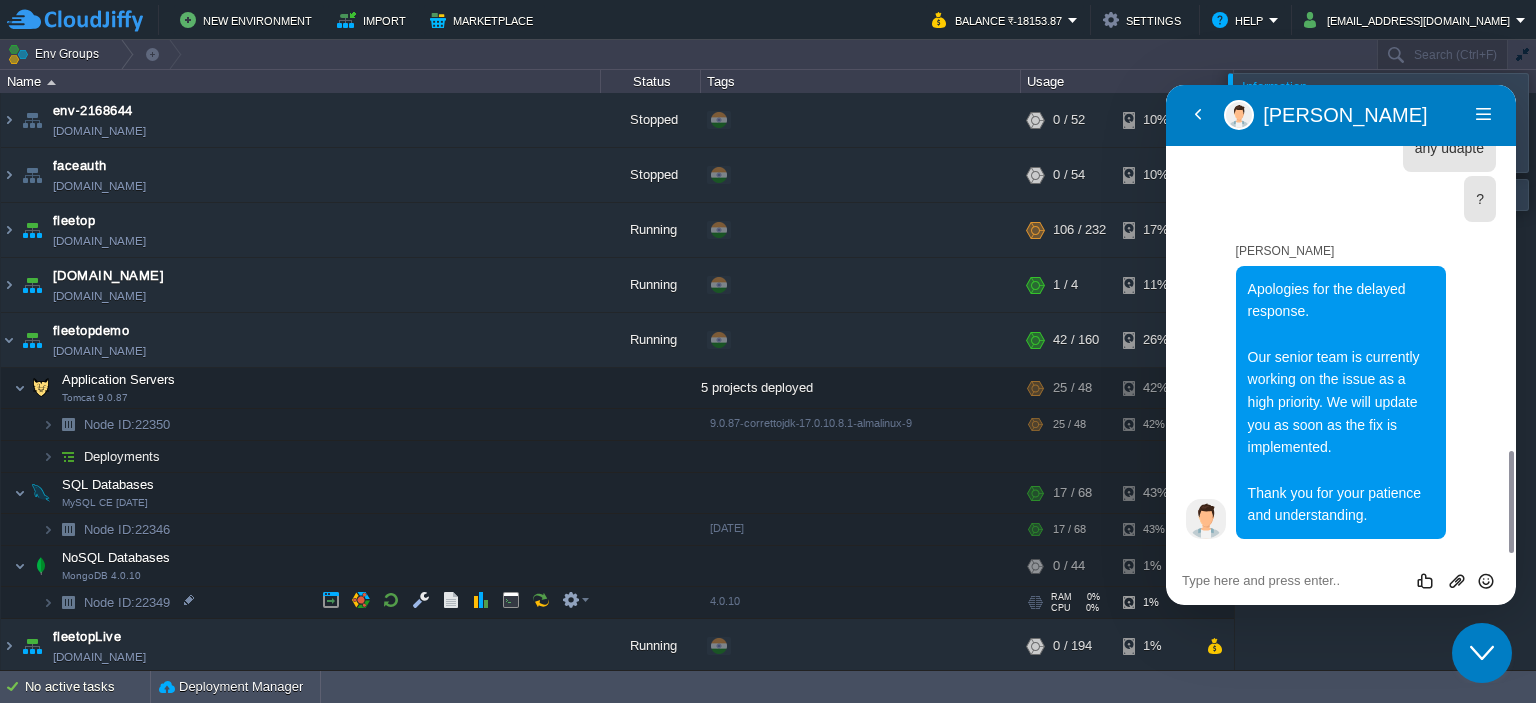 scroll, scrollTop: 182, scrollLeft: 0, axis: vertical 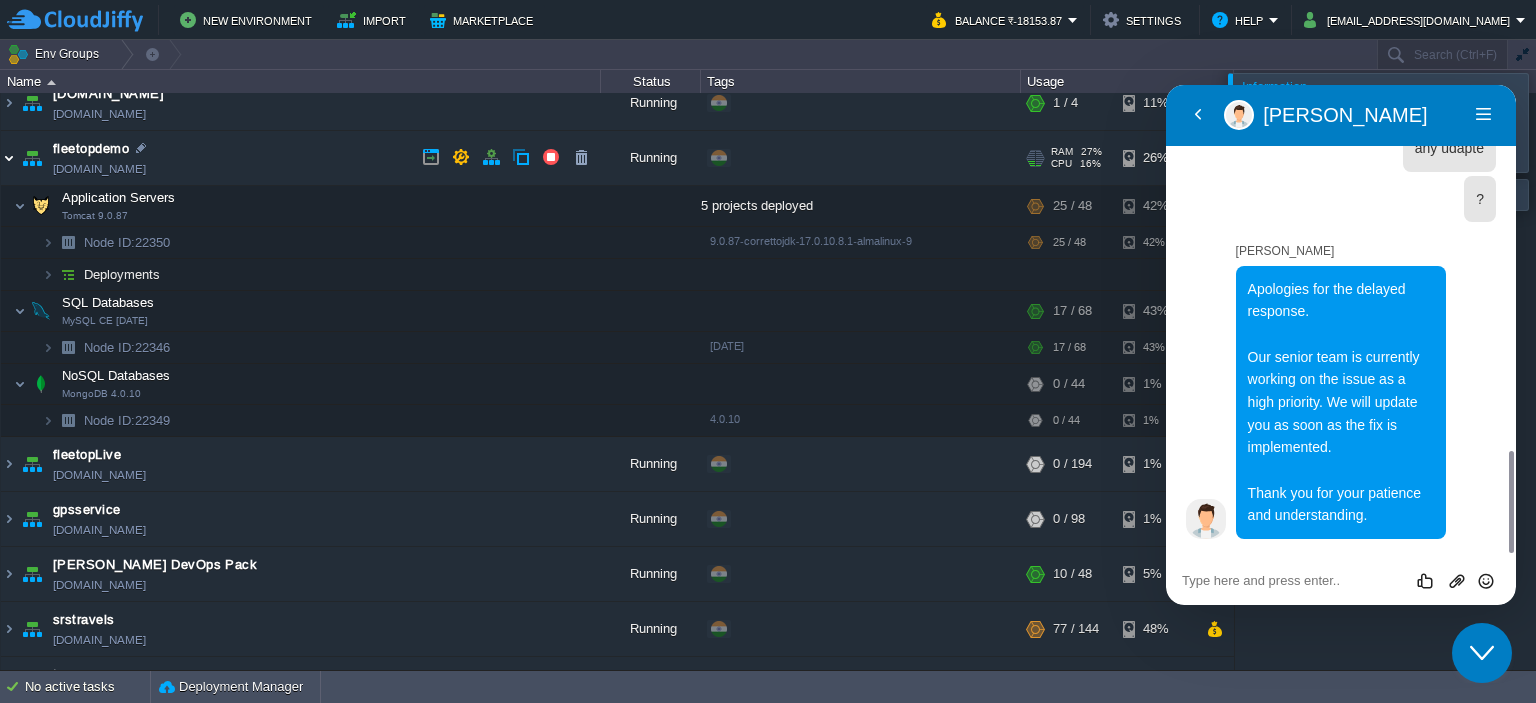 click at bounding box center (9, 158) 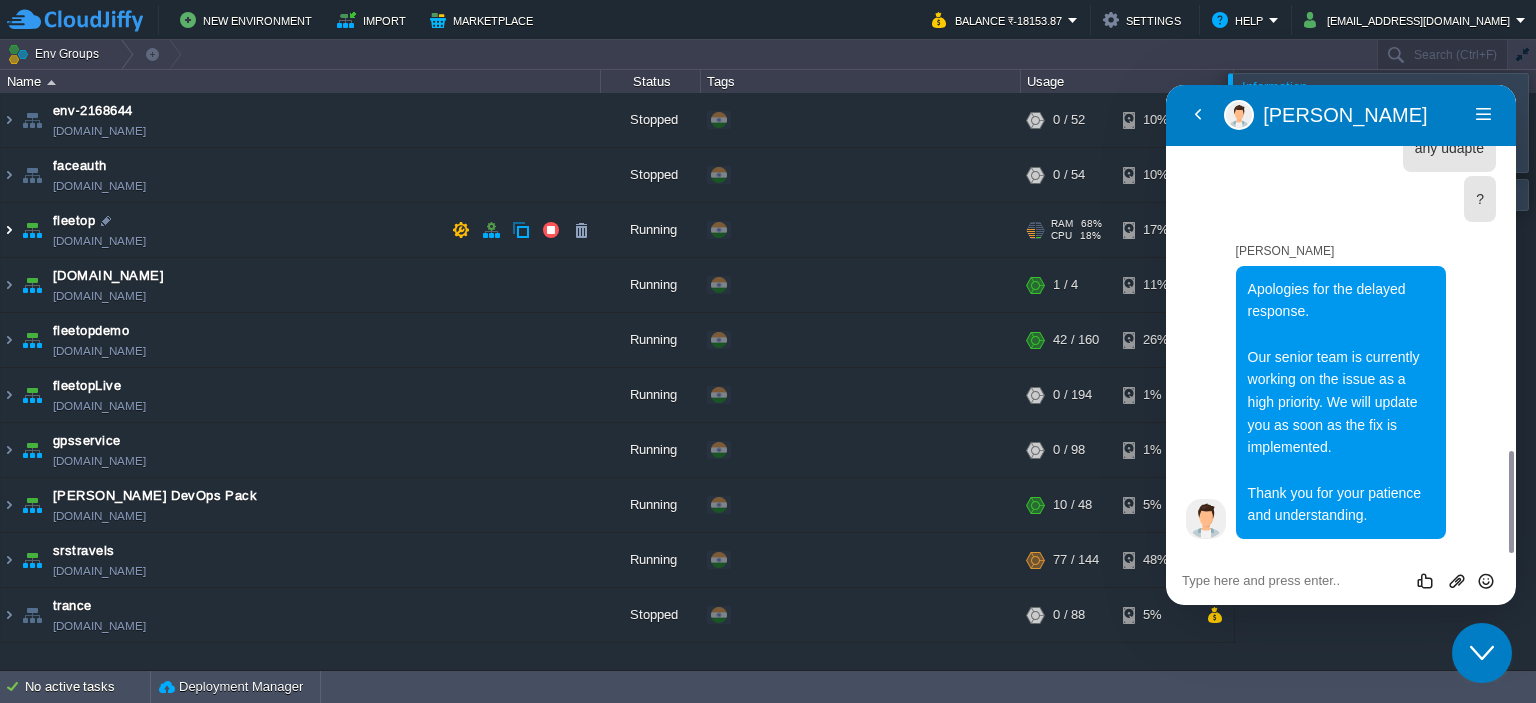click at bounding box center [9, 230] 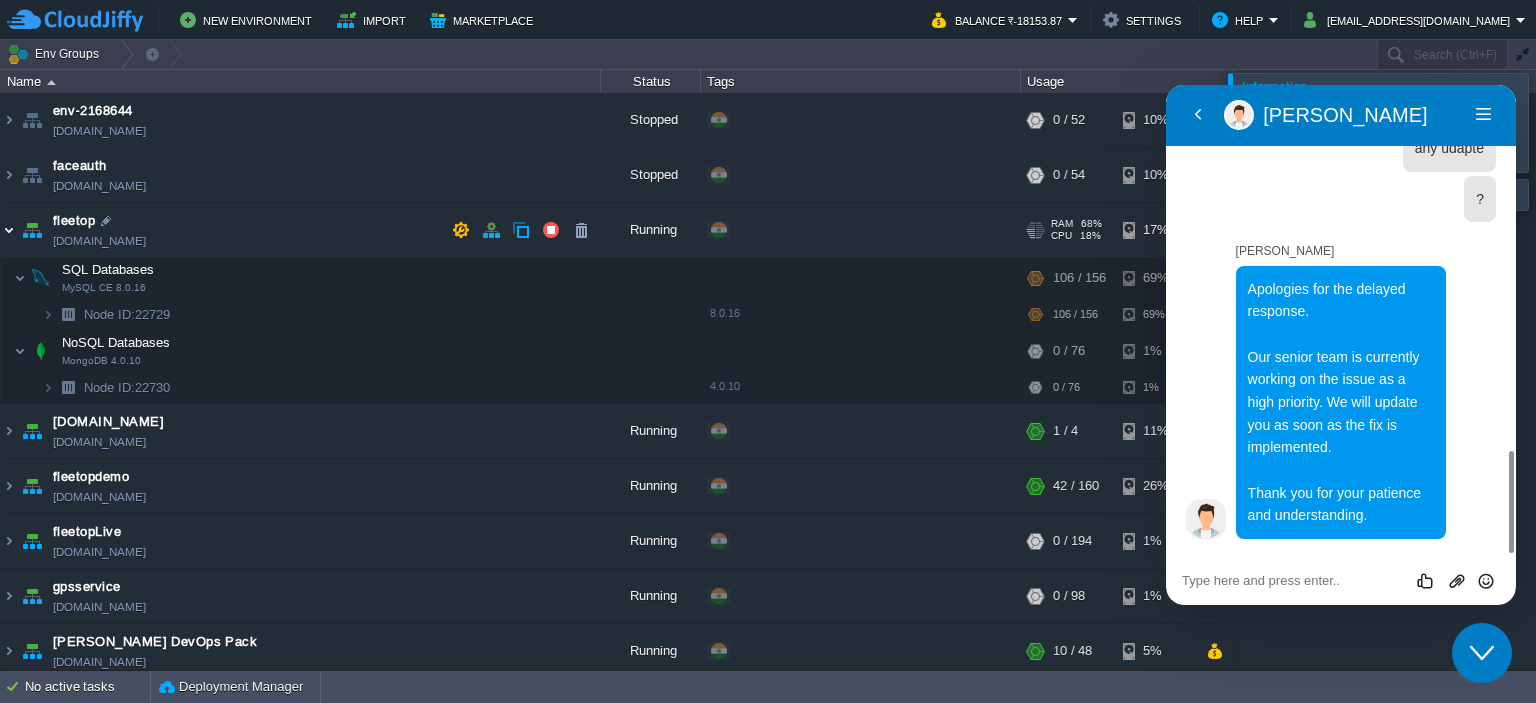 click at bounding box center (9, 230) 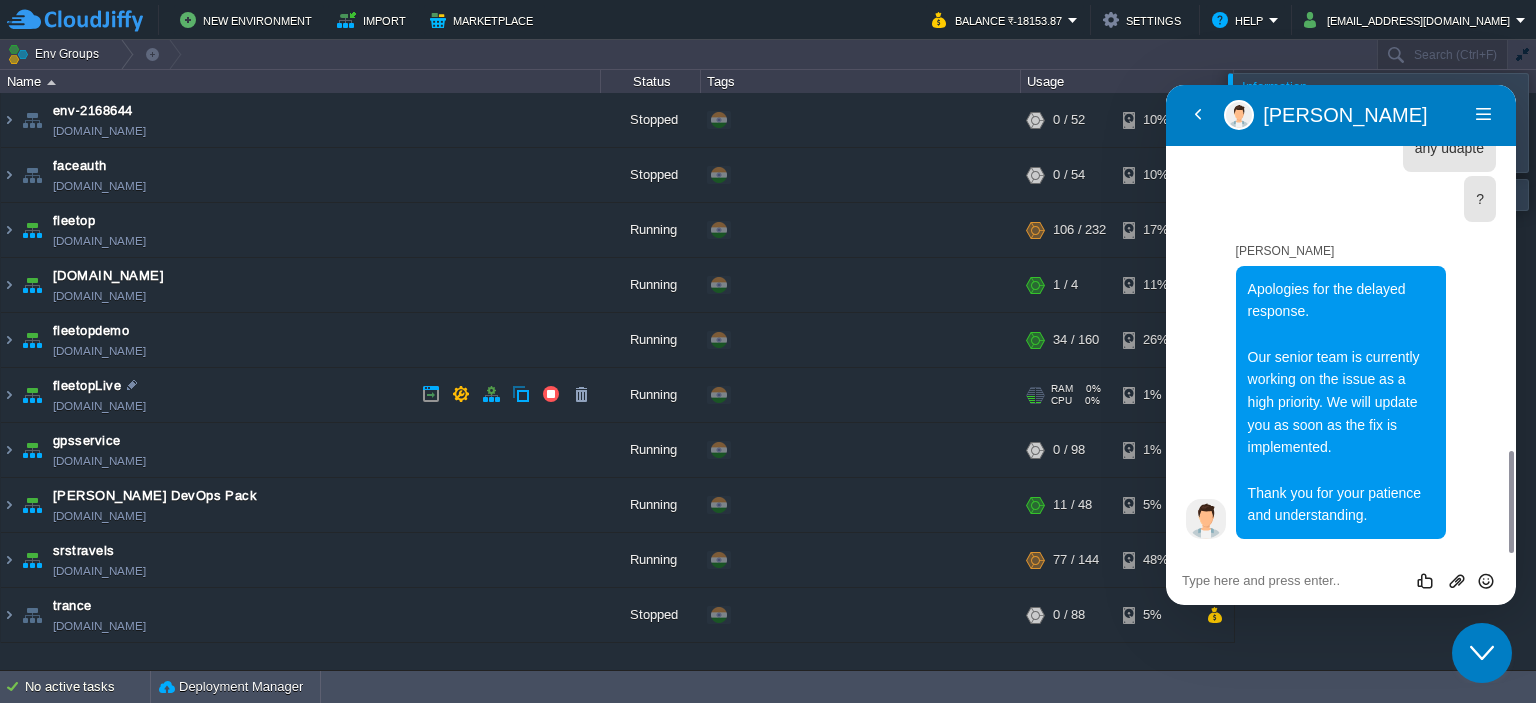 click at bounding box center (32, 395) 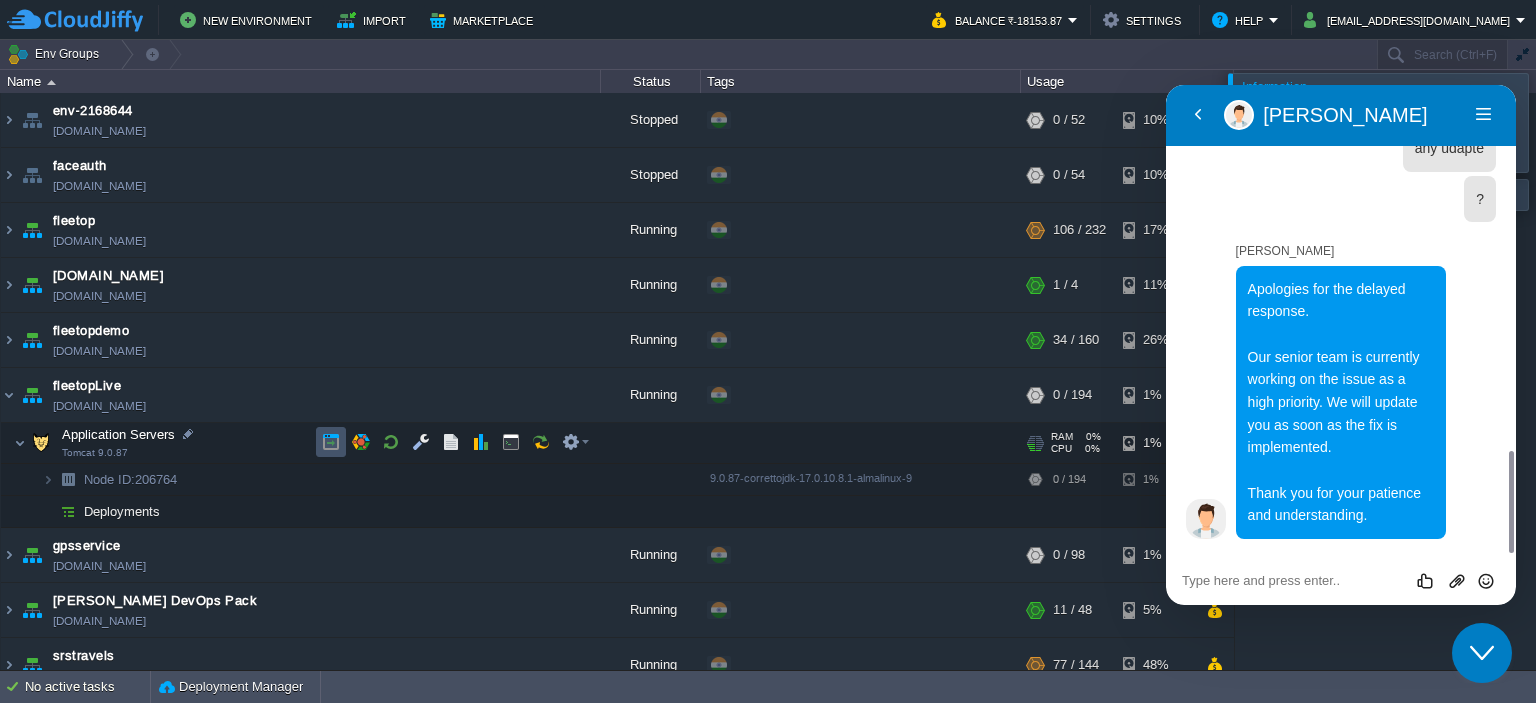 click at bounding box center [331, 442] 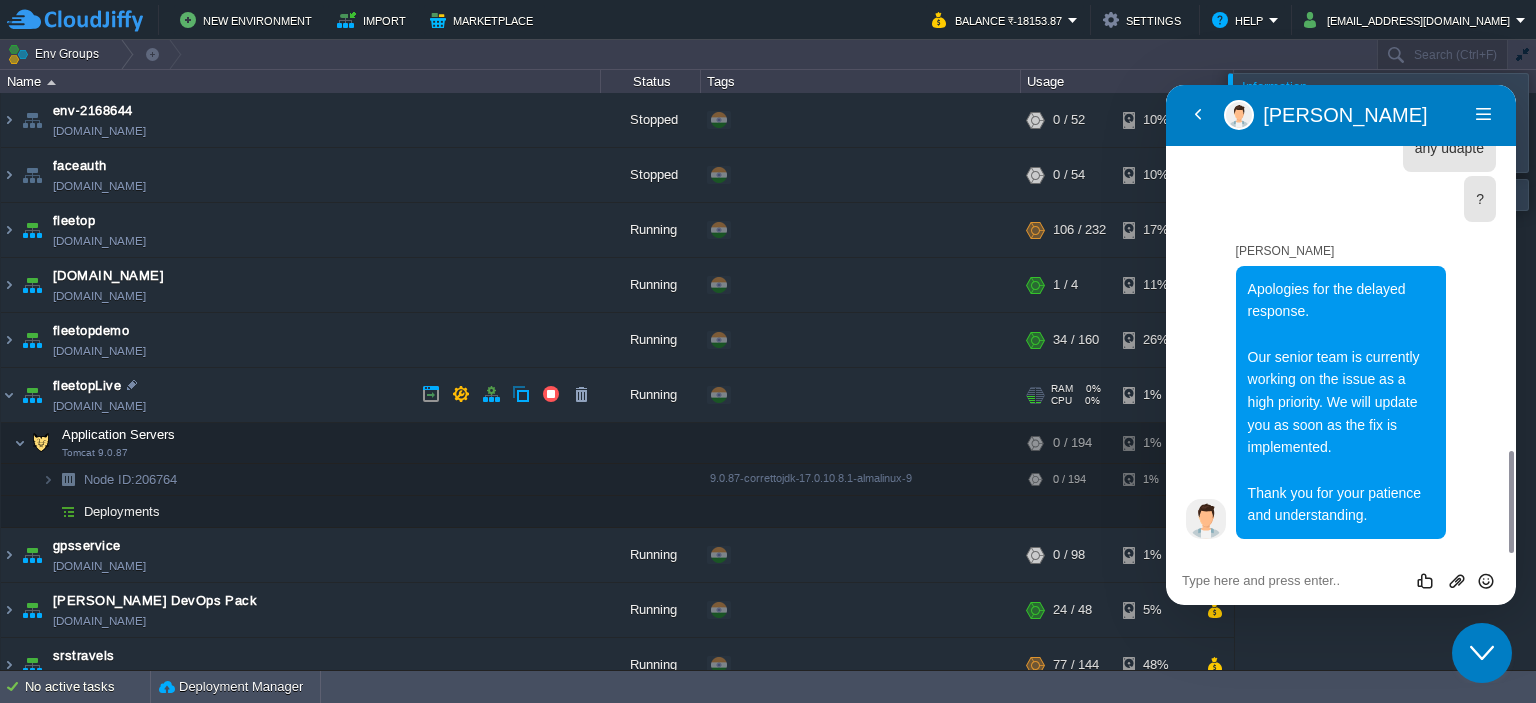 scroll, scrollTop: 75, scrollLeft: 0, axis: vertical 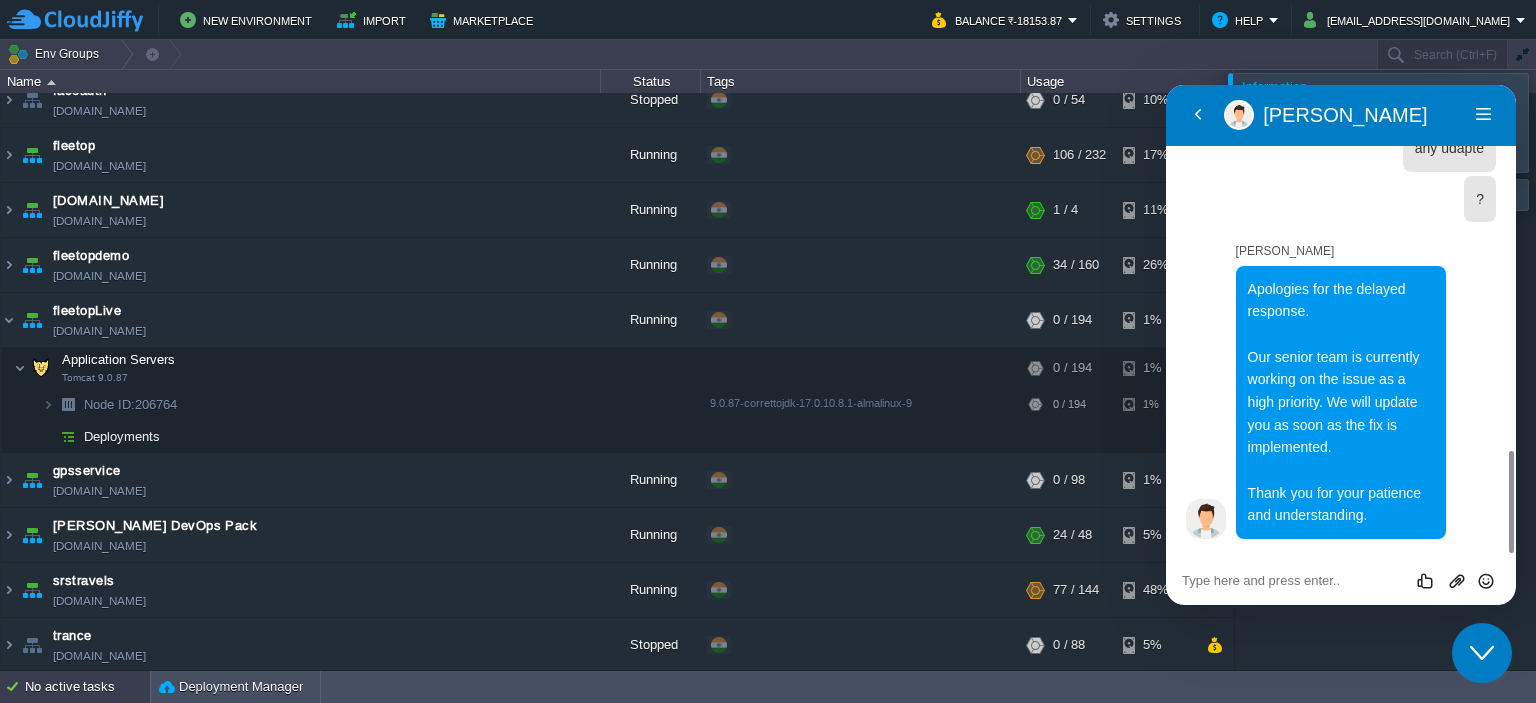 click on "No active tasks" at bounding box center (87, 687) 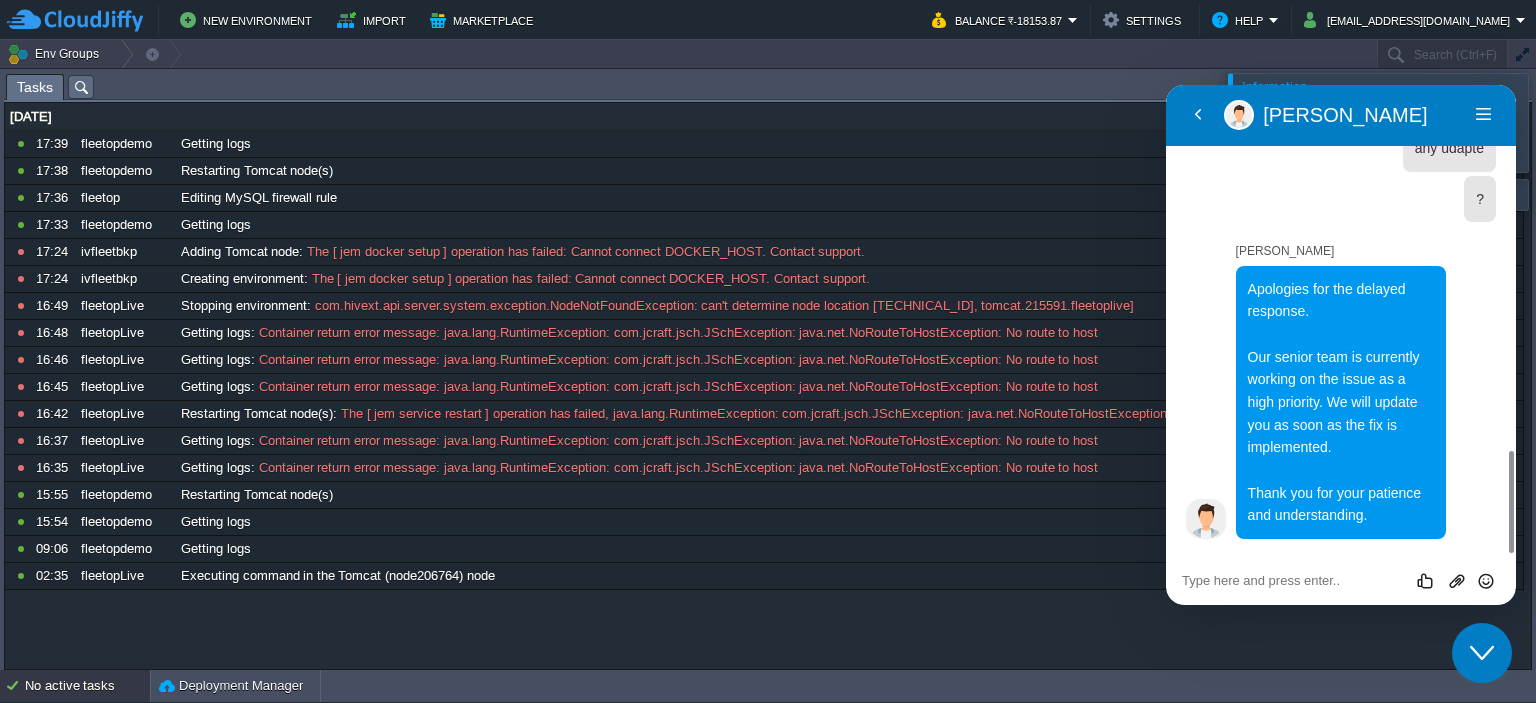 scroll, scrollTop: 68, scrollLeft: 0, axis: vertical 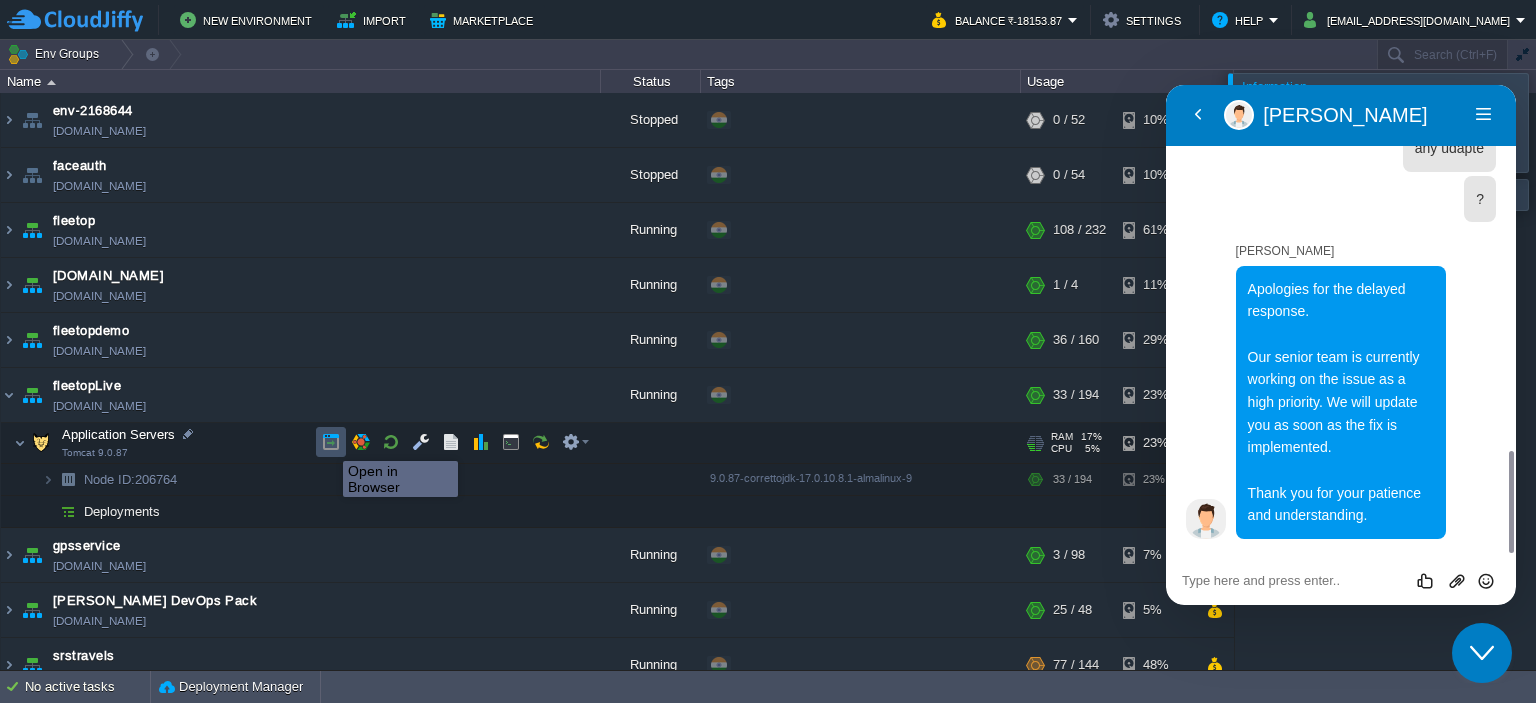 click at bounding box center (331, 442) 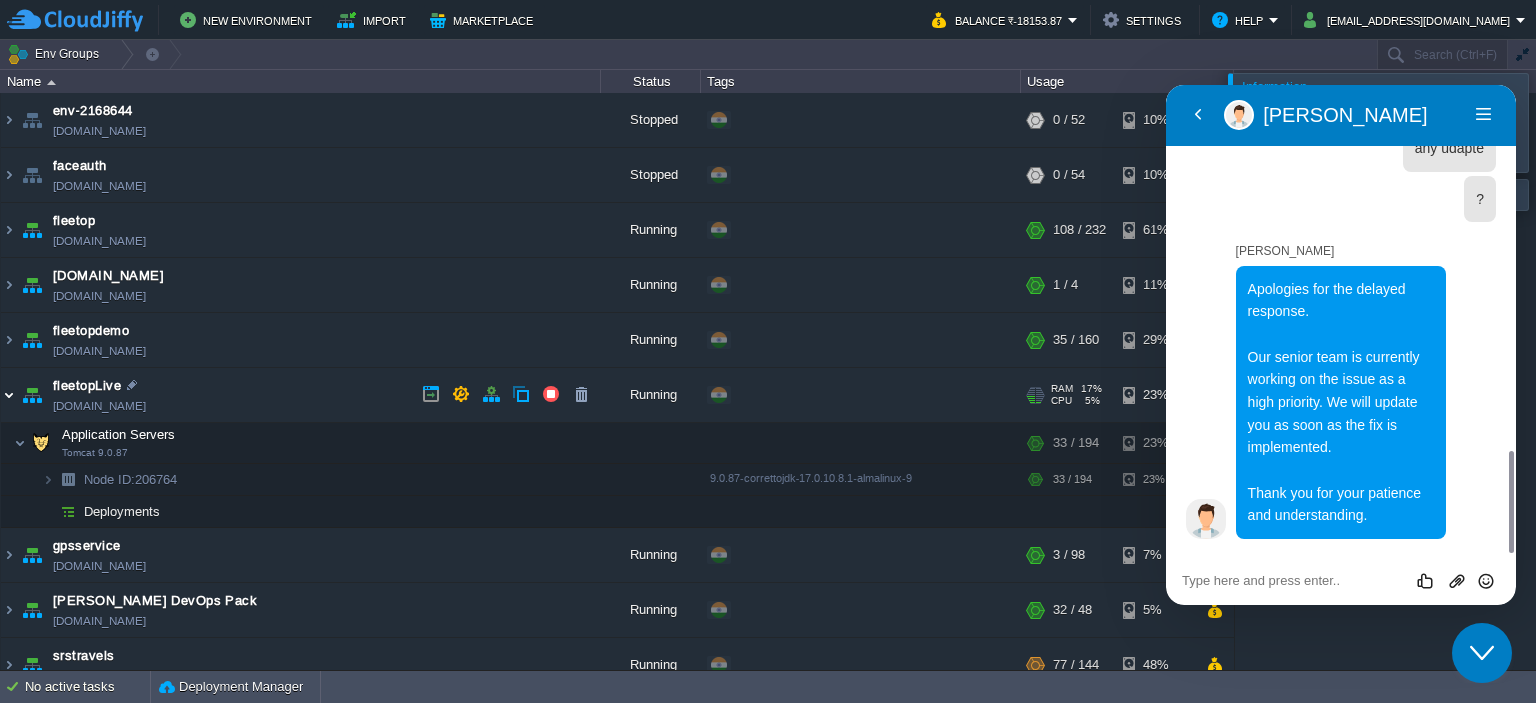 click at bounding box center (9, 395) 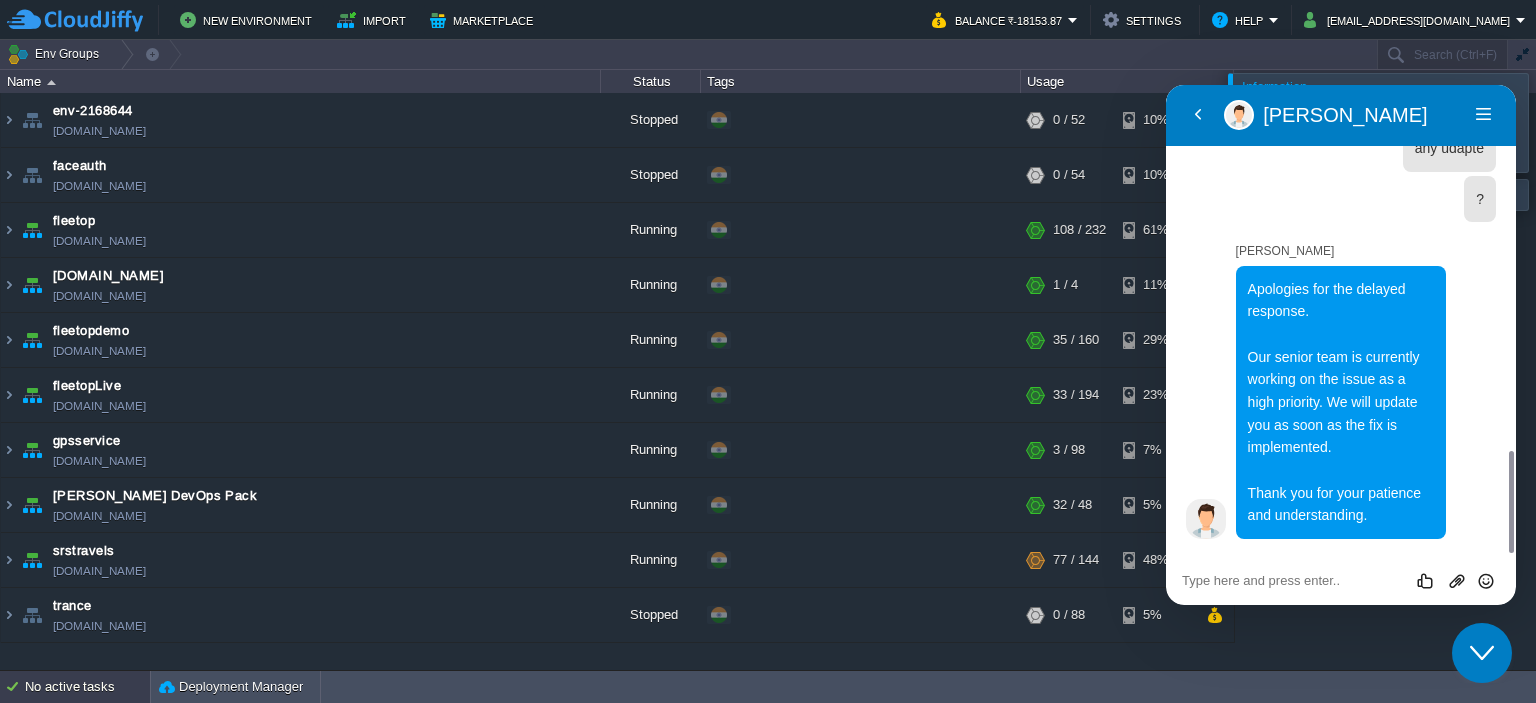 click on "No active tasks" at bounding box center [87, 687] 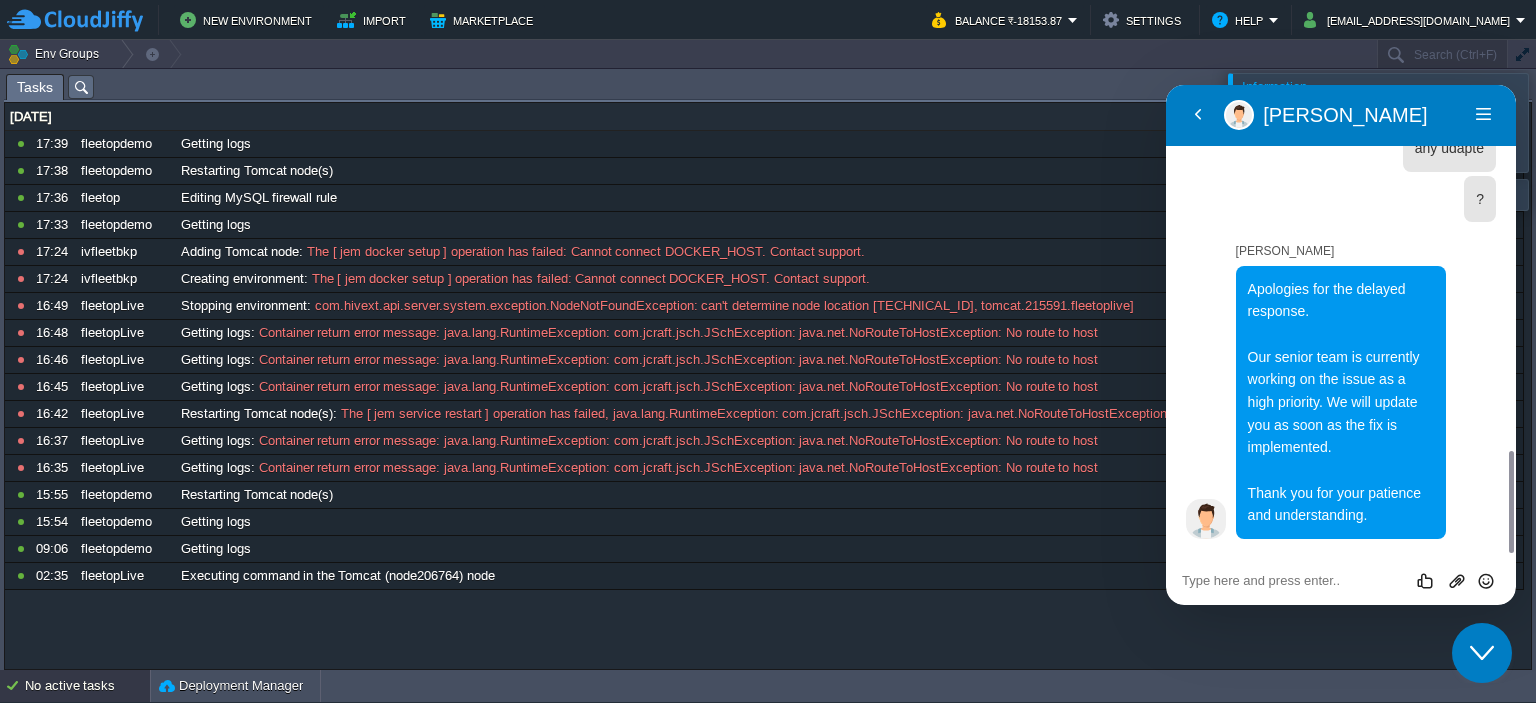click on "No active tasks" at bounding box center (87, 686) 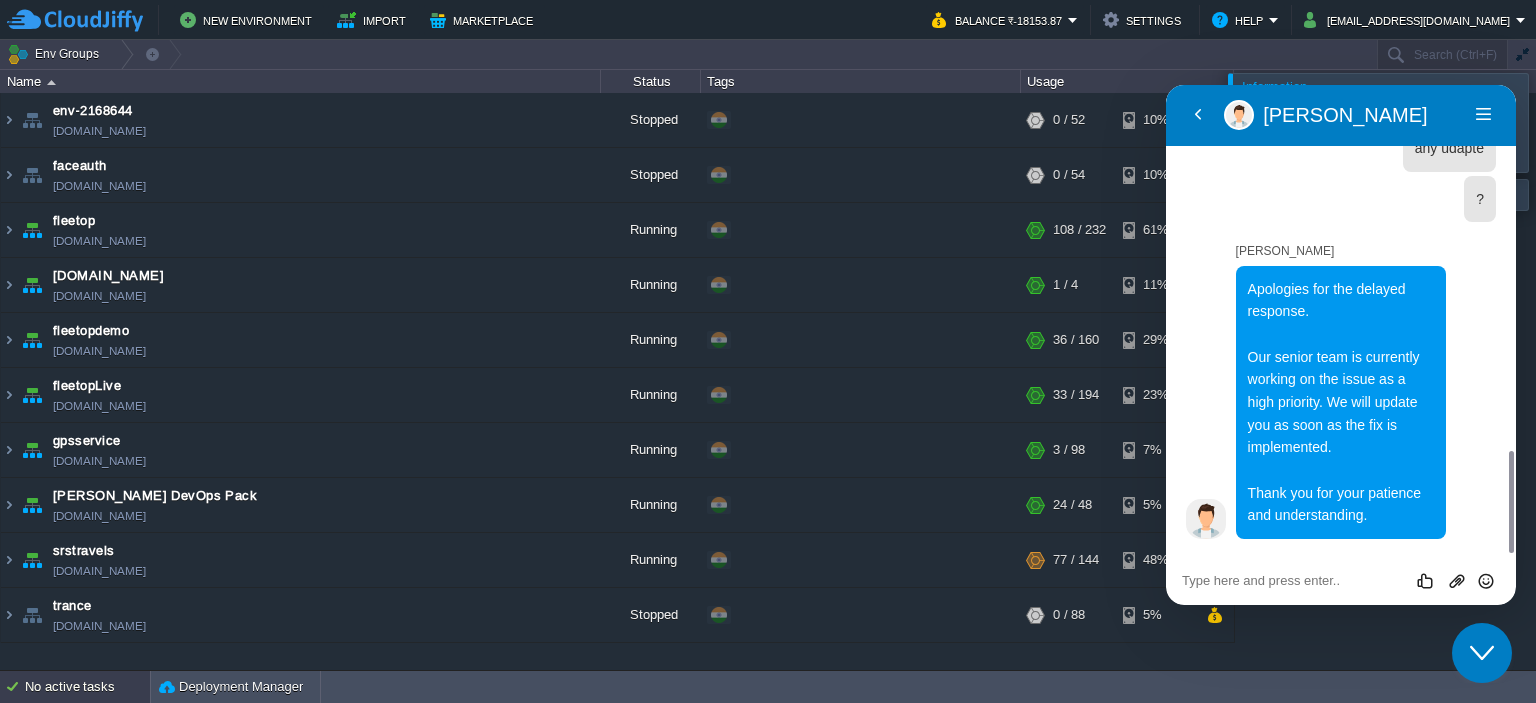 click on "No active tasks" at bounding box center (87, 687) 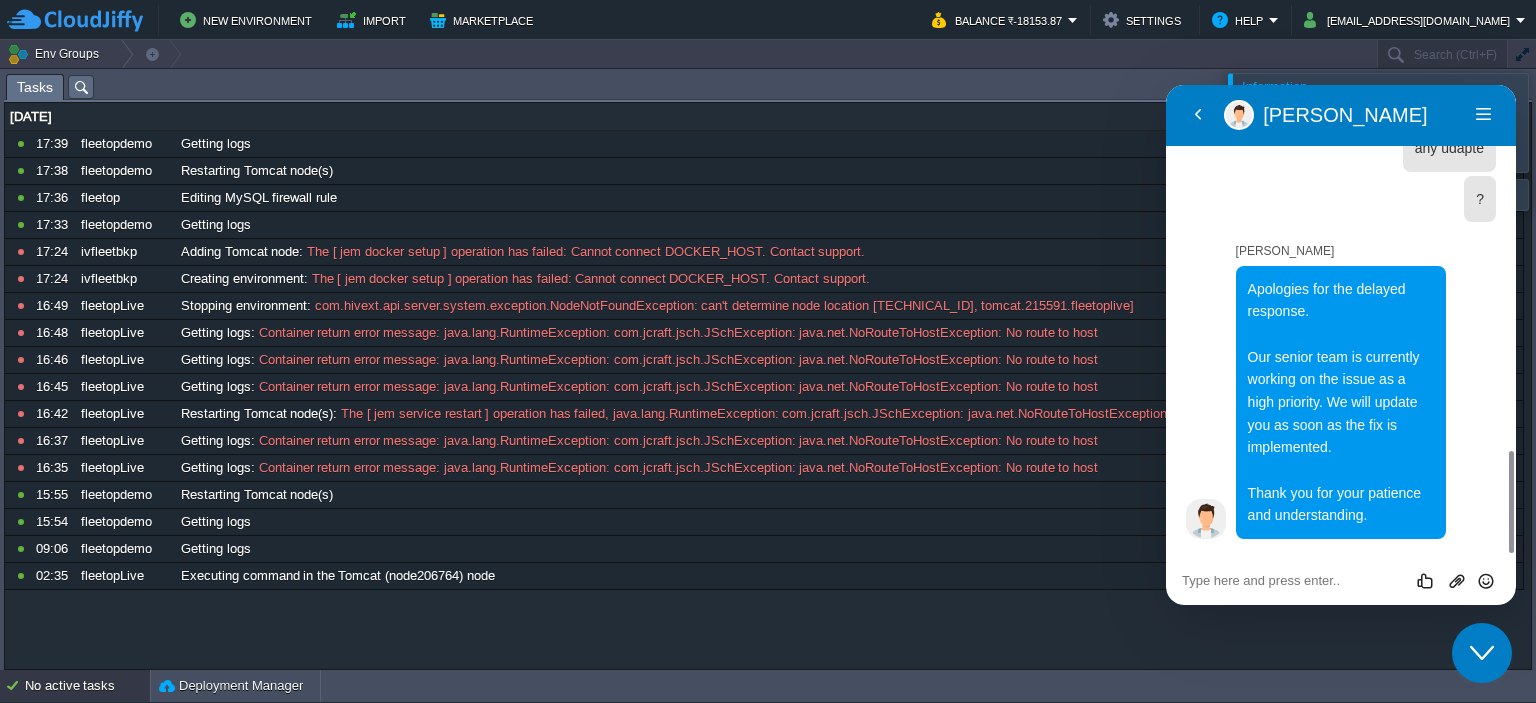 click on "No active tasks" at bounding box center [87, 686] 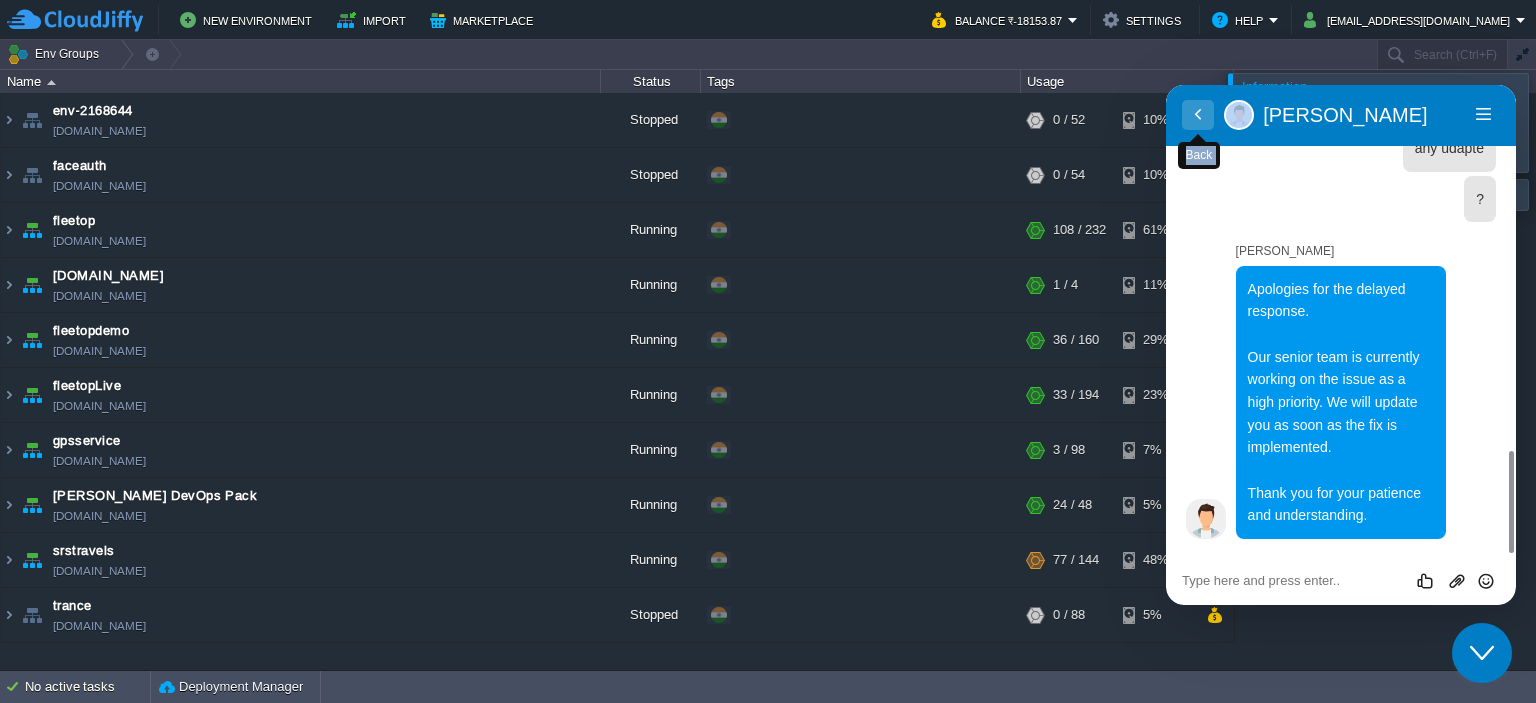drag, startPoint x: 1394, startPoint y: 101, endPoint x: 1204, endPoint y: 110, distance: 190.21304 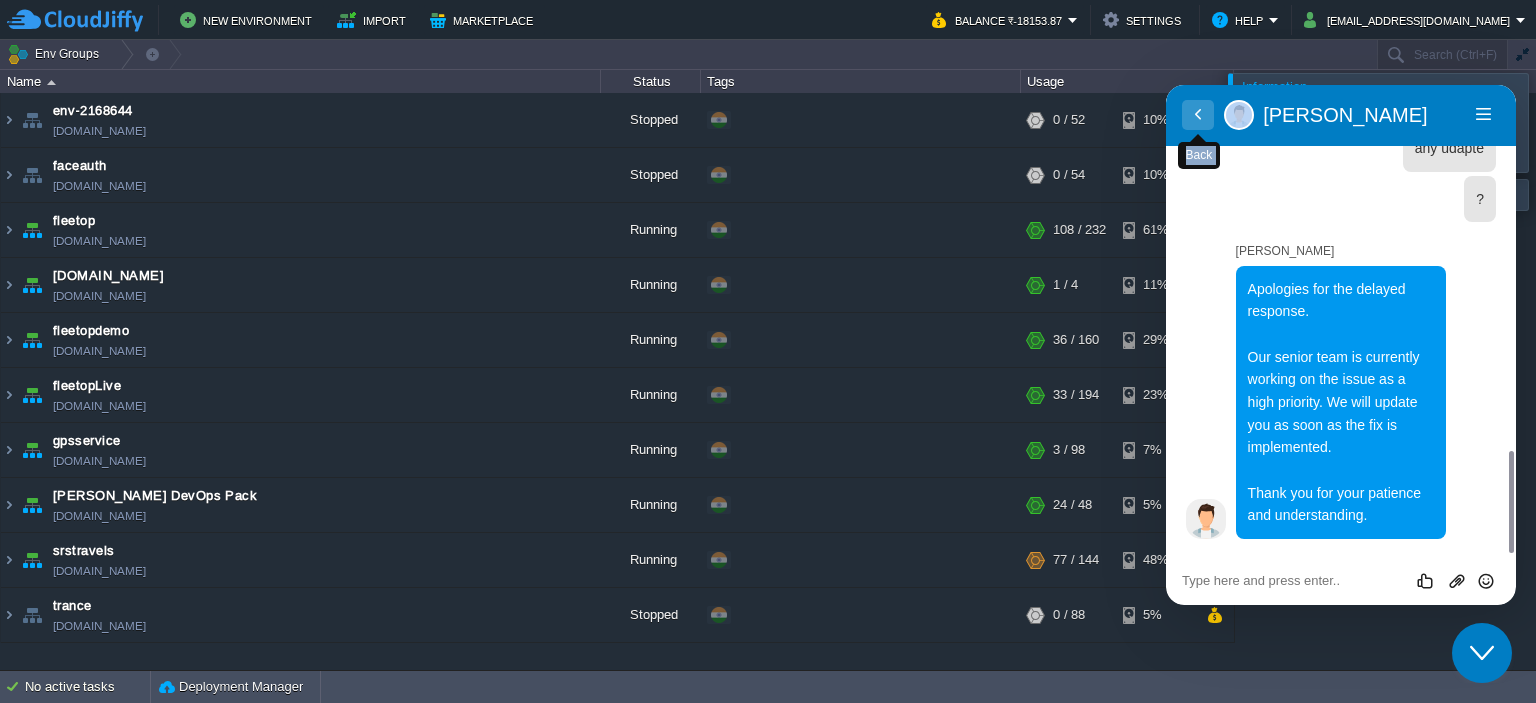 click on "Back" at bounding box center [1198, 115] 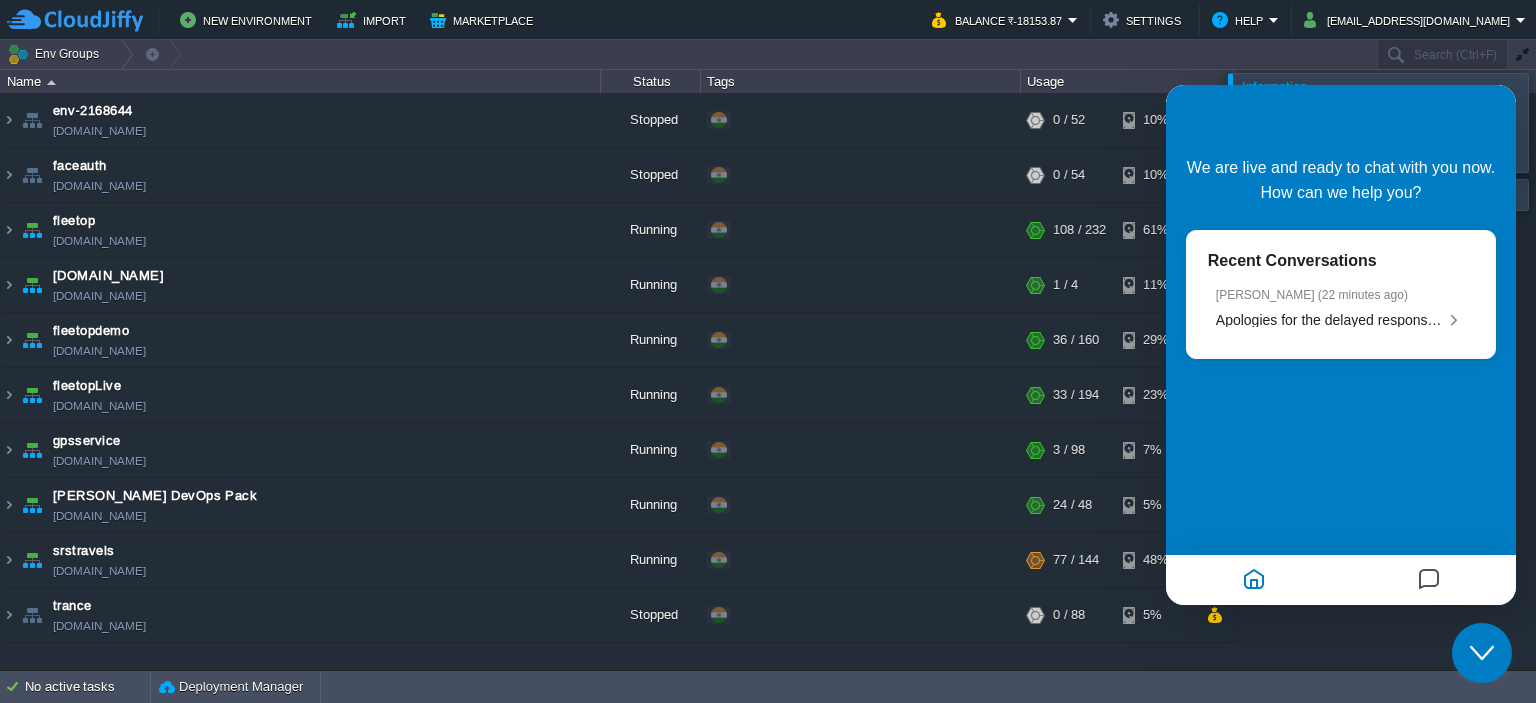 scroll, scrollTop: 1626, scrollLeft: 0, axis: vertical 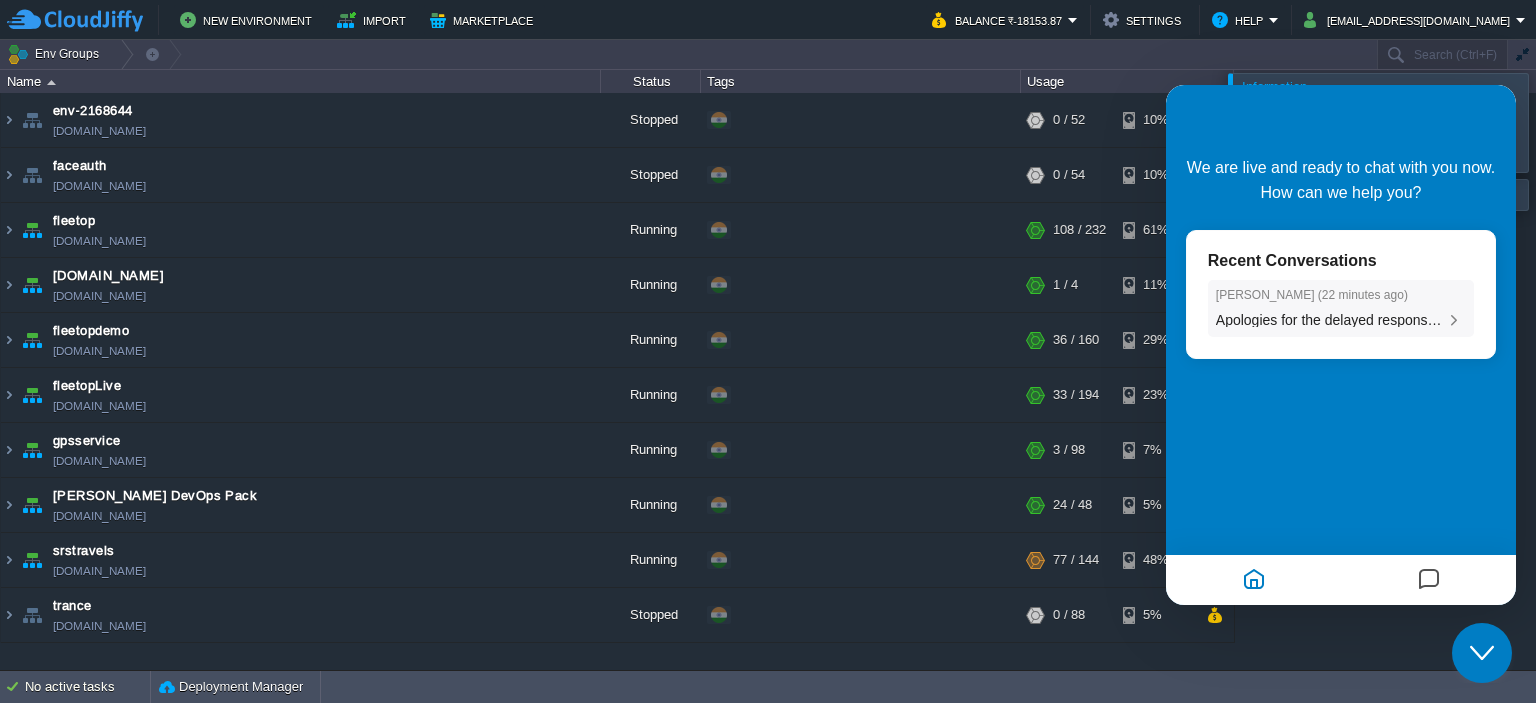 click on "Apologies for the delayed response.
Our senior team is currently working on the issue as a high priority. We will update you as soon as the fix is implemented.
Thank you for your patience and understanding." at bounding box center [1341, 320] 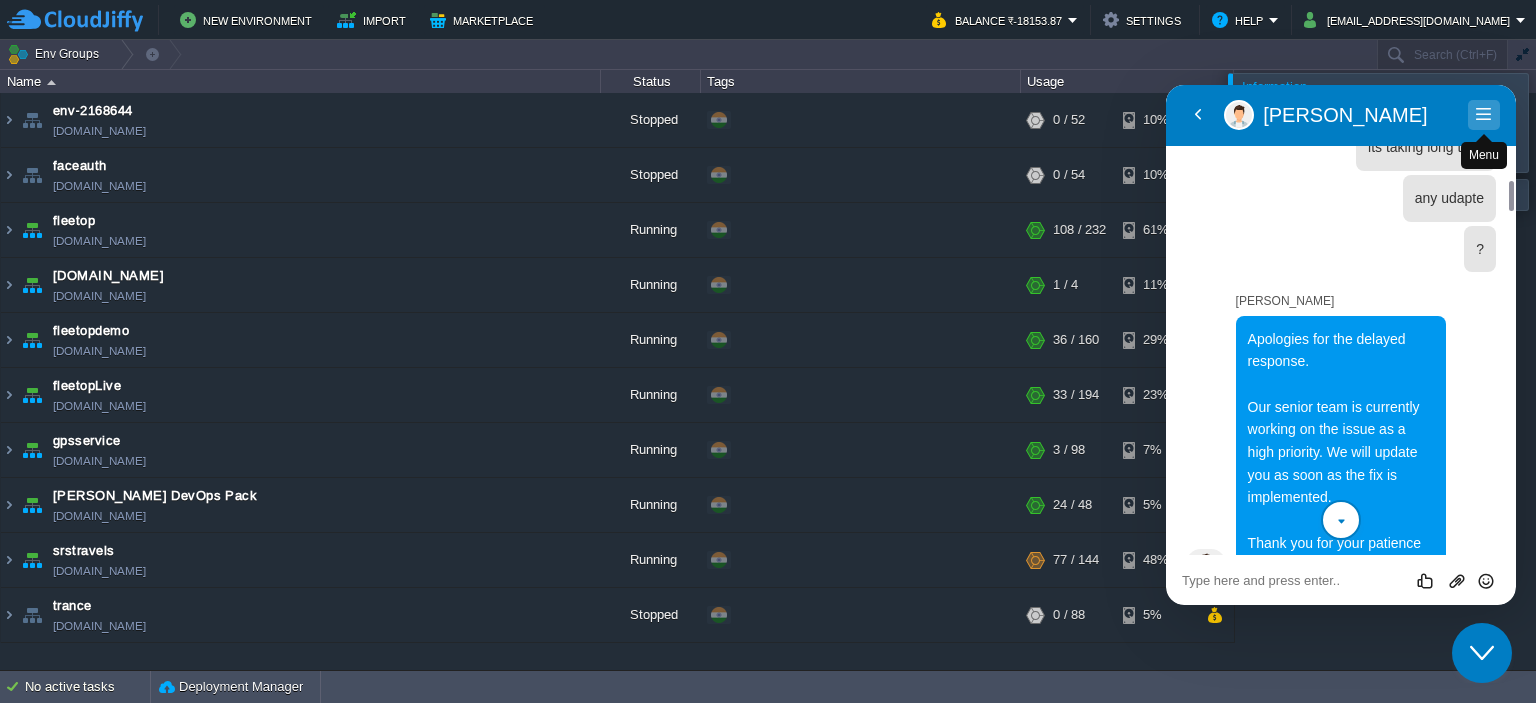 click at bounding box center [1484, 134] 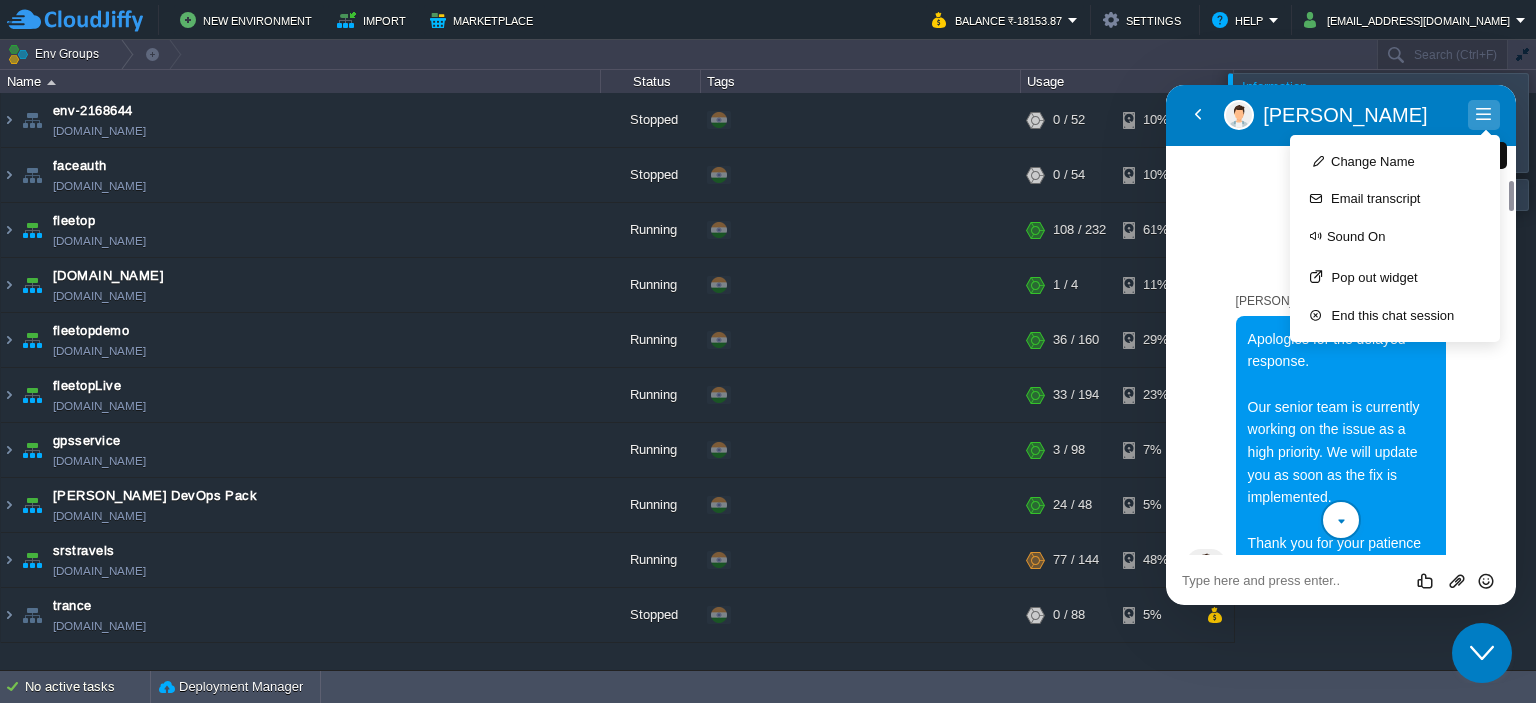 click on "Change Name   Email transcript   Sound On  Pop out widget   End this chat session" at bounding box center (1395, 238) 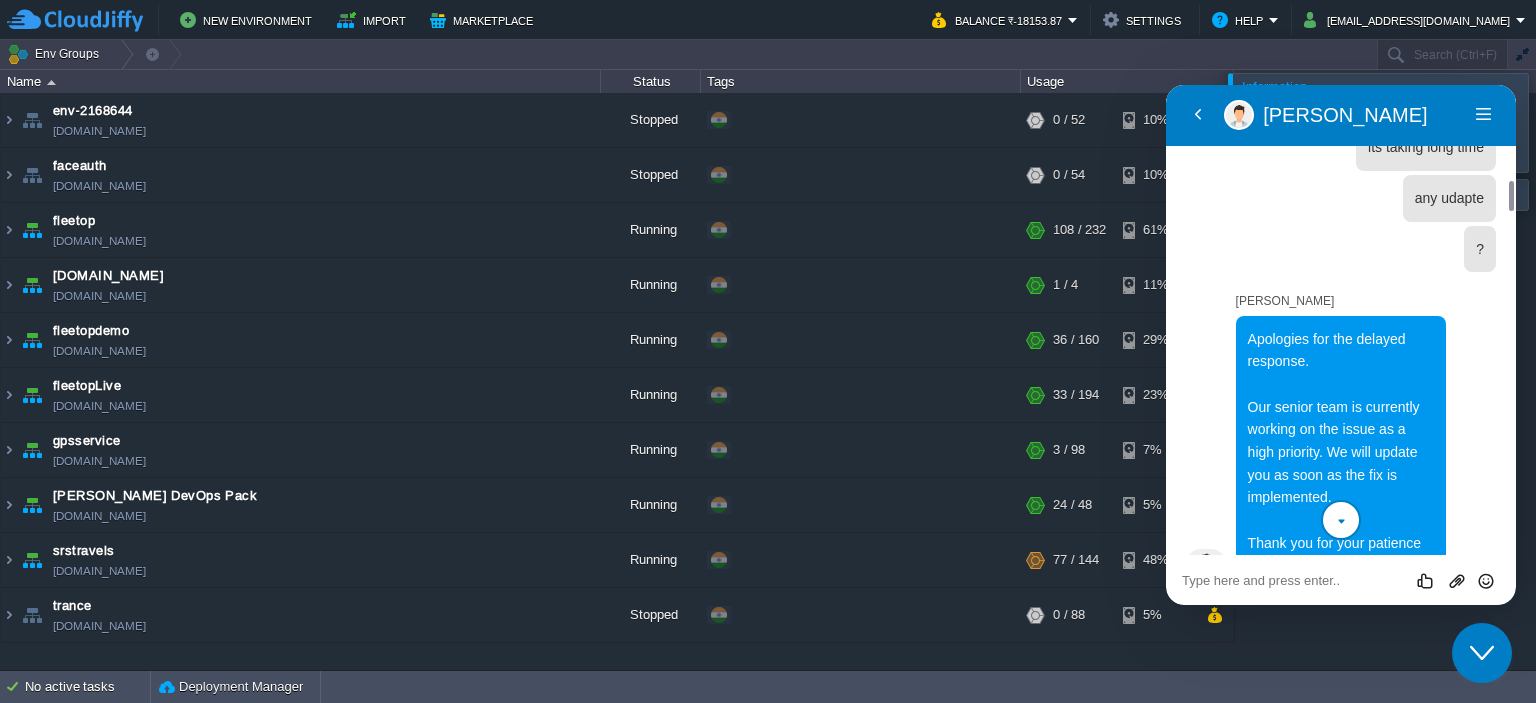 click on "Close Chat This icon closes the chat window." at bounding box center (1482, 653) 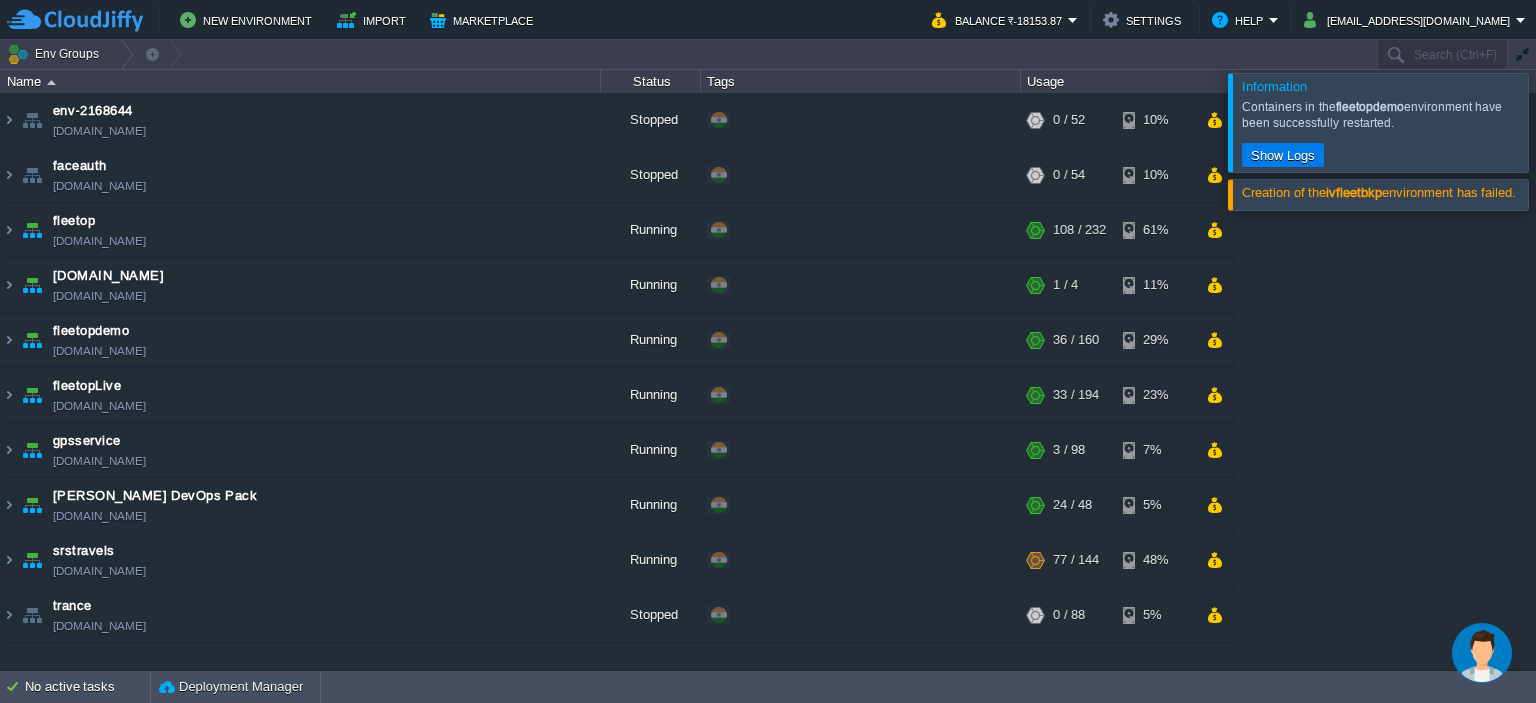 click at bounding box center [1482, 653] 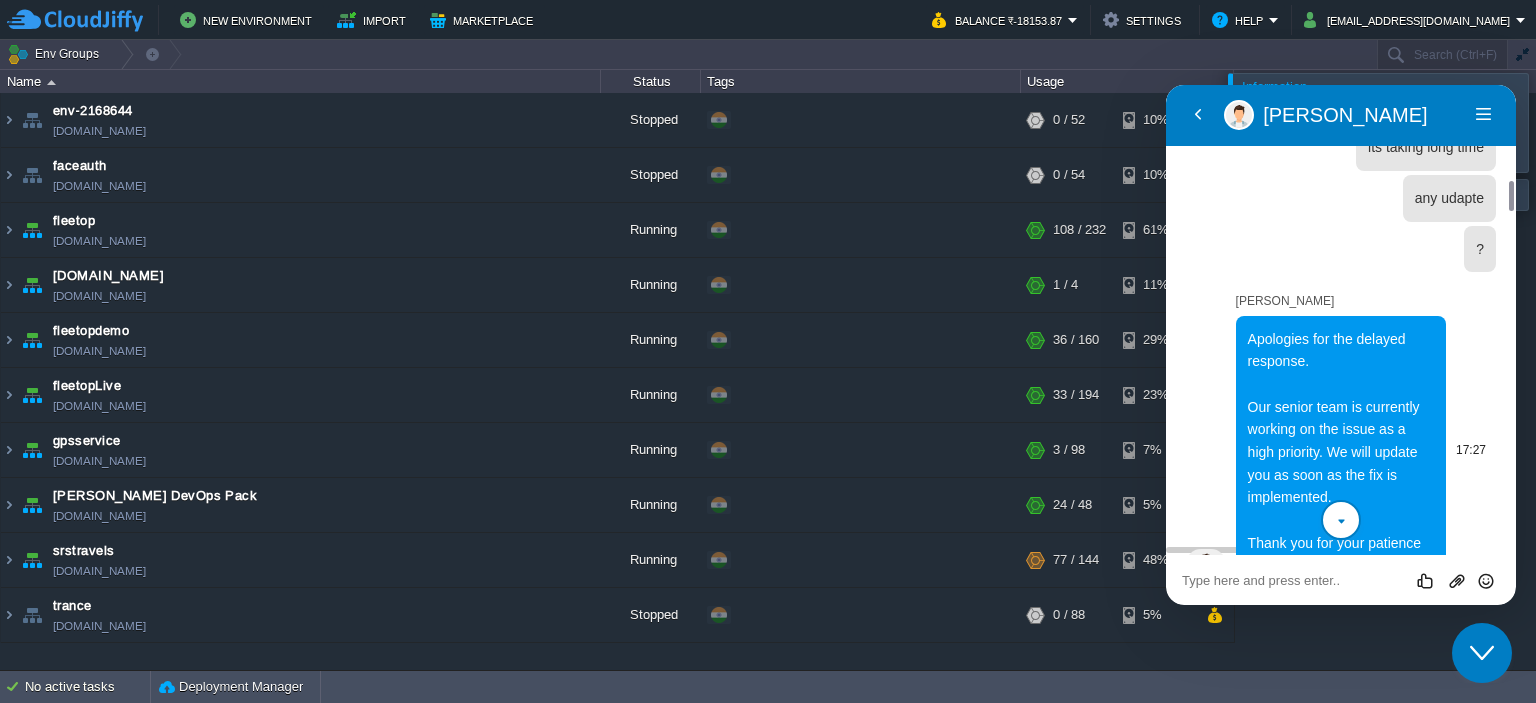 scroll, scrollTop: 1676, scrollLeft: 0, axis: vertical 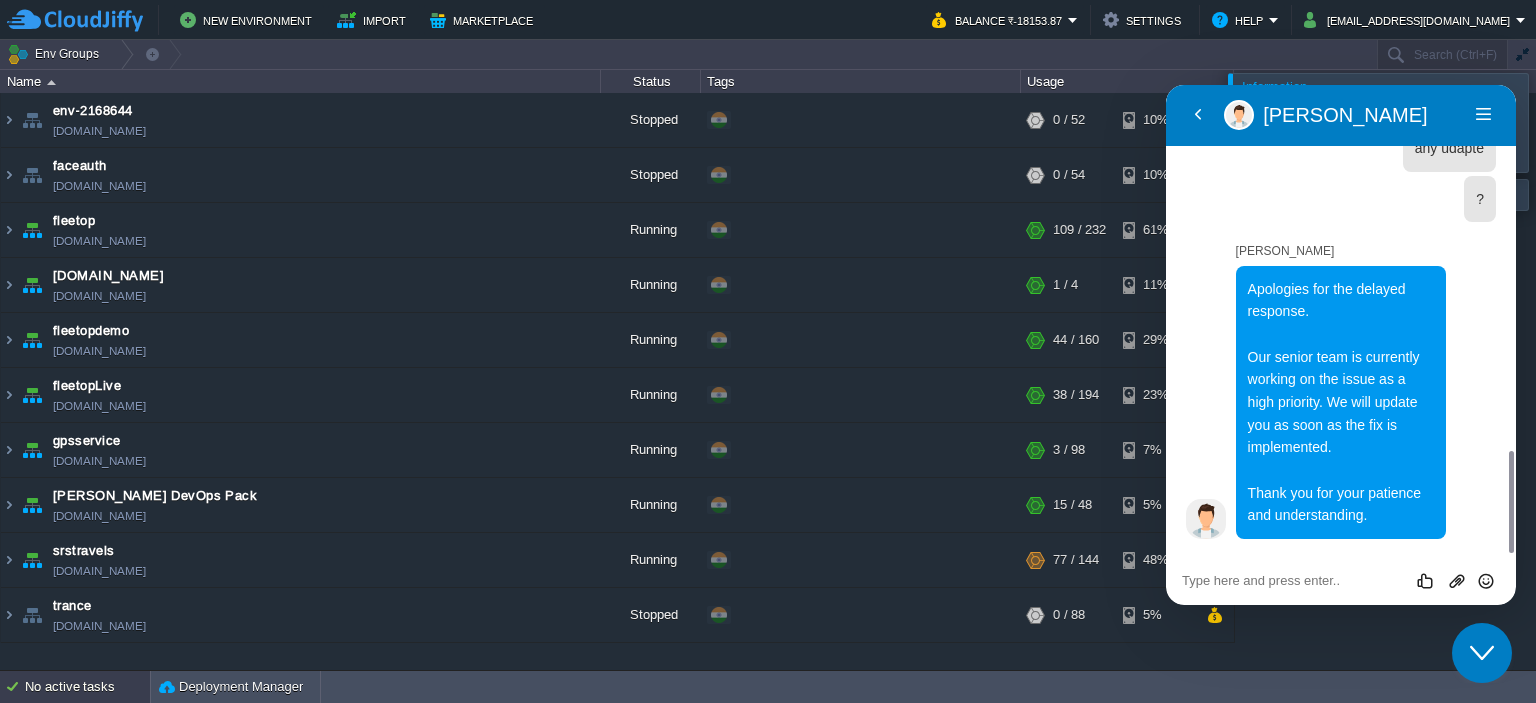 click on "No active tasks" at bounding box center [87, 687] 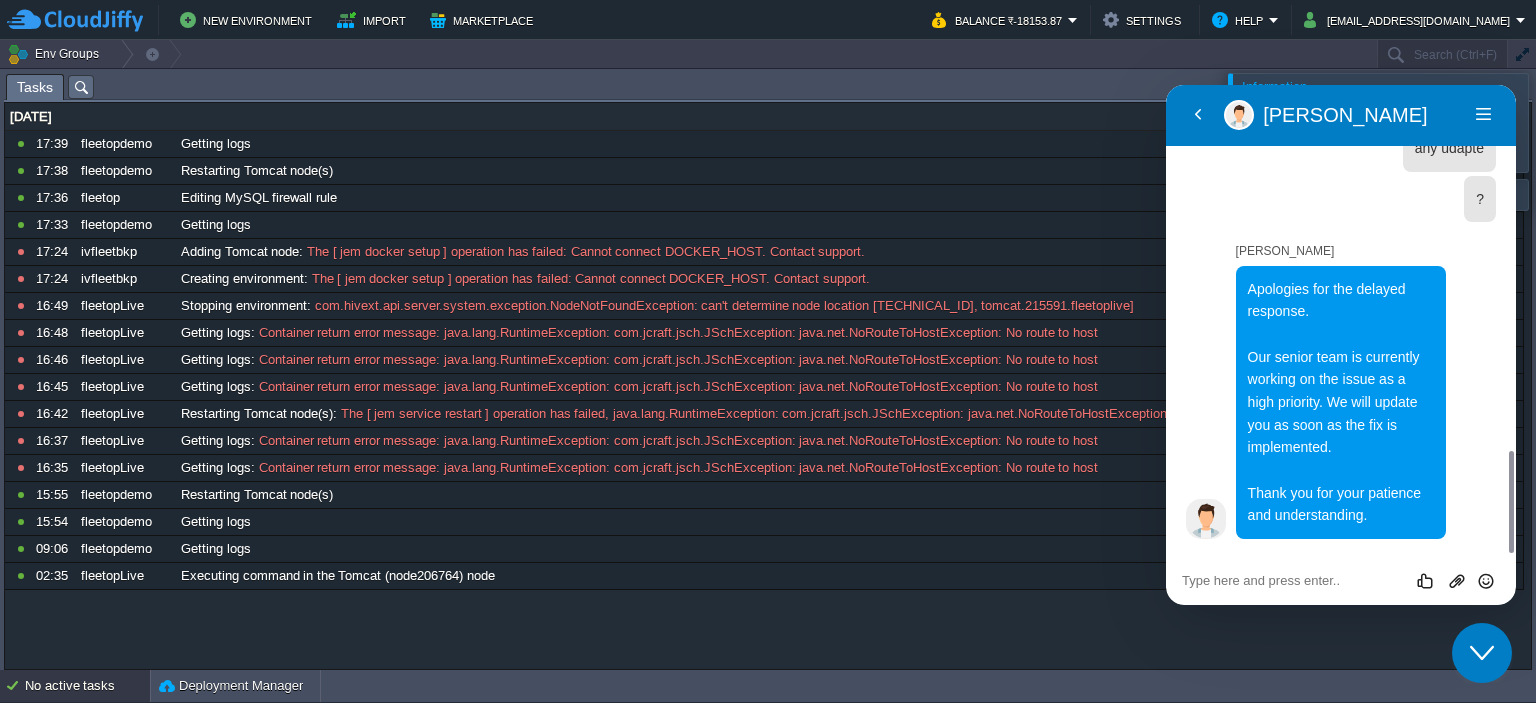 click on "No active tasks" at bounding box center (87, 686) 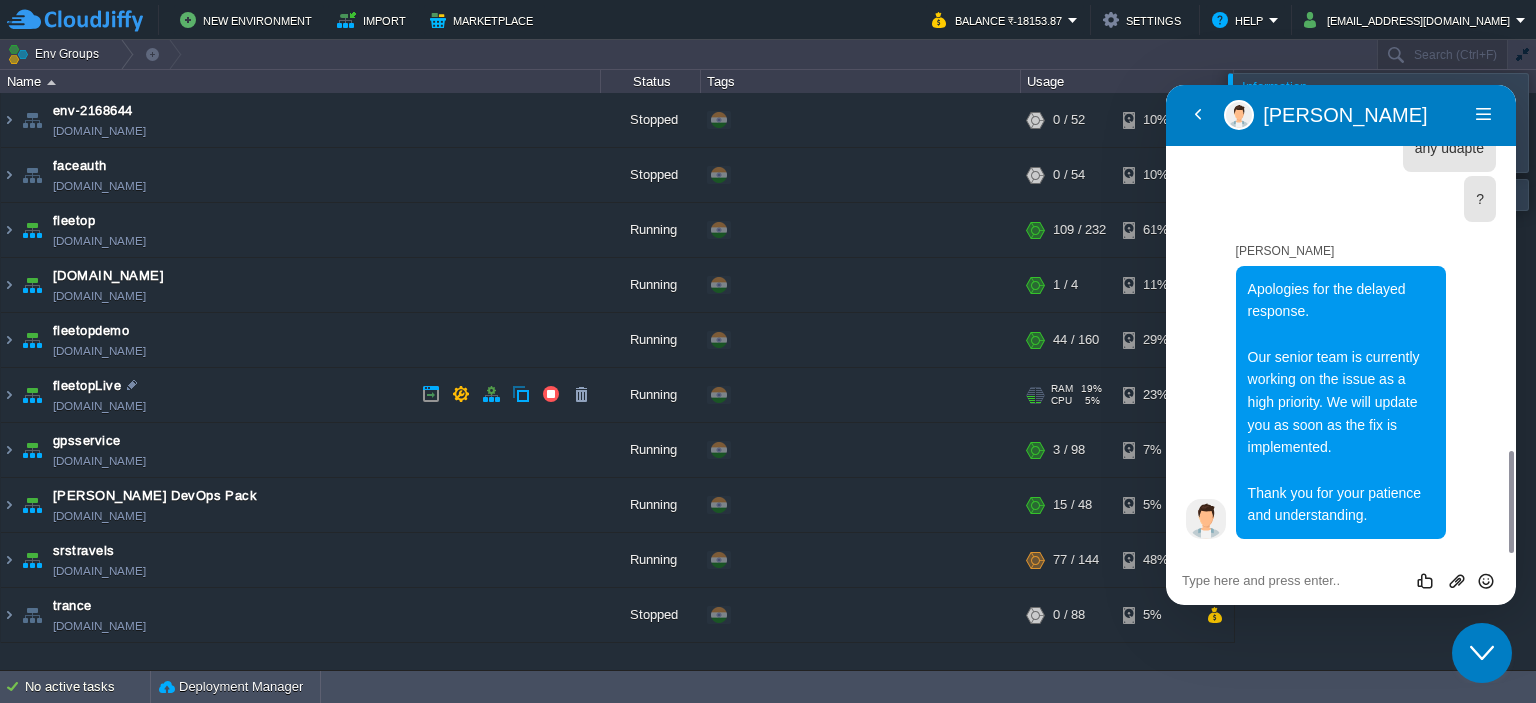 click at bounding box center (32, 395) 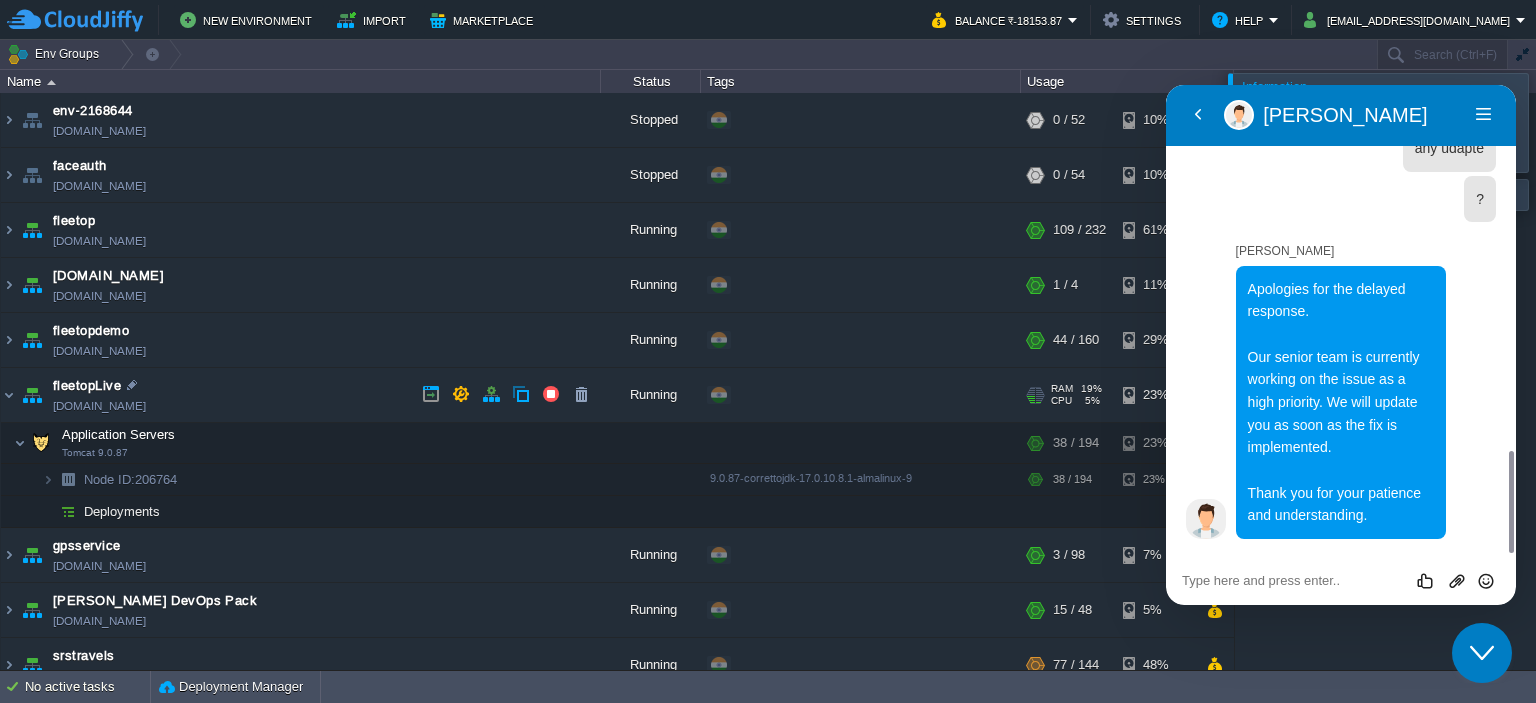 click at bounding box center (32, 395) 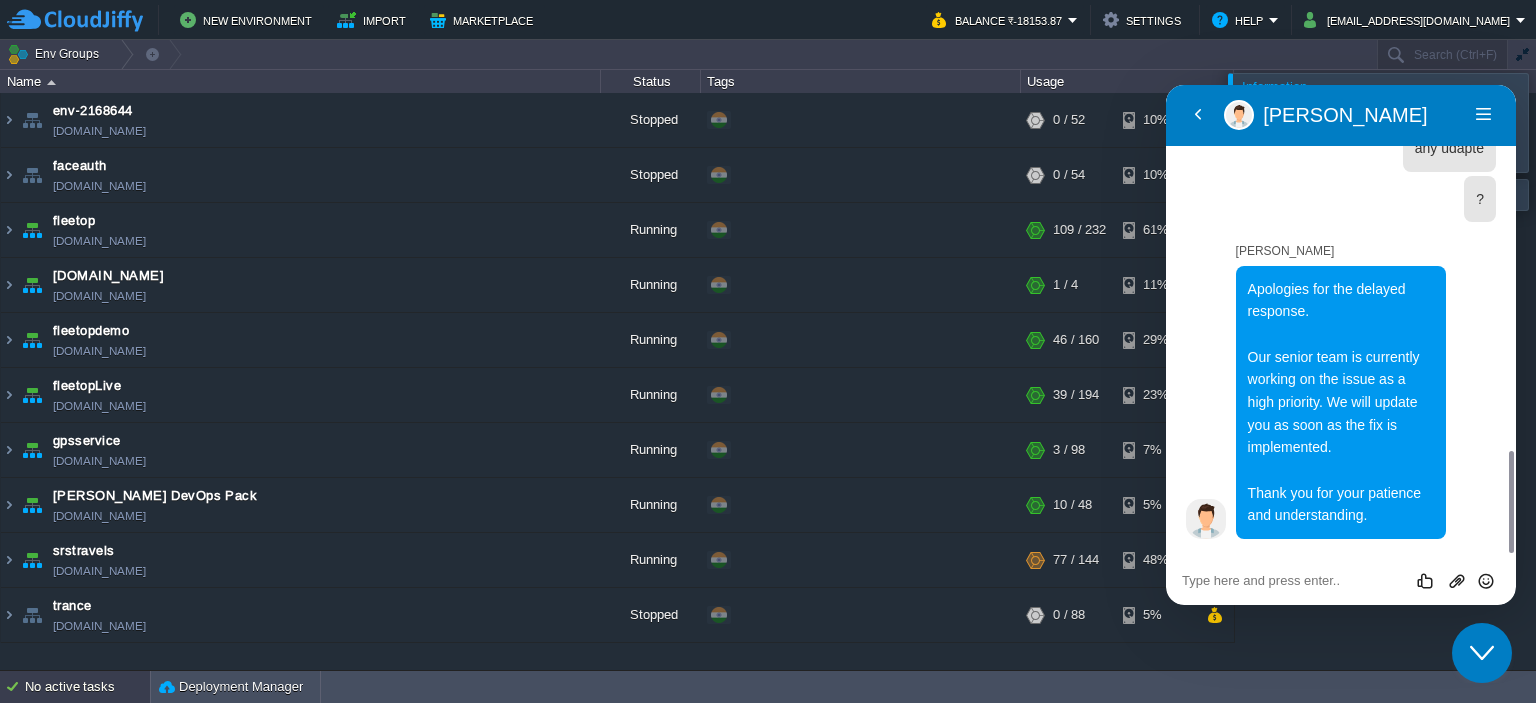 click on "No active tasks" at bounding box center (87, 687) 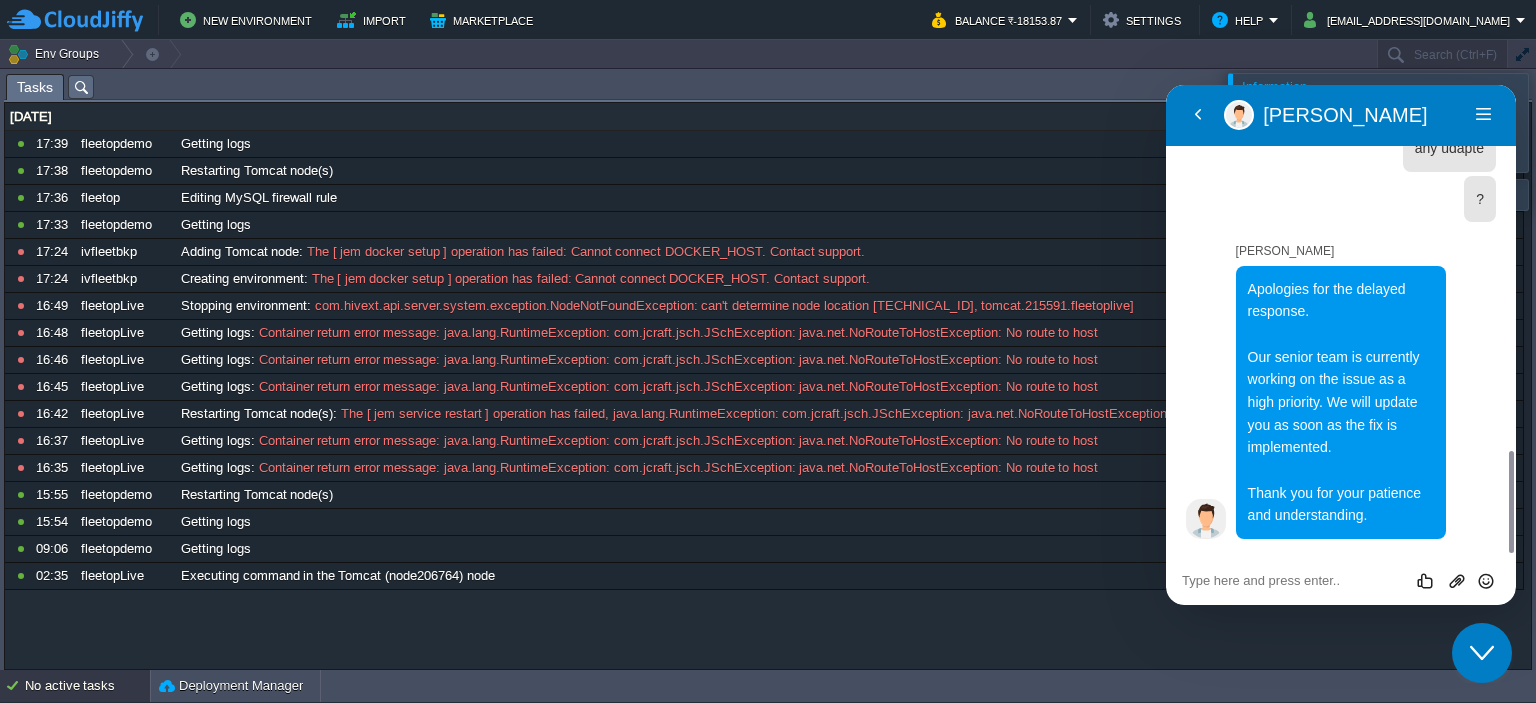 click on "No active tasks" at bounding box center (87, 686) 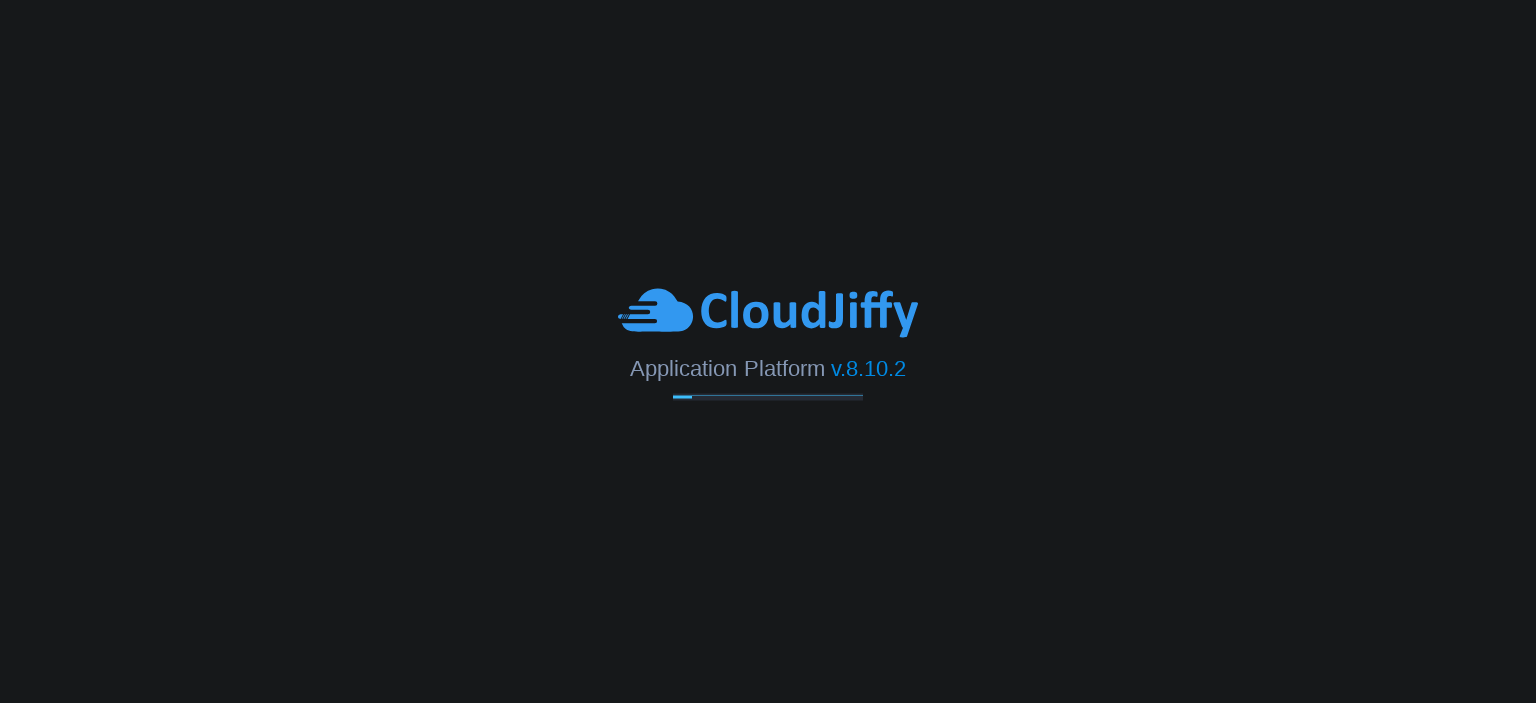 scroll, scrollTop: 0, scrollLeft: 0, axis: both 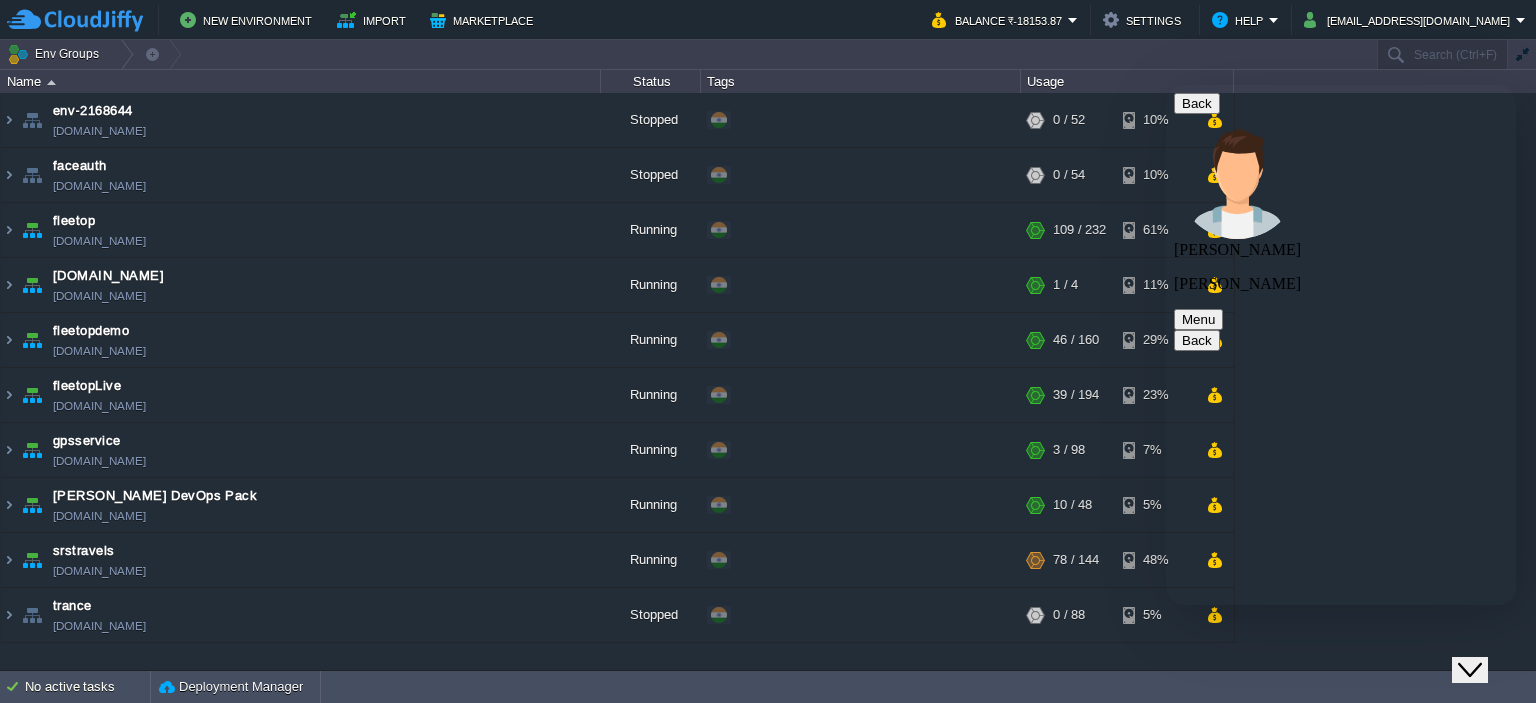 click on "Close Chat This icon closes the chat window." 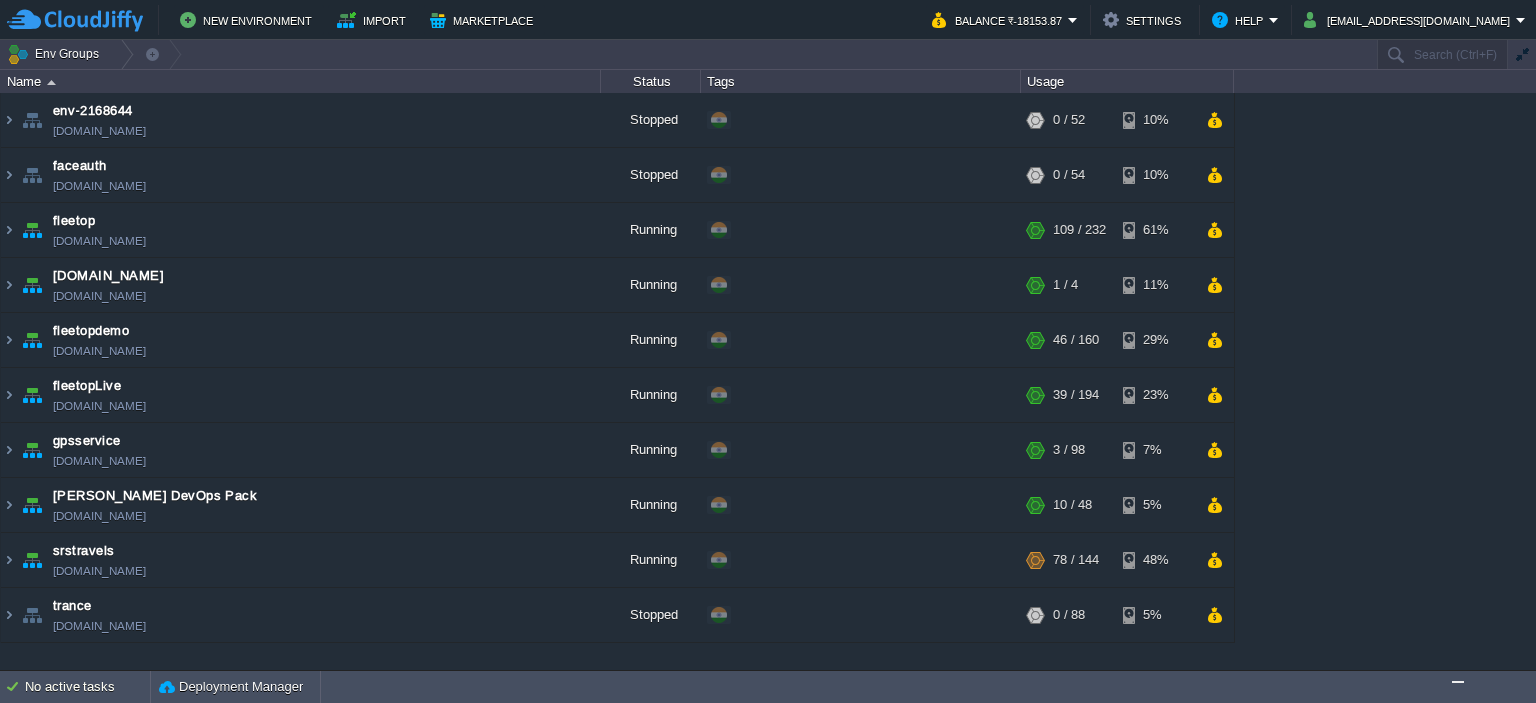click at bounding box center (1458, 682) 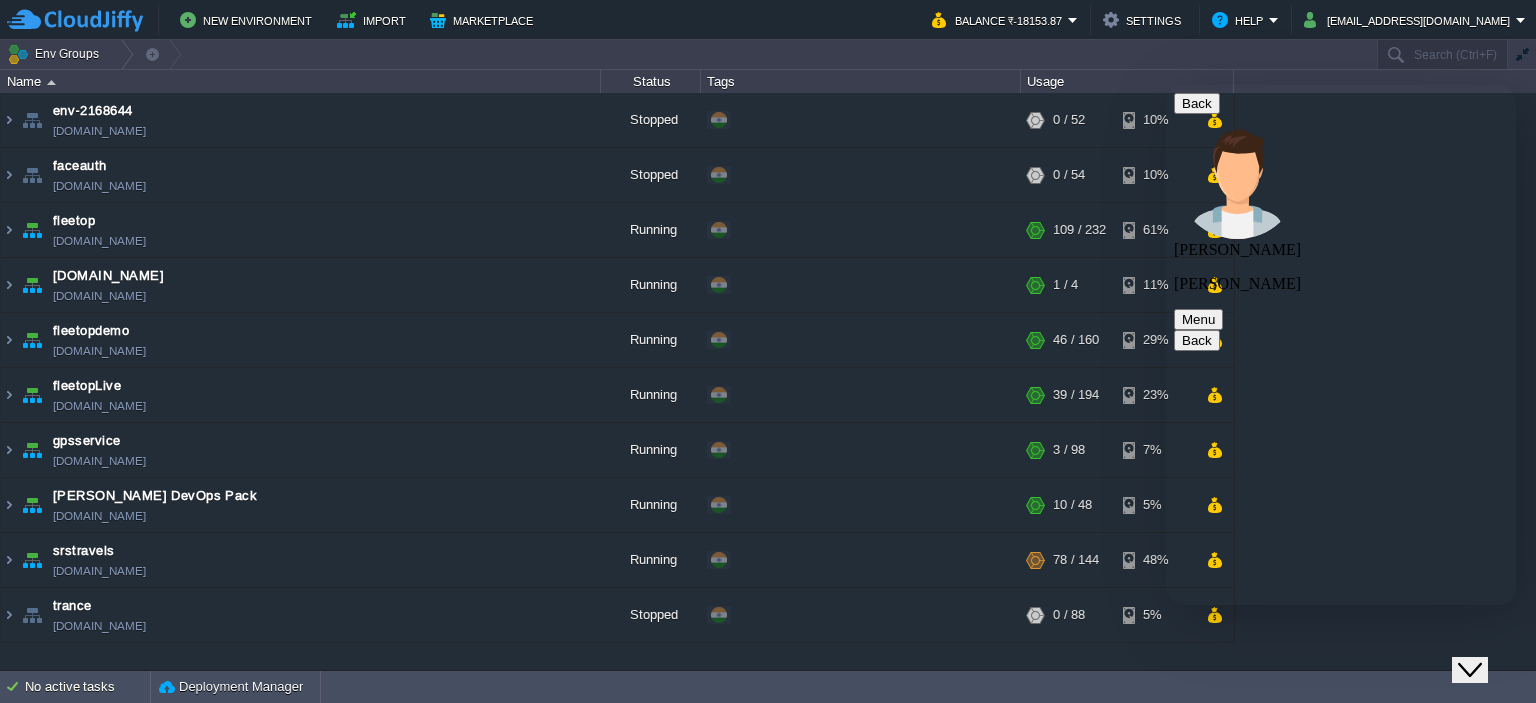 scroll, scrollTop: 1351, scrollLeft: 0, axis: vertical 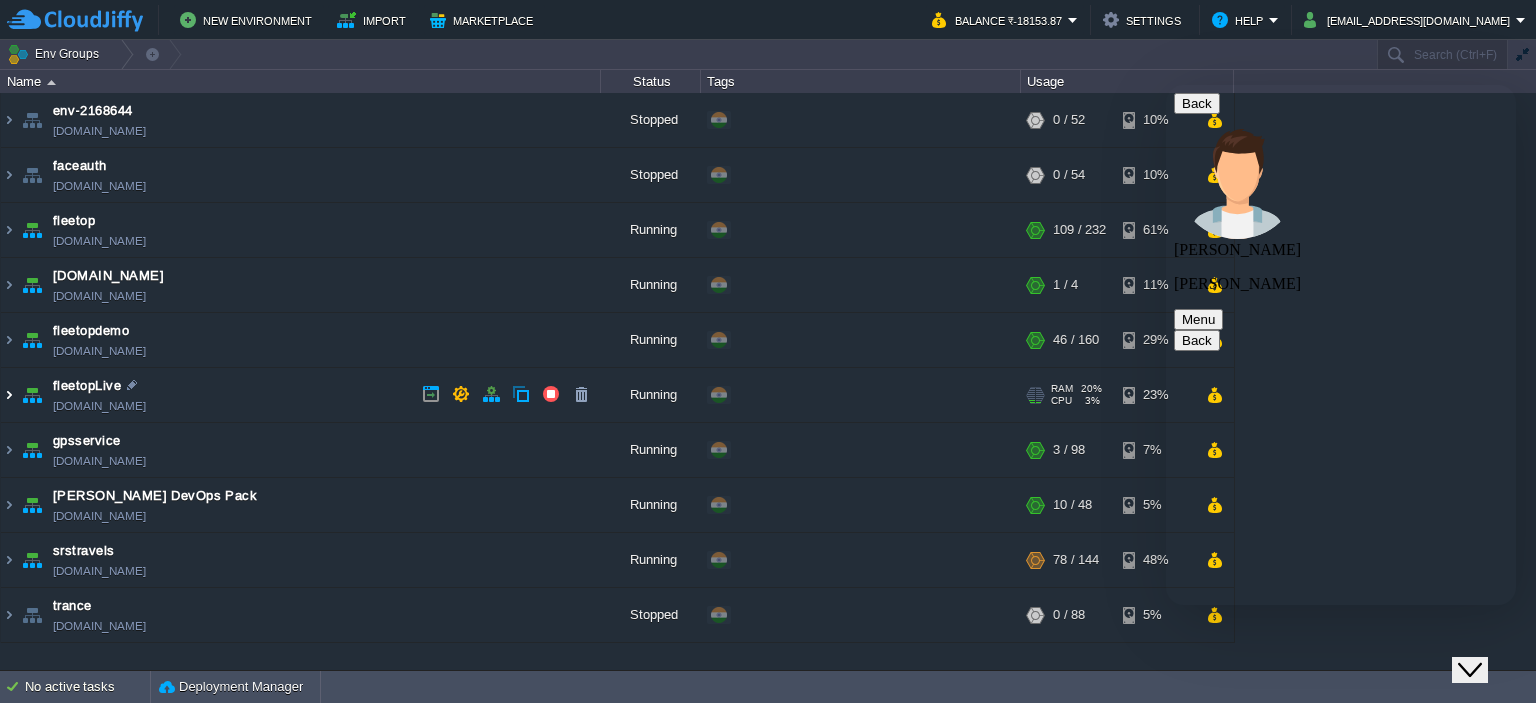 click at bounding box center (9, 395) 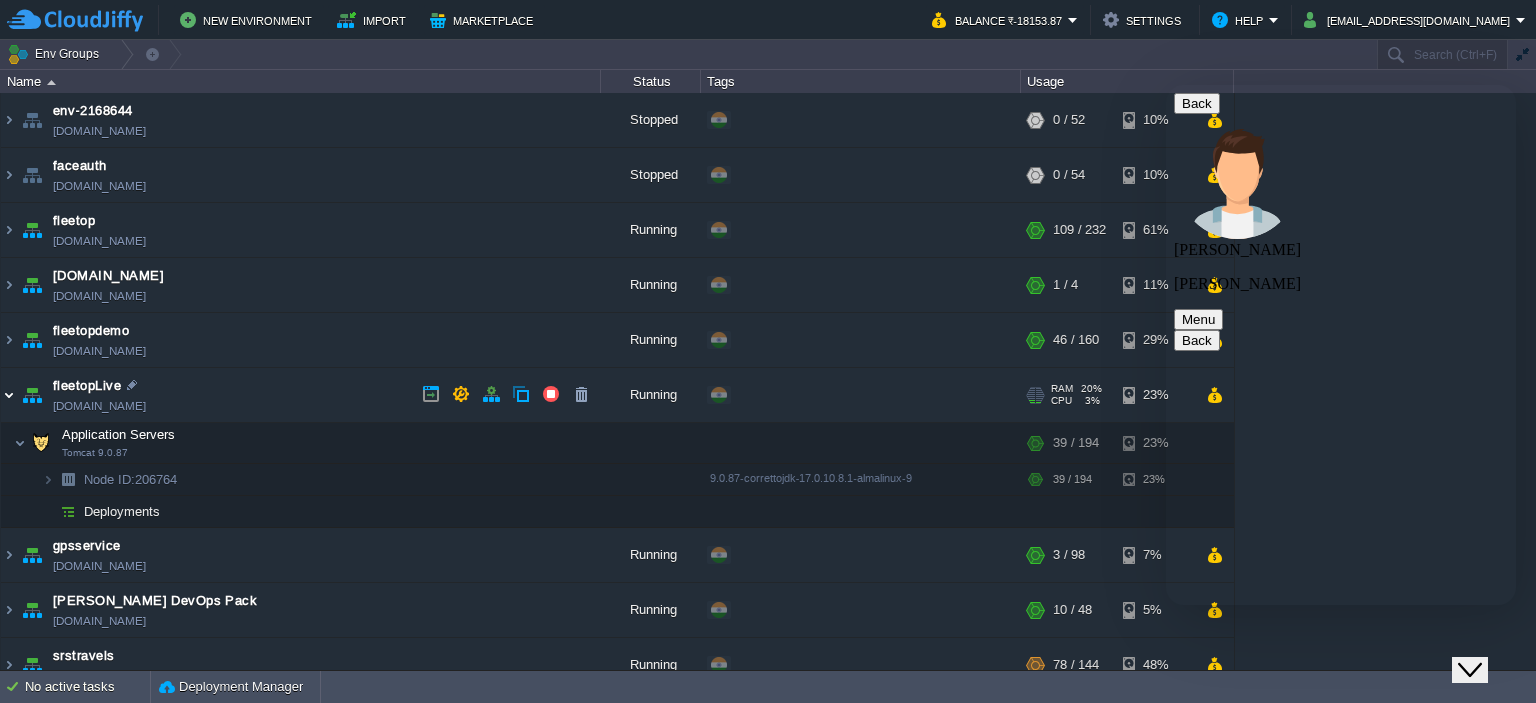 click at bounding box center [9, 395] 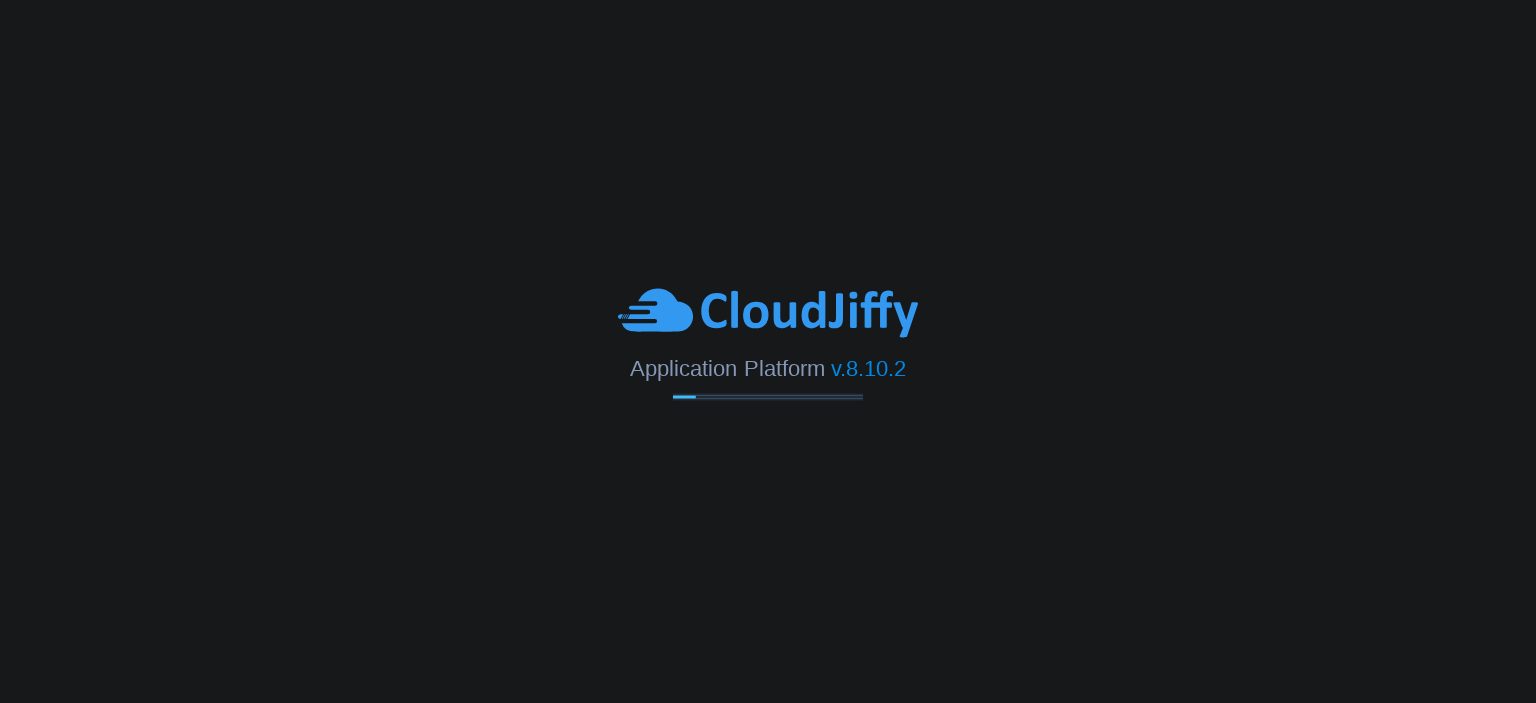 scroll, scrollTop: 0, scrollLeft: 0, axis: both 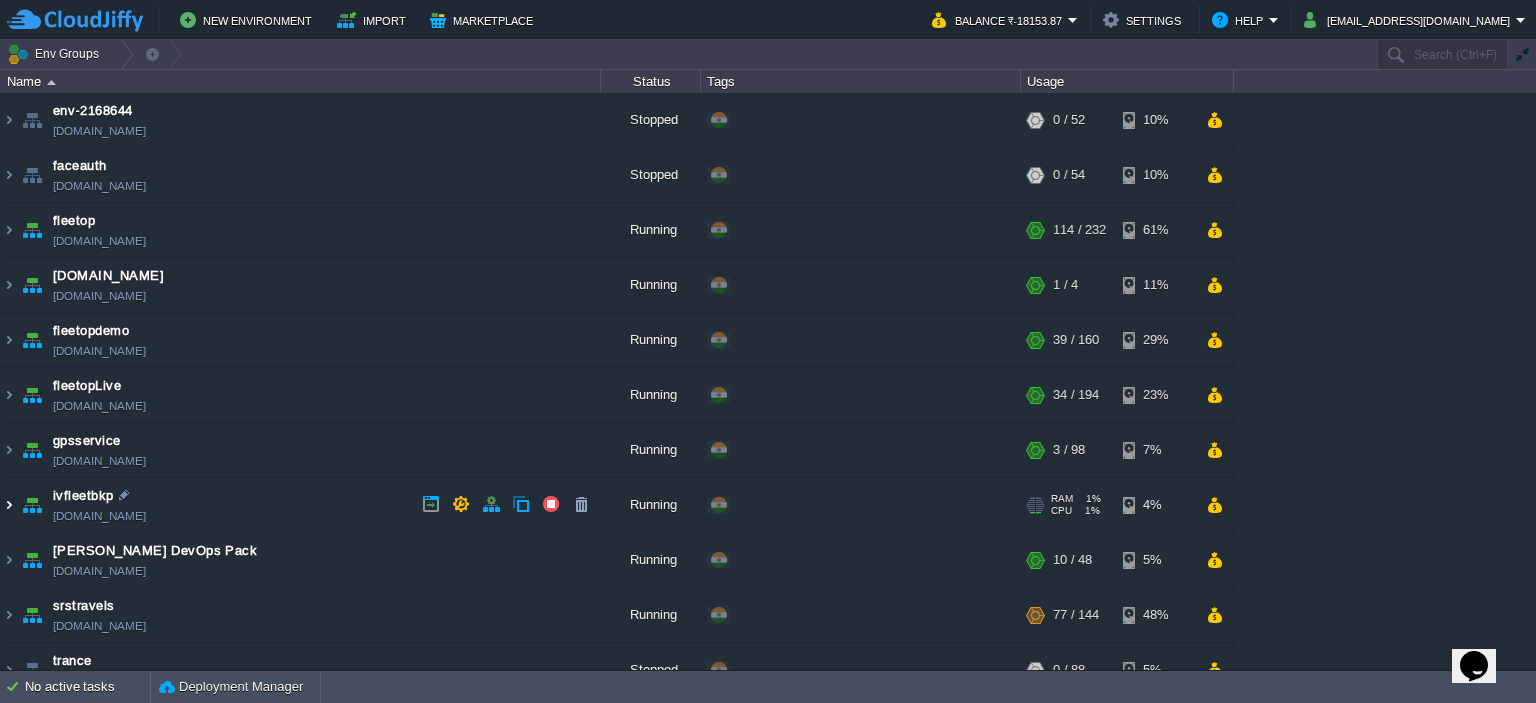 click at bounding box center (9, 505) 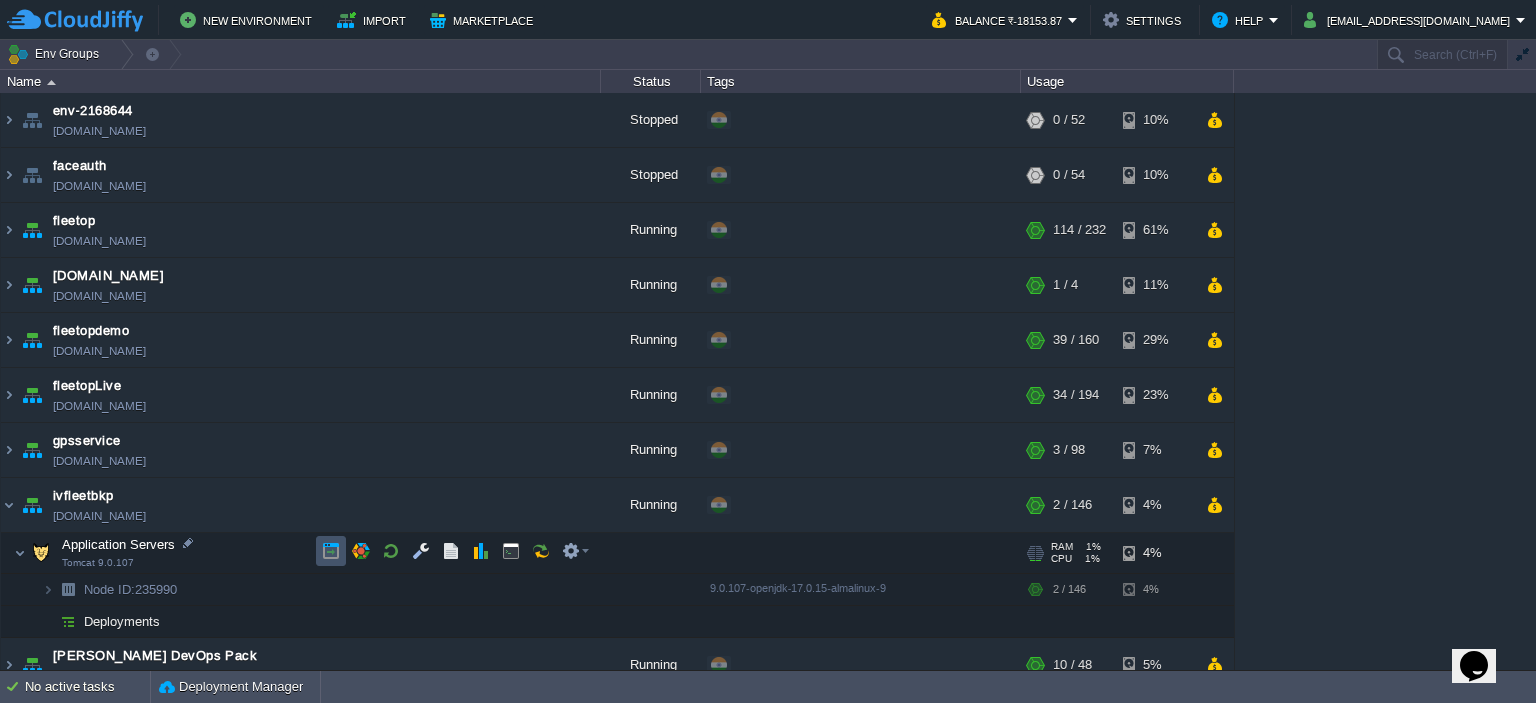 click at bounding box center [331, 551] 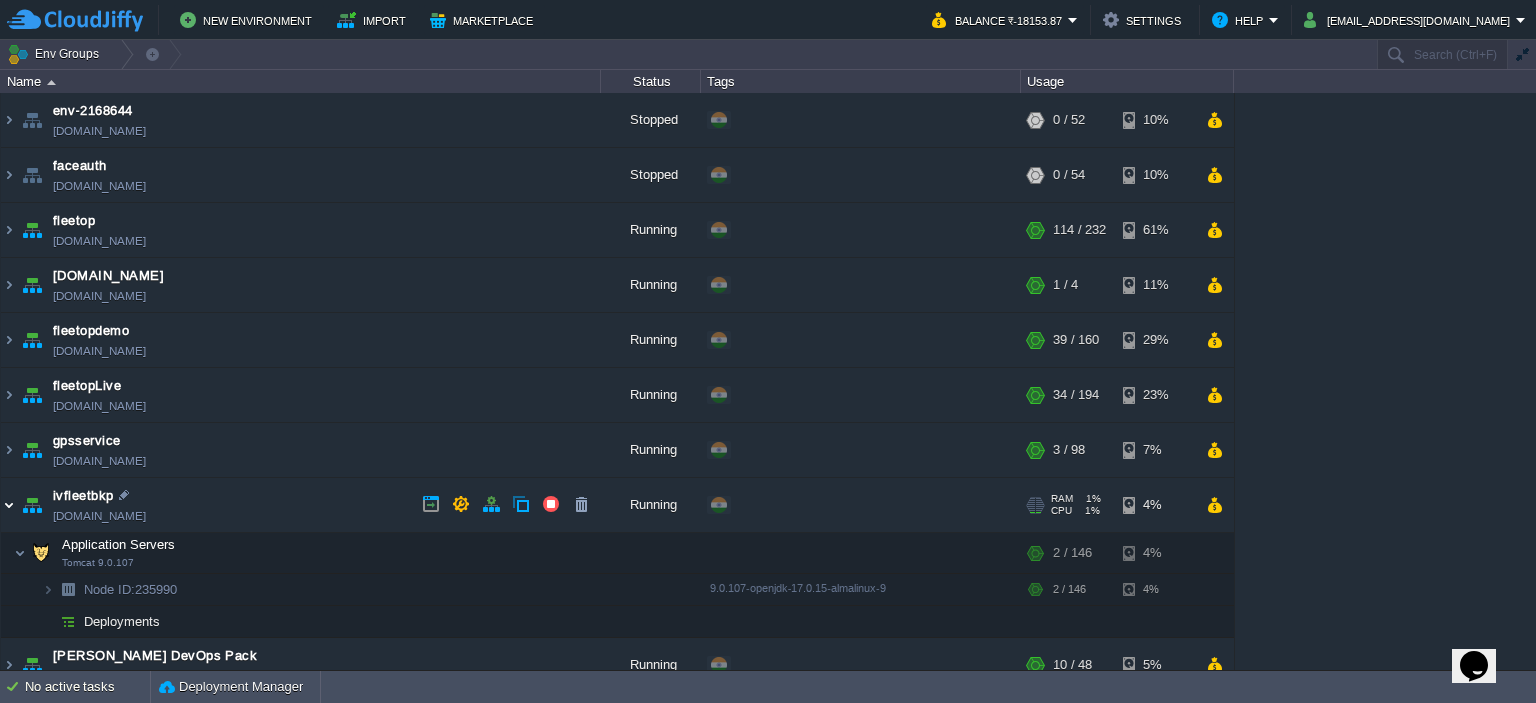 click at bounding box center [9, 505] 